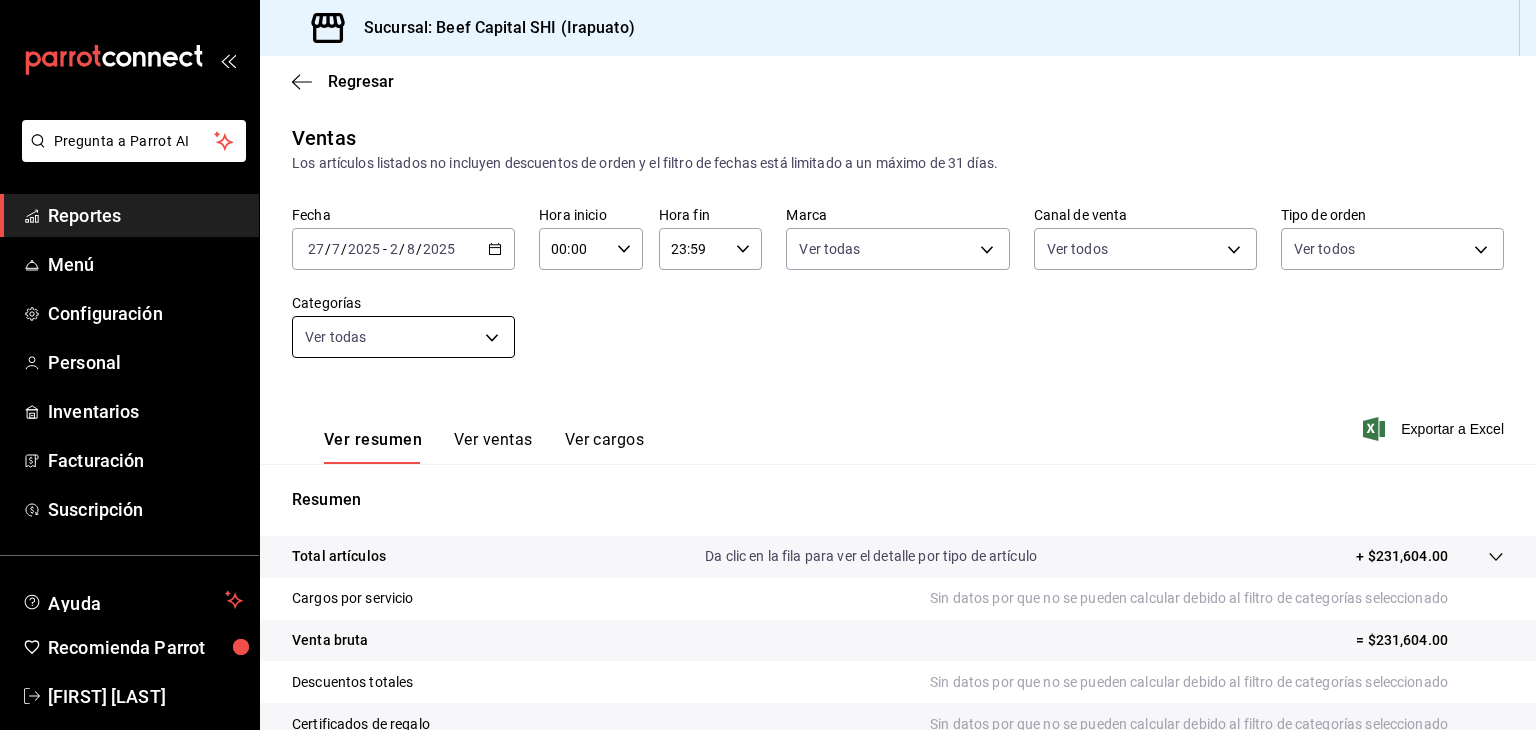 scroll, scrollTop: 0, scrollLeft: 0, axis: both 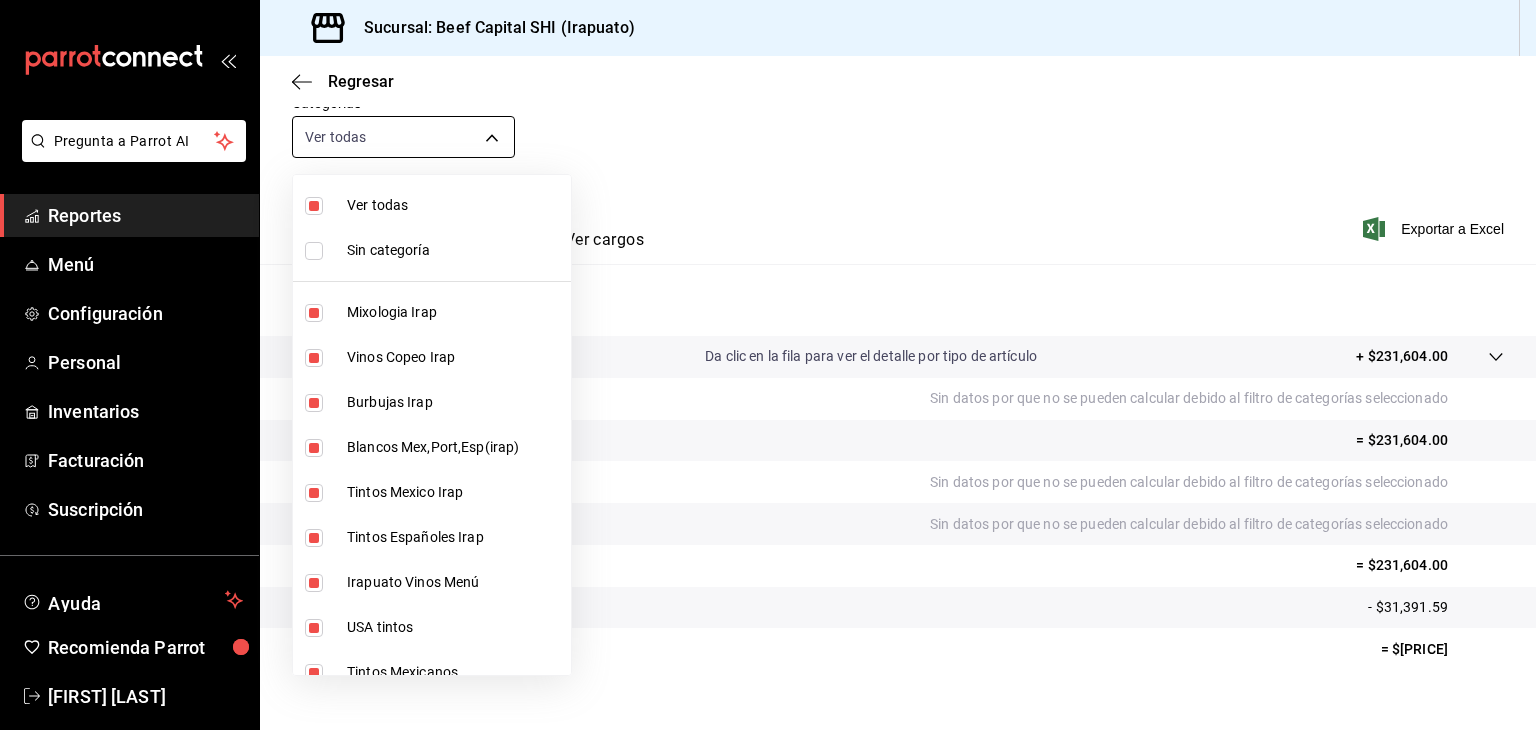 click on "Pregunta a Parrot AI Reportes   Menú   Configuración   Personal   Inventarios   Facturación   Suscripción   Ayuda Recomienda Parrot   [FIRST] [LAST]   Sugerir nueva función   Sucursal: Beef Capital SHI (Irapuato) Regresar Ventas Los artículos listados no incluyen descuentos de orden y el filtro de fechas está limitado a un máximo de 31 días. Fecha [DATE] [DATE] / [MONTH] / [YEAR] - [DATE] [DATE] / [MONTH] / [YEAR] Hora inicio 00:00 Hora inicio Hora fin 23:59 Hora fin Marca Ver todas [UUID] Canal de venta Ver todos PARROT,UBER_EATS,RAPPI,DIDI_FOOD,ONLINE Tipo de orden Ver todos [UUID],[UUID],[UUID],[UUID],EXTERNAL,[UUID],[UUID],[UUID],[UUID],[UUID] Categorías Ver todas Ver resumen Ver ventas Ver cargos Exportar a Excel" at bounding box center (768, 365) 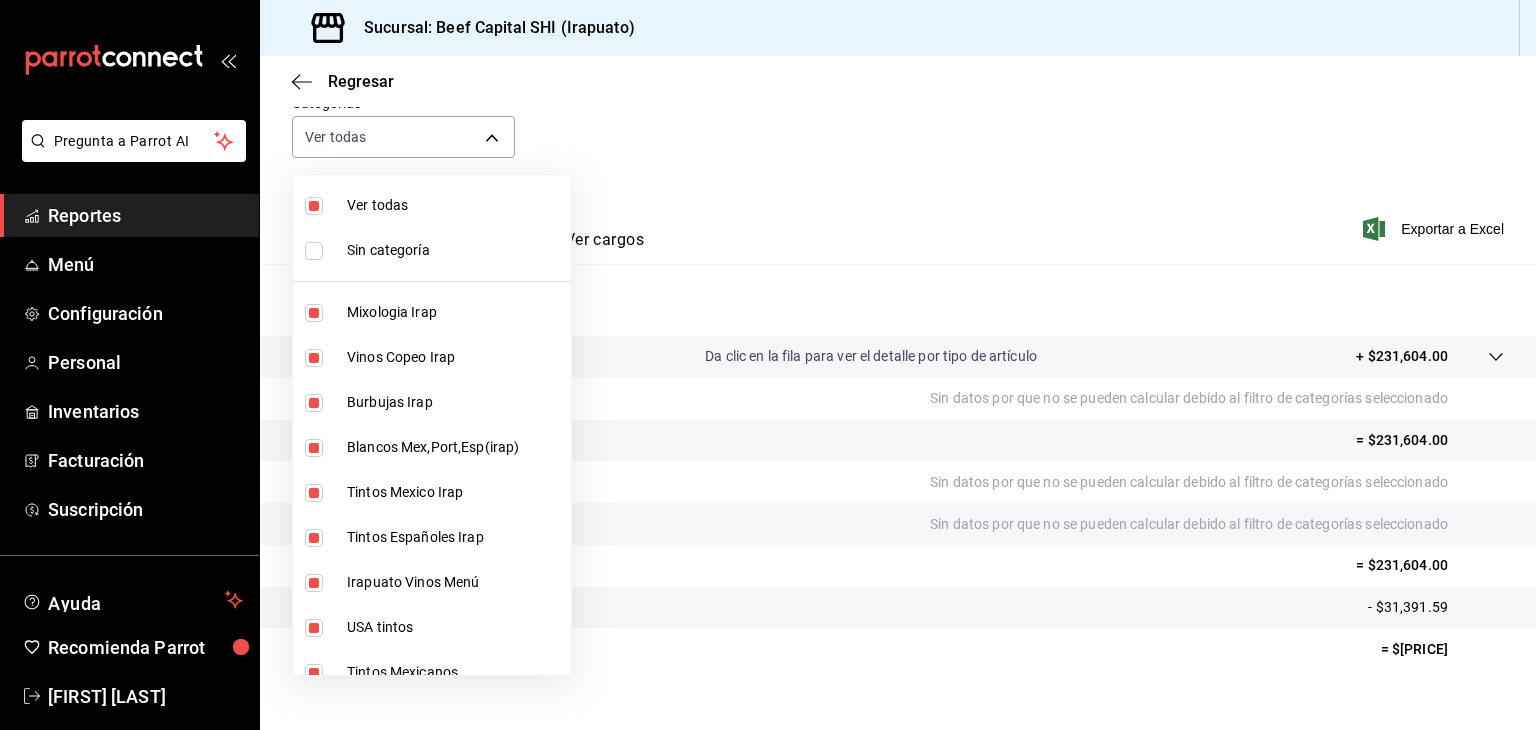 click at bounding box center [768, 365] 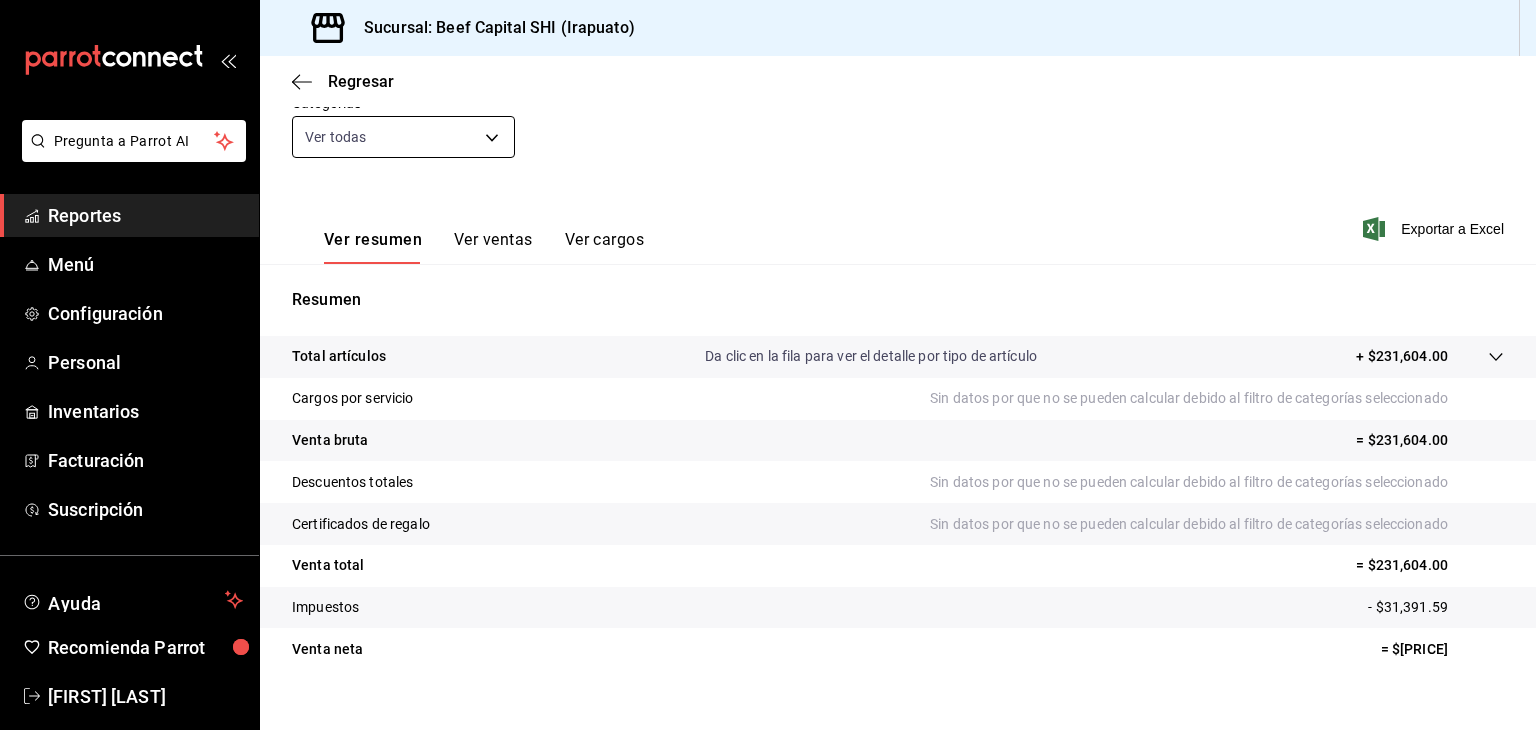 click on "Pregunta a Parrot AI Reportes   Menú   Configuración   Personal   Inventarios   Facturación   Suscripción   Ayuda Recomienda Parrot   [FIRST] [LAST]   Sugerir nueva función   Sucursal: Beef Capital SHI (Irapuato) Regresar Ventas Los artículos listados no incluyen descuentos de orden y el filtro de fechas está limitado a un máximo de 31 días. Fecha [DATE] [DATE] / [MONTH] / [YEAR] - [DATE] [DATE] / [MONTH] / [YEAR] Hora inicio 00:00 Hora inicio Hora fin 23:59 Hora fin Marca Ver todas [UUID] Canal de venta Ver todos PARROT,UBER_EATS,RAPPI,DIDI_FOOD,ONLINE Tipo de orden Ver todos [UUID],[UUID],[UUID],[UUID],EXTERNAL,[UUID],[UUID],[UUID],[UUID],[UUID] Categorías Ver todas Ver resumen Ver ventas Ver cargos Exportar a Excel" at bounding box center [768, 365] 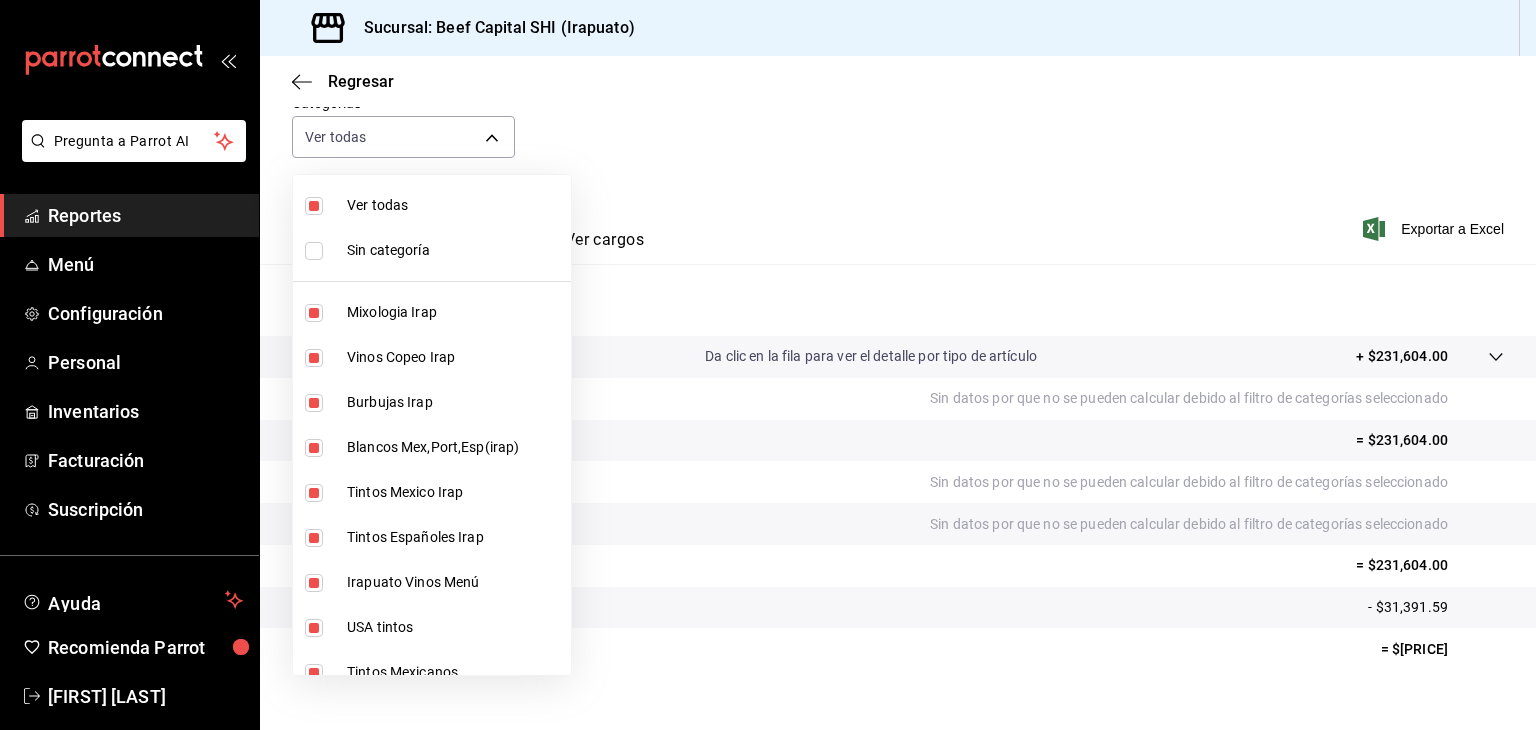 click at bounding box center (768, 365) 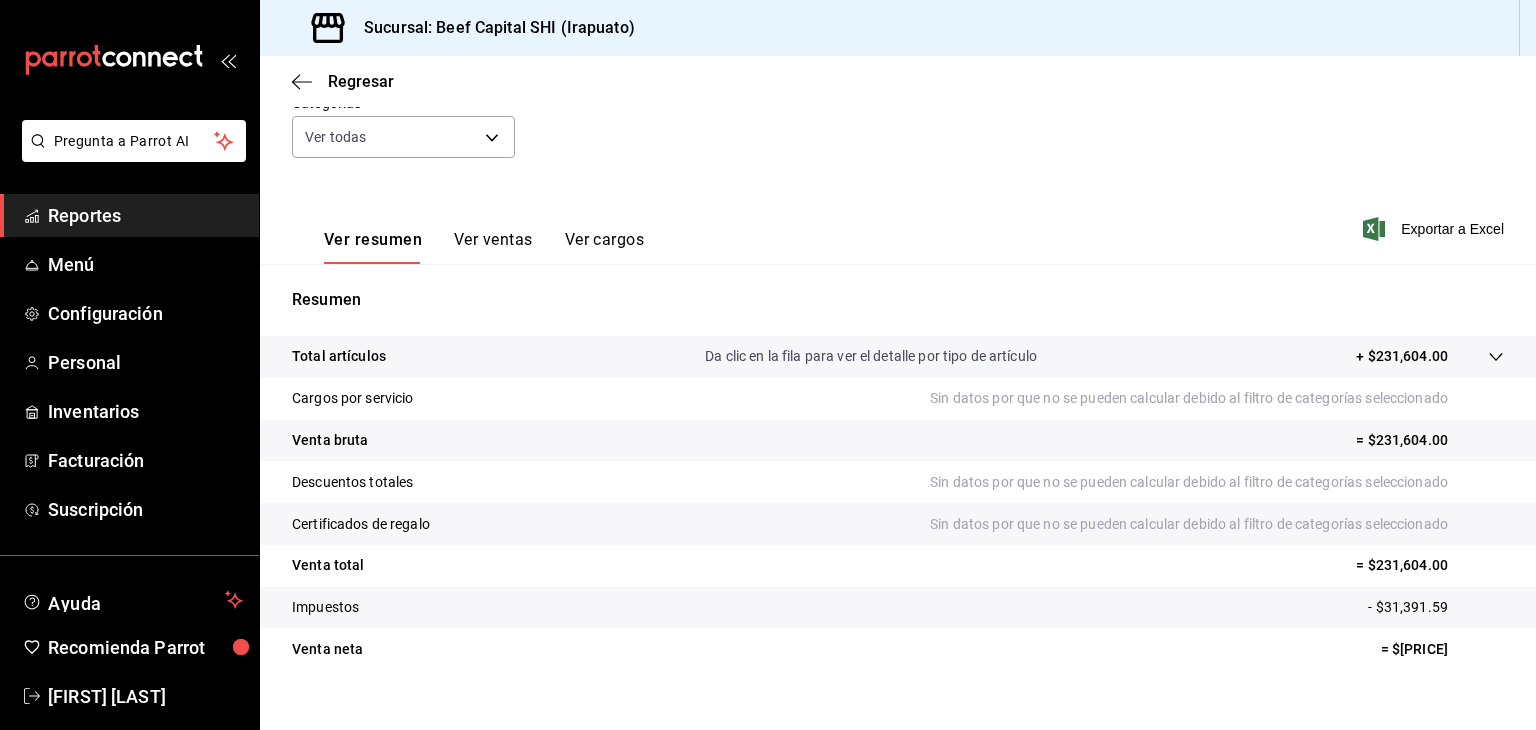 click on "Fecha [DATE] [DATE] - [DATE] [DATE] Hora inicio [TIME] Hora inicio Hora fin [TIME] Hora fin Marca Ver todas [UUID], [UUID], [UUID], [UUID], [UUID], [UUID], [UUID], [UUID], [UUID], [UUID], [UUID], [UUID], [UUID], [UUID], [UUID], [UUID], [UUID], [UUID], [UUID], [UUID], [UUID], [UUID], [UUID], [UUID], [UUID], [UUID], [UUID] Canal de venta Ver todos PARROT,UBER_EATS,RAPPI,DIDI_FOOD,ONLINE Tipo de orden Ver todos [UUID], [UUID], [UUID], [UUID], EXTERNAL, [UUID], [UUID], [UUID], [UUID], [UUID] Categorías Ver todas" at bounding box center (898, 94) 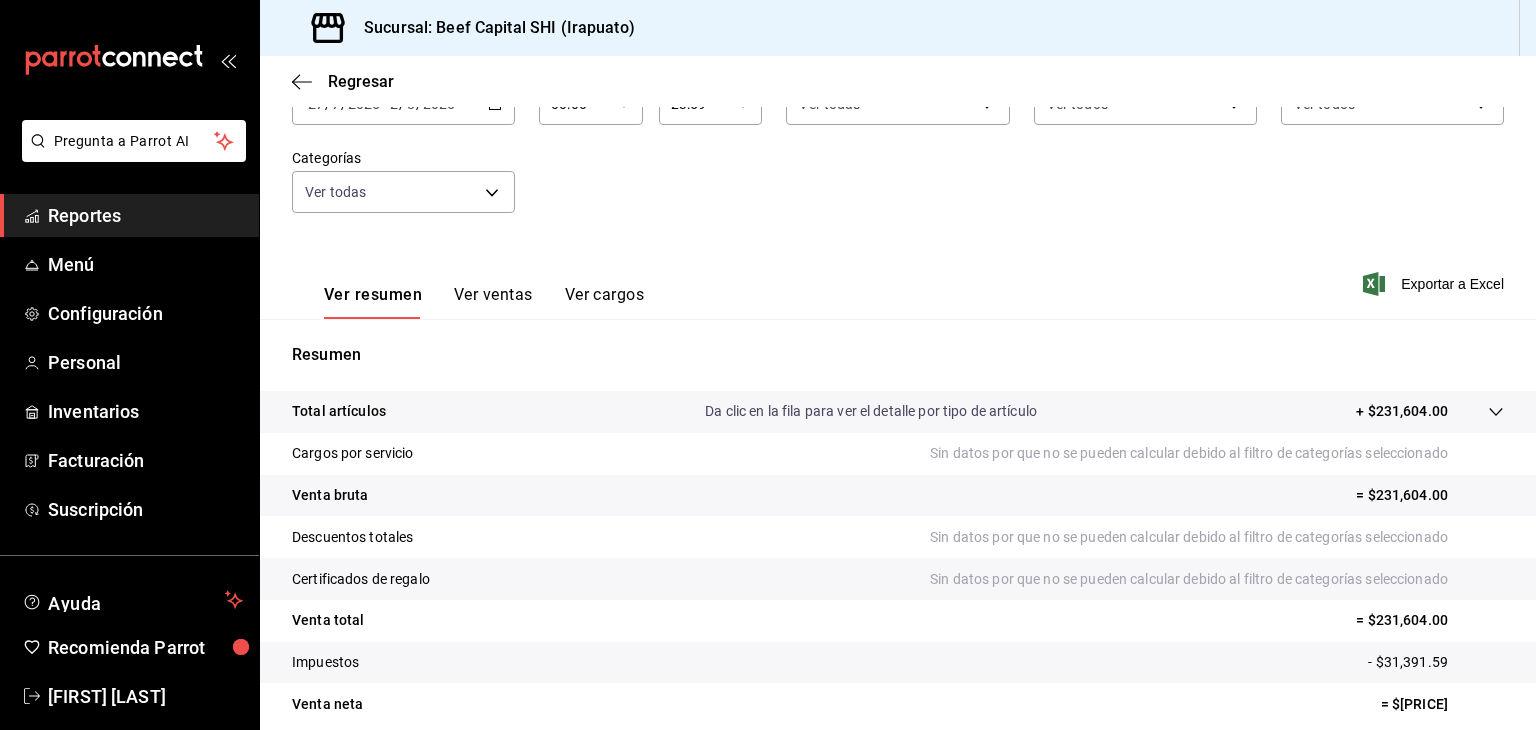 scroll, scrollTop: 100, scrollLeft: 0, axis: vertical 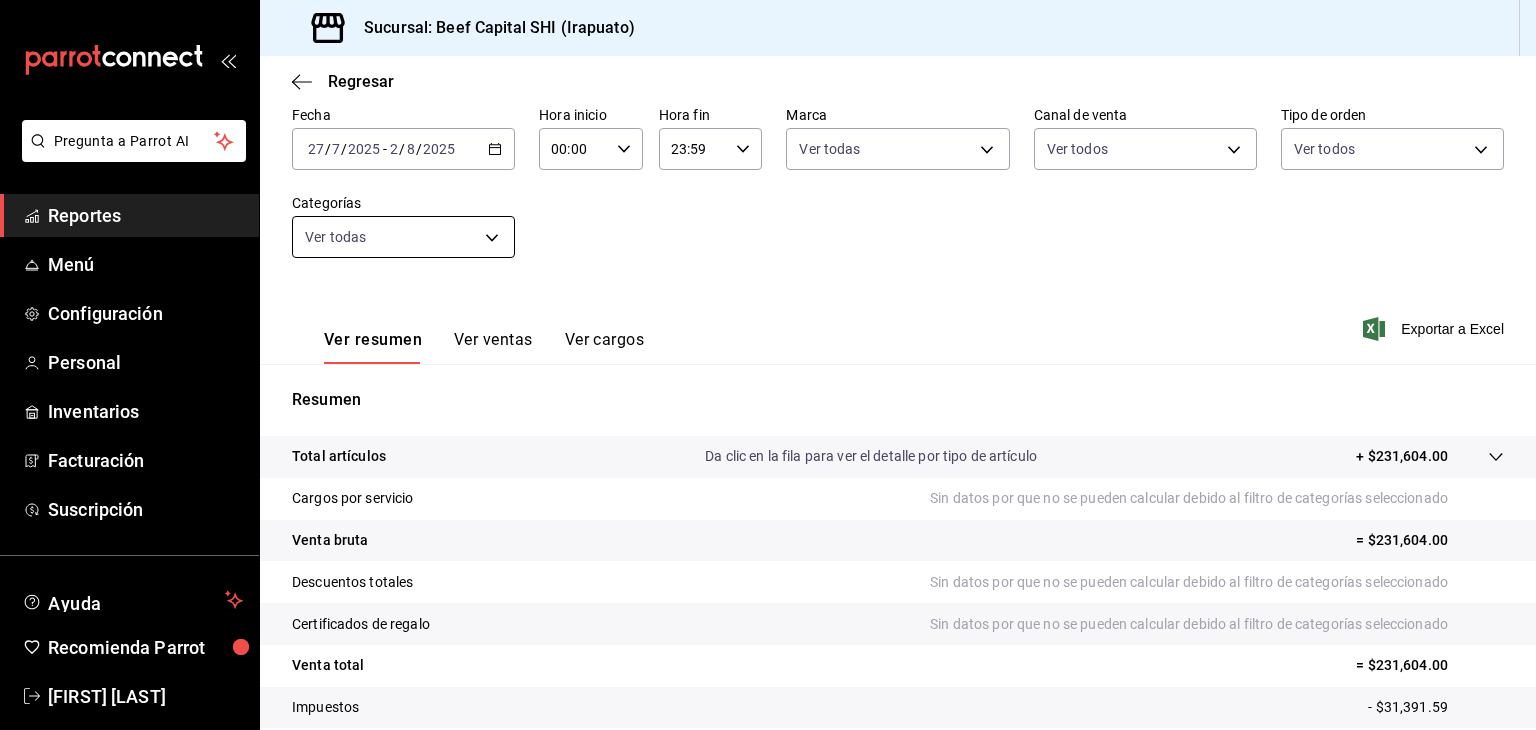 click on "Pregunta a Parrot AI Reportes   Menú   Configuración   Personal   Inventarios   Facturación   Suscripción   Ayuda Recomienda Parrot   [FIRST] [LAST]   Sugerir nueva función   Sucursal: Beef Capital SHI (Irapuato) Regresar Ventas Los artículos listados no incluyen descuentos de orden y el filtro de fechas está limitado a un máximo de 31 días. Fecha [DATE] [DATE] / [MONTH] / [YEAR] - [DATE] [DATE] / [MONTH] / [YEAR] Hora inicio 00:00 Hora inicio Hora fin 23:59 Hora fin Marca Ver todas [UUID] Canal de venta Ver todos PARROT,UBER_EATS,RAPPI,DIDI_FOOD,ONLINE Tipo de orden Ver todos [UUID],[UUID],[UUID],[UUID],EXTERNAL,[UUID],[UUID],[UUID],[UUID],[UUID] Categorías Ver todas Ver resumen Ver ventas Ver cargos Exportar a Excel" at bounding box center [768, 365] 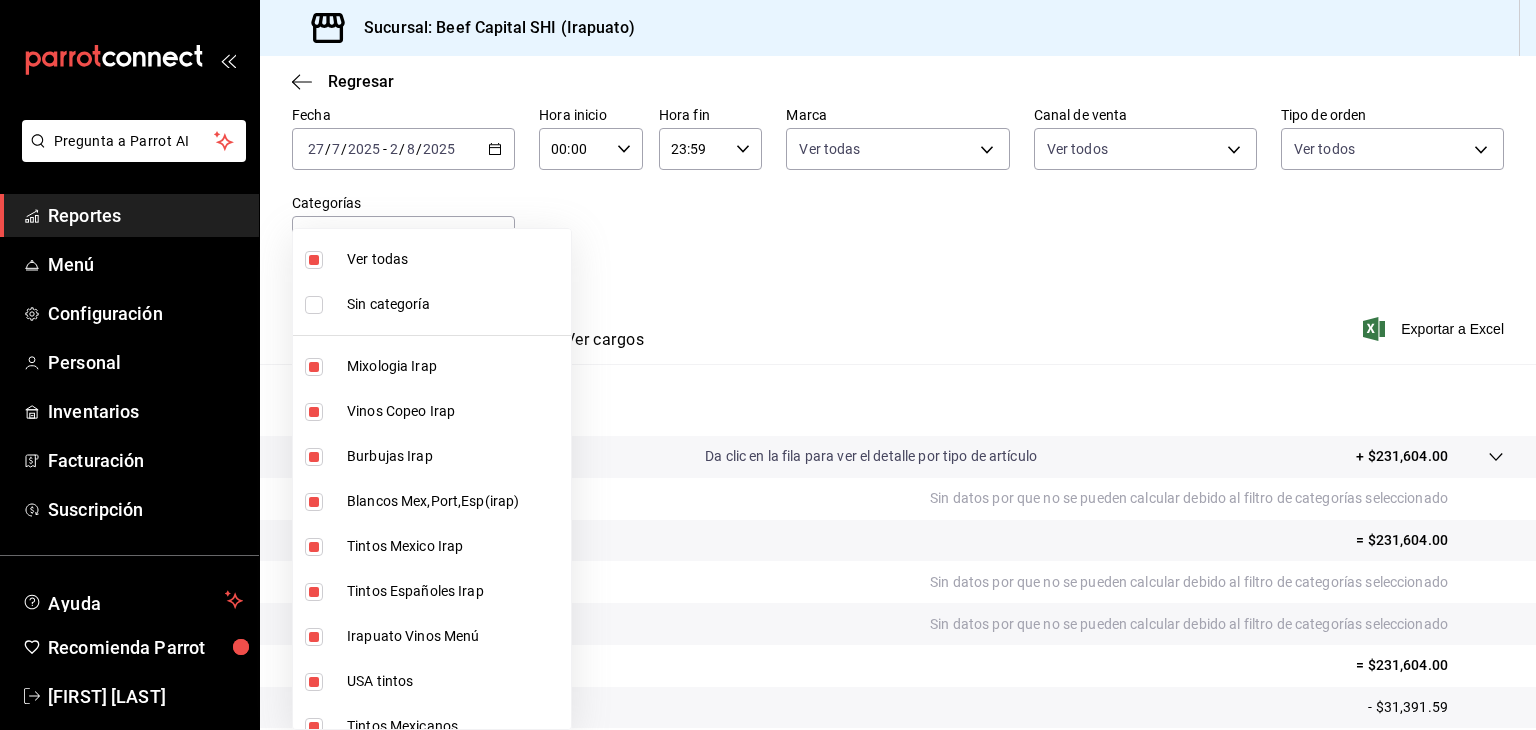 click at bounding box center [314, 305] 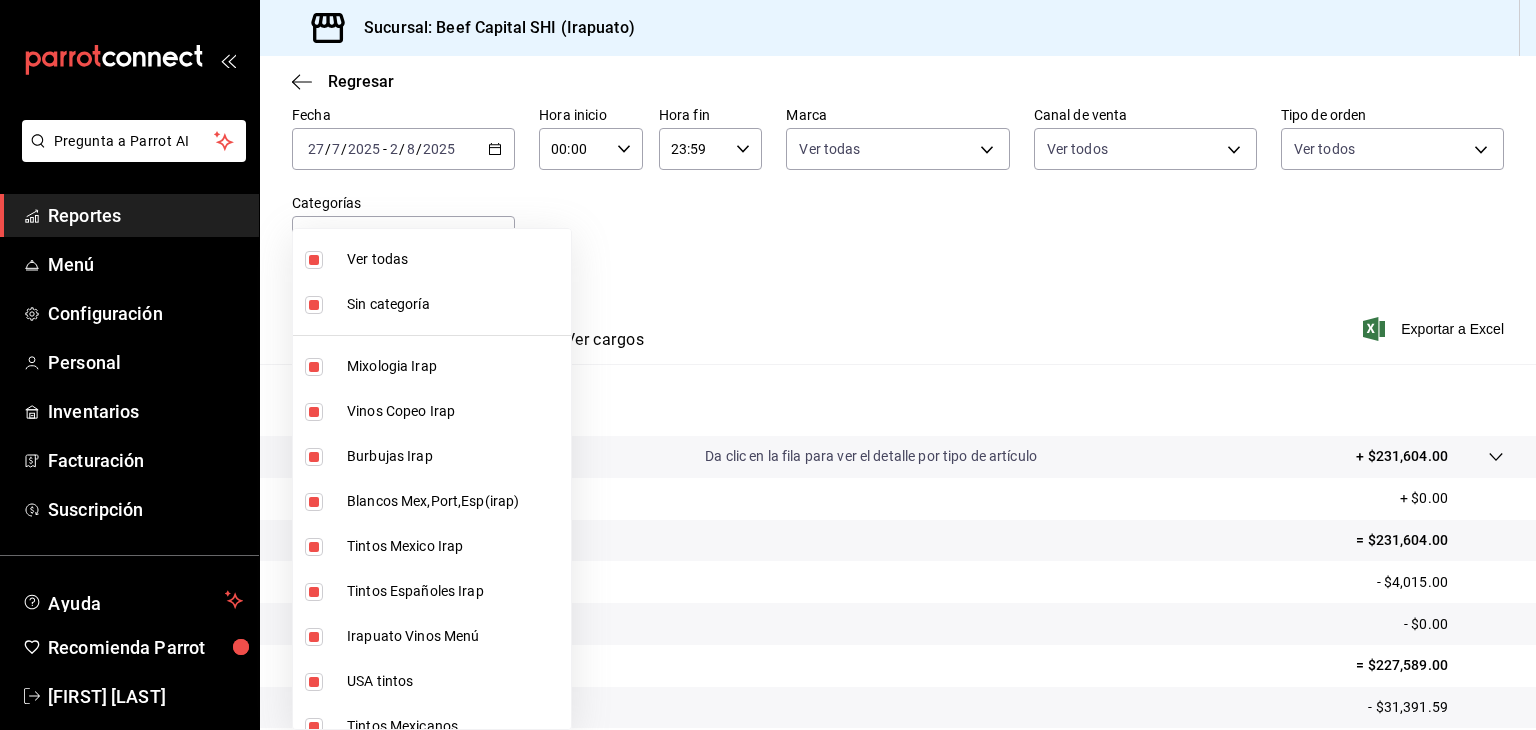 click at bounding box center [768, 365] 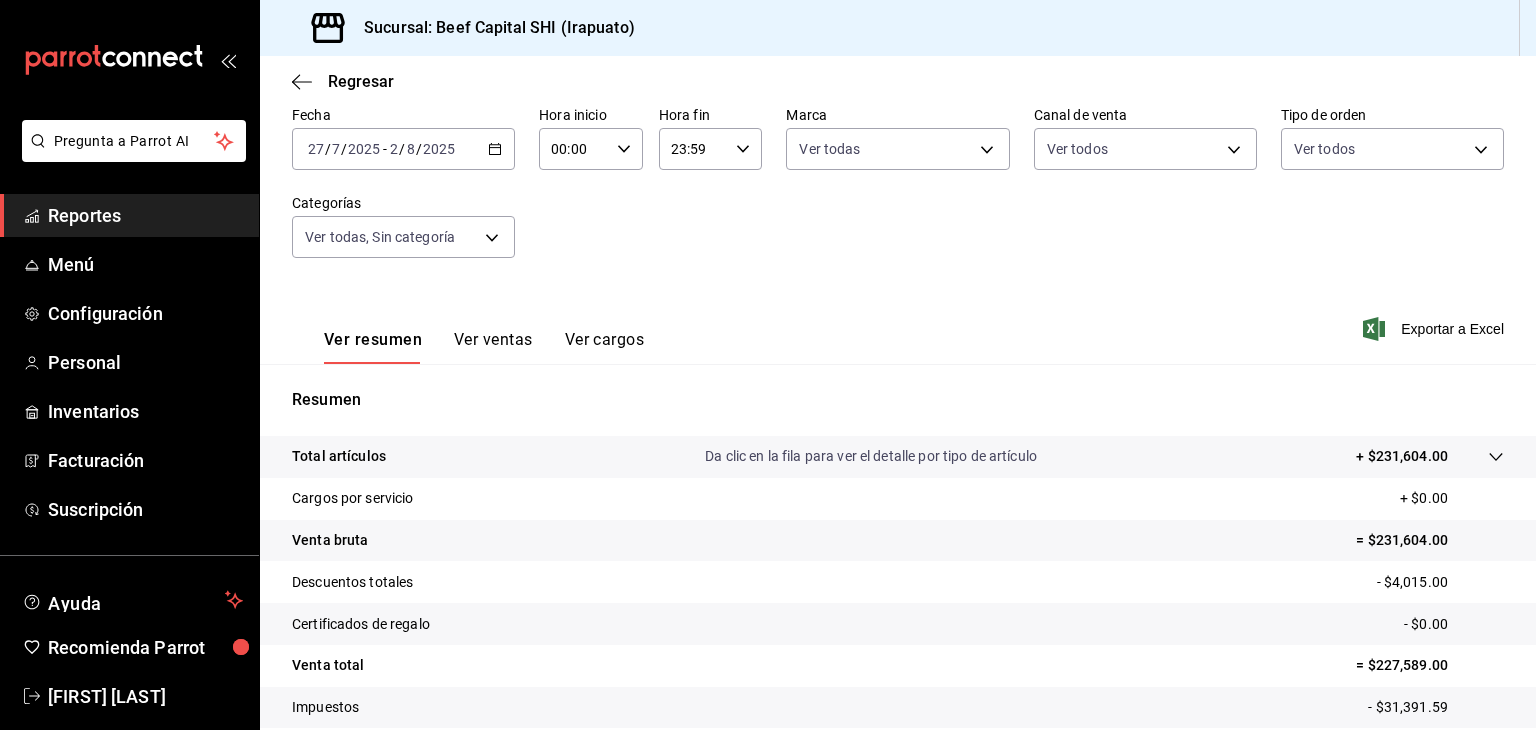 click 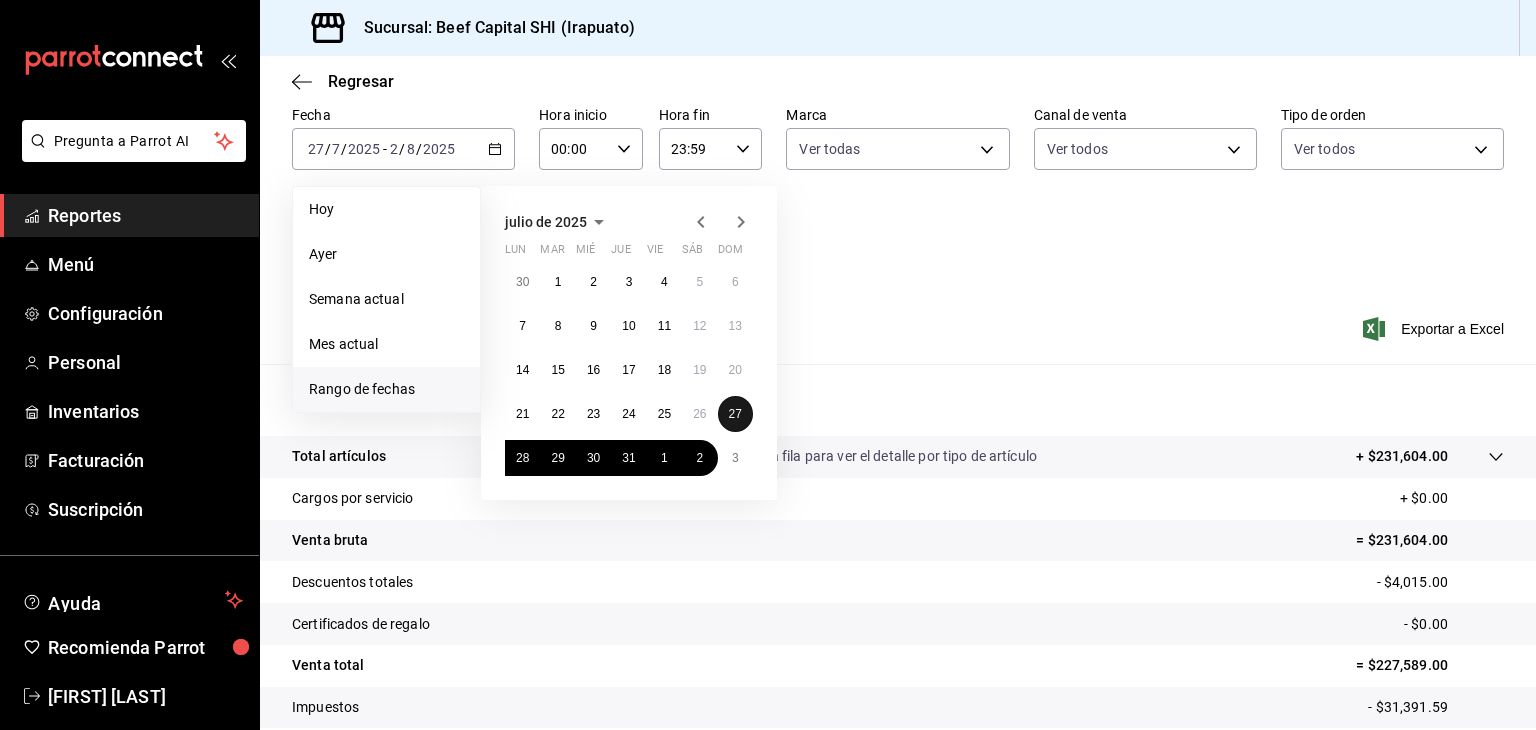 click on "27" at bounding box center [735, 414] 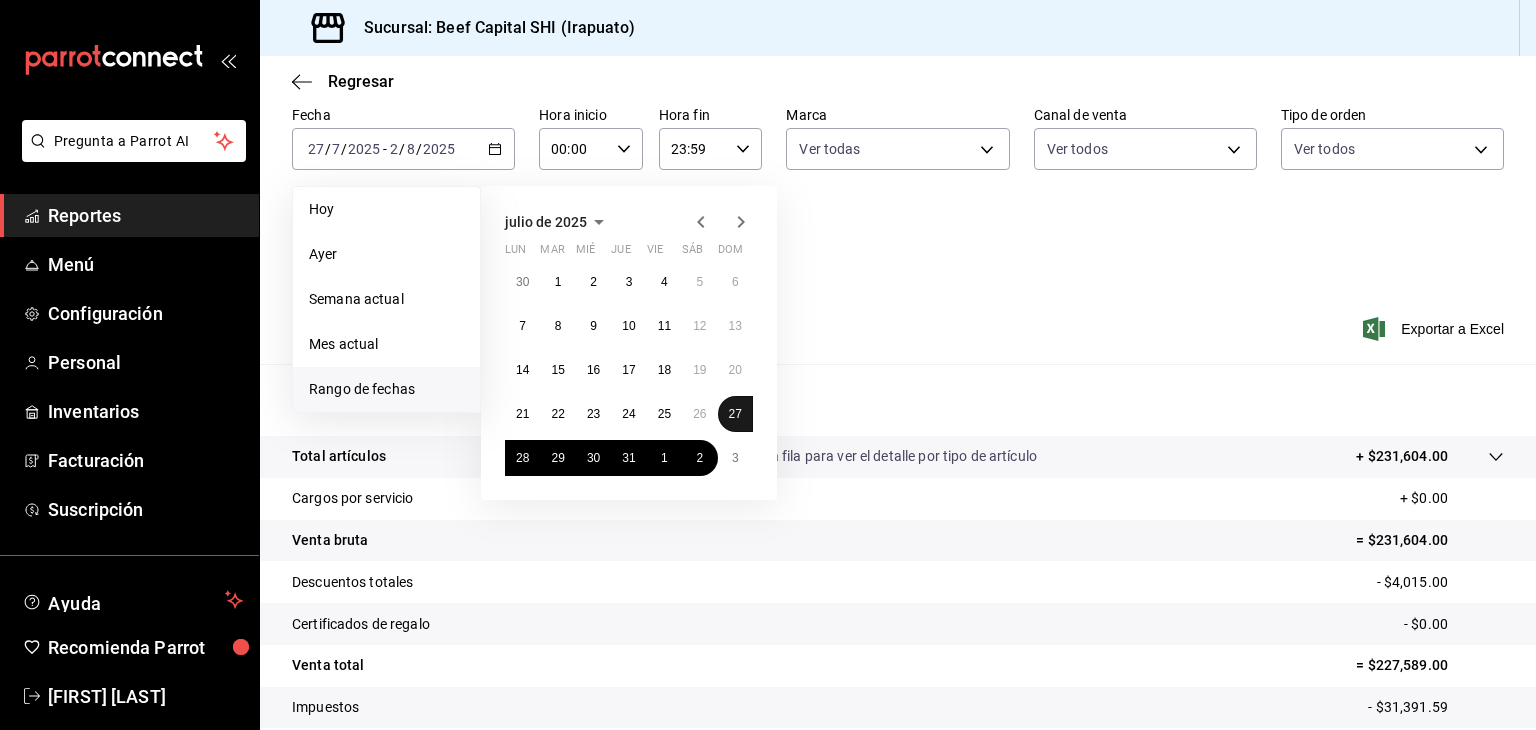 click on "Resumen" at bounding box center (898, 400) 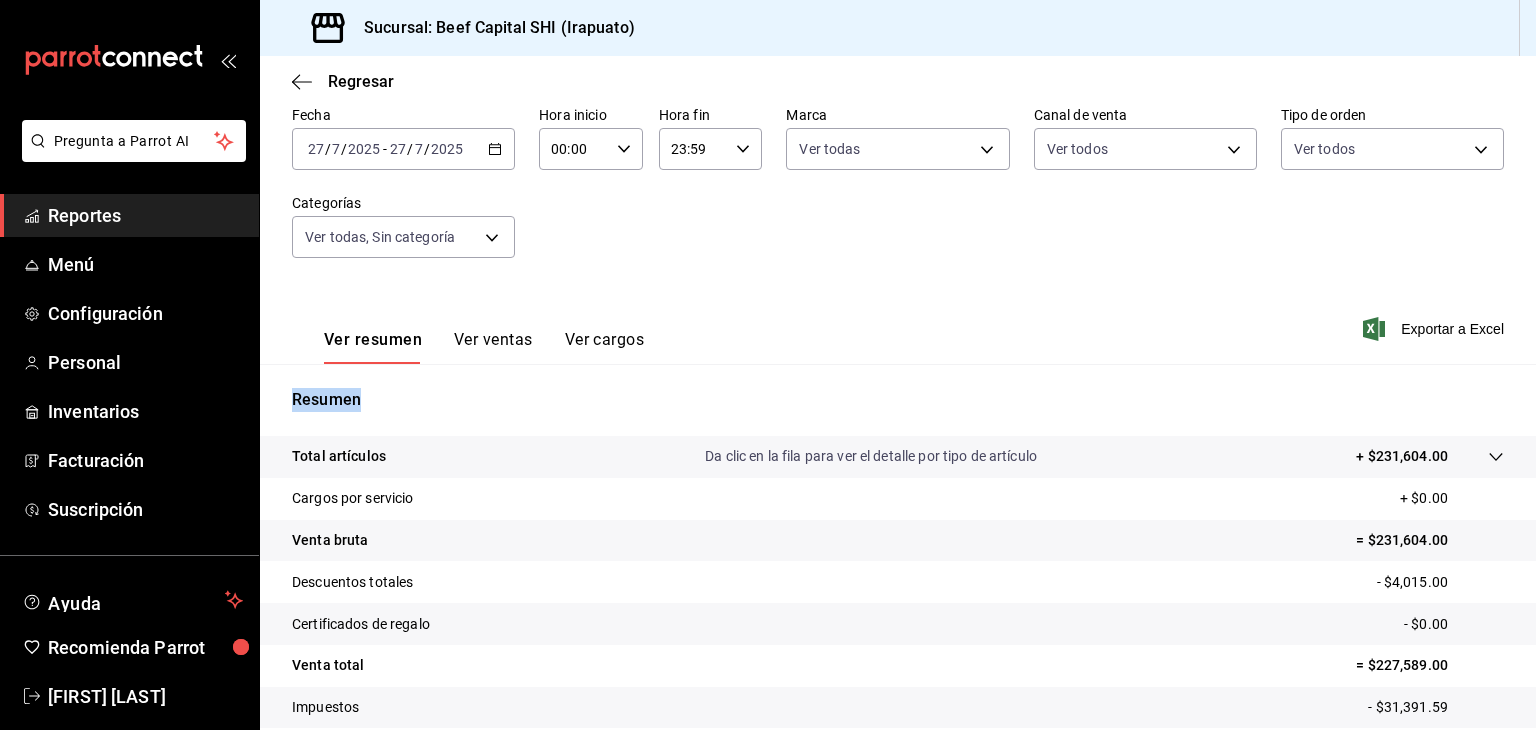 click on "Resumen" at bounding box center [898, 400] 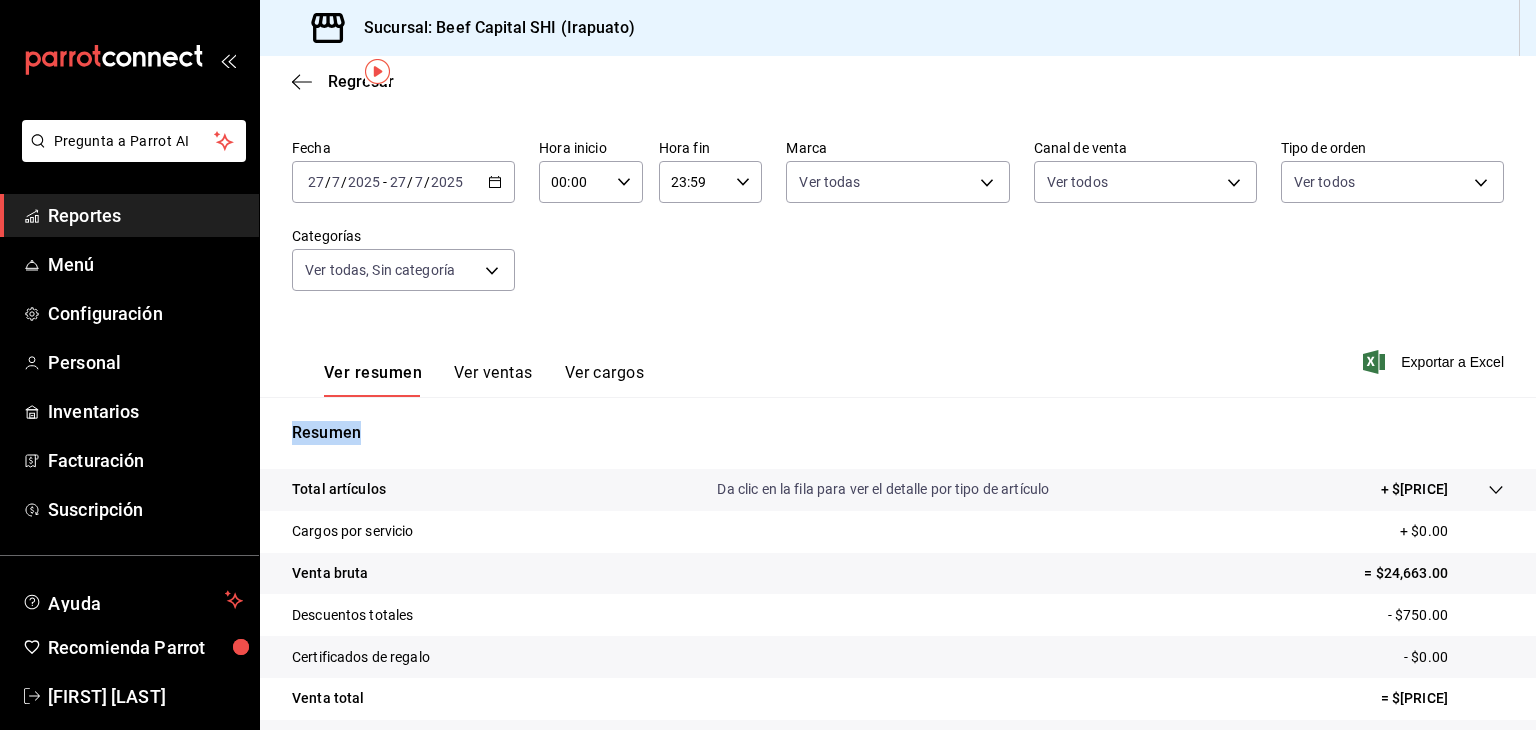 scroll, scrollTop: 100, scrollLeft: 0, axis: vertical 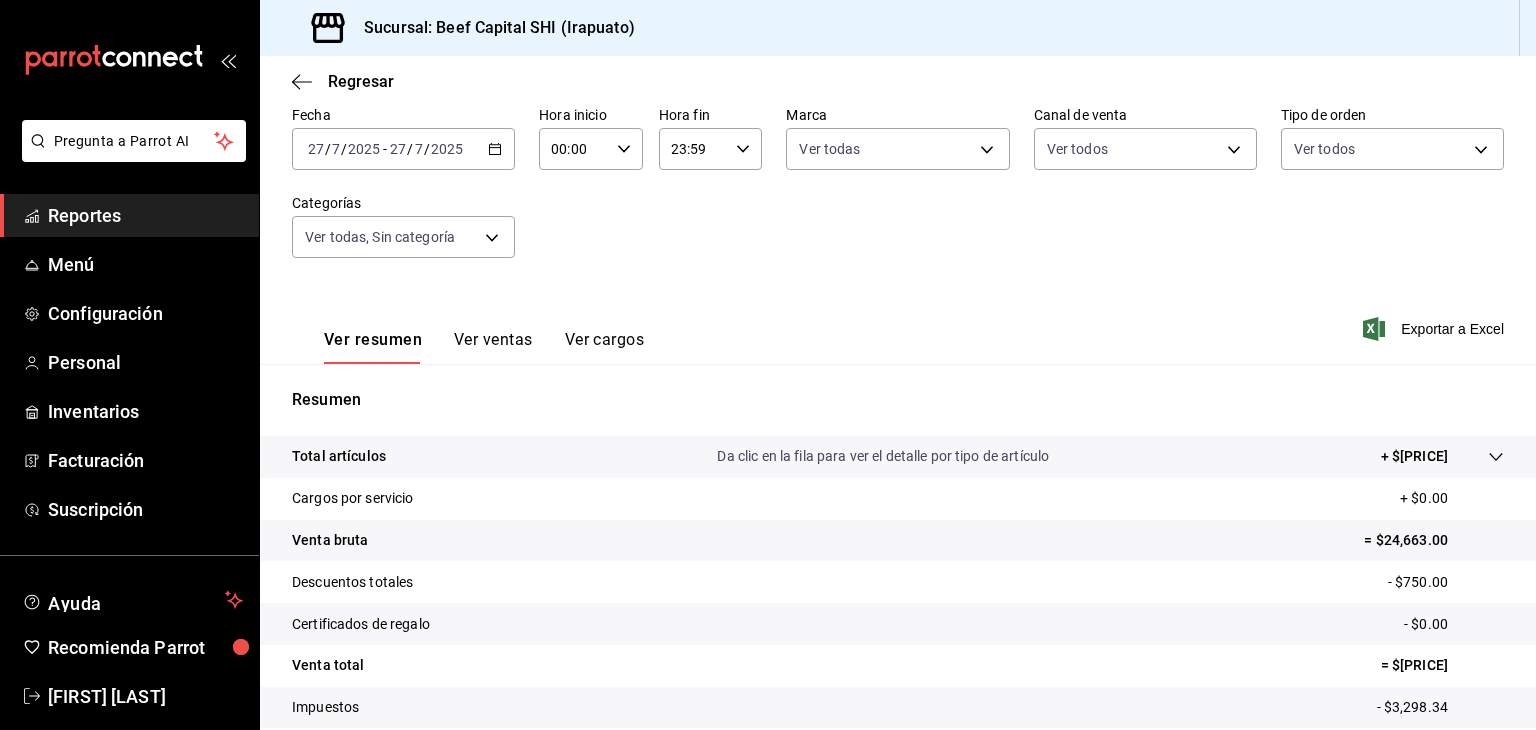 click on "= $[PRICE]" at bounding box center (1442, 665) 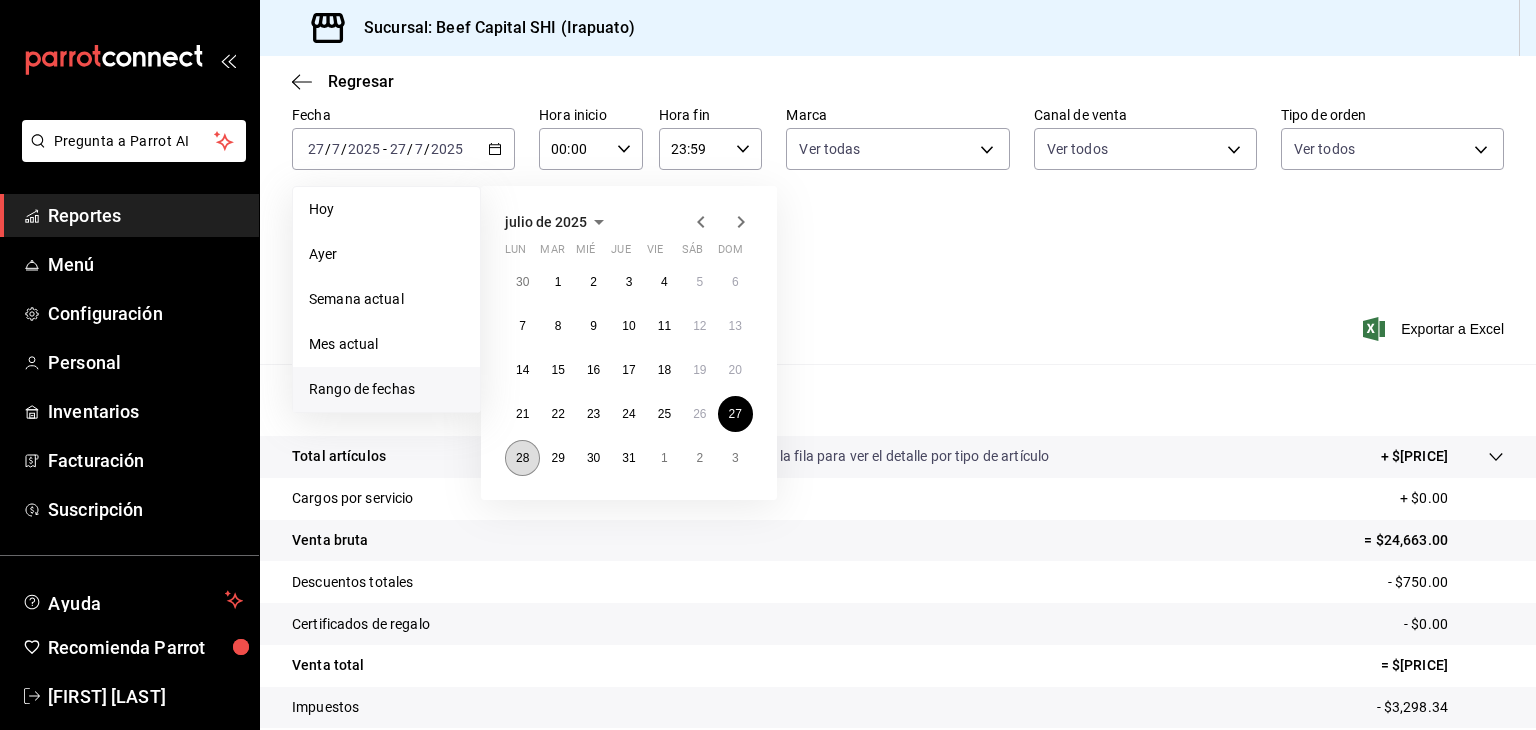 click on "28" at bounding box center (522, 458) 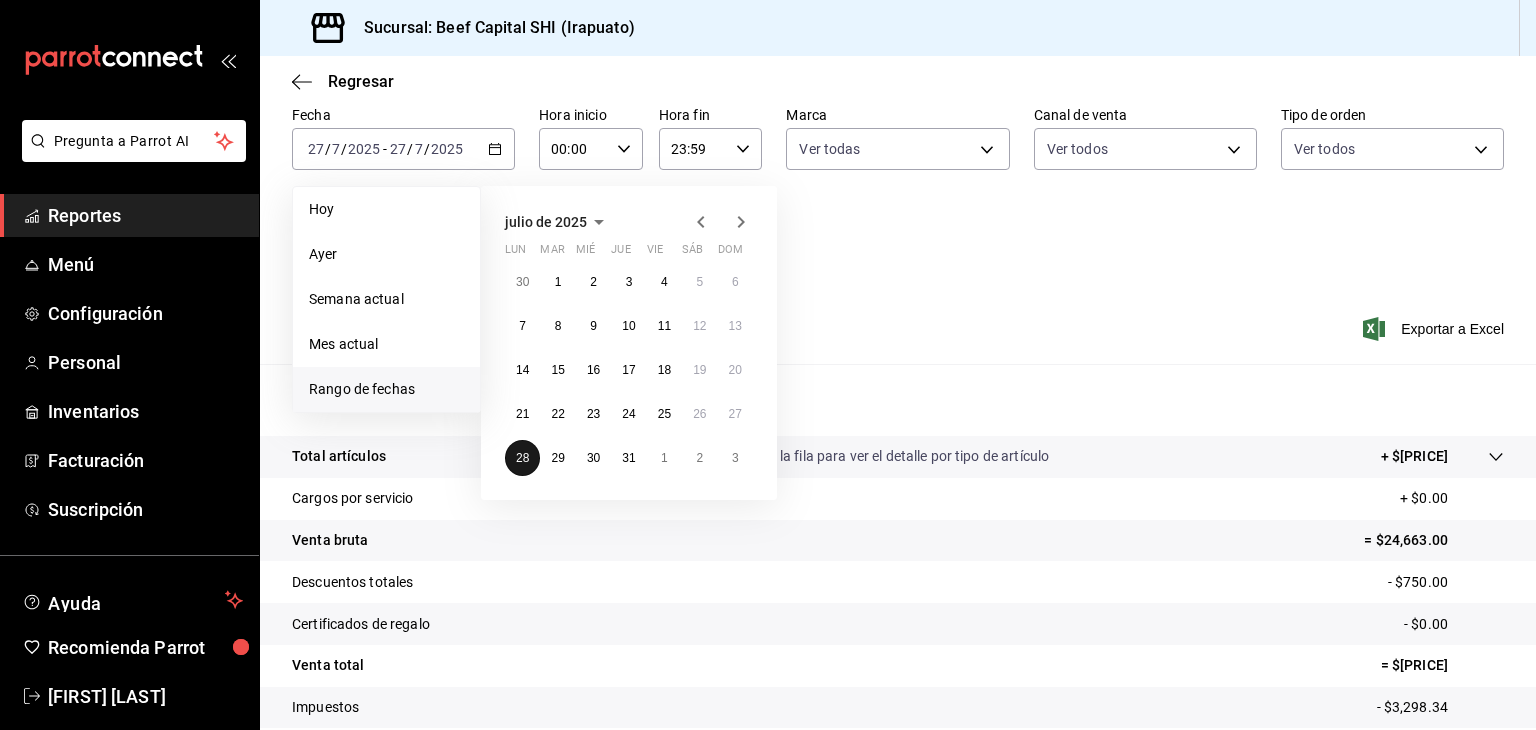 click on "28" at bounding box center [522, 458] 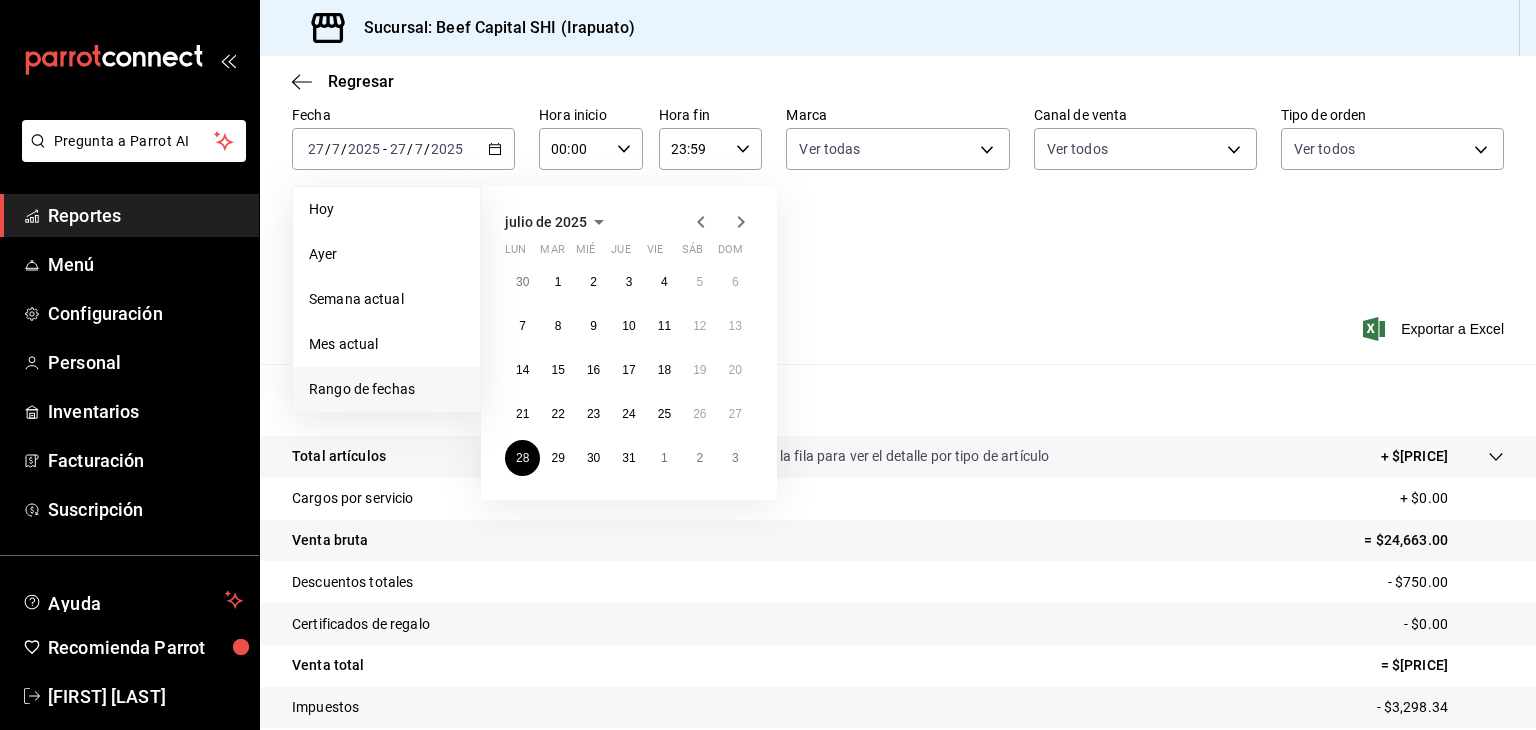 click on "Total artículos Da clic en la fila para ver el detalle por tipo de artículo + $24,663.00" at bounding box center (870, 456) 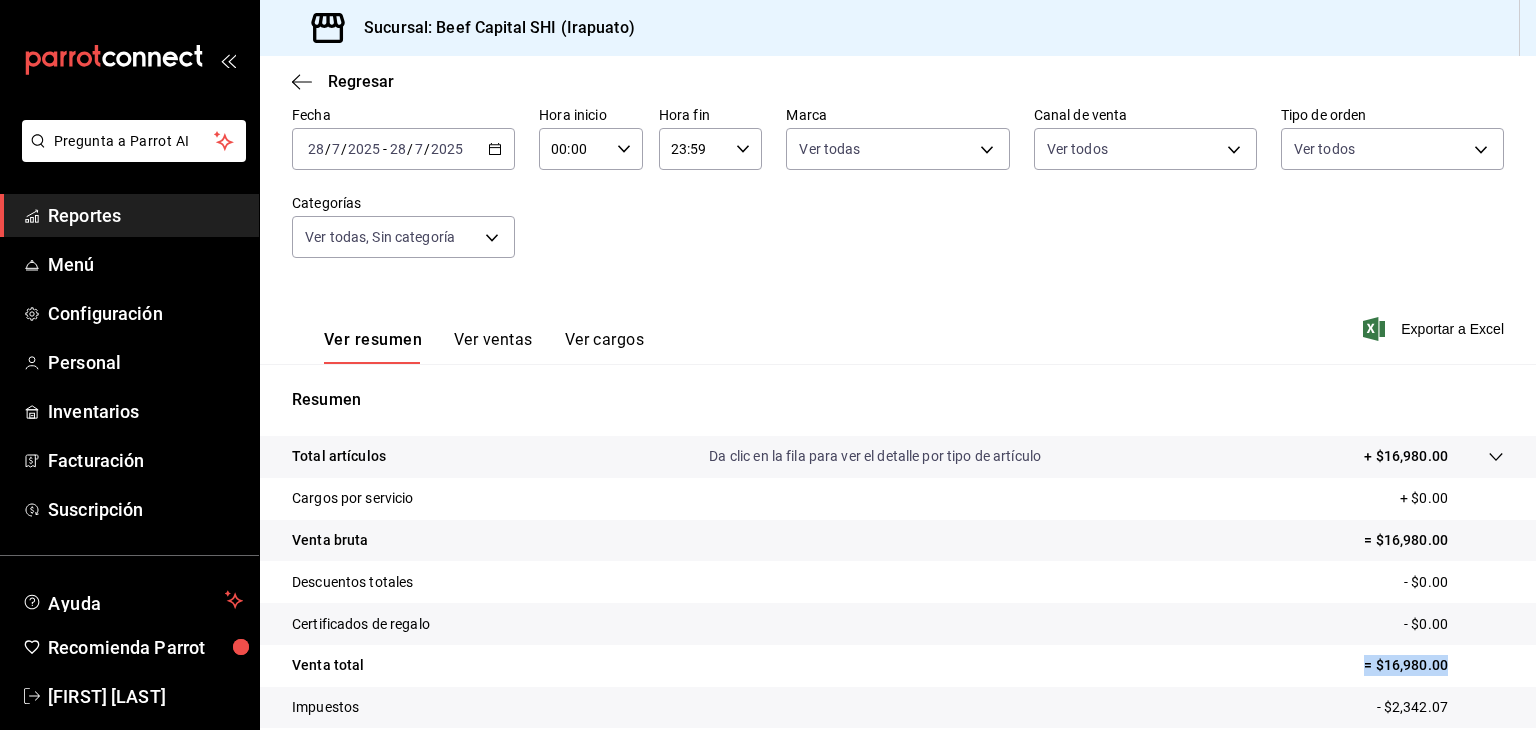 drag, startPoint x: 1431, startPoint y: 668, endPoint x: 1356, endPoint y: 677, distance: 75.53807 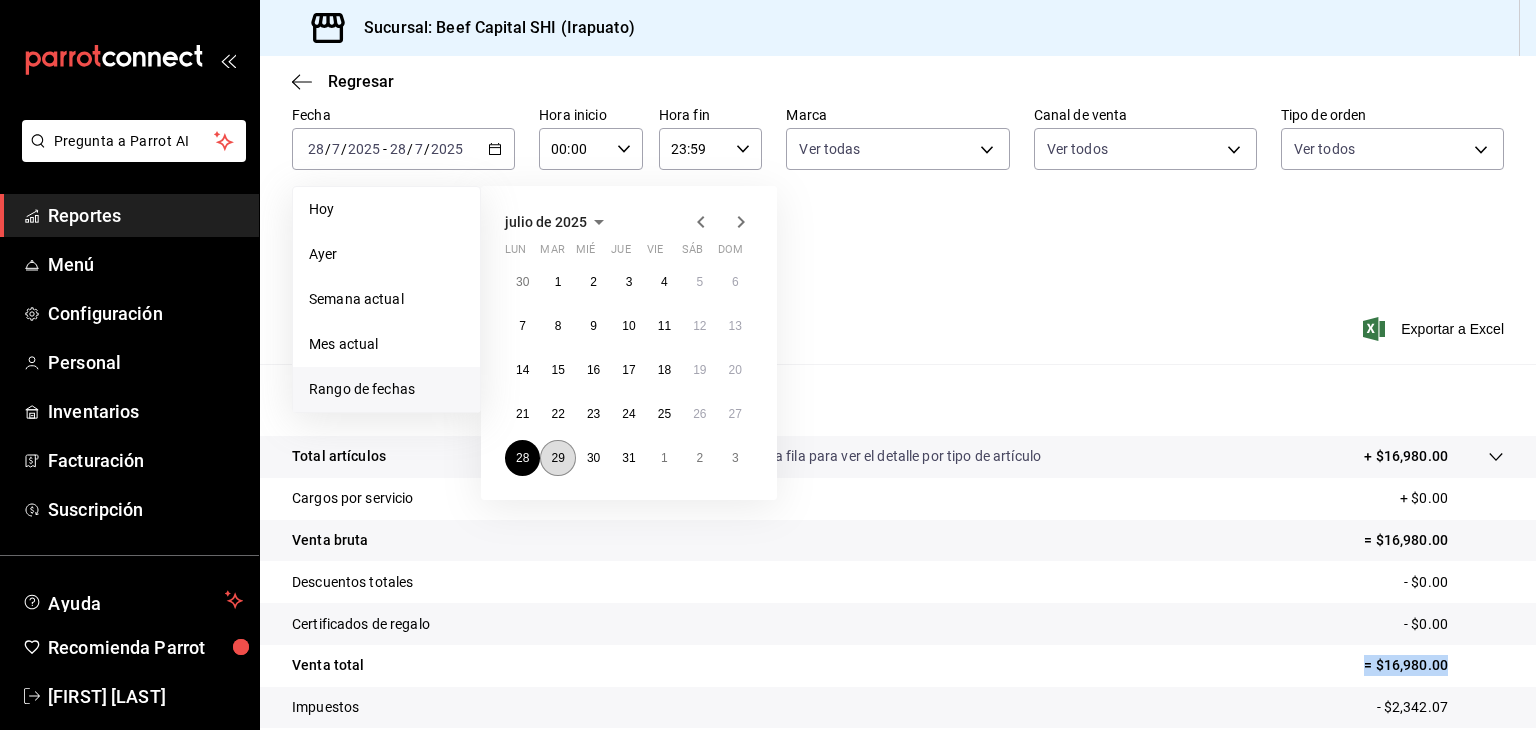 click on "29" at bounding box center (557, 458) 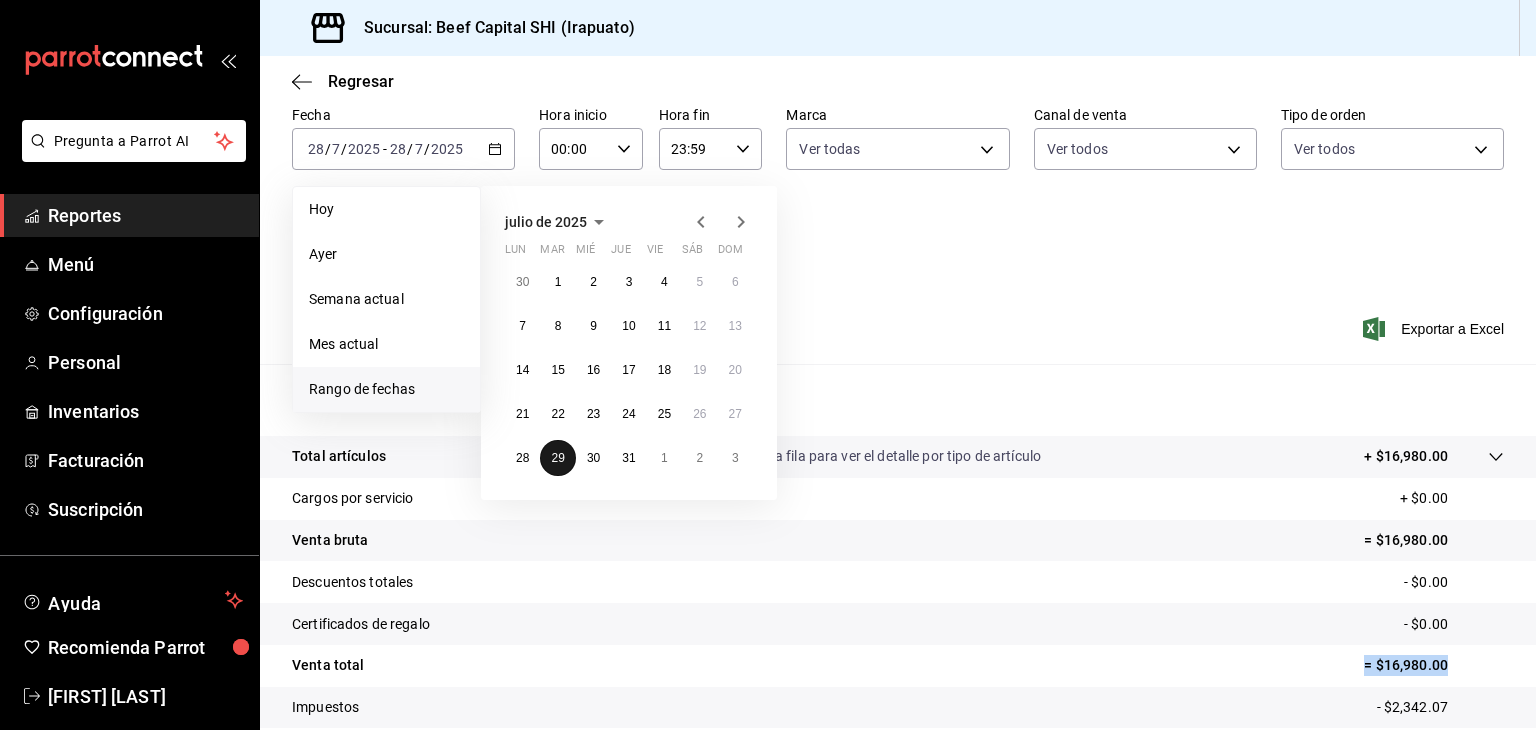 click on "29" at bounding box center (557, 458) 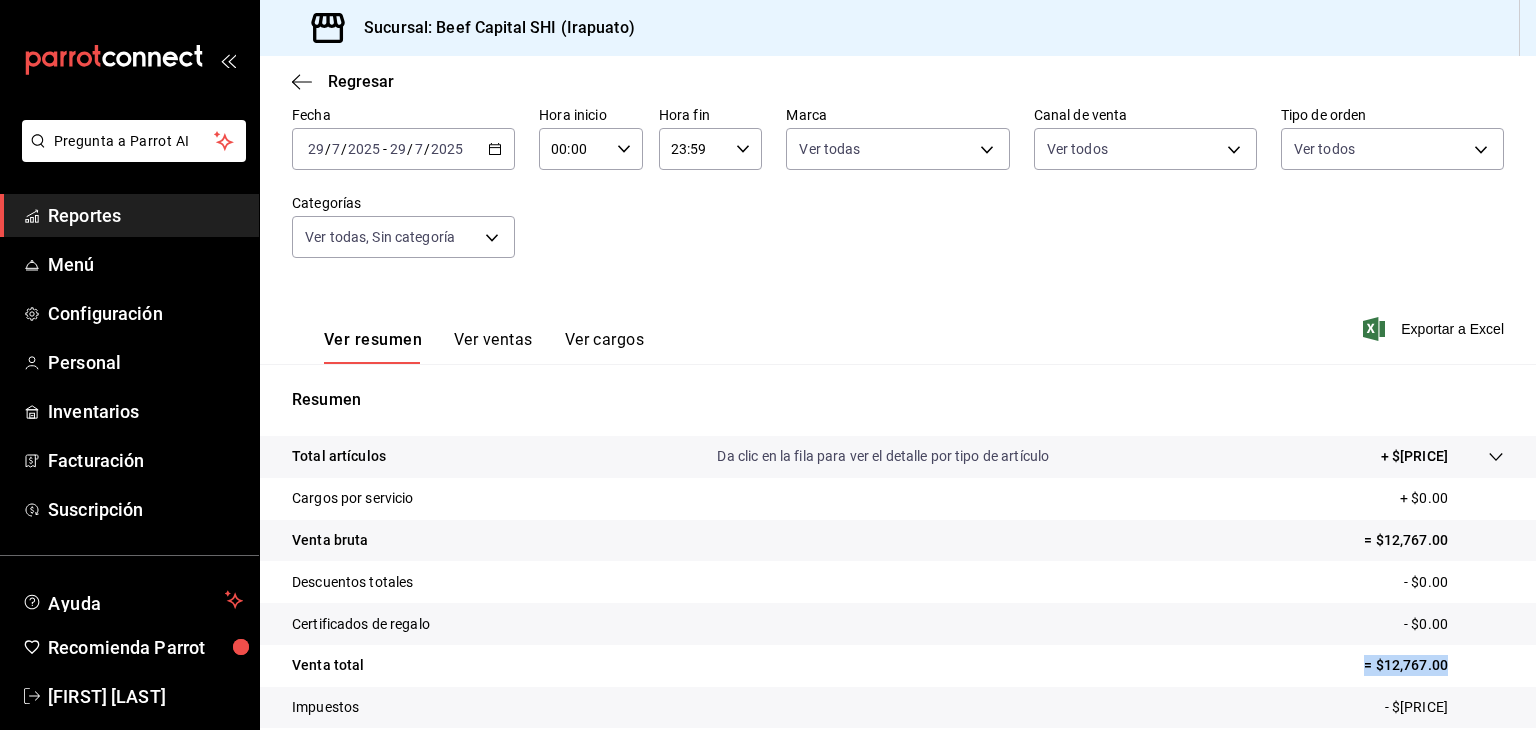 drag, startPoint x: 1430, startPoint y: 661, endPoint x: 1382, endPoint y: 662, distance: 48.010414 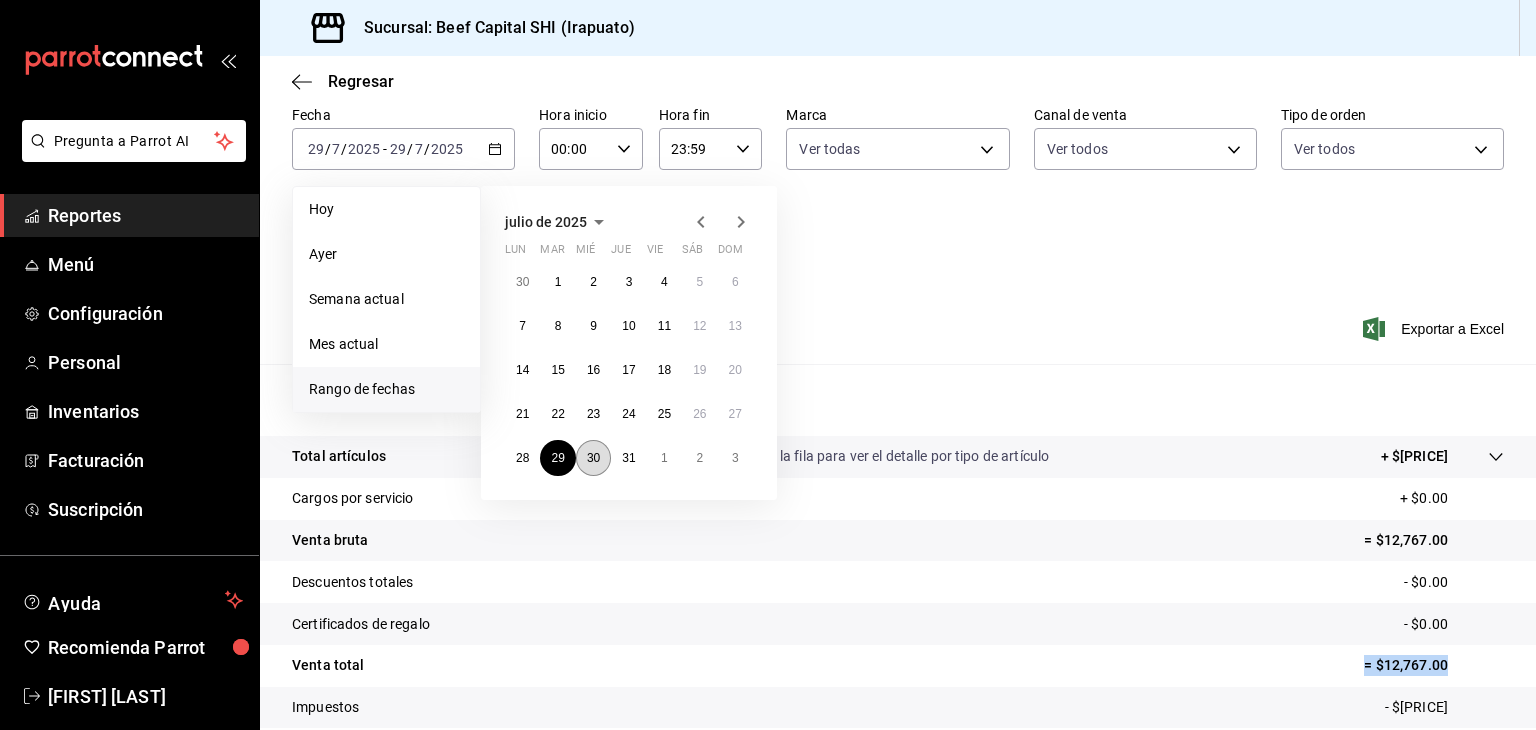 click on "30" at bounding box center (593, 458) 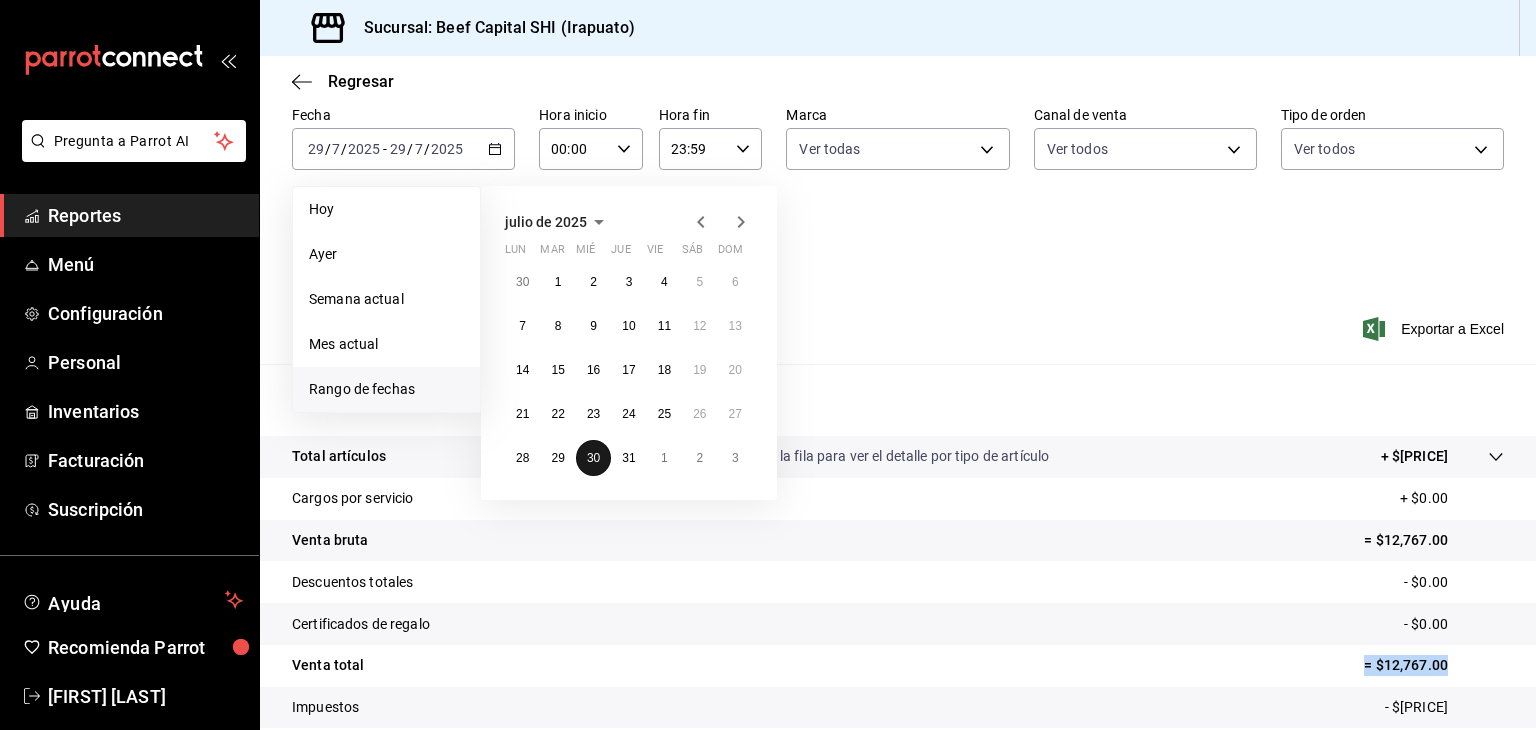 click on "30" at bounding box center [593, 458] 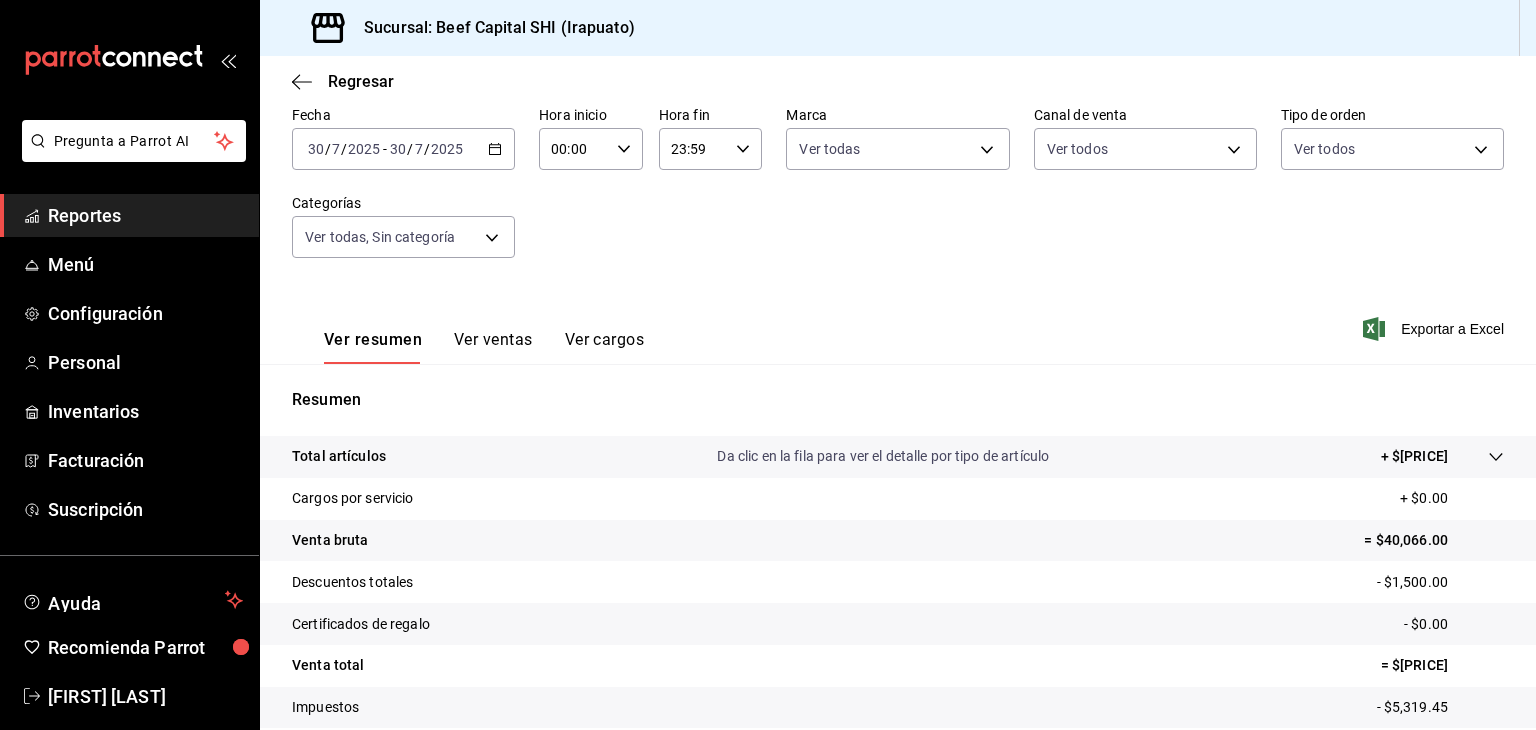 click on "= $[PRICE]" at bounding box center (1442, 665) 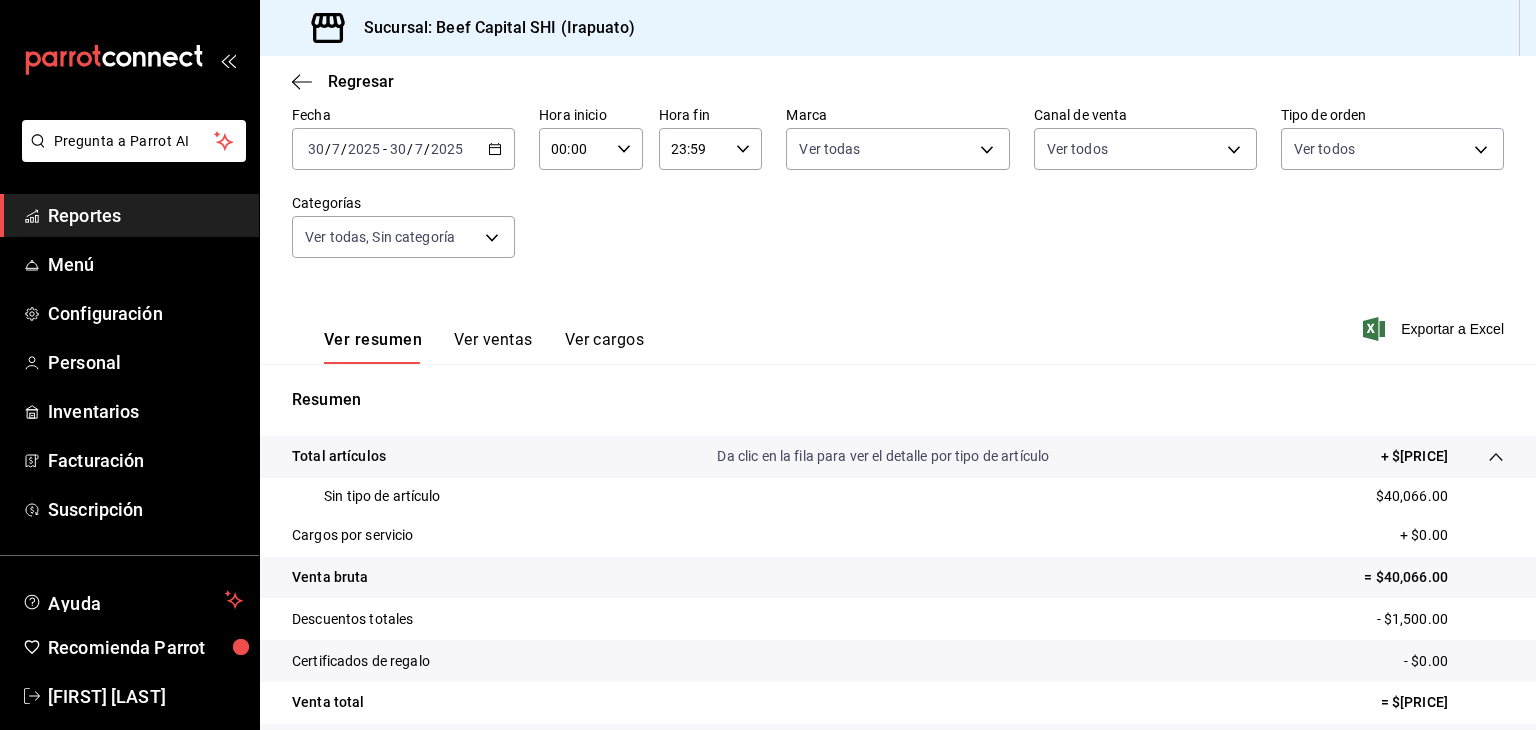 click 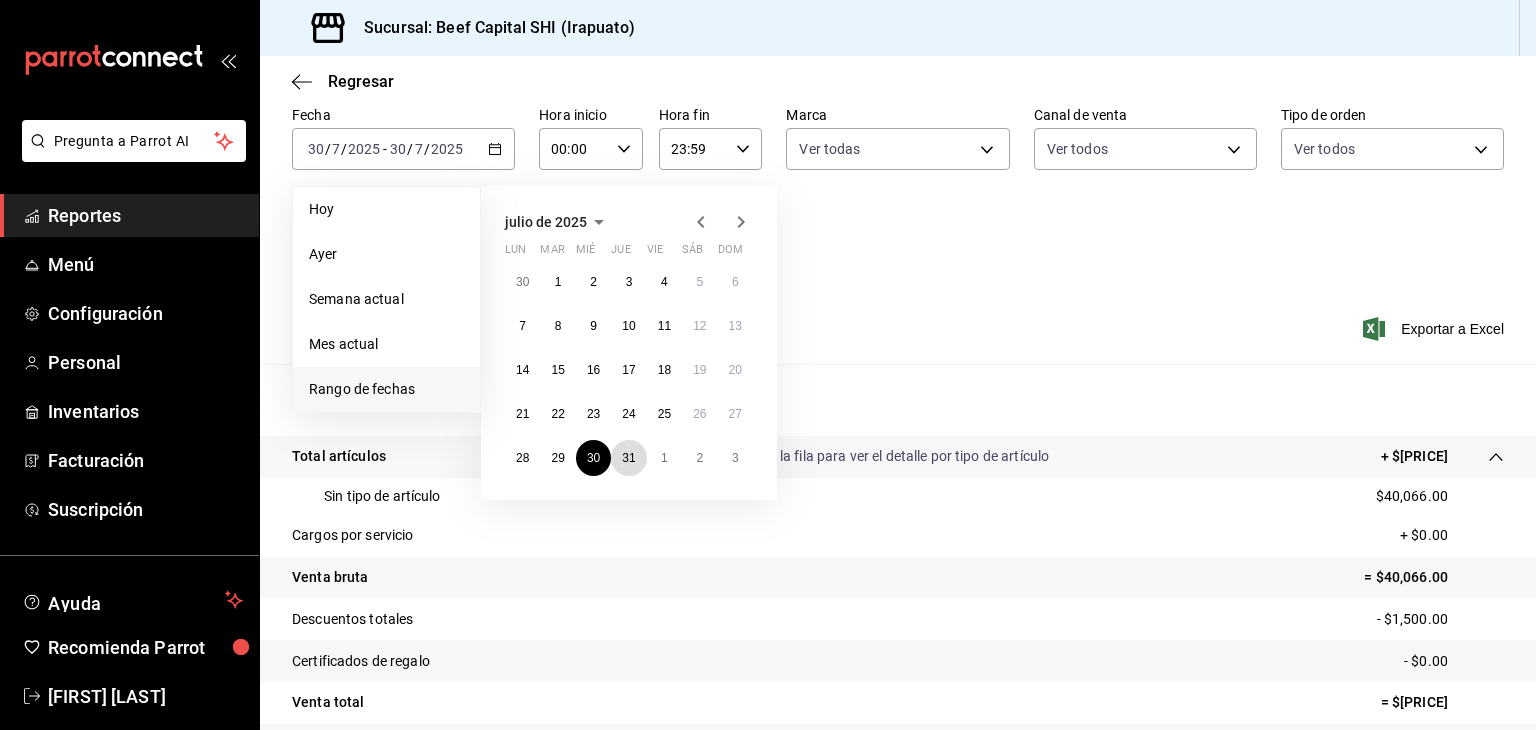 drag, startPoint x: 624, startPoint y: 451, endPoint x: 620, endPoint y: 439, distance: 12.649111 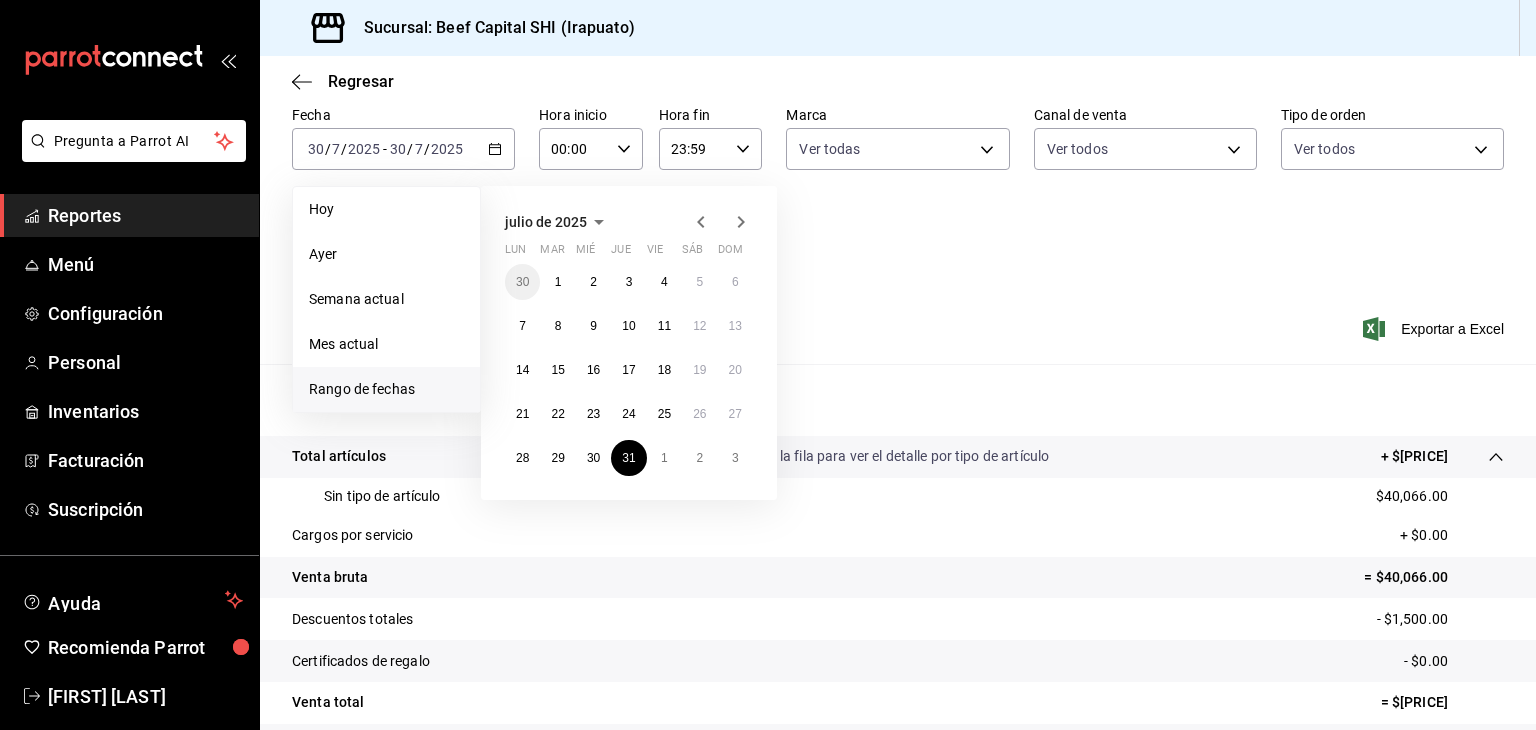 click on "30 1 2 3 4 5 6 7 8 9 10 11 12 13 14 15 16 17 18 19 20 21 22 23 24 25 26 27 28 29 30 31 1 2 3" at bounding box center (629, 370) 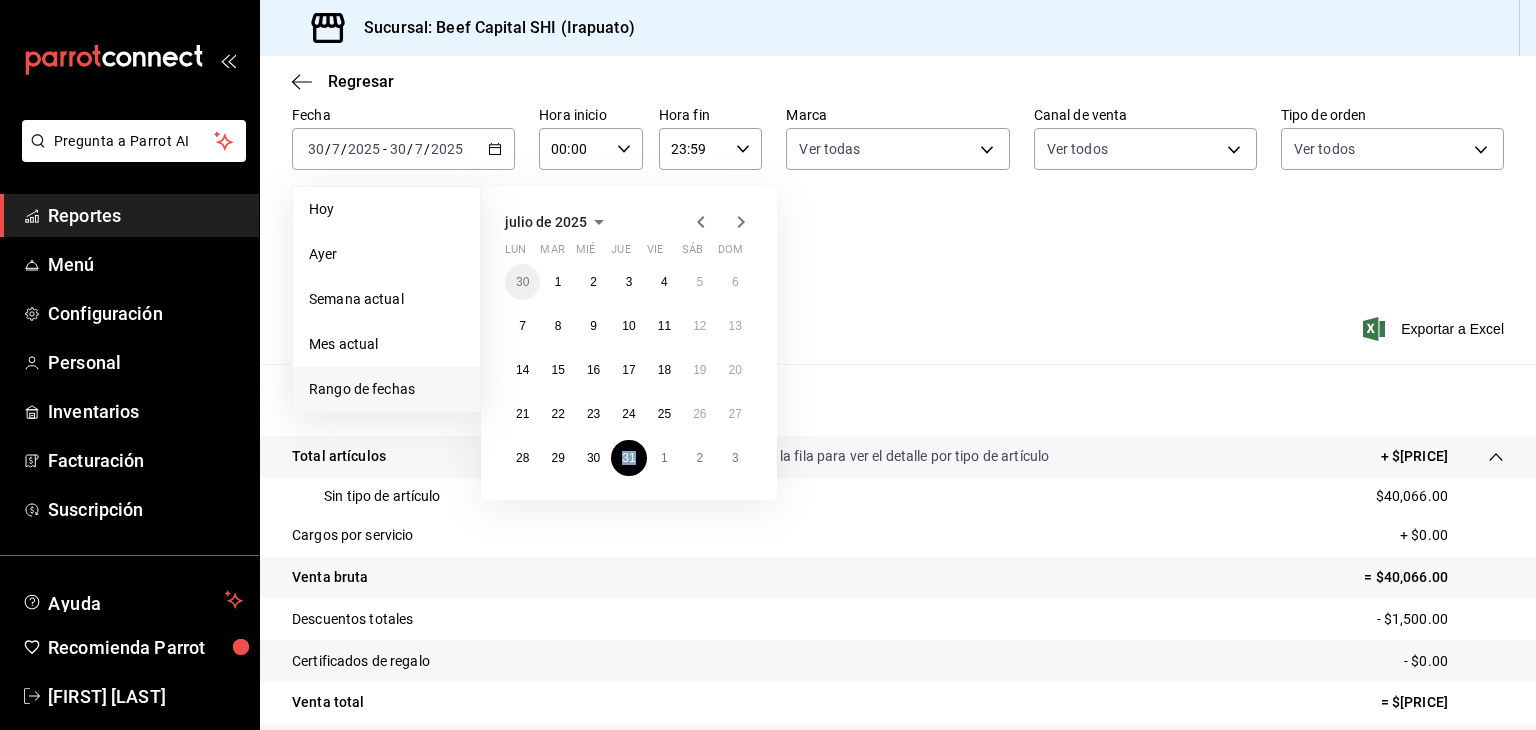 click on "30 1 2 3 4 5 6 7 8 9 10 11 12 13 14 15 16 17 18 19 20 21 22 23 24 25 26 27 28 29 30 31 1 2 3" at bounding box center [629, 370] 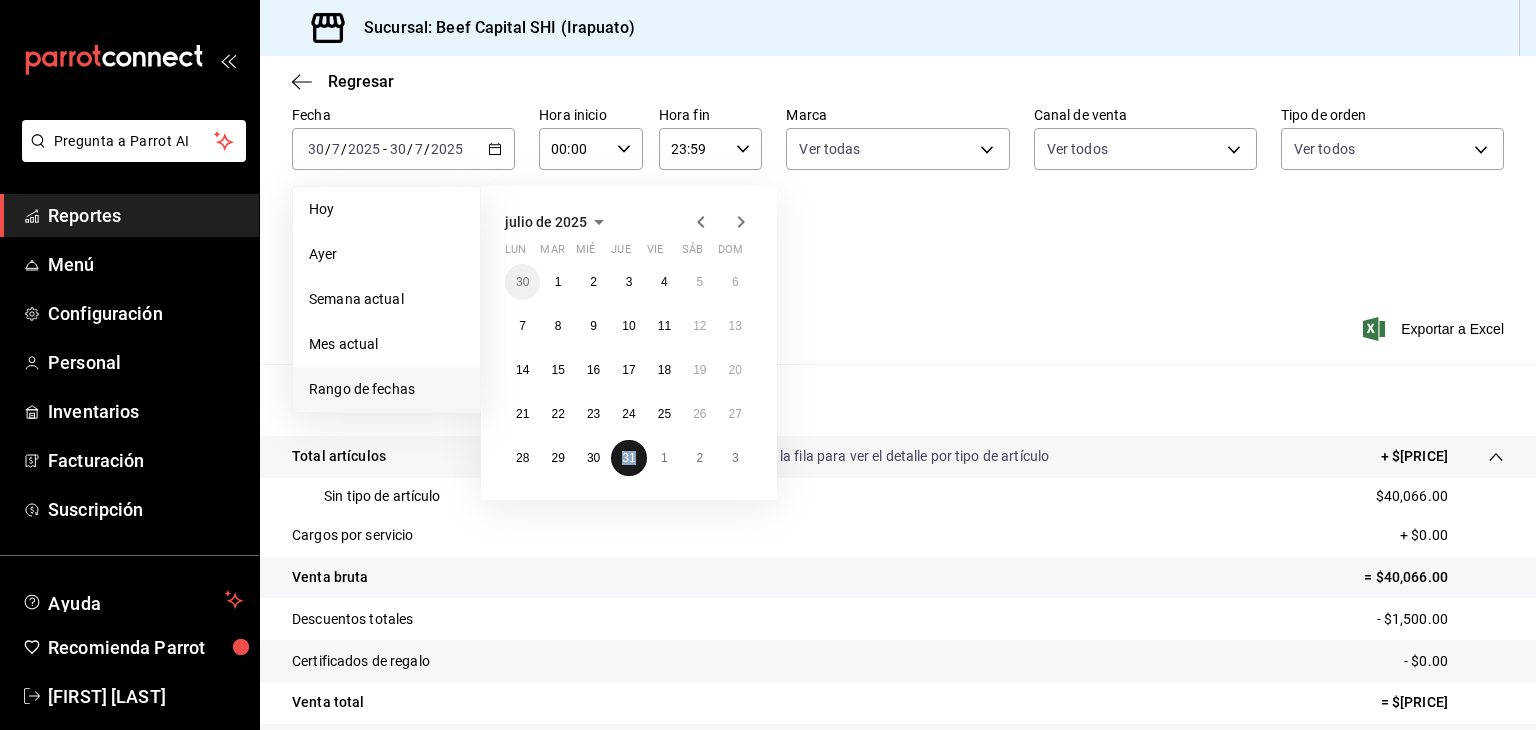 click on "31" at bounding box center [628, 458] 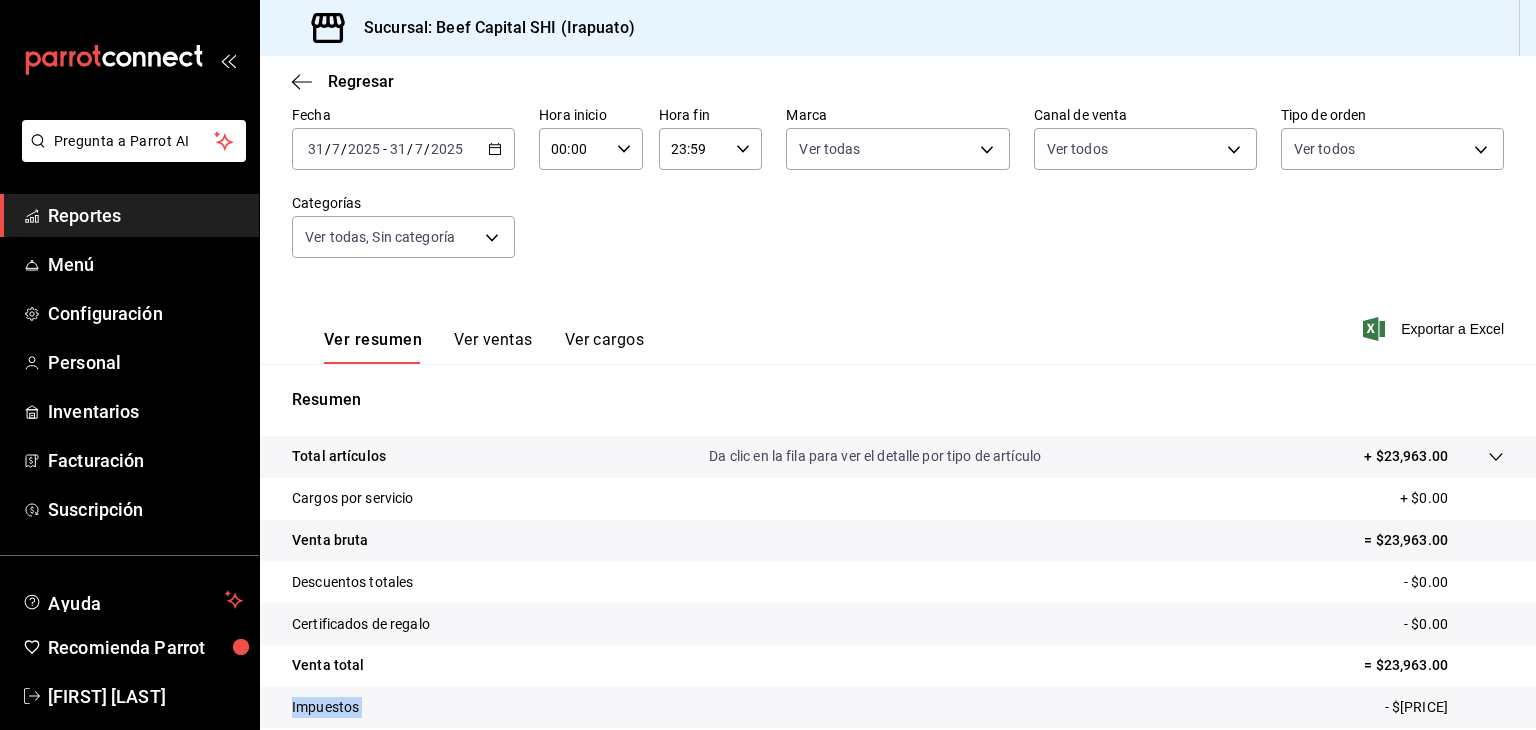 drag, startPoint x: 1426, startPoint y: 669, endPoint x: 1266, endPoint y: 685, distance: 160.798 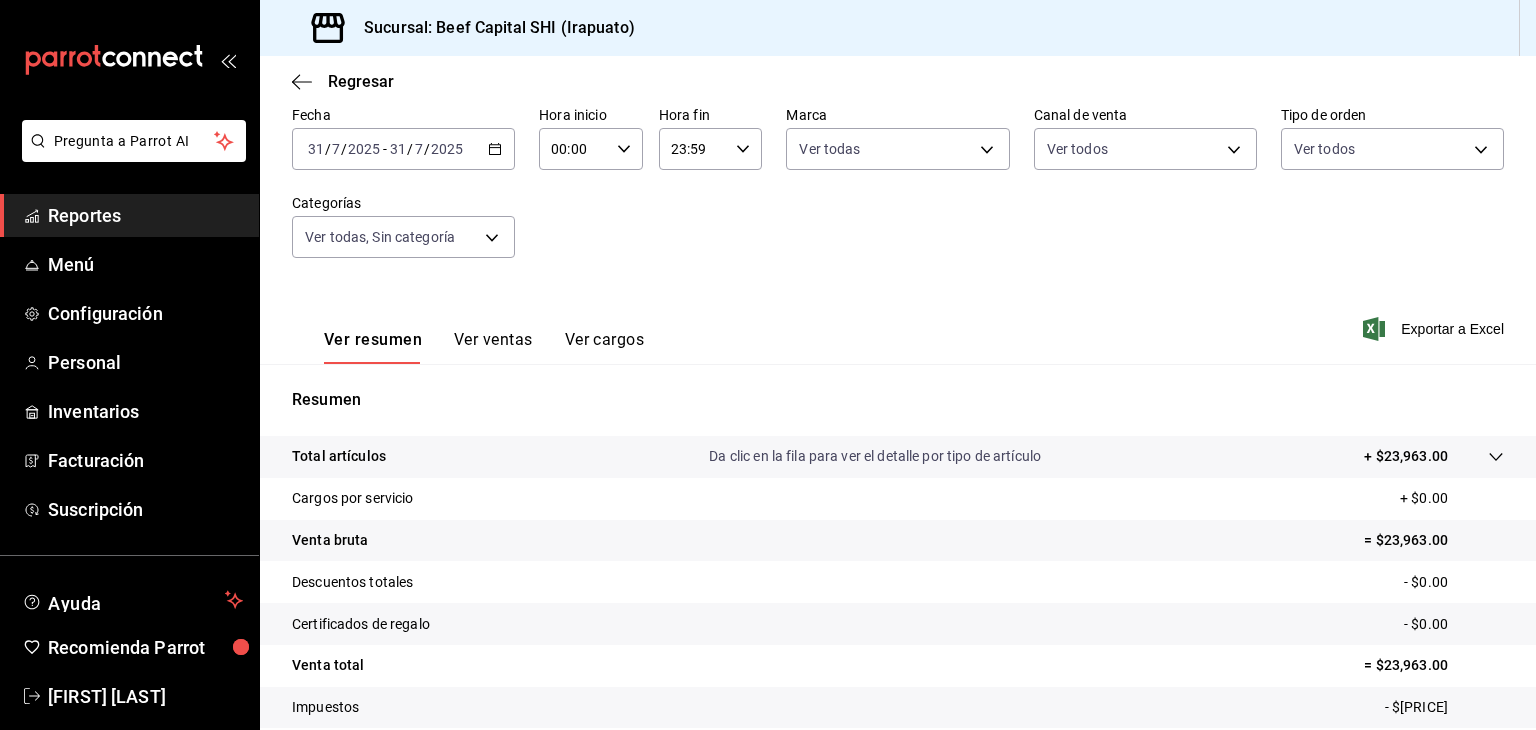 click on "Venta total = $[PRICE]" at bounding box center [898, 666] 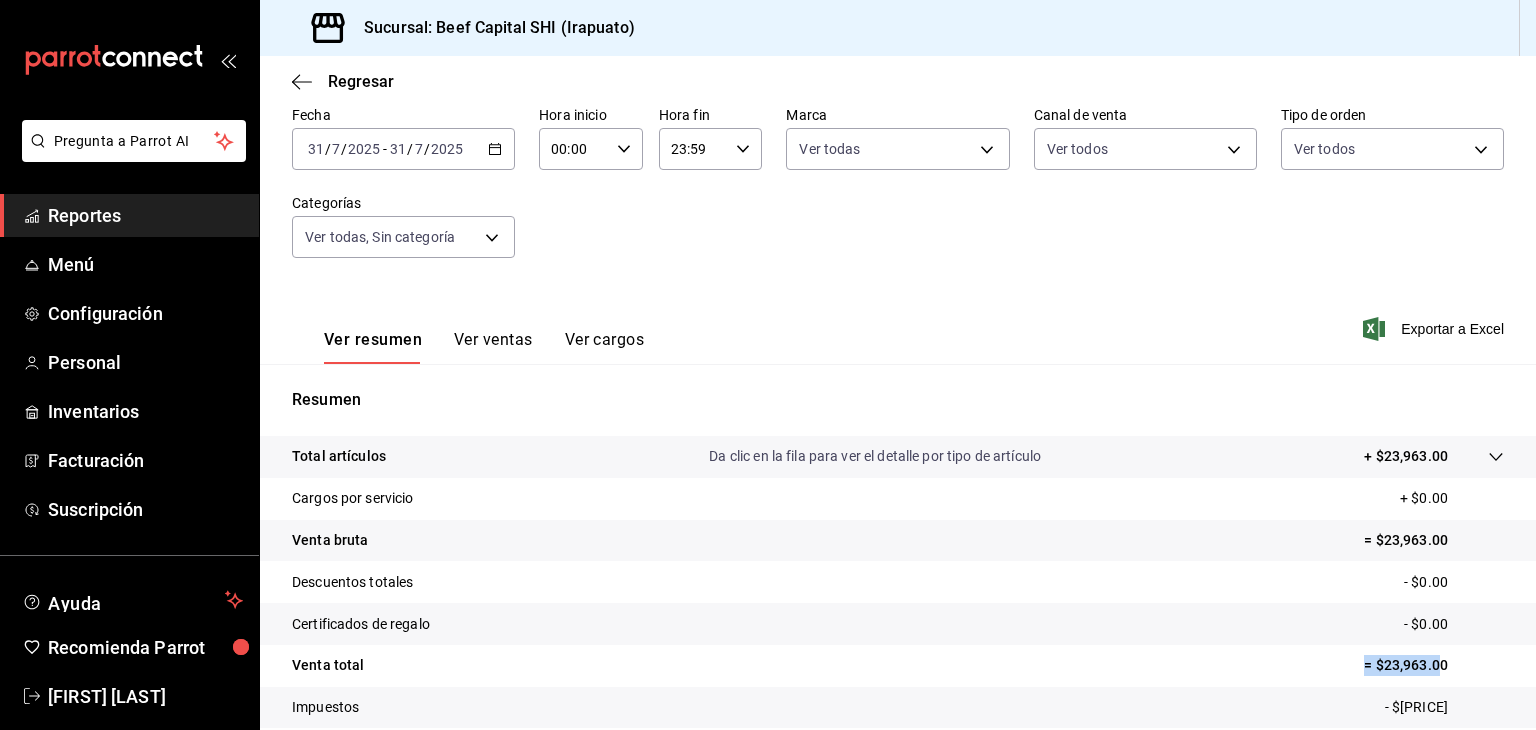 drag, startPoint x: 1422, startPoint y: 666, endPoint x: 1285, endPoint y: 668, distance: 137.0146 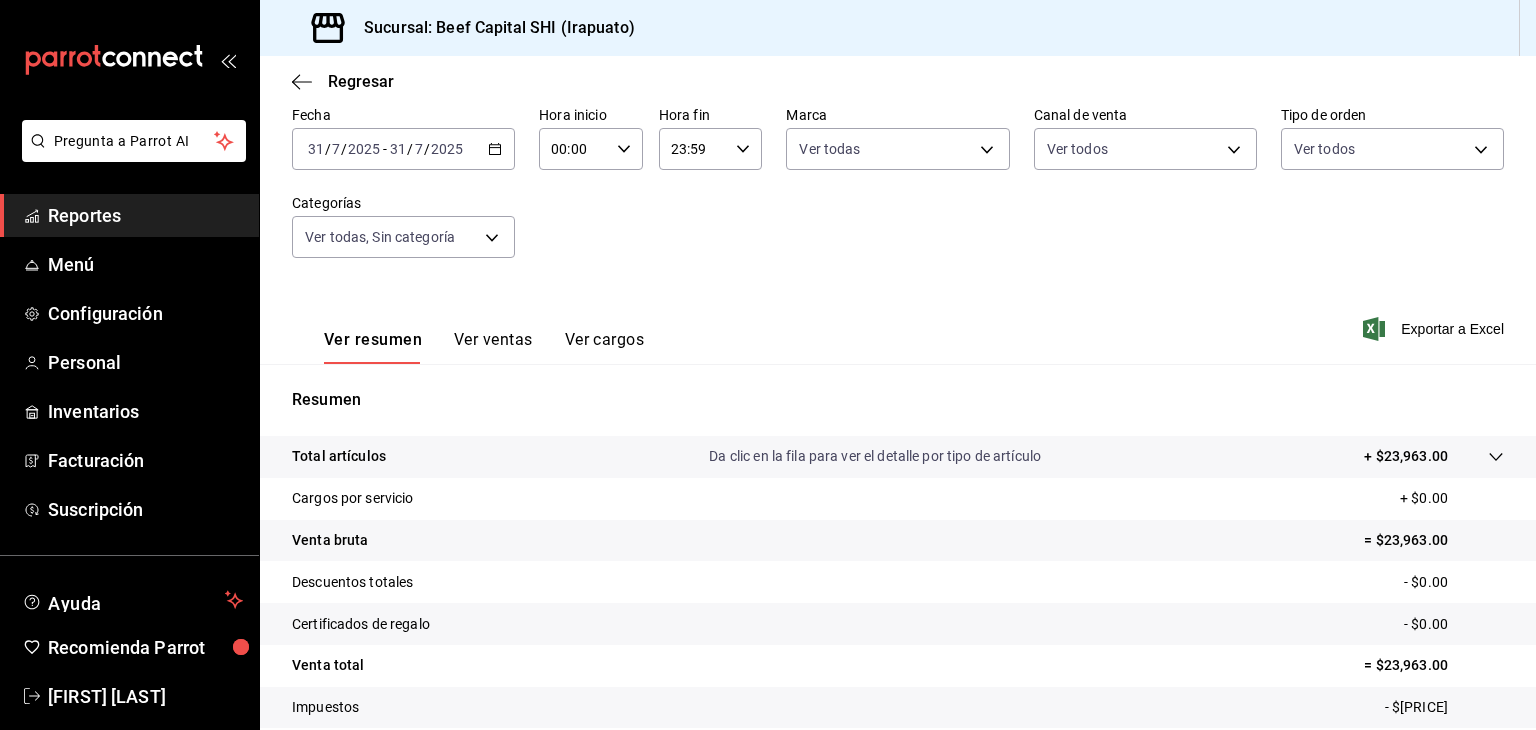 click on "2025-07-31 31 / 7 / 2025 - 2025-07-31 31 / 7 / 2025" at bounding box center [403, 149] 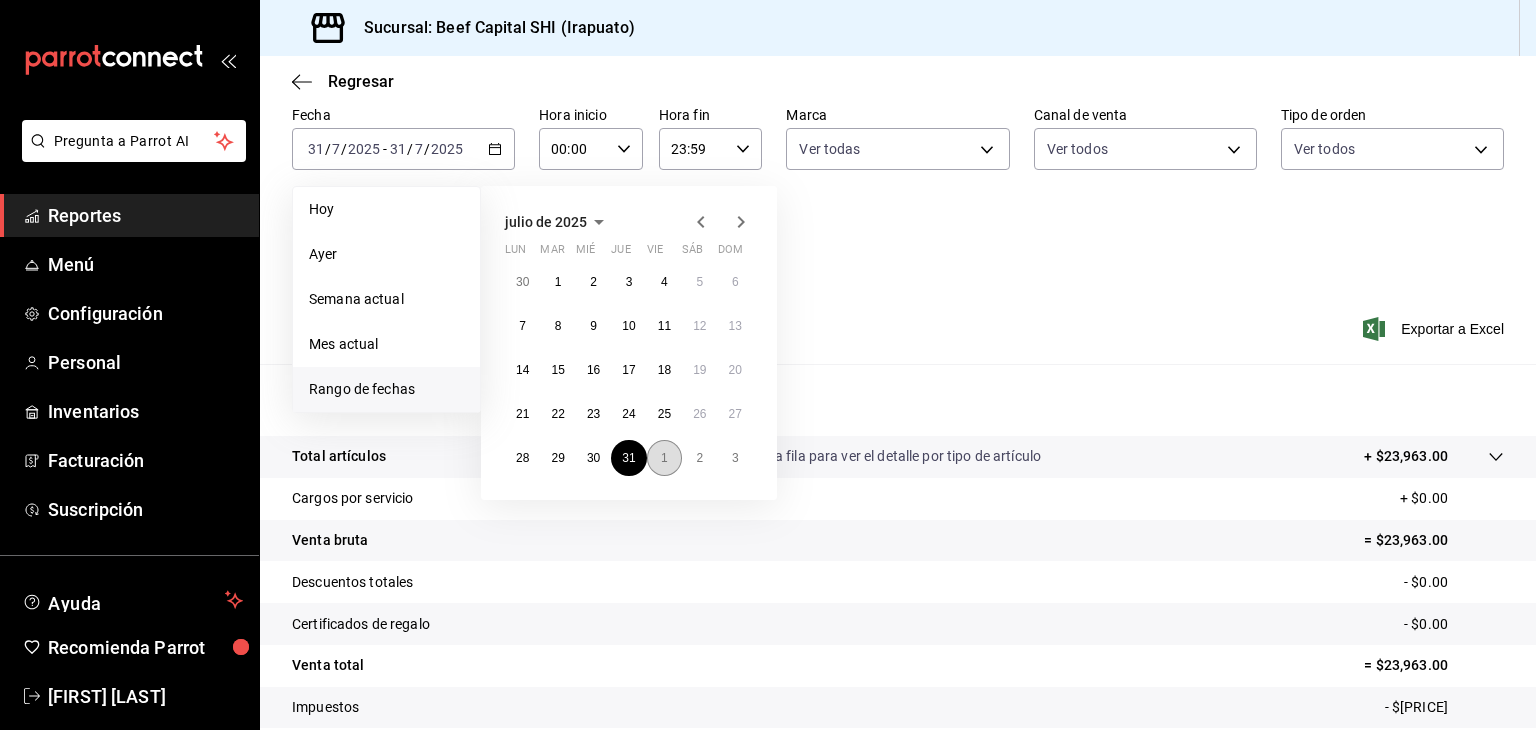 click on "1" at bounding box center (664, 458) 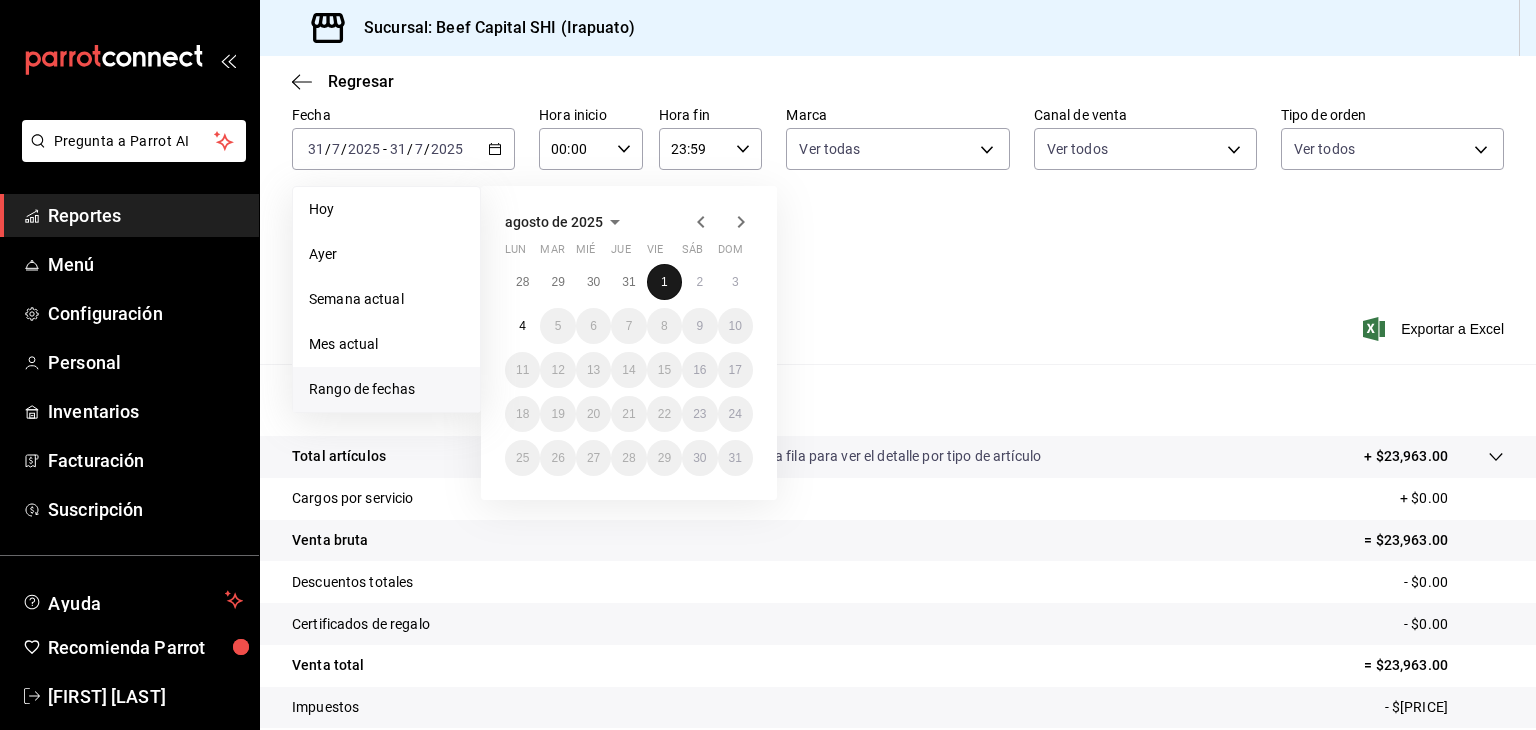 click on "1" at bounding box center (664, 282) 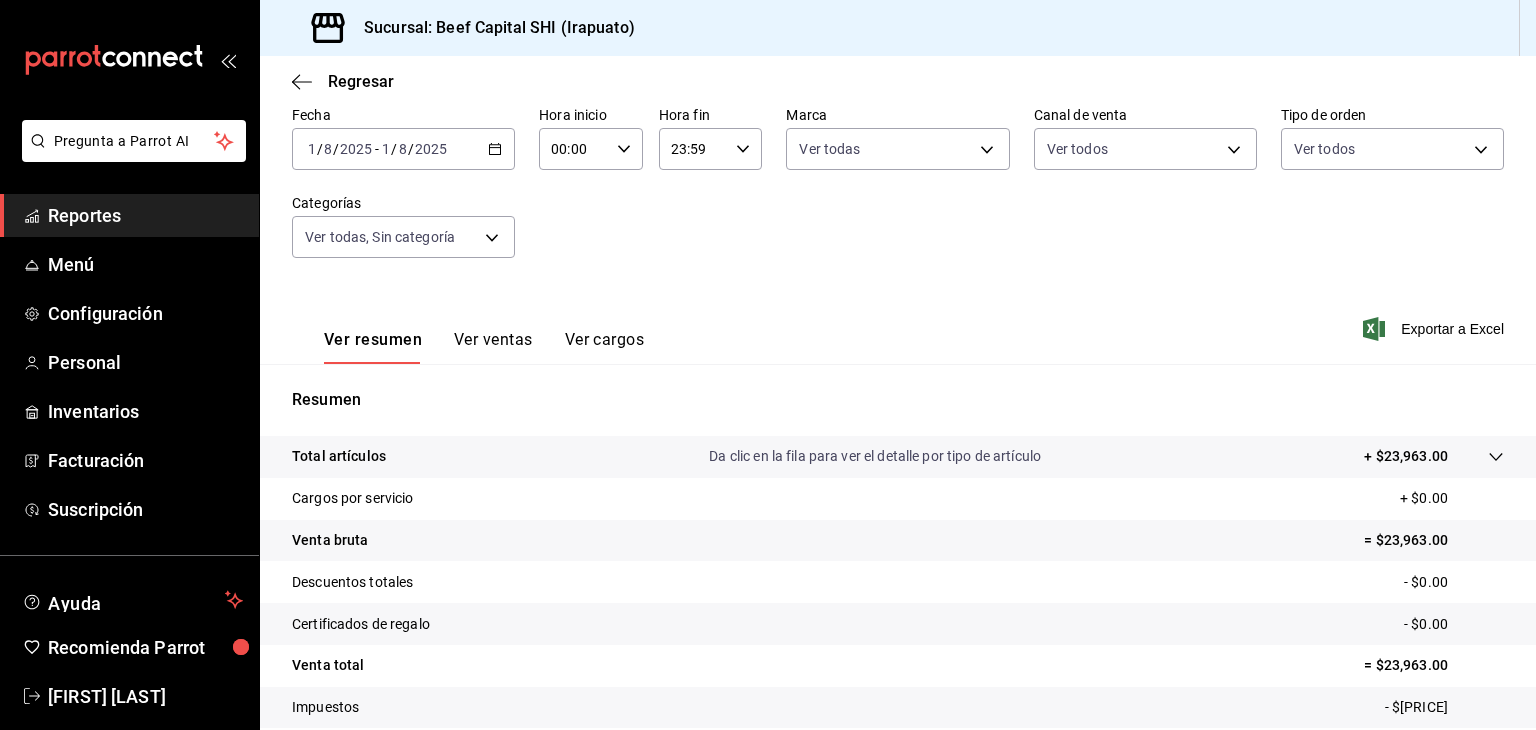 click on "Ver resumen Ver ventas Ver cargos Exportar a Excel" at bounding box center [898, 323] 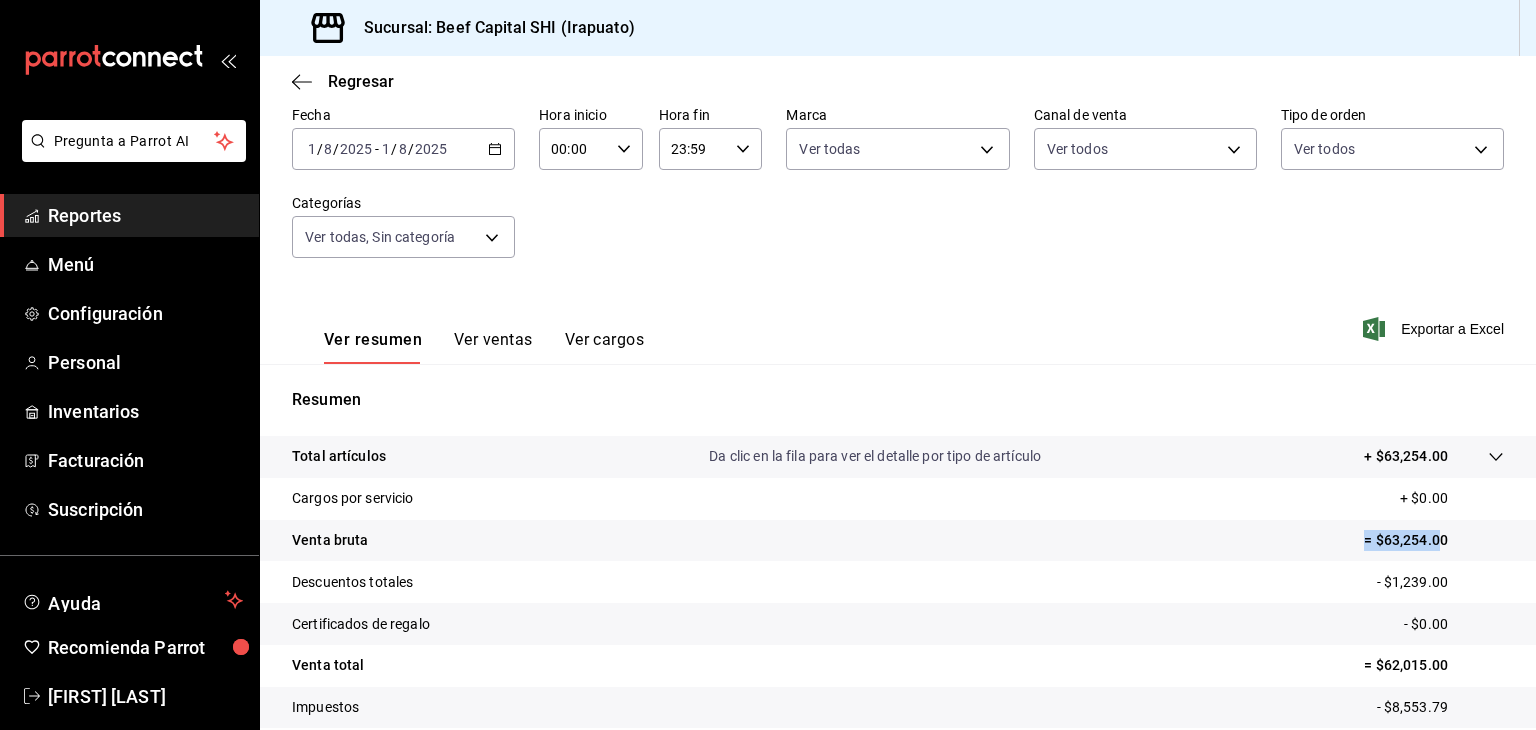 drag, startPoint x: 1421, startPoint y: 540, endPoint x: 1417, endPoint y: 559, distance: 19.416489 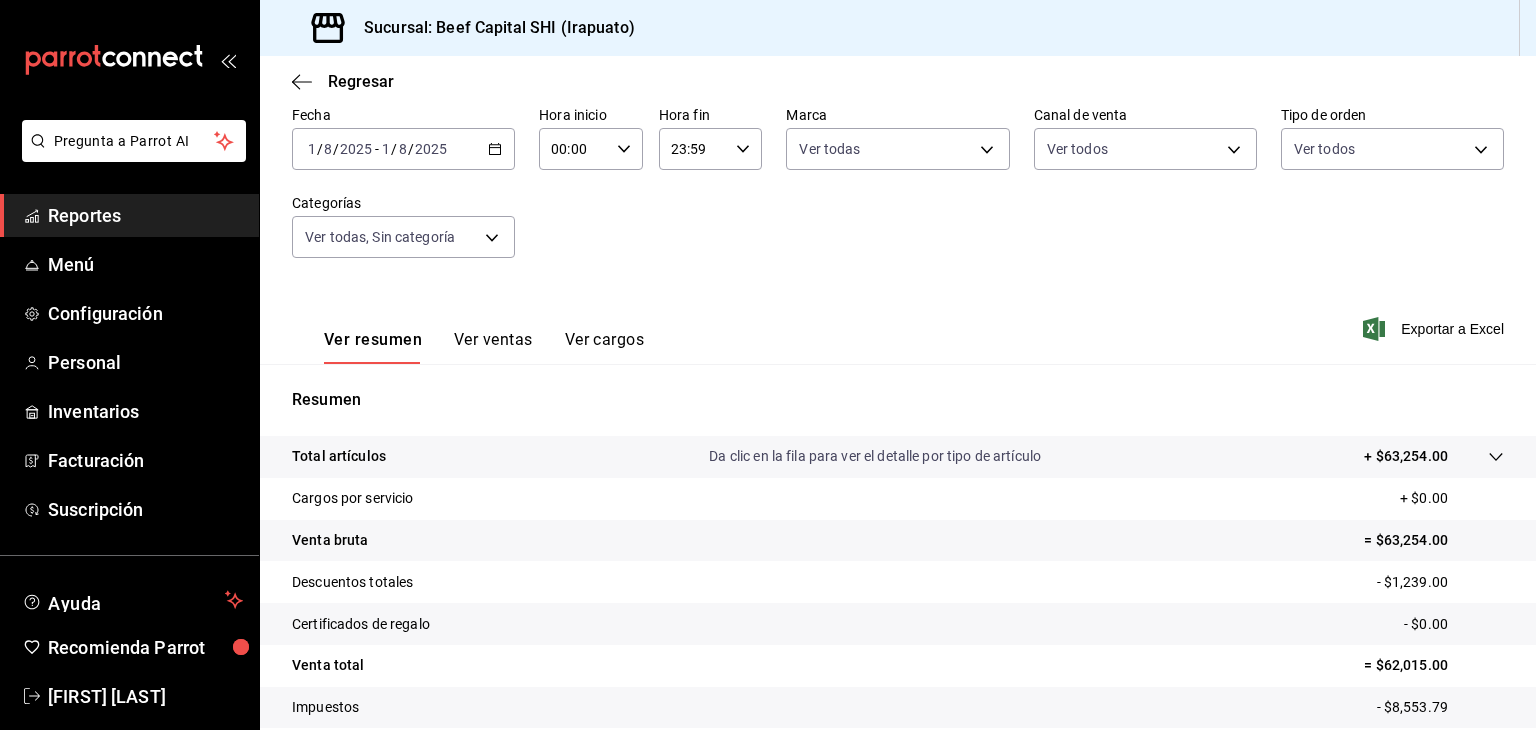 click on "= $62,015.00" at bounding box center [1434, 665] 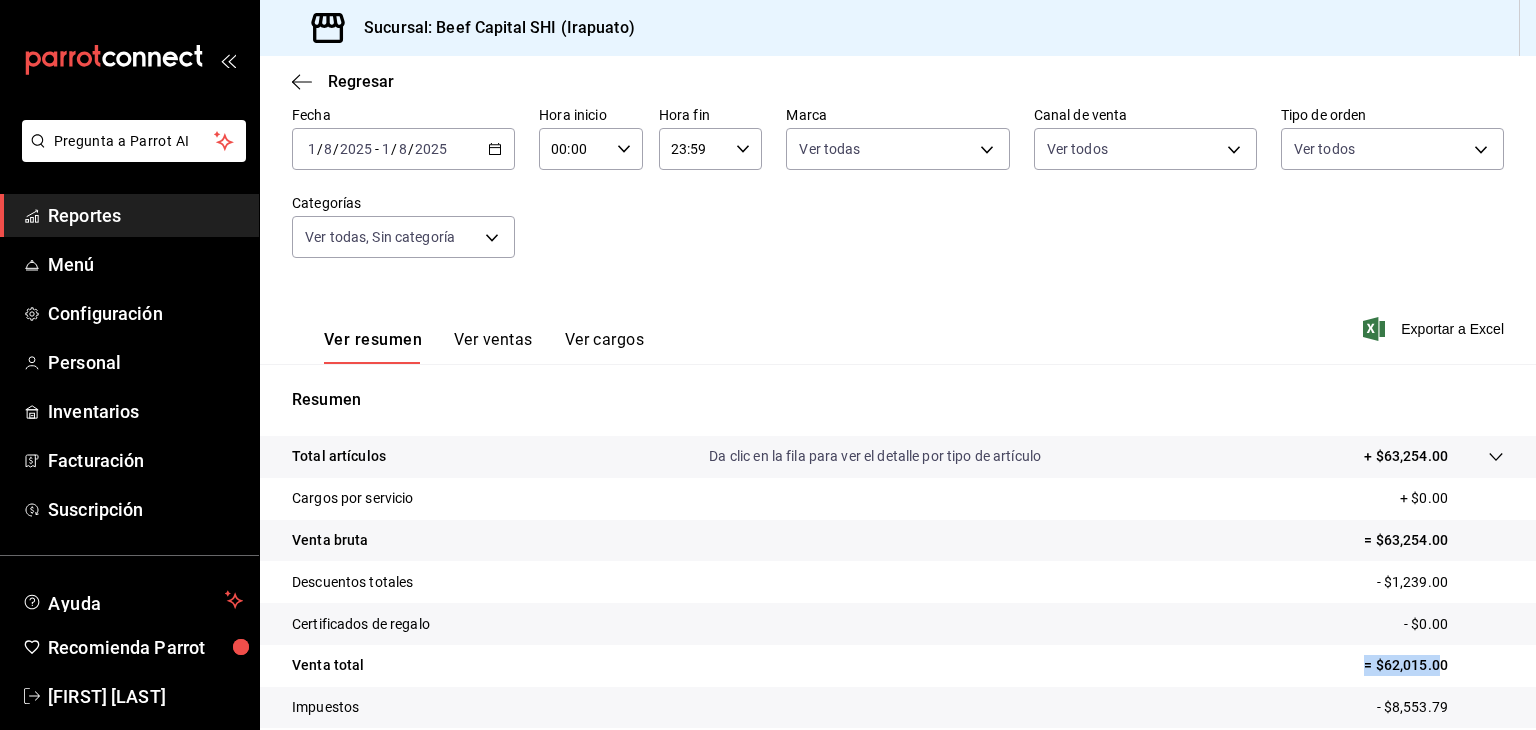 drag, startPoint x: 1424, startPoint y: 664, endPoint x: 1340, endPoint y: 675, distance: 84.71718 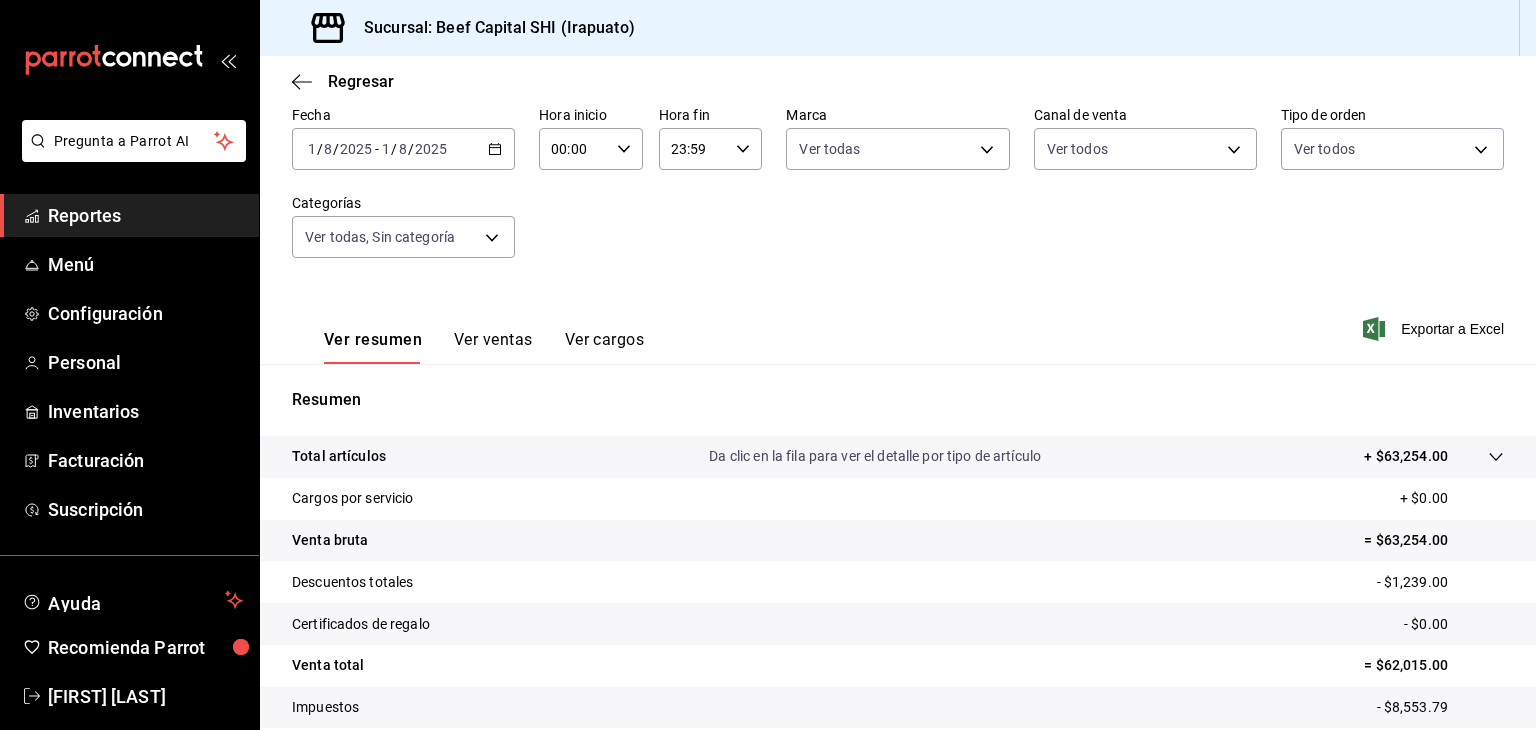click on "2025-08-01 1 / 8 / 2025 - 2025-08-01 1 / 8 / 2025" at bounding box center (403, 149) 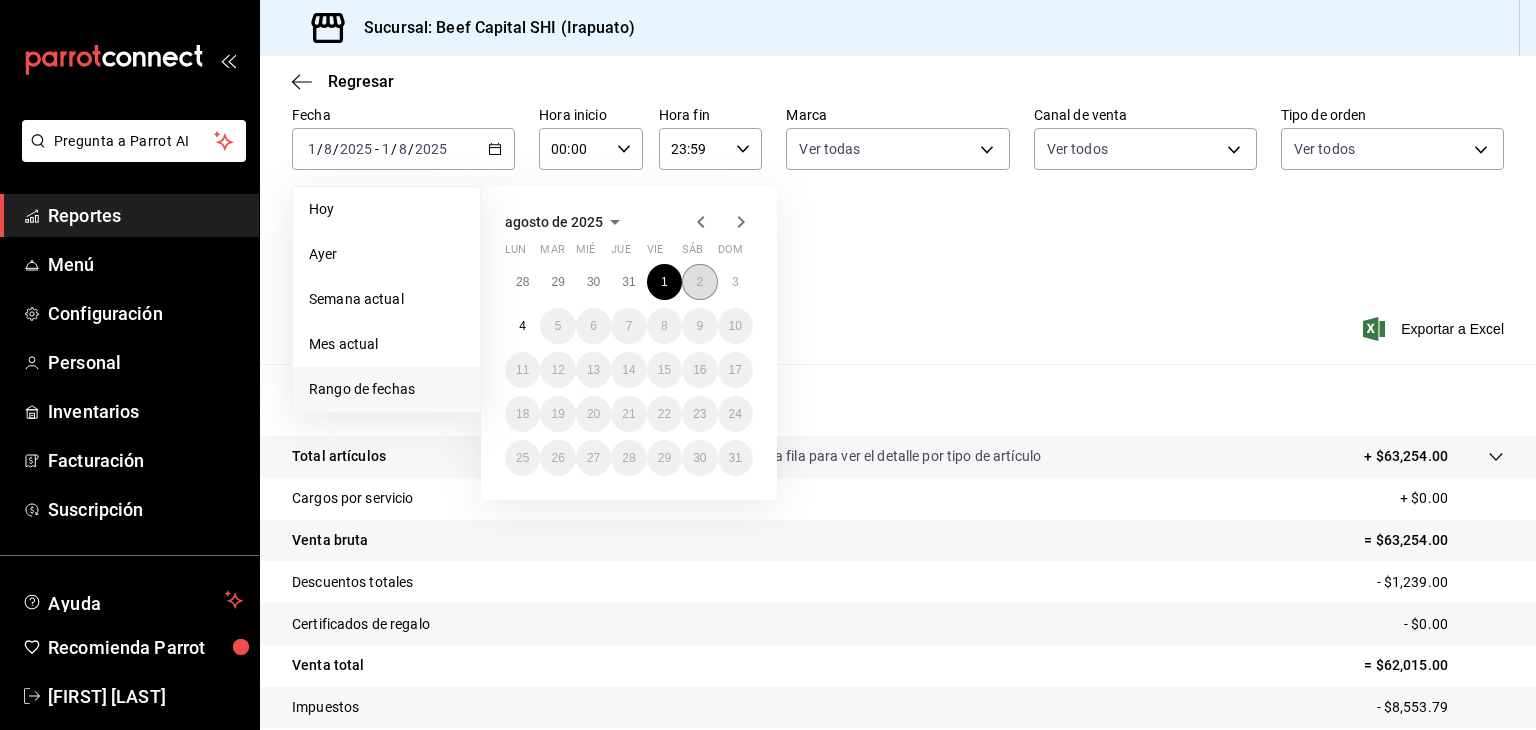 click on "2" at bounding box center [699, 282] 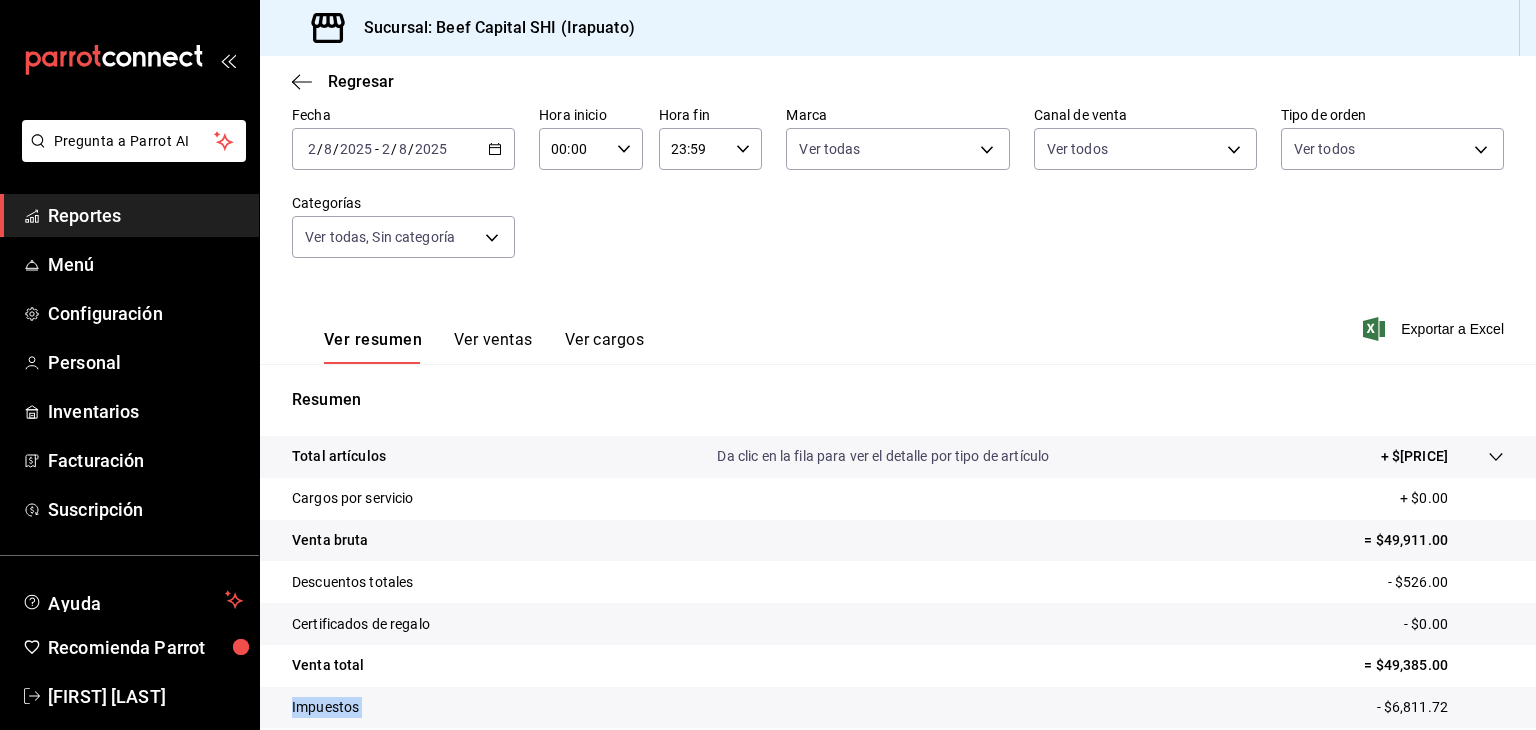 drag, startPoint x: 1419, startPoint y: 665, endPoint x: 1369, endPoint y: 689, distance: 55.461697 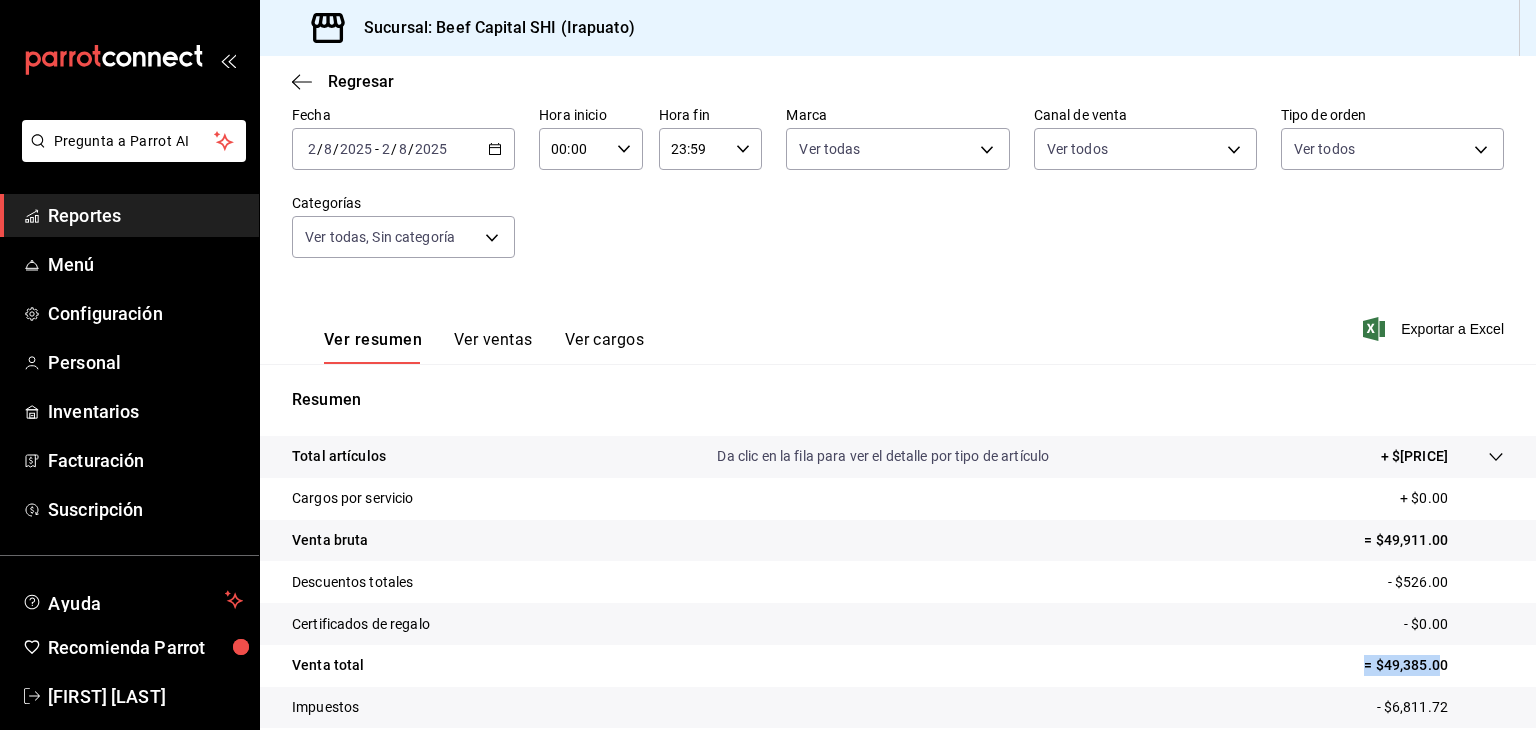 drag, startPoint x: 1423, startPoint y: 661, endPoint x: 1360, endPoint y: 669, distance: 63.505905 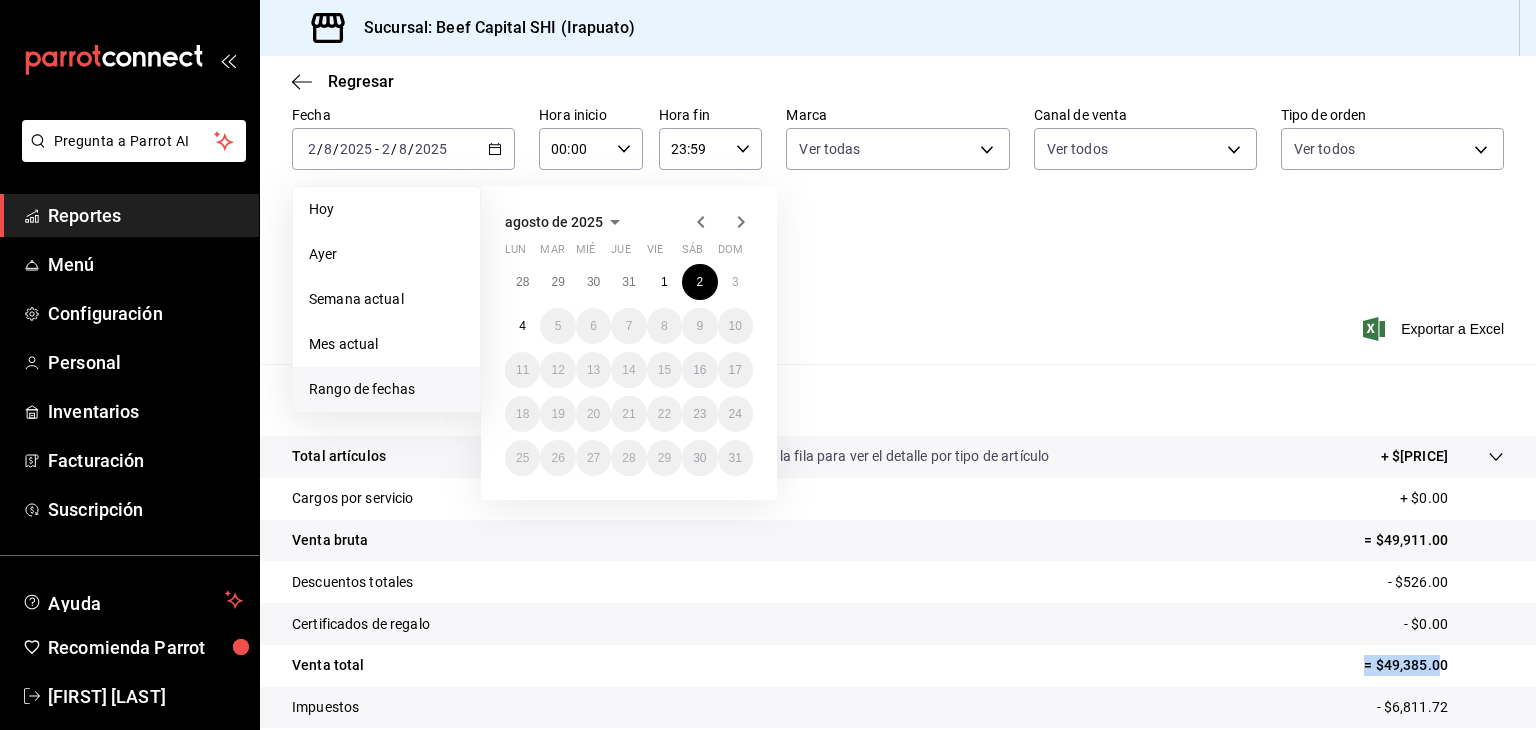 click 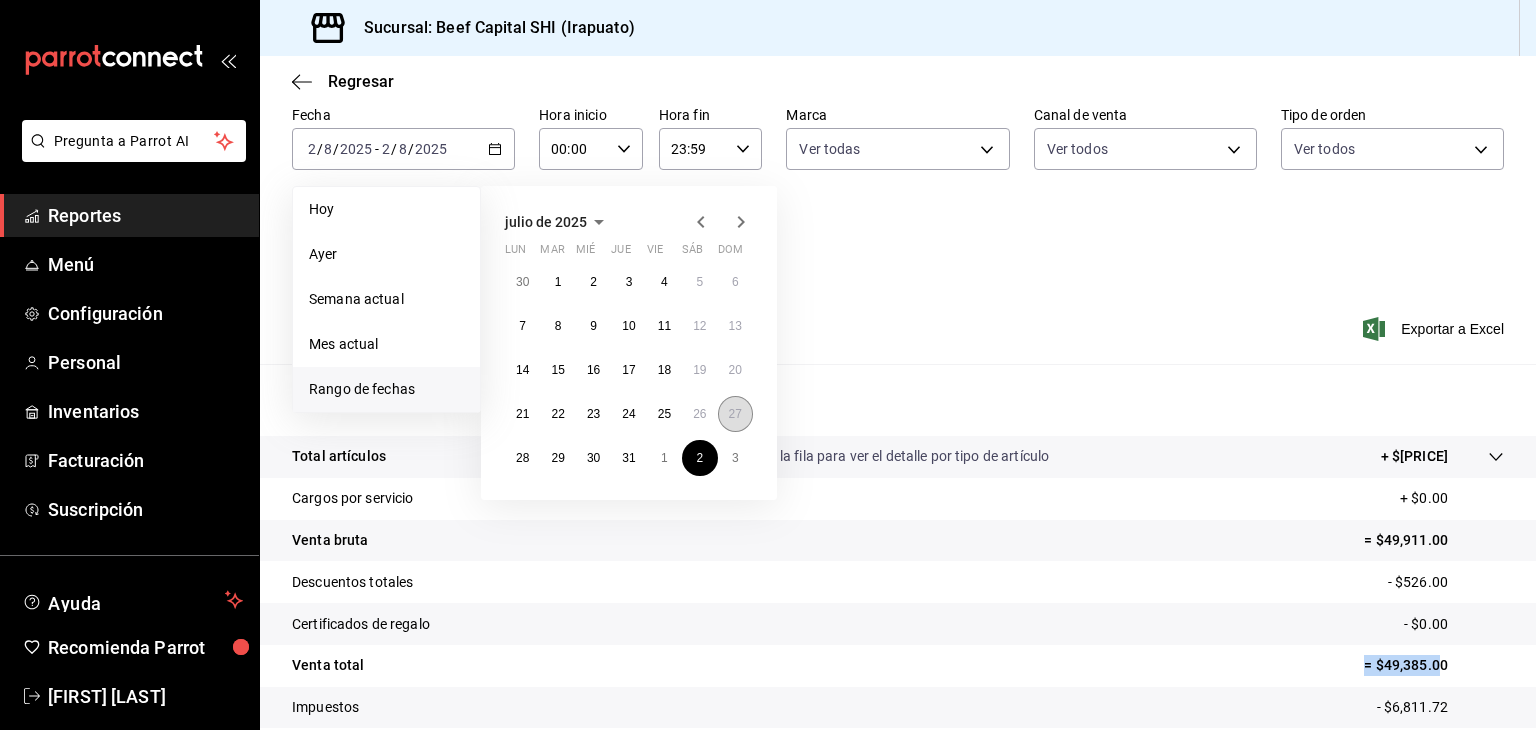click on "27" at bounding box center (735, 414) 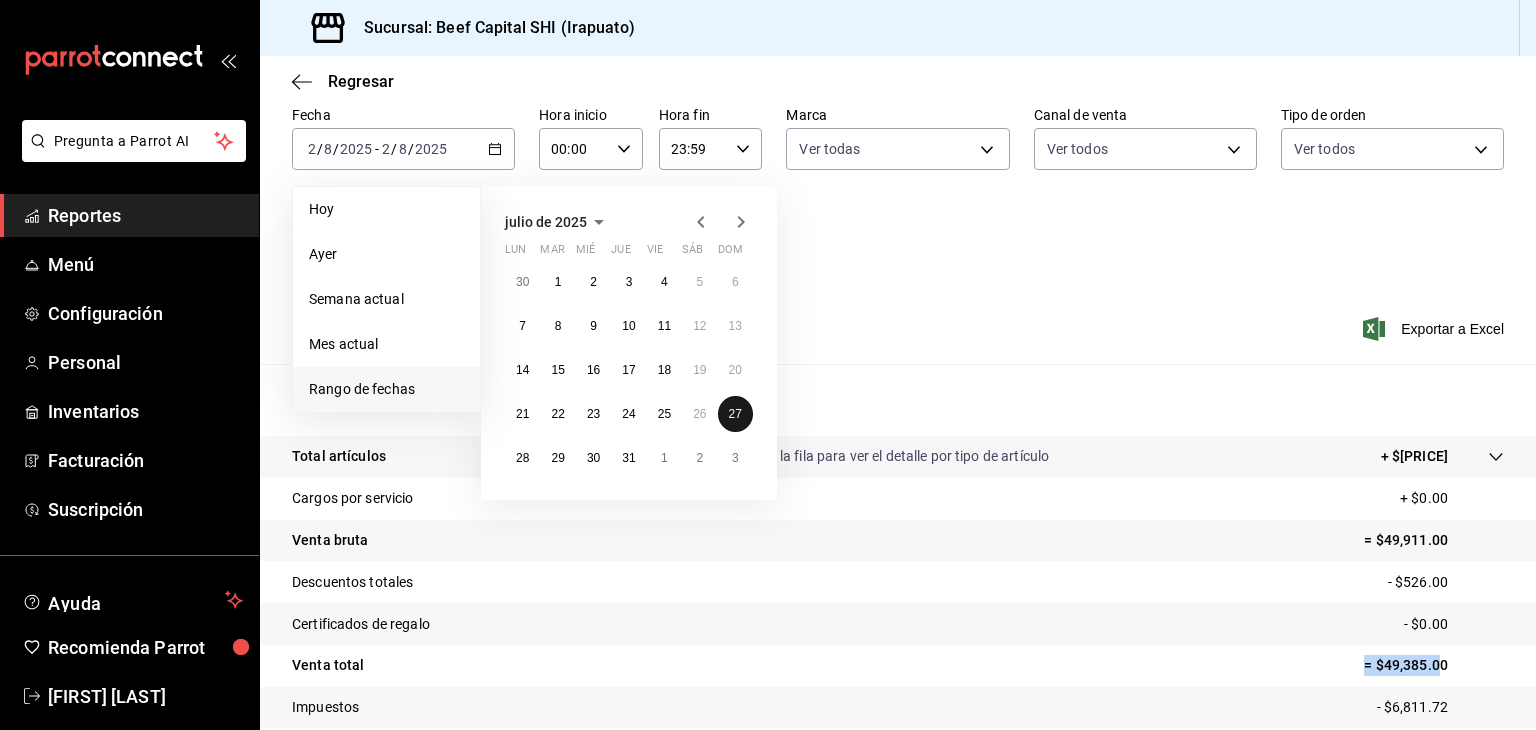 click on "27" at bounding box center [735, 414] 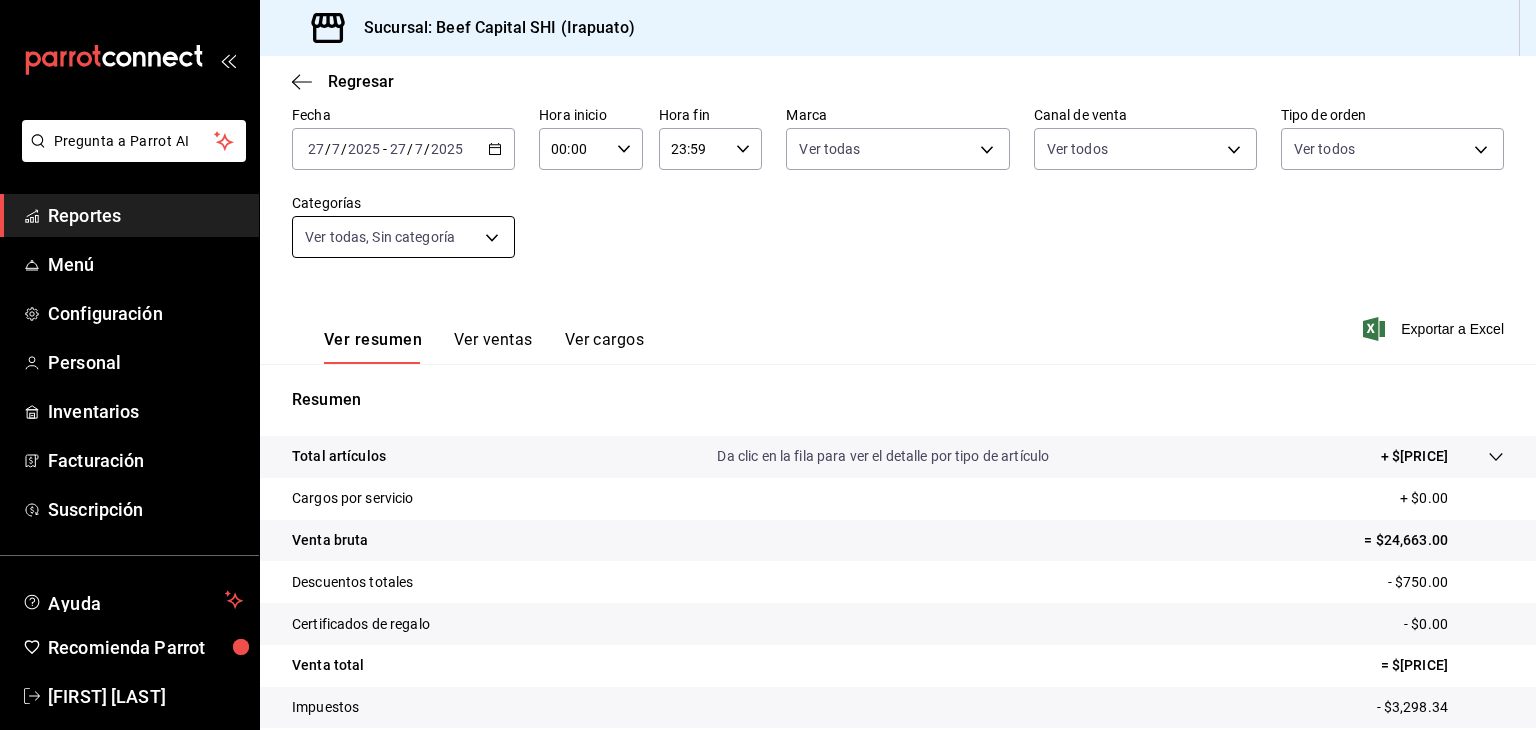 click on "Pregunta a Parrot AI Reportes   Menú   Configuración   Personal   Inventarios   Facturación   Suscripción   Ayuda Recomienda Parrot   [FIRST] [LAST]   Sugerir nueva función   Sucursal: Beef Capital SHI ([CITY]) Regresar Ventas Los artículos listados no incluyen descuentos de orden y el filtro de fechas está limitado a un máximo de 31 días. Fecha 2025-07-27 27 / 7 / 2025 - 2025-07-27 27 / 7 / 2025 Hora inicio 00:00 Hora inicio Hora fin 23:59 Hora fin Marca Ver todas 605647f7-5ddc-403a-84da-aa3c8a25865f Canal de venta Ver todos PARROT,UBER_EATS,RAPPI,DIDI_FOOD,ONLINE Tipo de orden Ver todos f0dc0ac1-6073-4fdc-a840-2403026703dd,0f8ba289-97a1-4f04-8ca0-15d5a03158af,a05fda08-5405-49a0-86f2-e5b9a7b6f423,5d923bae-fe21-4894-85d6-7d0342c1d121,EXTERNAL,c71ec097-2248-488e-a32e-8de3f5a3b432,904d68f3-fd54-489f-bdb1-85ac294009fe,13f89c97-69b9-4d8b-907e-b006cb267a61,654ceeca-3ffc-43d3-bab0-ddce0218ccf5,b5913b80-8220-4dbe-9dc2-244c1fe3f3b9 Categorías Ver resumen Ver ventas Ver cargos" at bounding box center (768, 365) 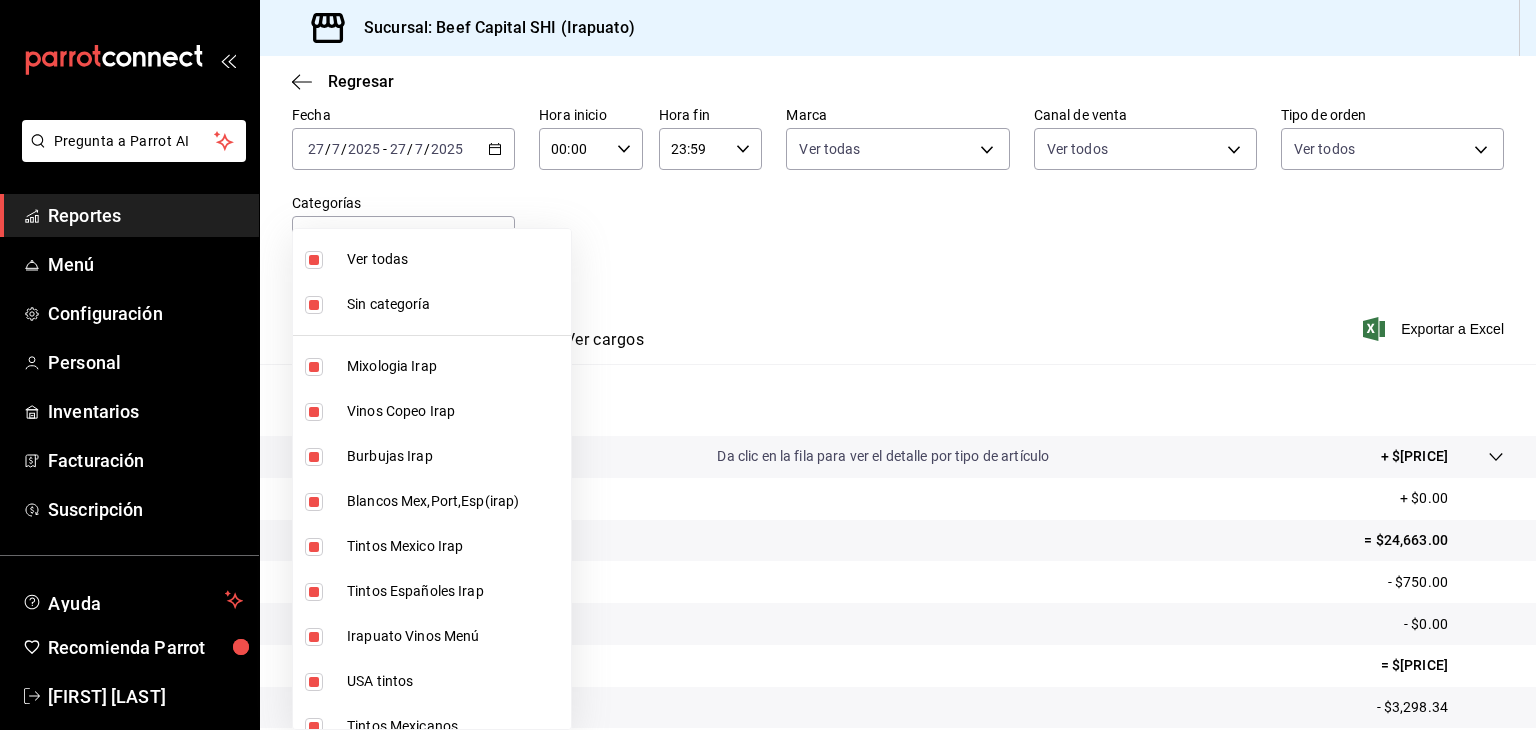 drag, startPoint x: 314, startPoint y: 257, endPoint x: 316, endPoint y: 303, distance: 46.043457 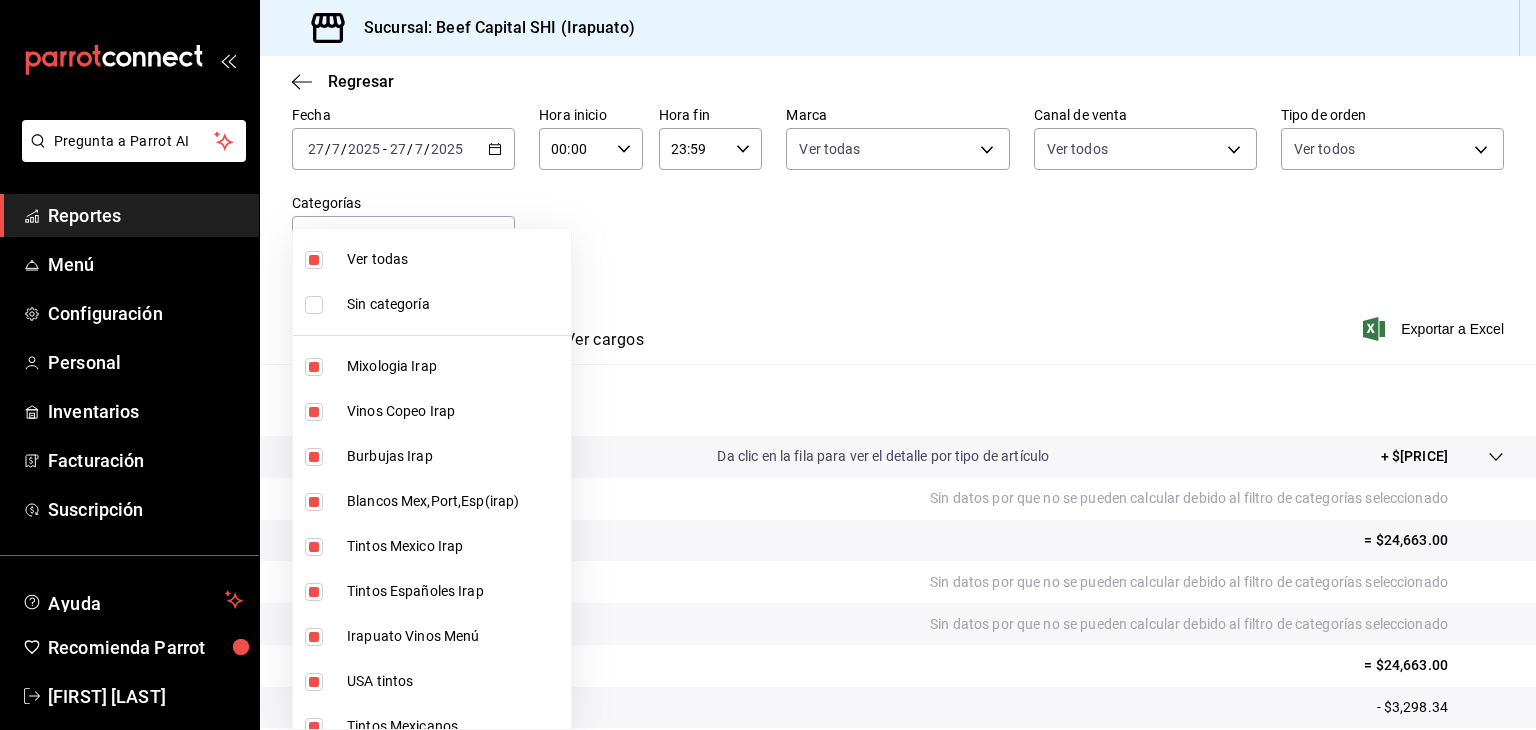 click at bounding box center (314, 260) 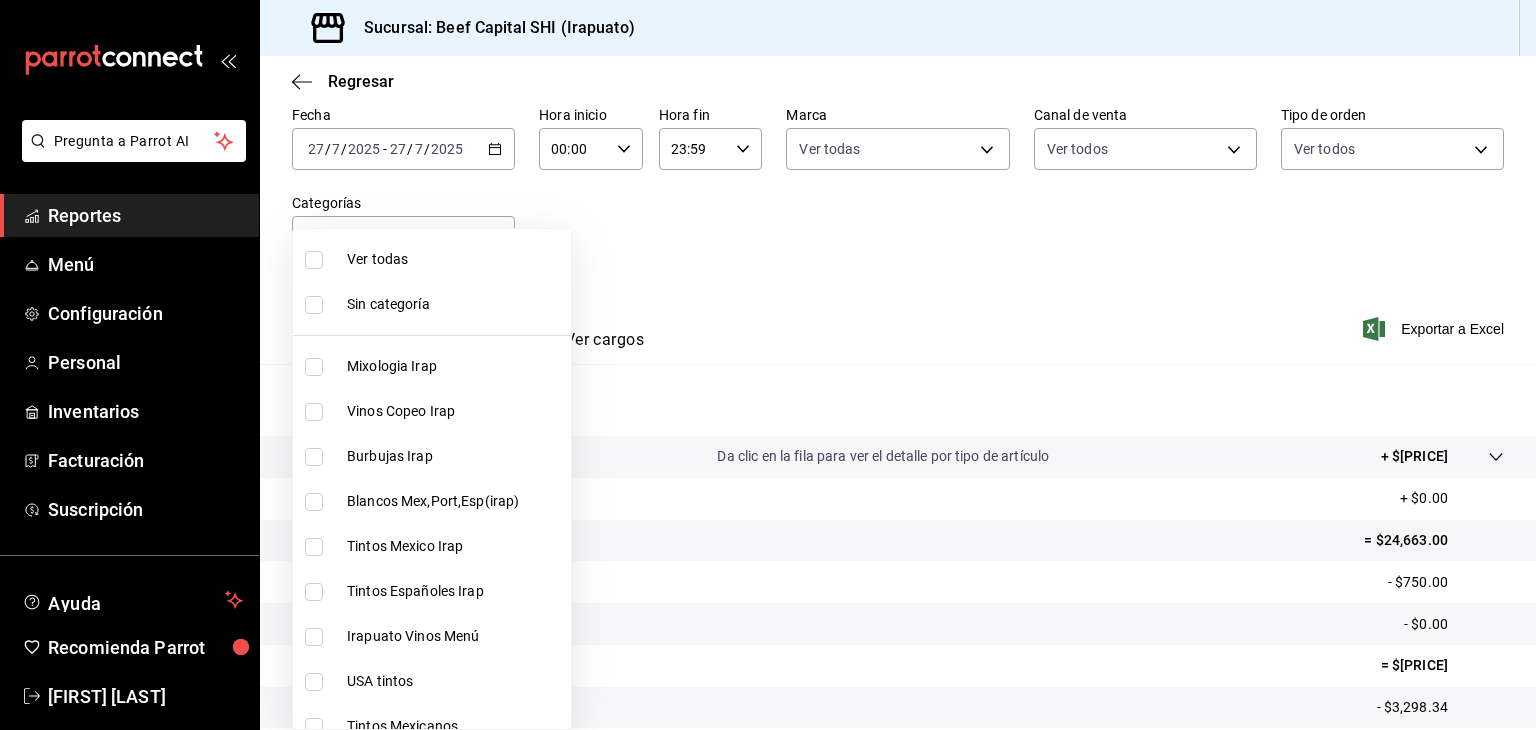 click at bounding box center (314, 367) 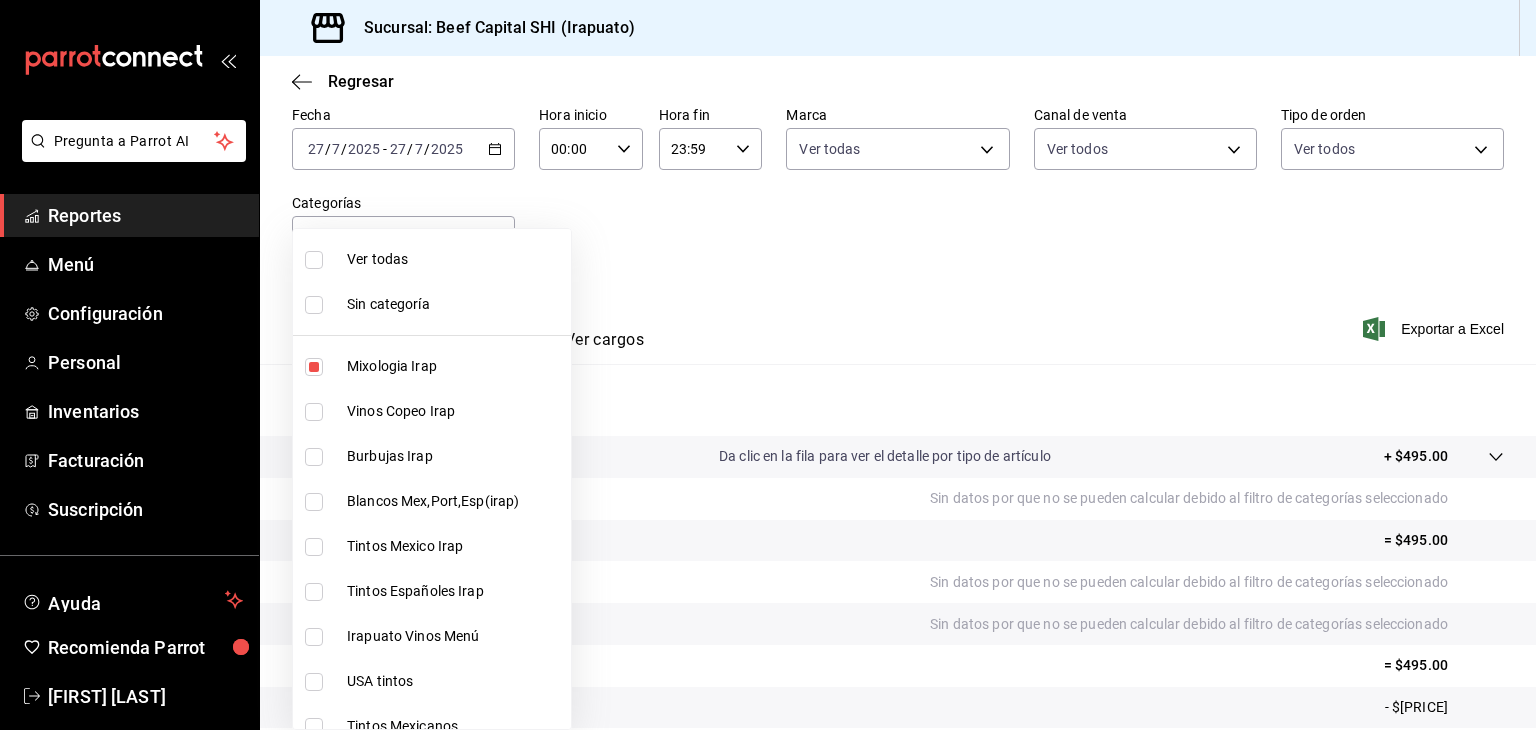 click at bounding box center [314, 412] 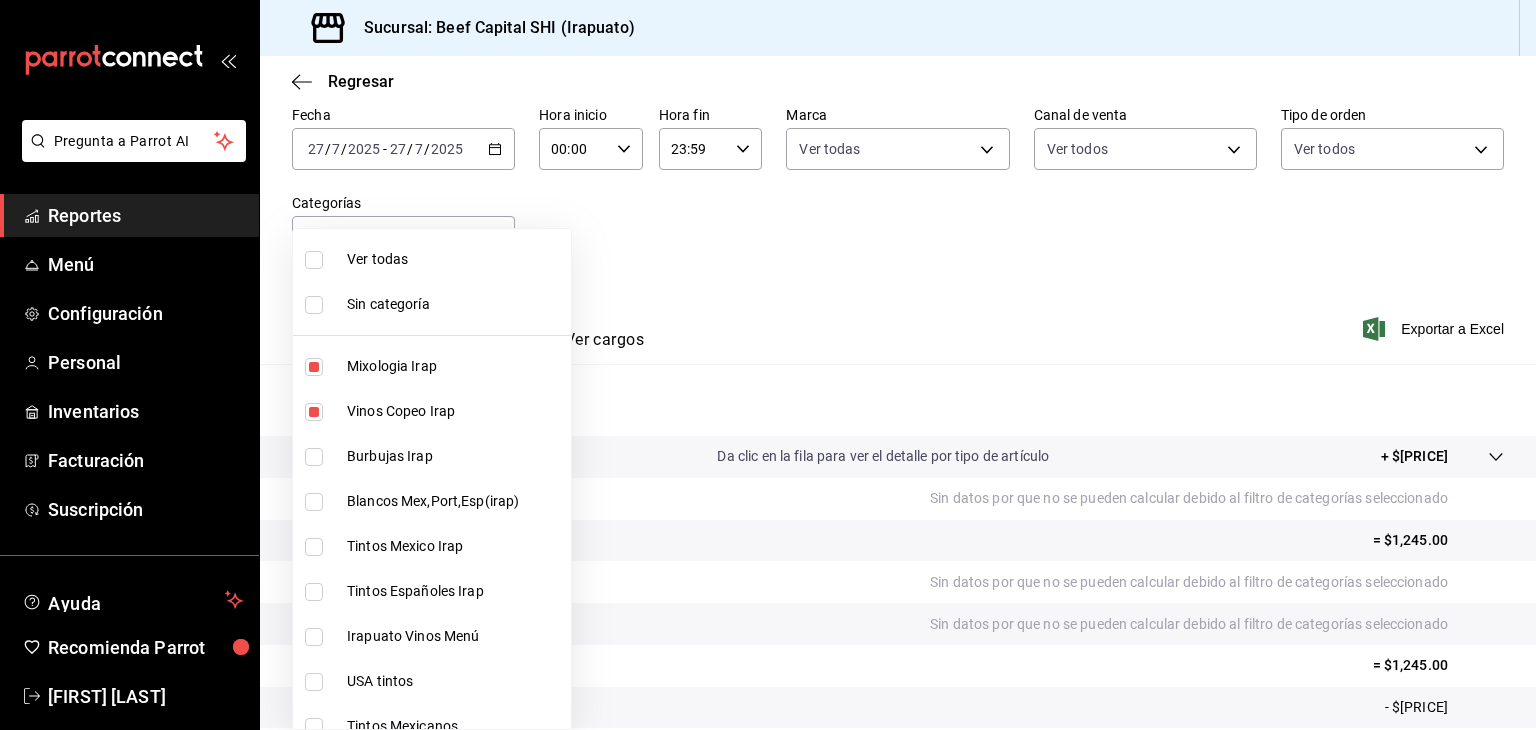 click at bounding box center [314, 457] 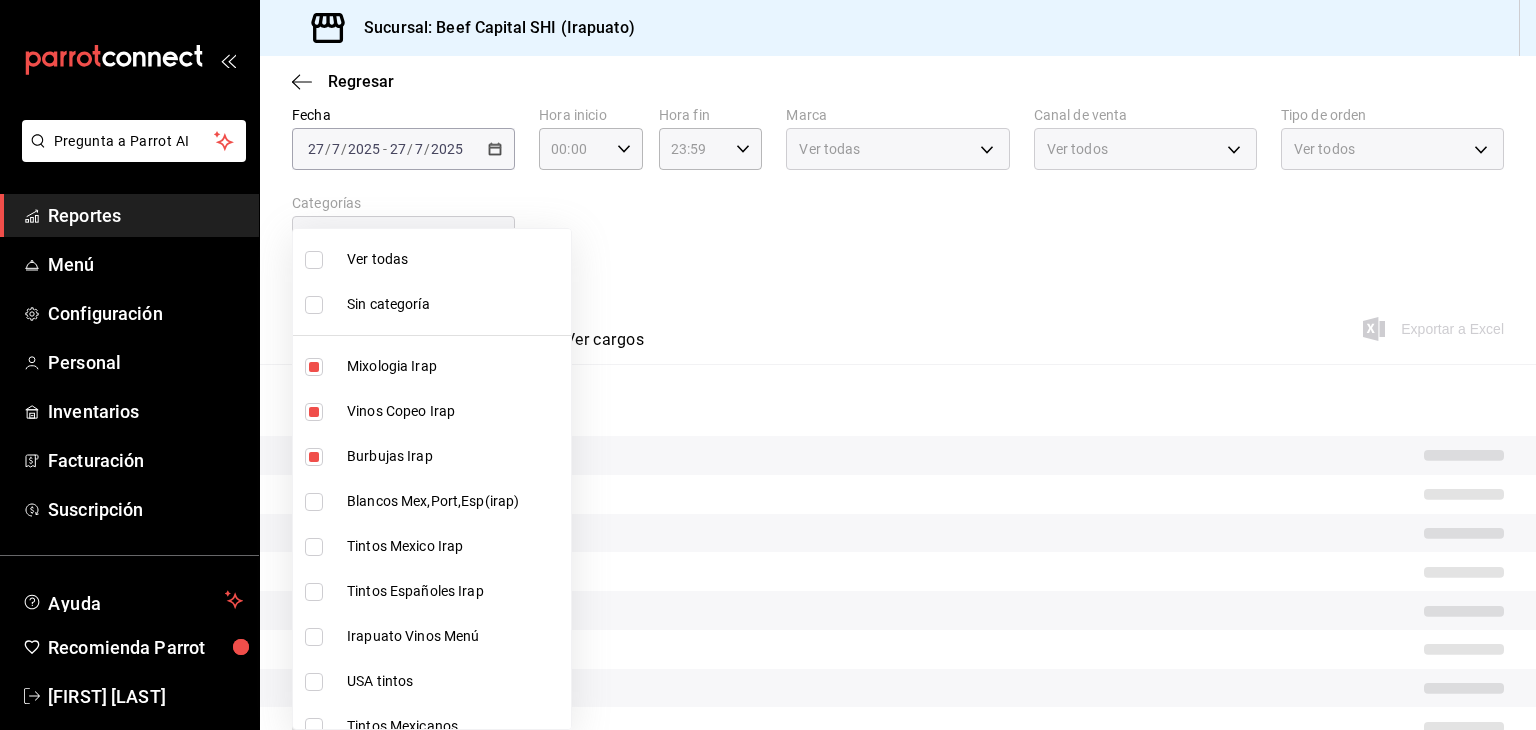 click at bounding box center (314, 502) 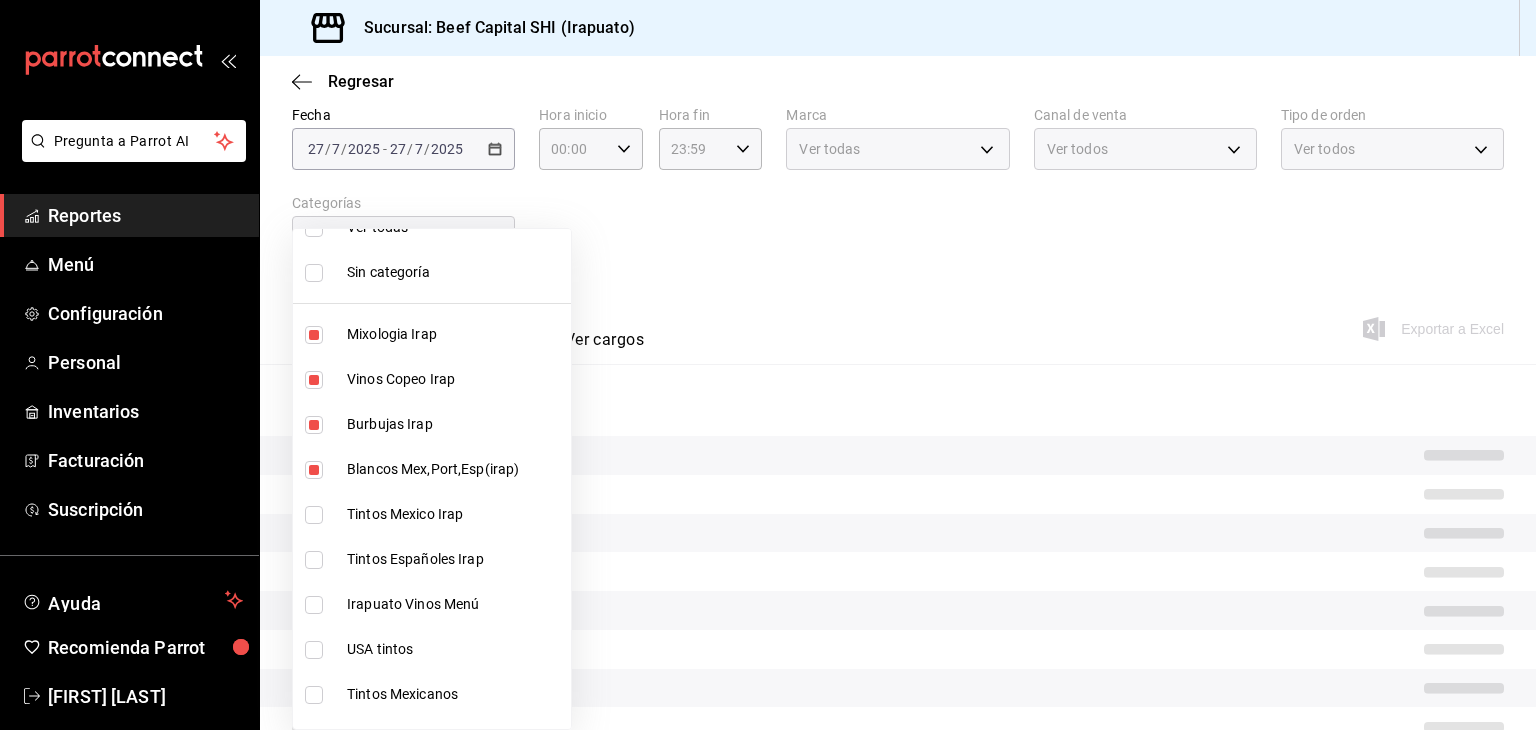 scroll, scrollTop: 100, scrollLeft: 0, axis: vertical 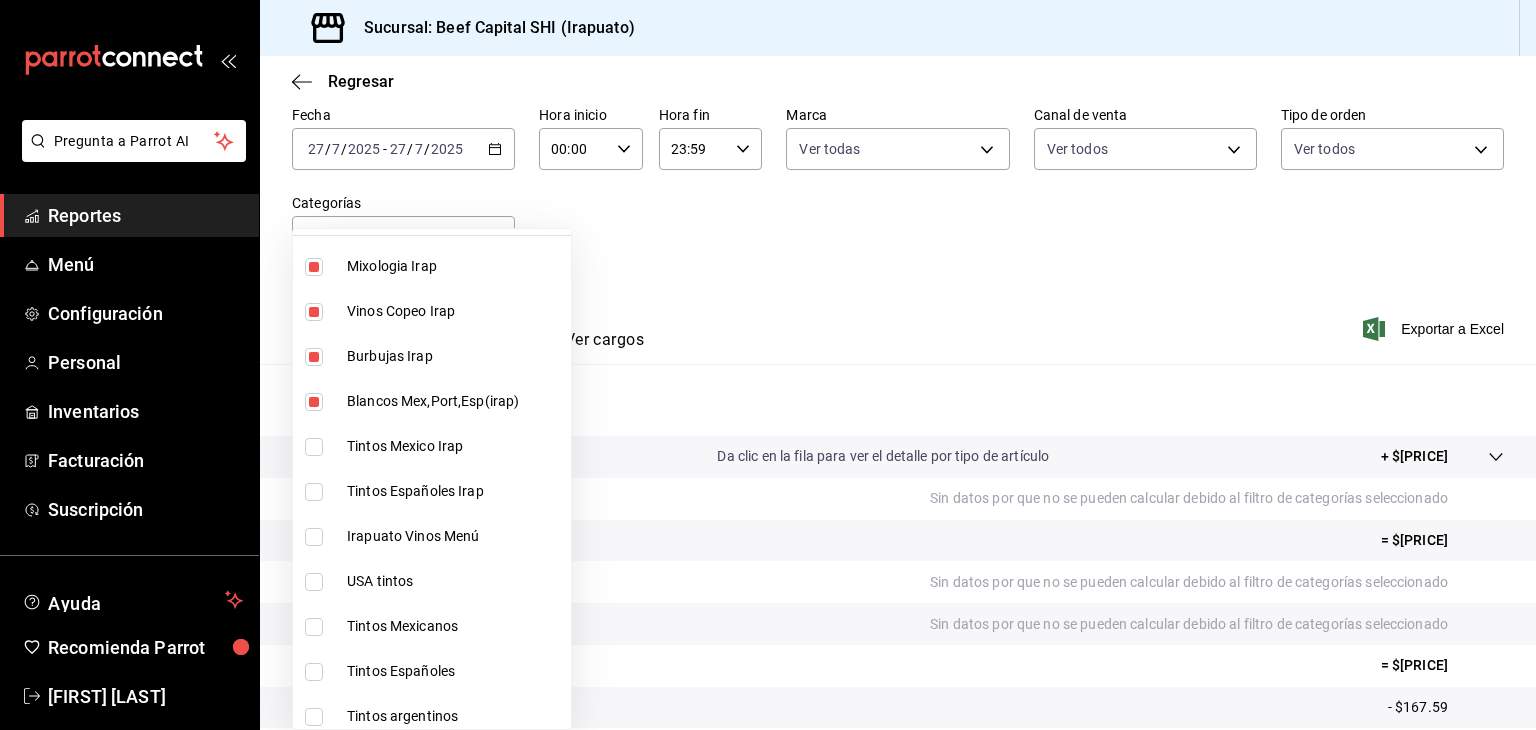 drag, startPoint x: 308, startPoint y: 442, endPoint x: 314, endPoint y: 493, distance: 51.351727 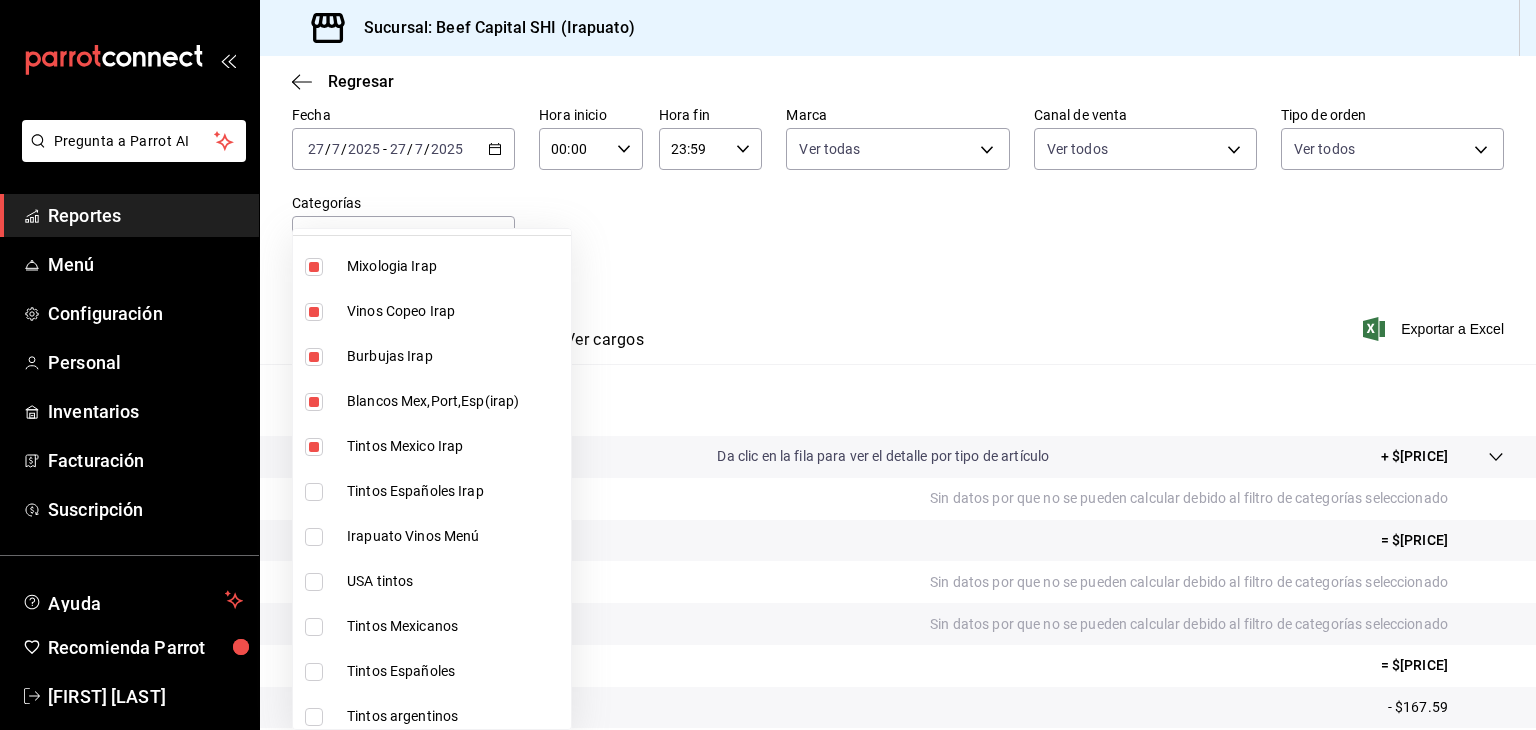 type on "[UUID],[UUID],[UUID],[UUID],[UUID]" 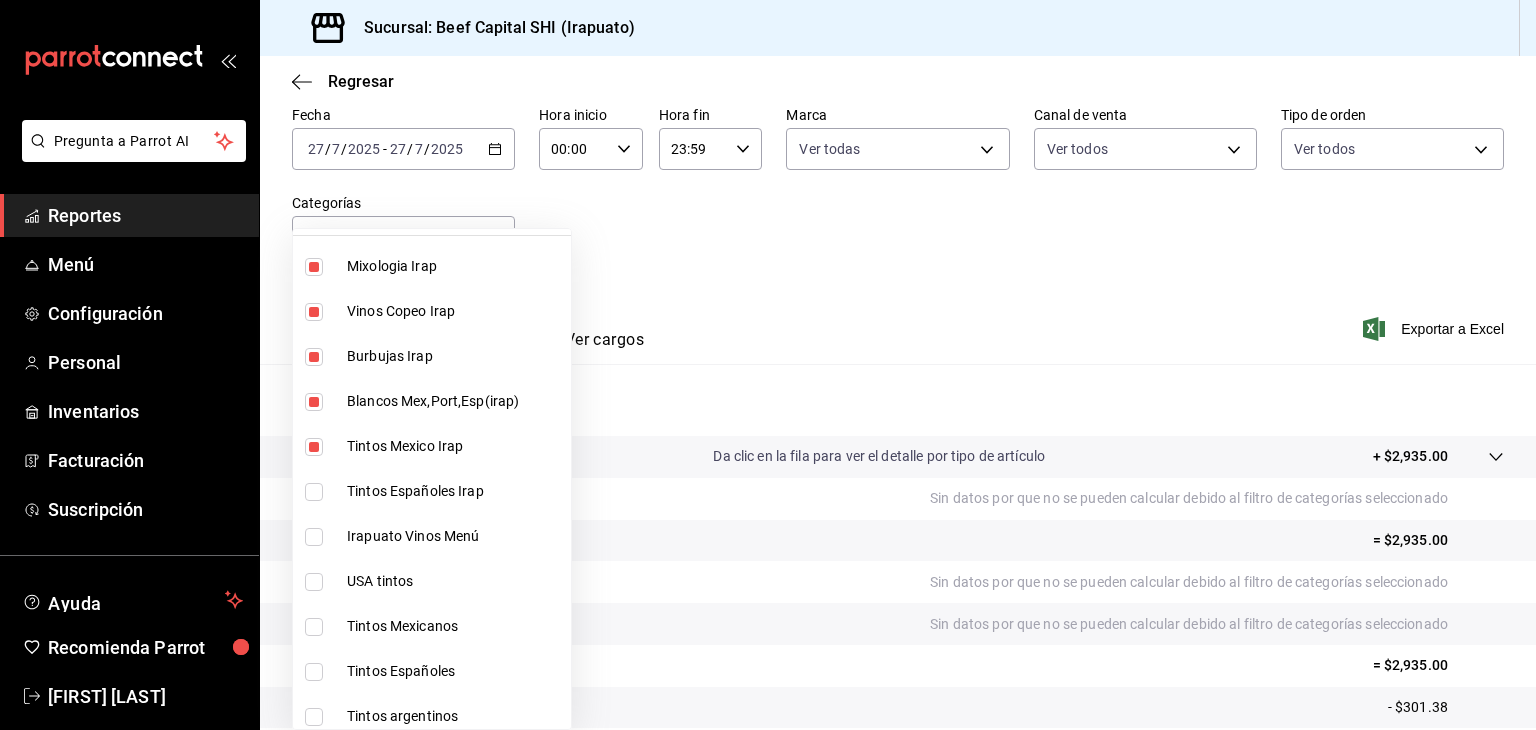 click at bounding box center (314, 492) 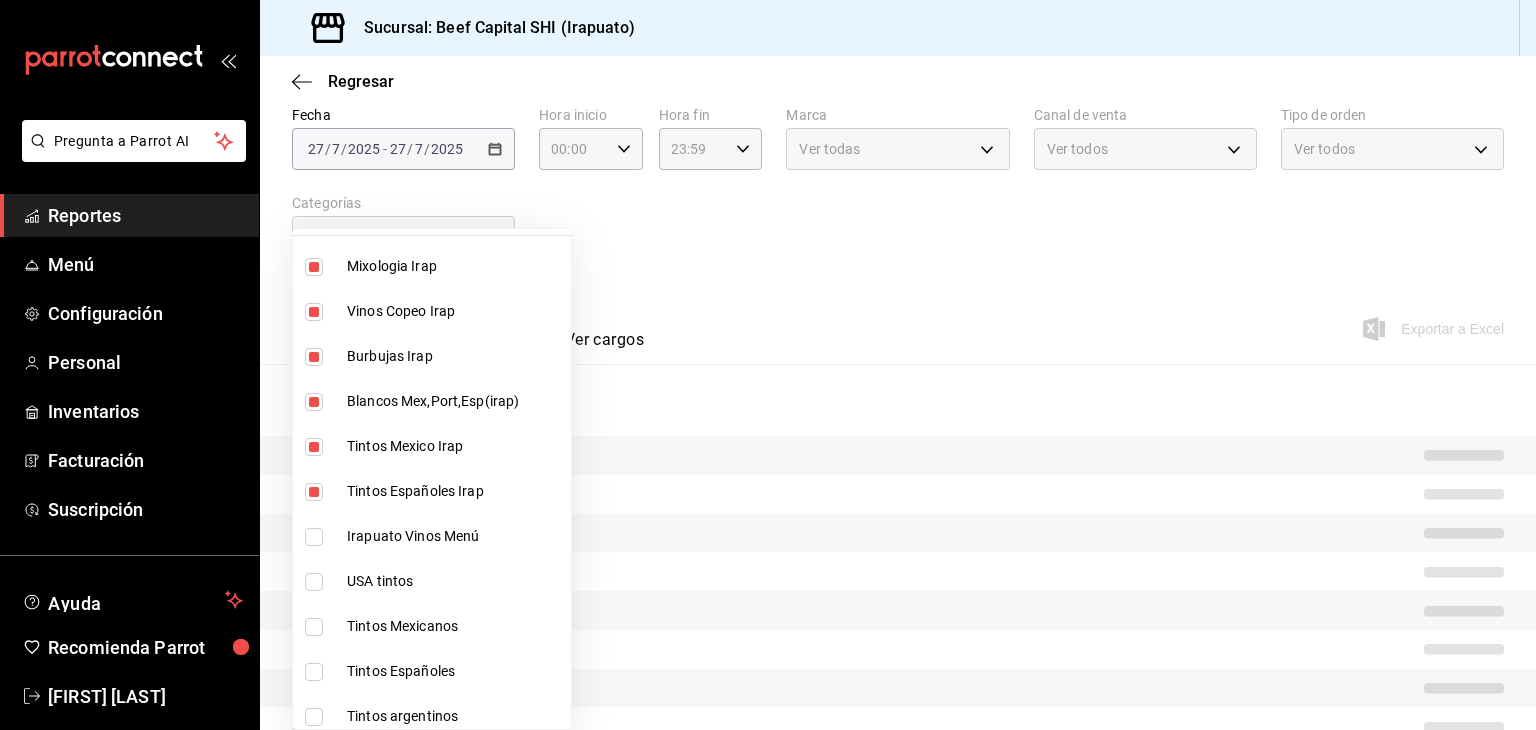 click at bounding box center (314, 537) 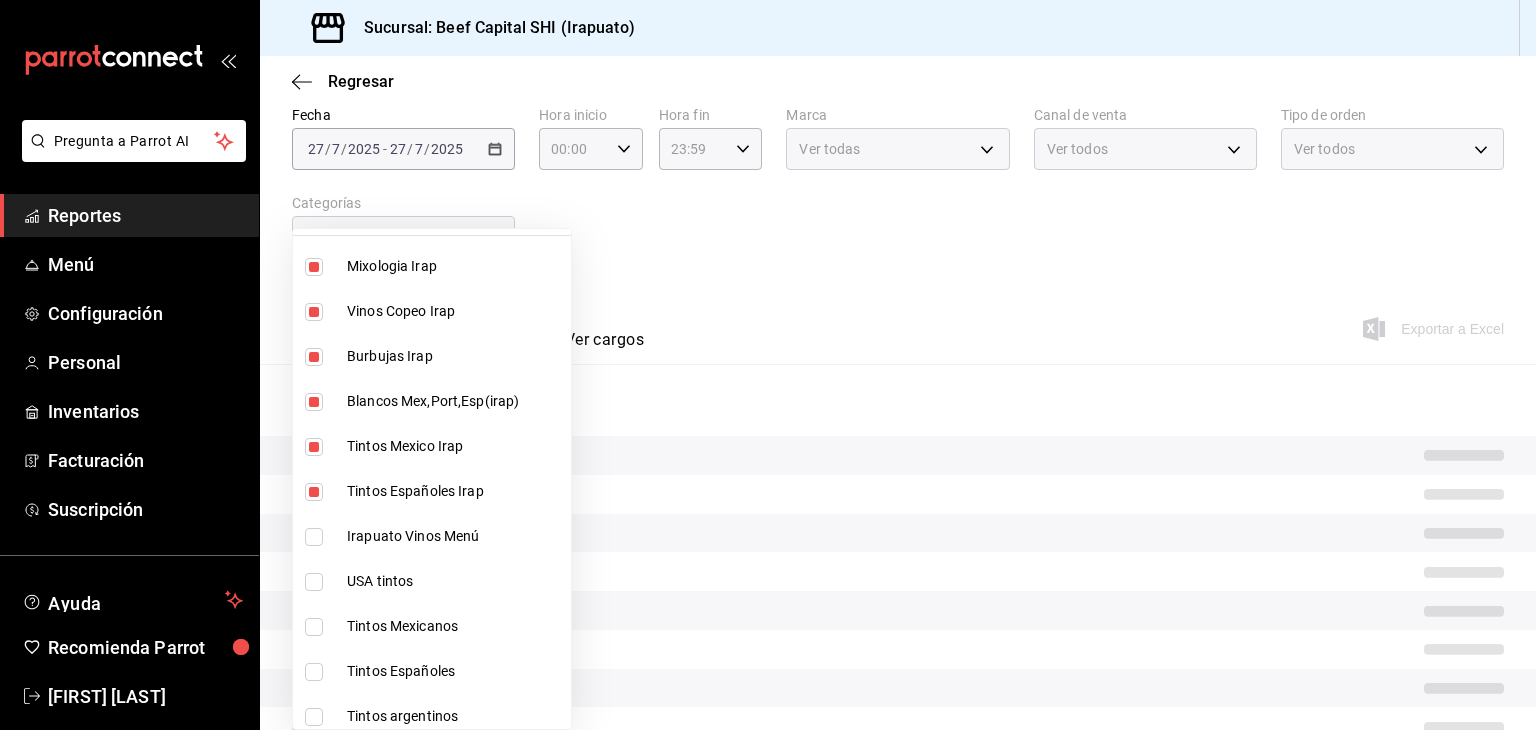 type on "[UUID],[UUID],[UUID],[UUID],[UUID],[UUID],[UUID]" 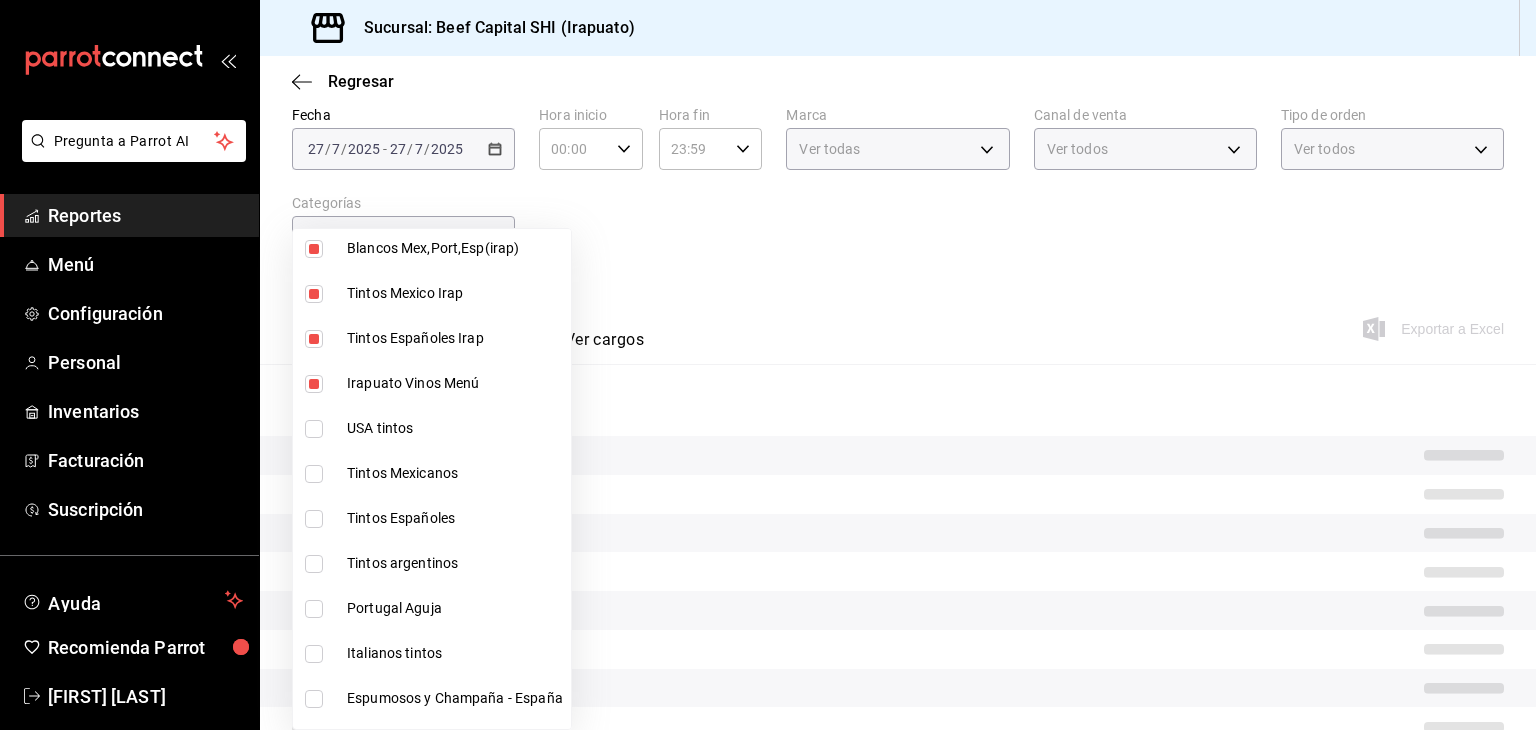 scroll, scrollTop: 300, scrollLeft: 0, axis: vertical 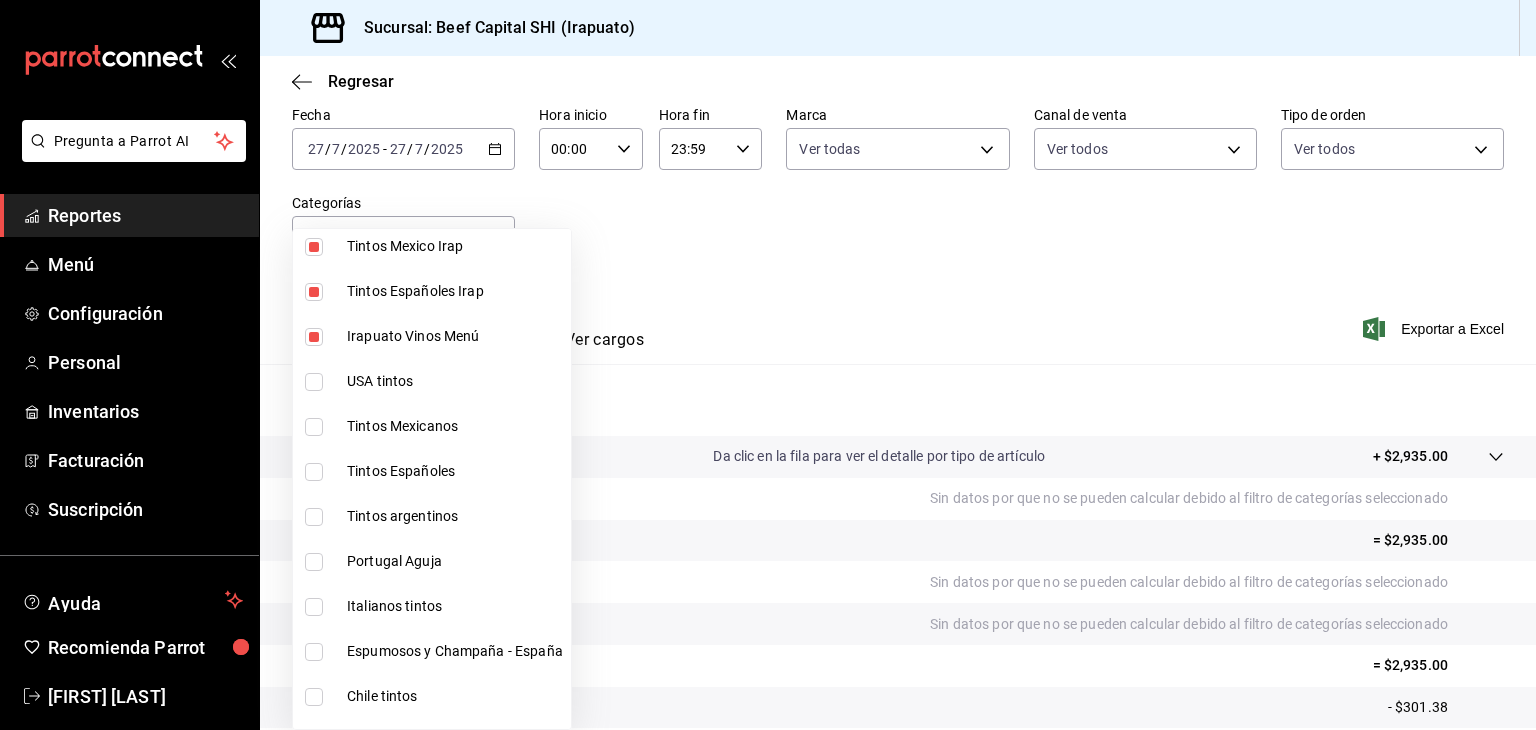 click at bounding box center [314, 382] 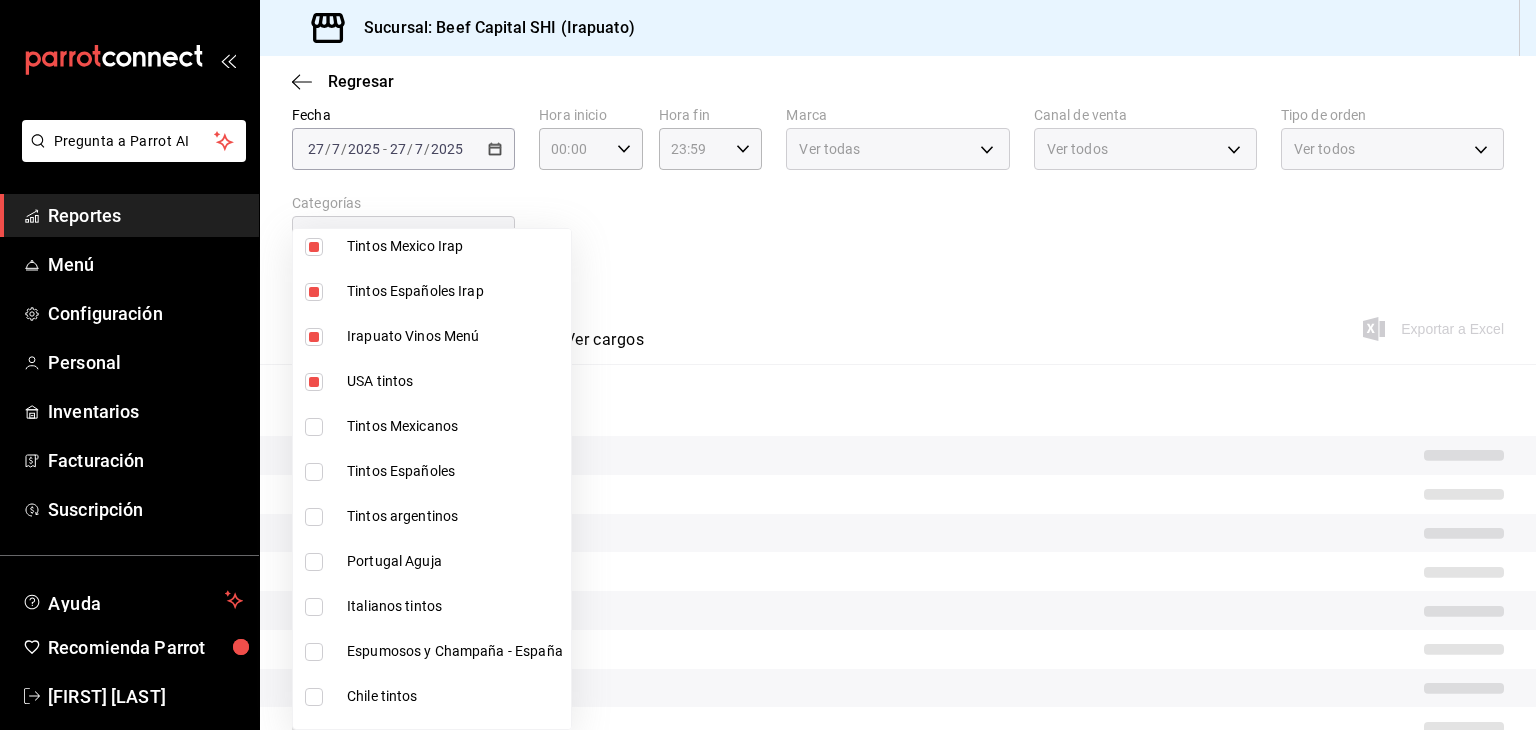 click at bounding box center [314, 427] 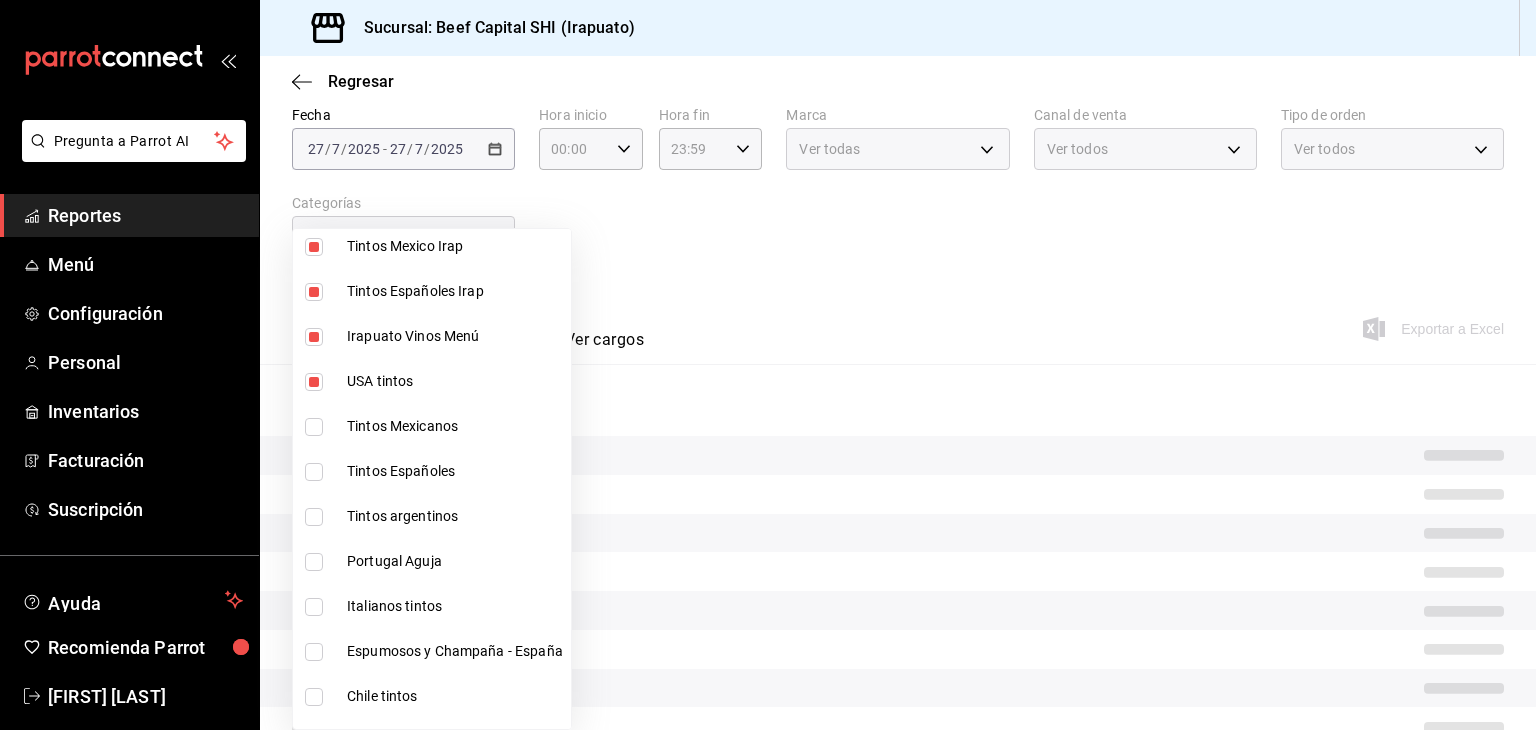type on "5aaa2e03-870a-4139-a5ee-c0adf652e721,b9d03865-b415-493f-a2ea-e4353c441588,3c7d2ad2-1d43-4c0a-865e-ca5f70957830,f23f0945-c331-47c3-a78d-c8adfdb22f29,70fc7f8b-7193-4205-9978-c70e370b88ec,15fc0098-a8a6-4625-ad8b-91a15c1bbf05,a2cfab74-379c-4389-8d06-b32e88edb388,c5d70b27-e86d-4c7d-a5f3-dfc541fd6873,f88518ab-b853-4dd6-aa6c-53ca66c6ccf4" 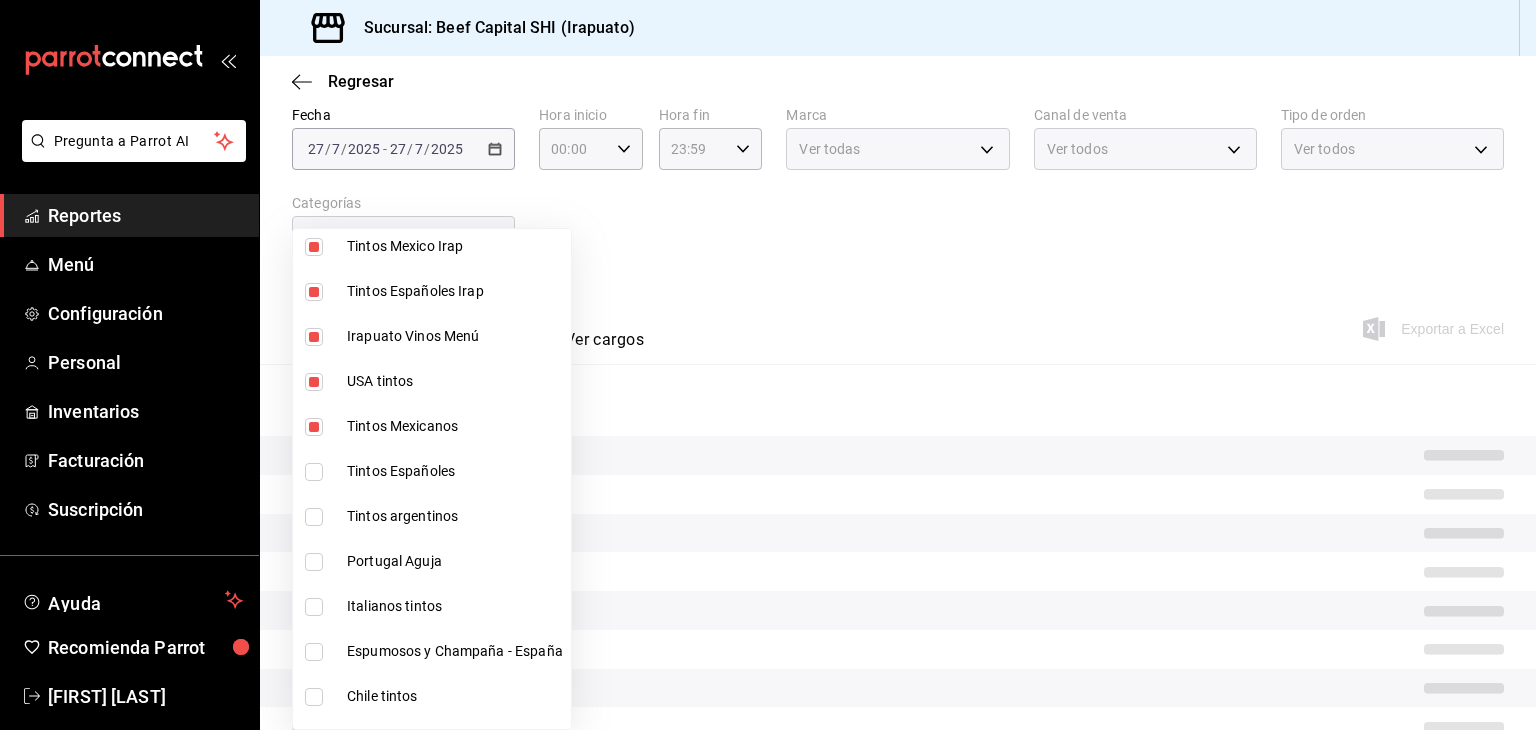 click at bounding box center [314, 472] 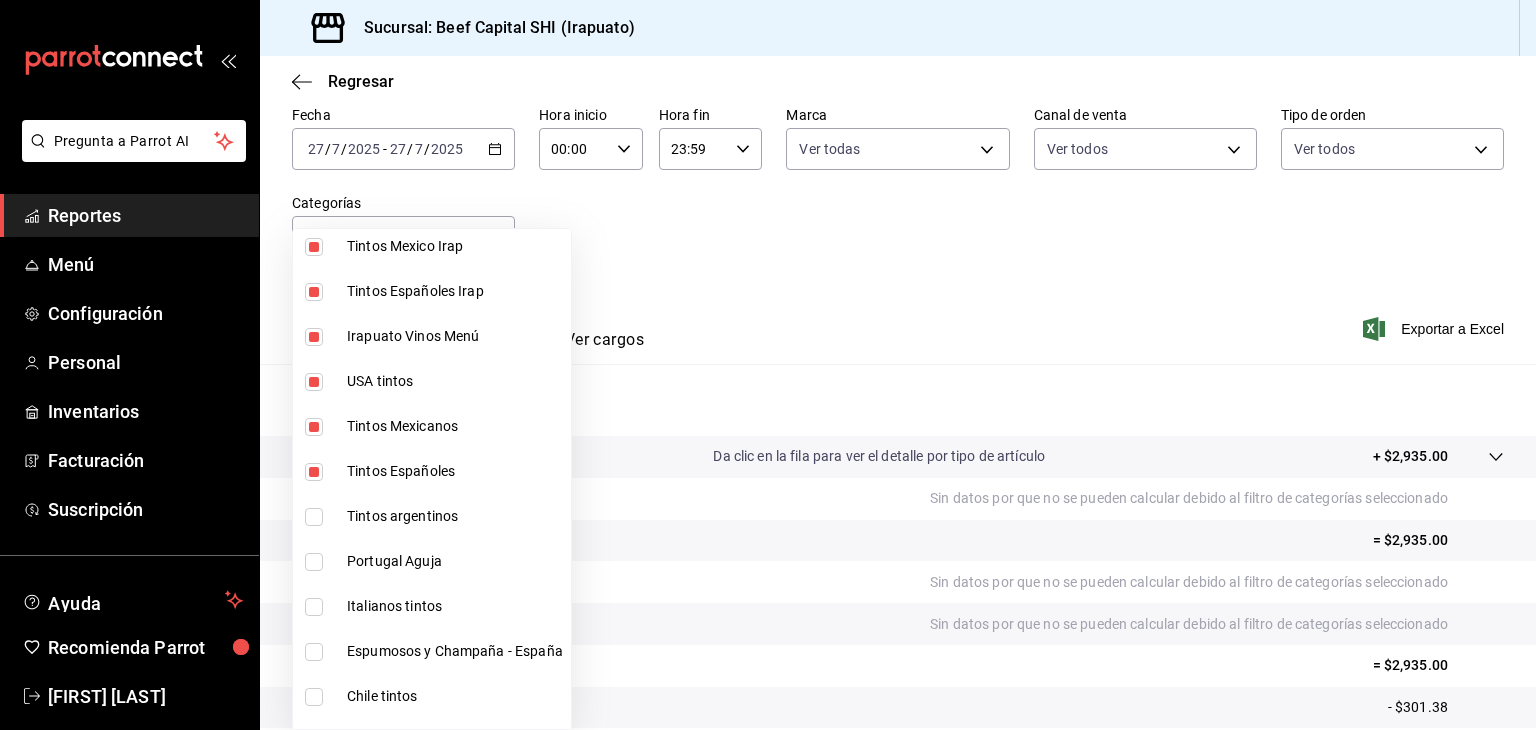 click at bounding box center [314, 517] 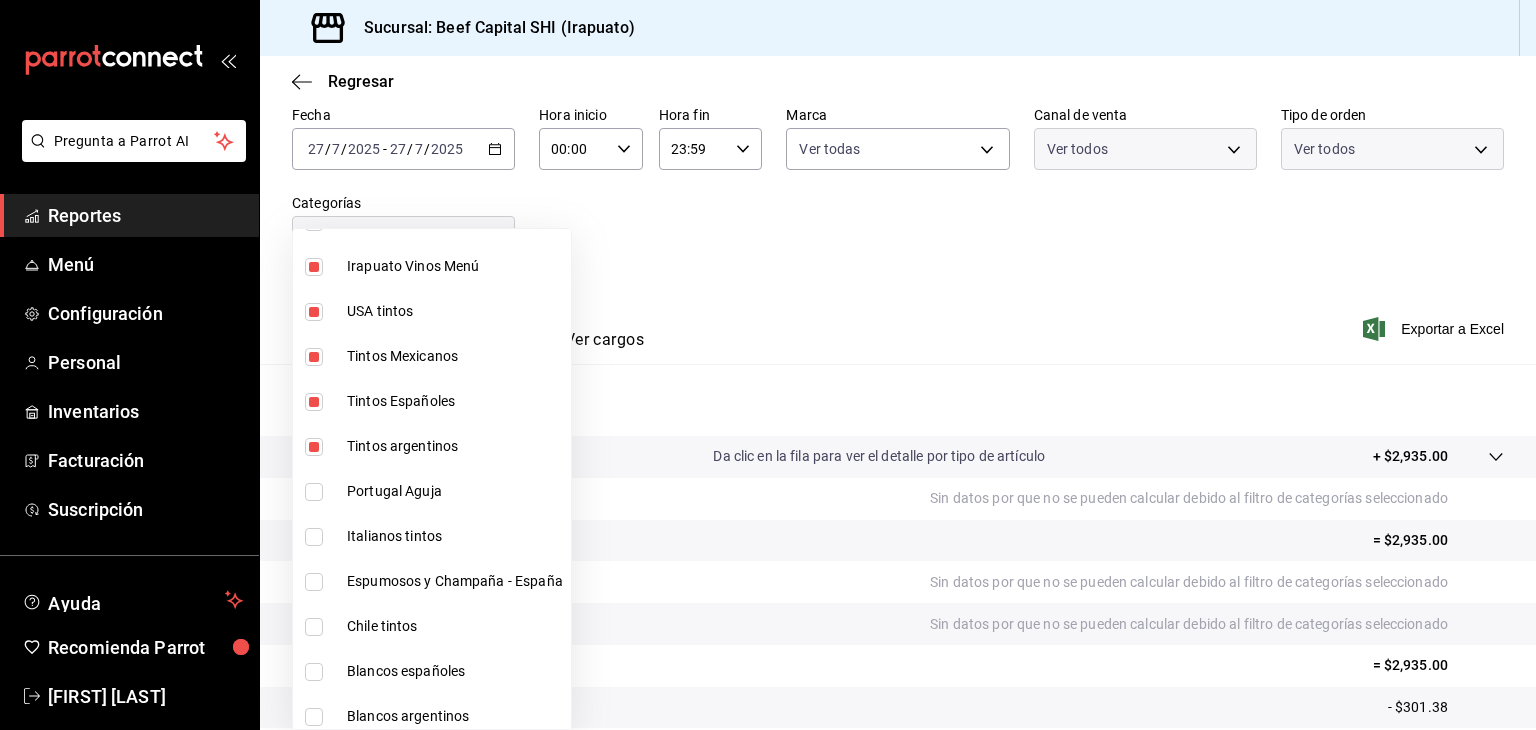 scroll, scrollTop: 500, scrollLeft: 0, axis: vertical 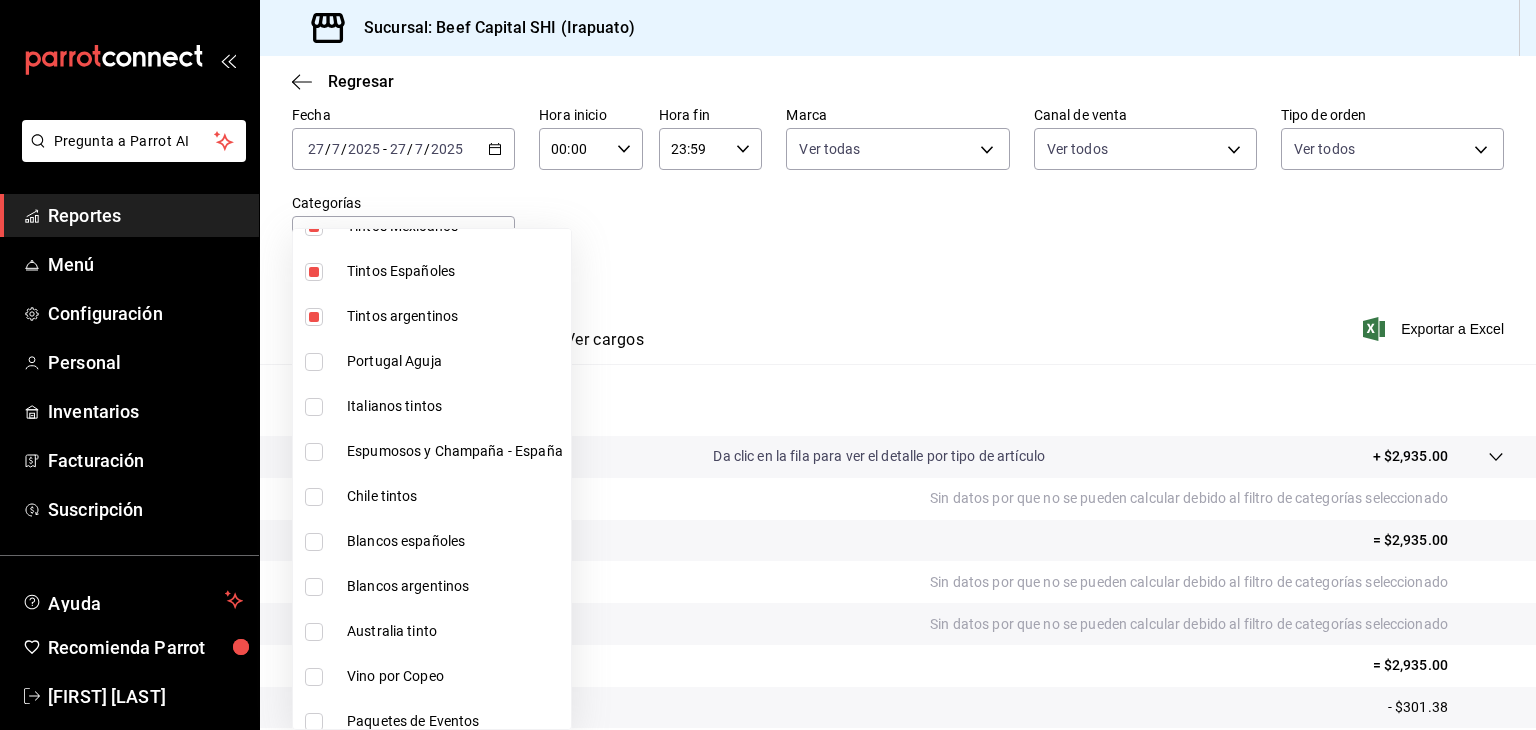 drag, startPoint x: 316, startPoint y: 362, endPoint x: 312, endPoint y: 413, distance: 51.156624 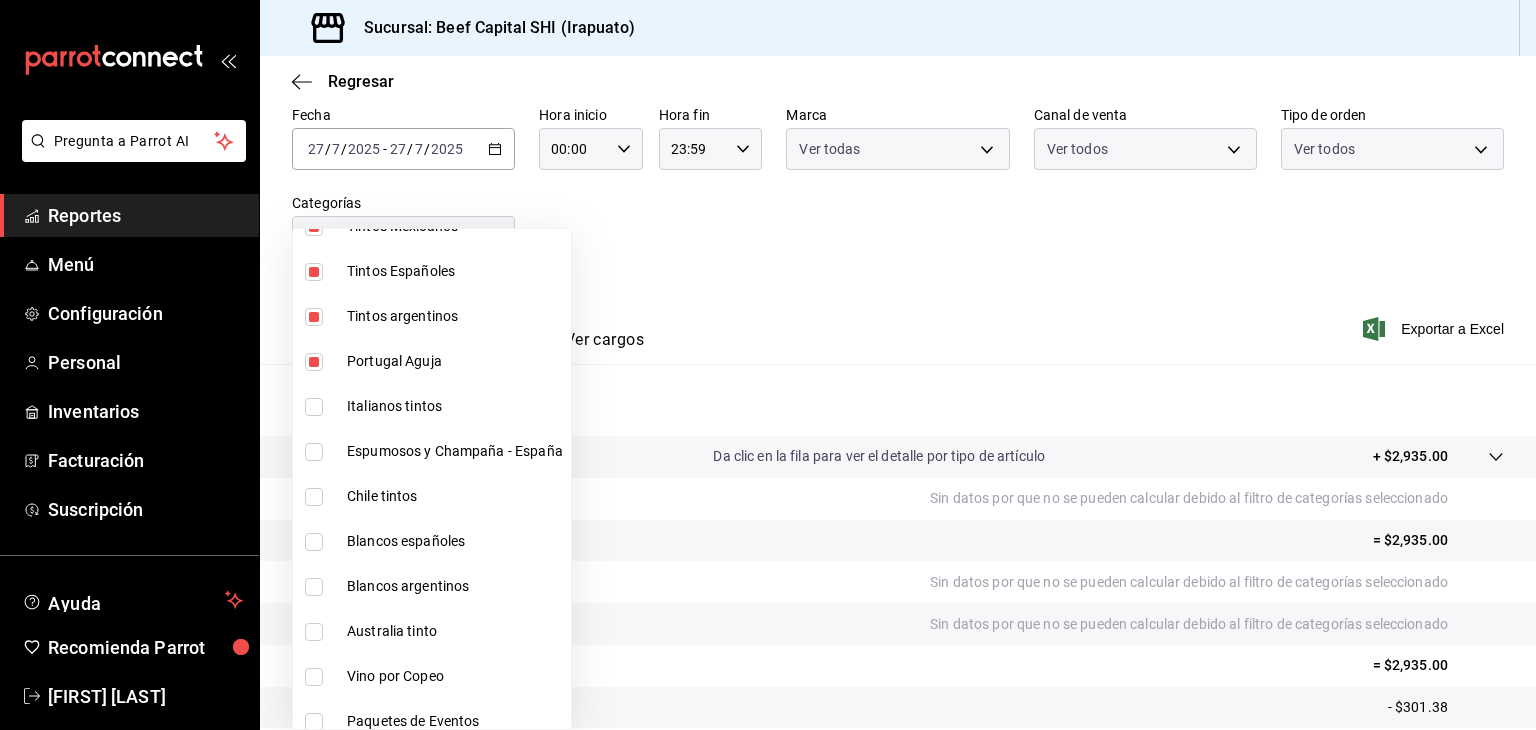 click at bounding box center [314, 407] 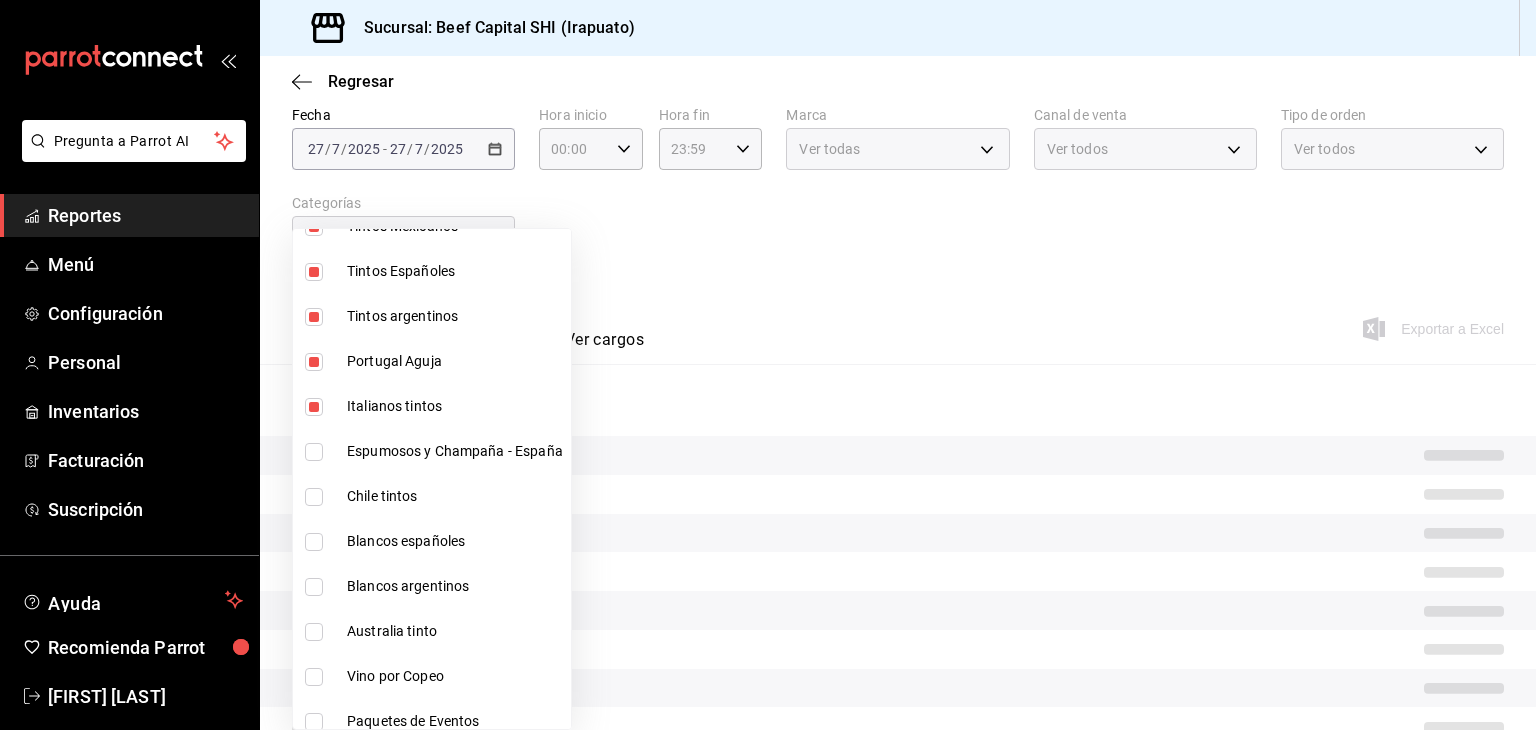 click at bounding box center [314, 452] 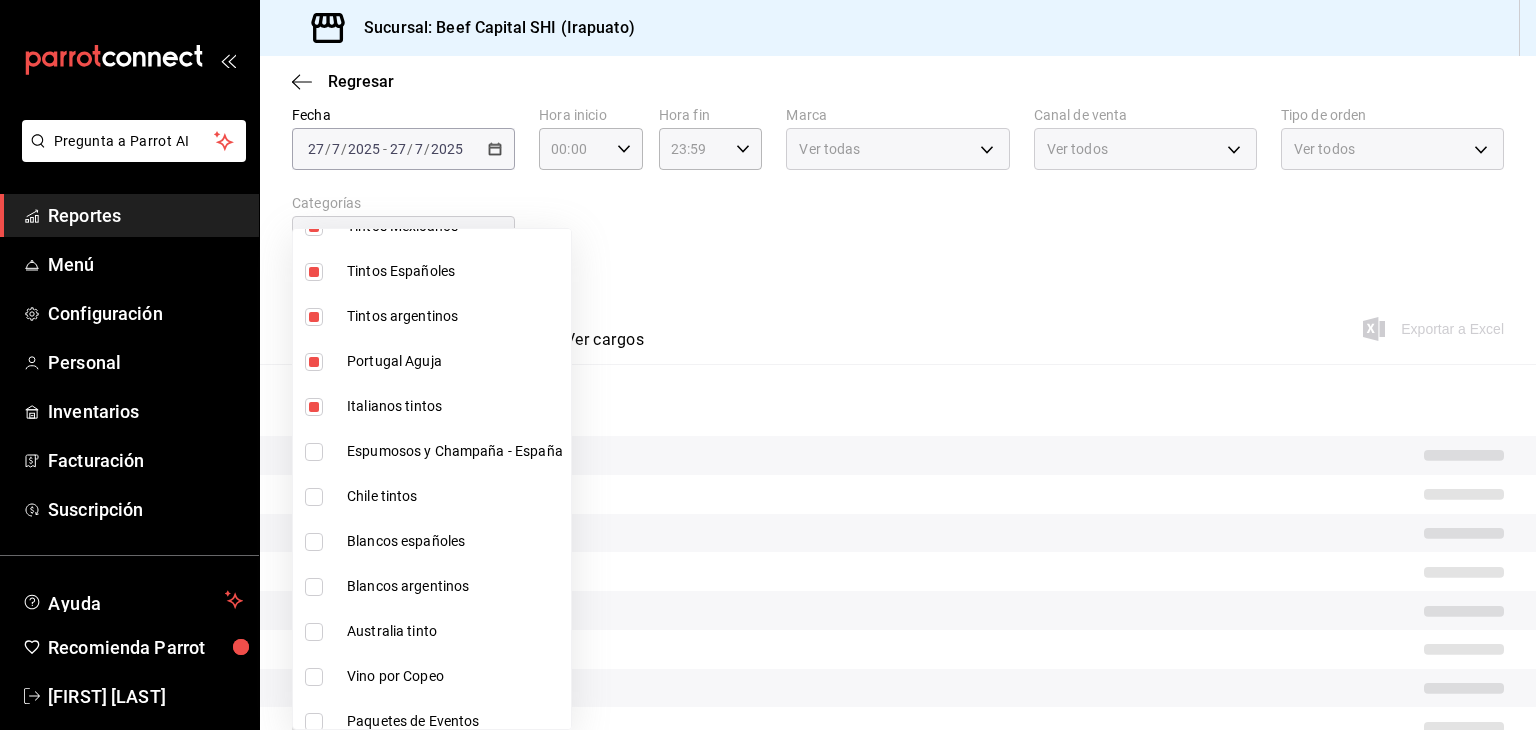 checkbox on "true" 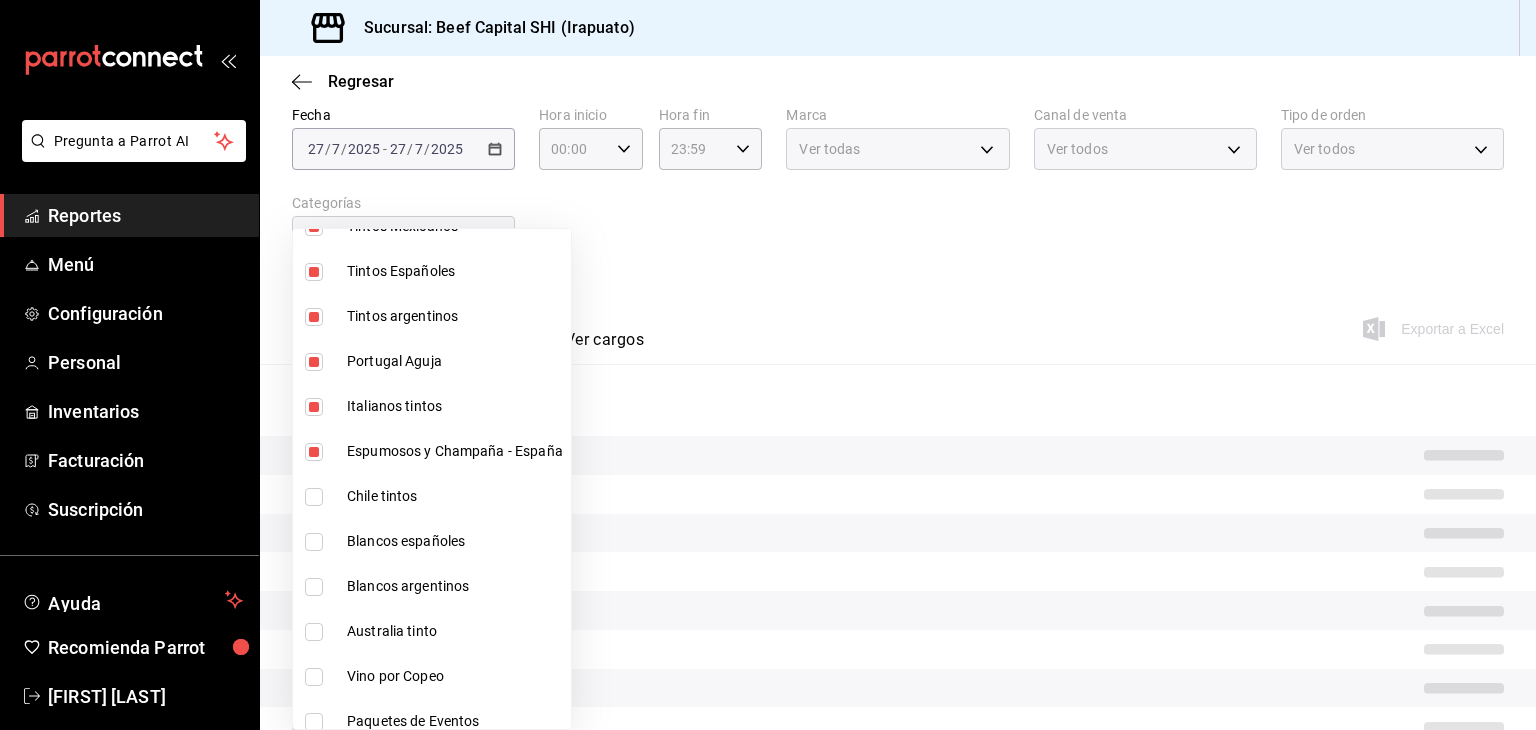 click at bounding box center [314, 497] 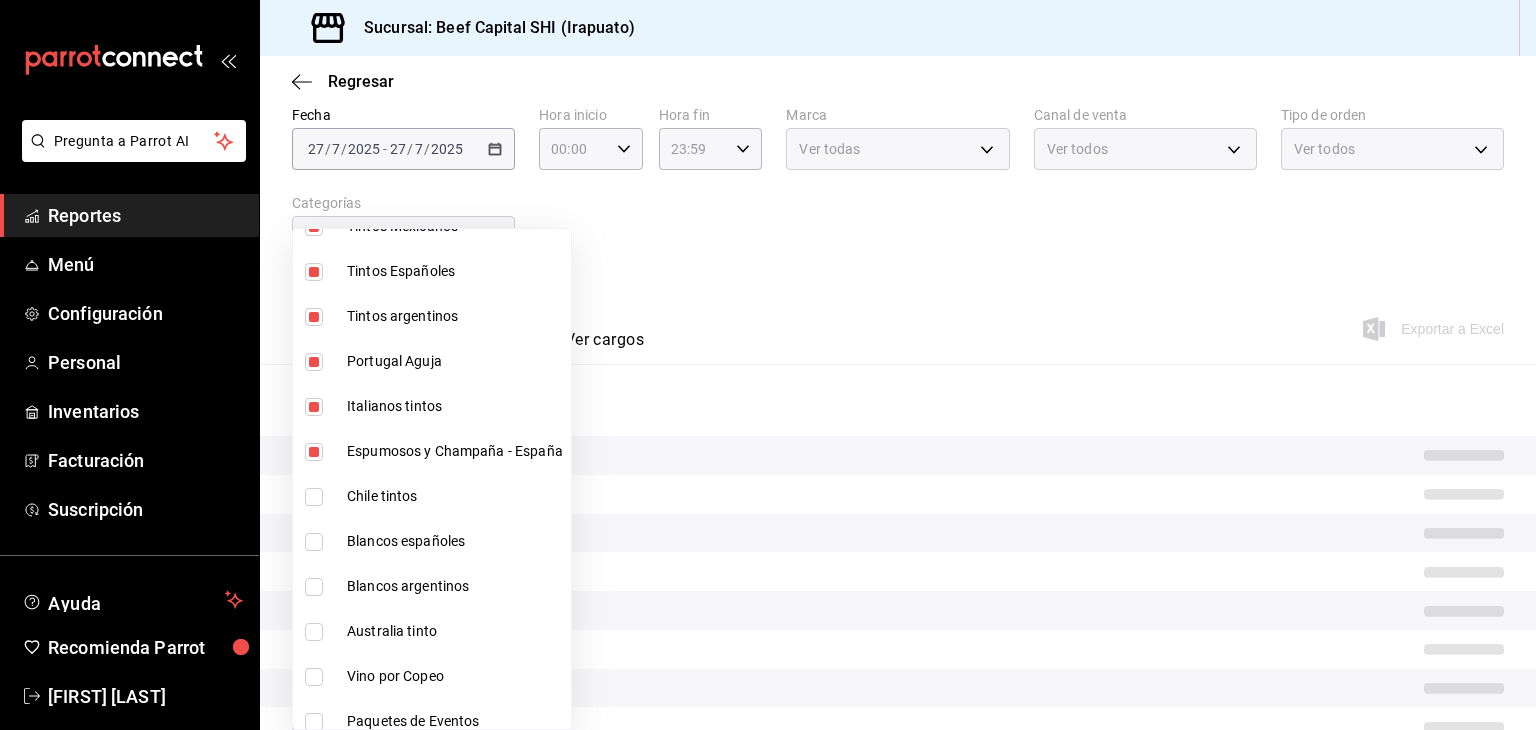 checkbox on "true" 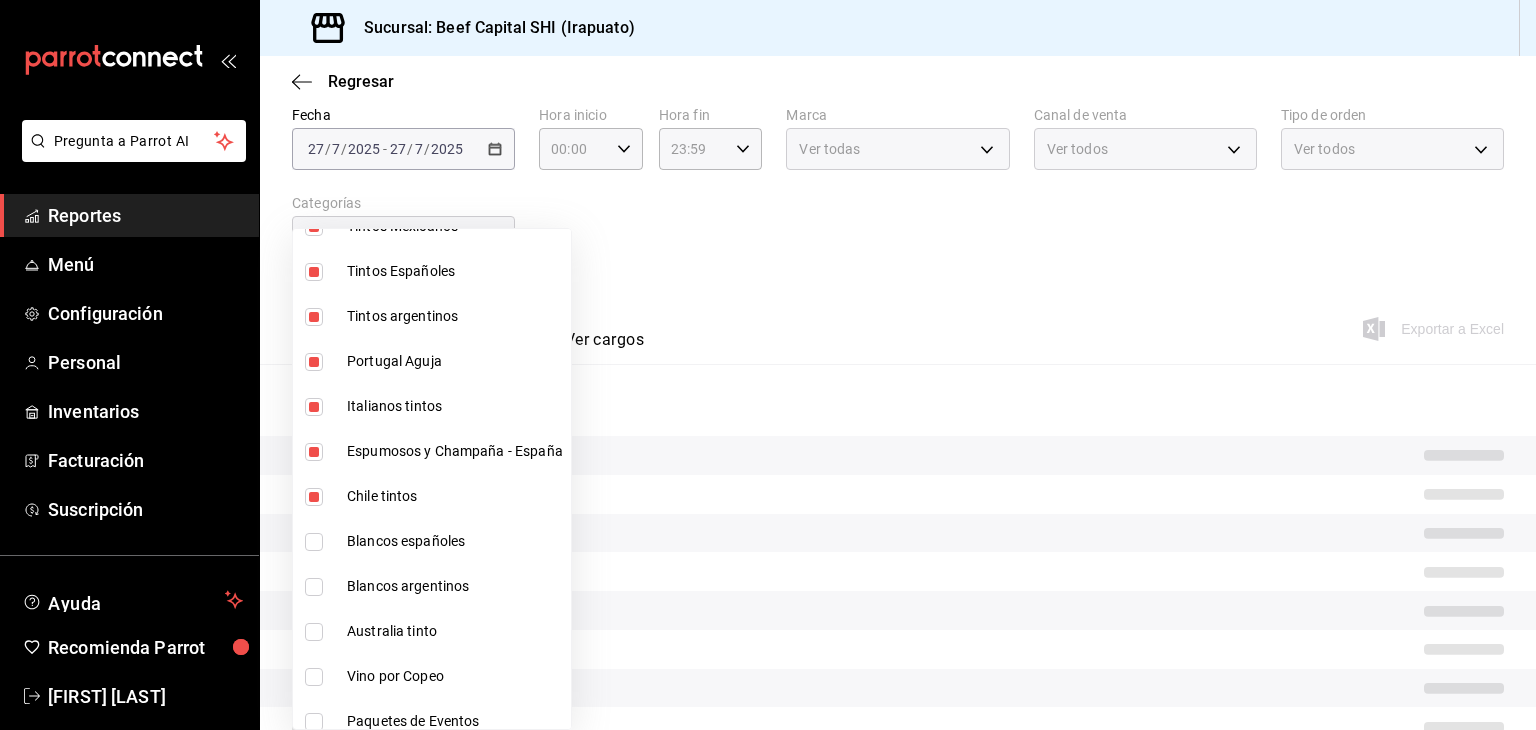 click at bounding box center (314, 542) 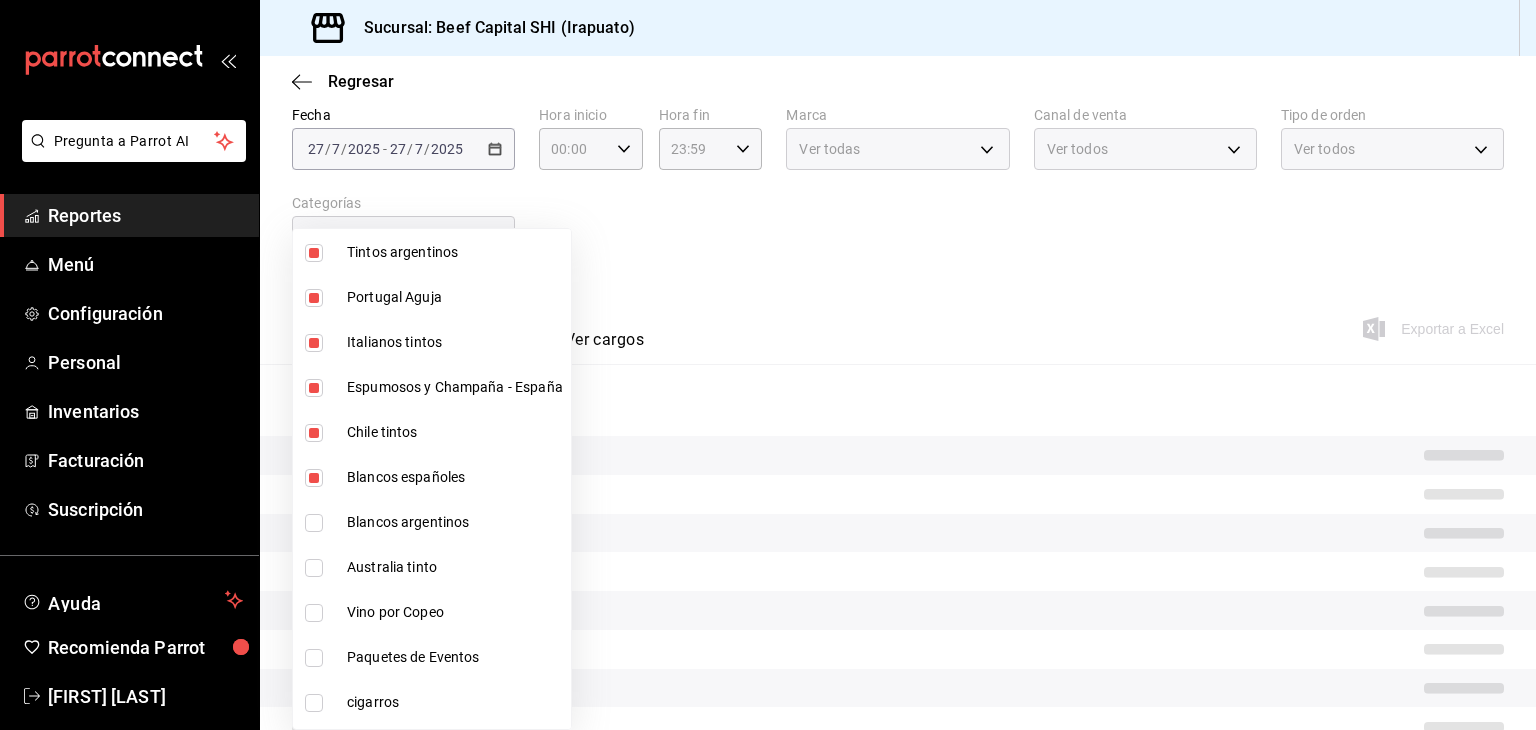 scroll, scrollTop: 700, scrollLeft: 0, axis: vertical 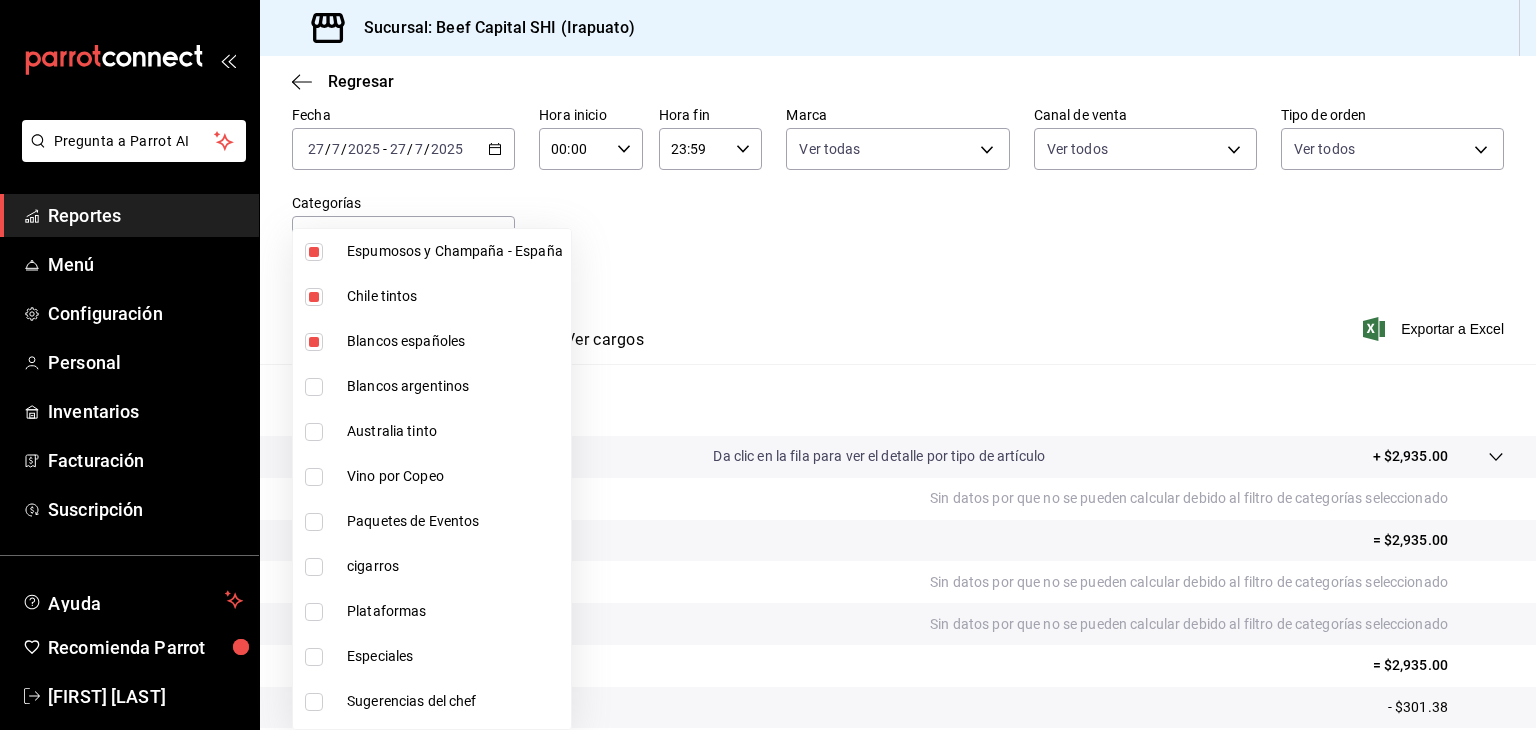 click at bounding box center [314, 387] 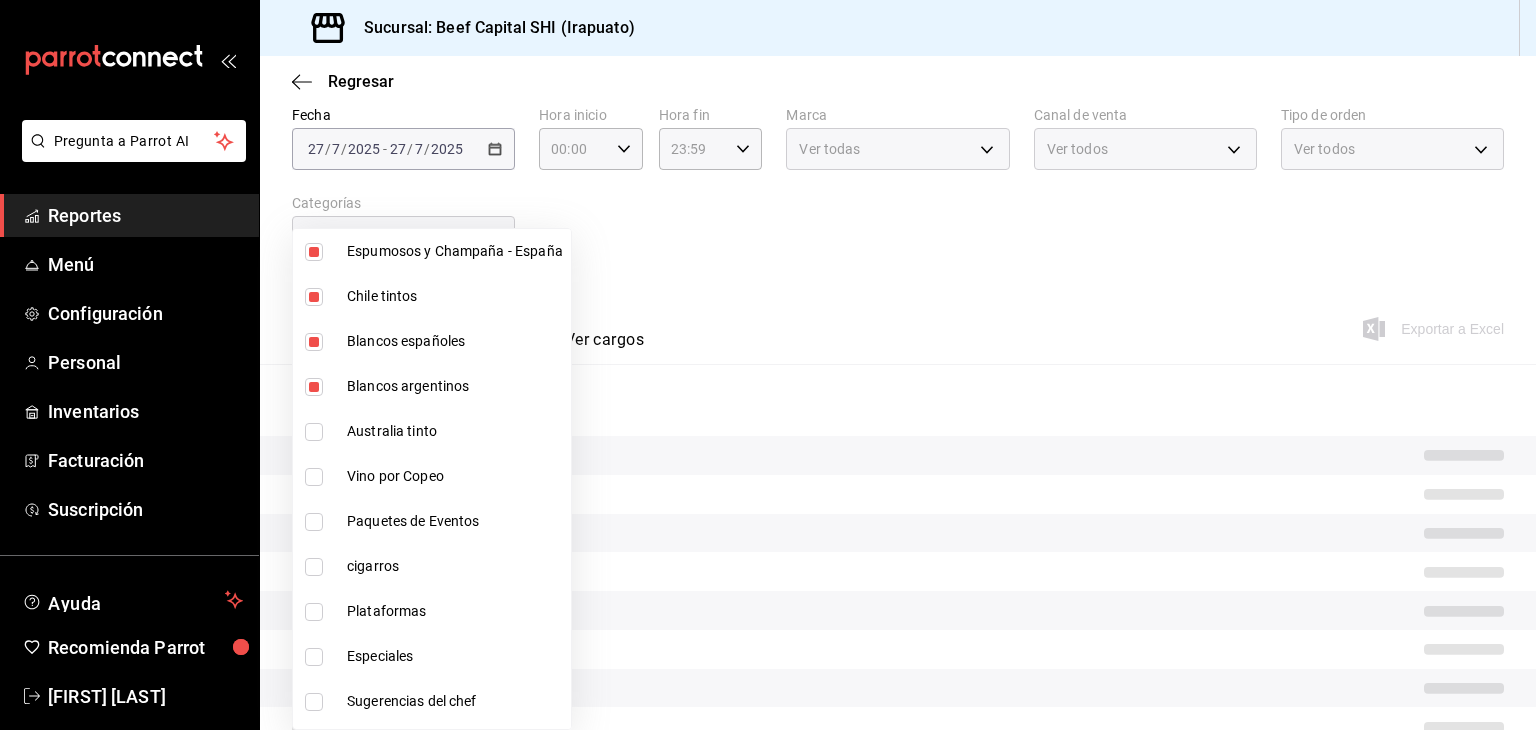 click on "Australia tinto" at bounding box center [432, 431] 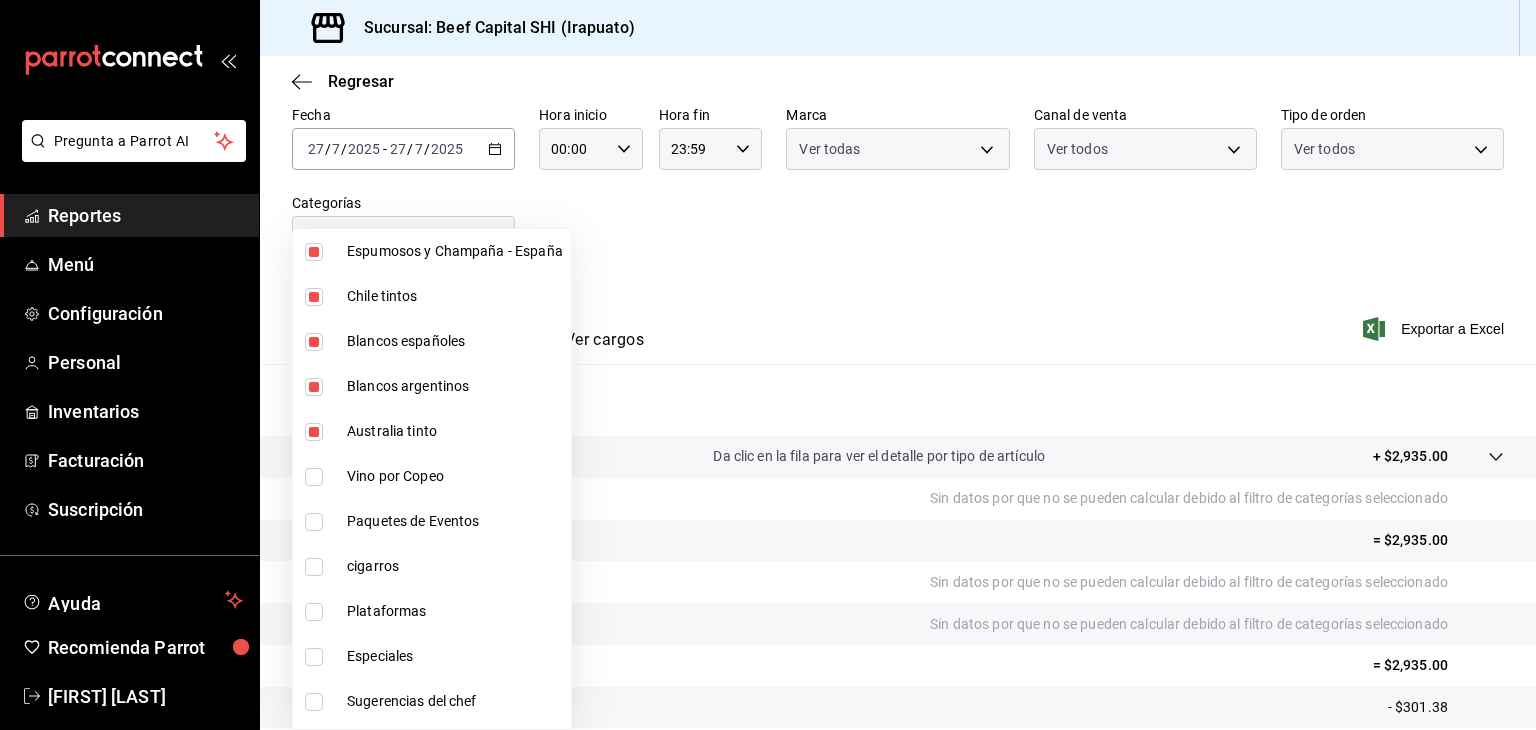 type on "5aaa2e03-870a-4139-a5ee-c0adf652e721,b9d03865-b415-493f-a2ea-e4353c441588,3c7d2ad2-1d43-4c0a-865e-ca5f70957830,f23f0945-c331-47c3-a78d-c8adfdb22f29,70fc7f8b-7193-4205-9978-c70e370b88ec,15fc0098-a8a6-4625-ad8b-91a15c1bbf05,a2cfab74-379c-4389-8d06-b32e88edb388,c5d70b27-e86d-4c7d-a5f3-dfc541fd6873,f88518ab-b853-4dd6-aa6c-53ca66c6ccf4,8828723a-0015-47f9-bab0-107c99beb256,8ec04016-420a-44a2-b3e3-785083b6f673,318d6cbe-7b2b-4a39-a82d-239c927cd86f,48f7fb61-45c2-42d0-b0ba-021fa4206c9a,c0e257bc-c66b-4af4-bb53-edede752b9d2,13358f1b-fc32-4a6c-b044-12be6e04d9e6,03cf777b-250c-4d50-8c5f-234c926fe296,0d09ec44-93f8-4950-a2ba-8b5bbde65602,160f20af-4788-4aa6-9e10-564924ebade7" 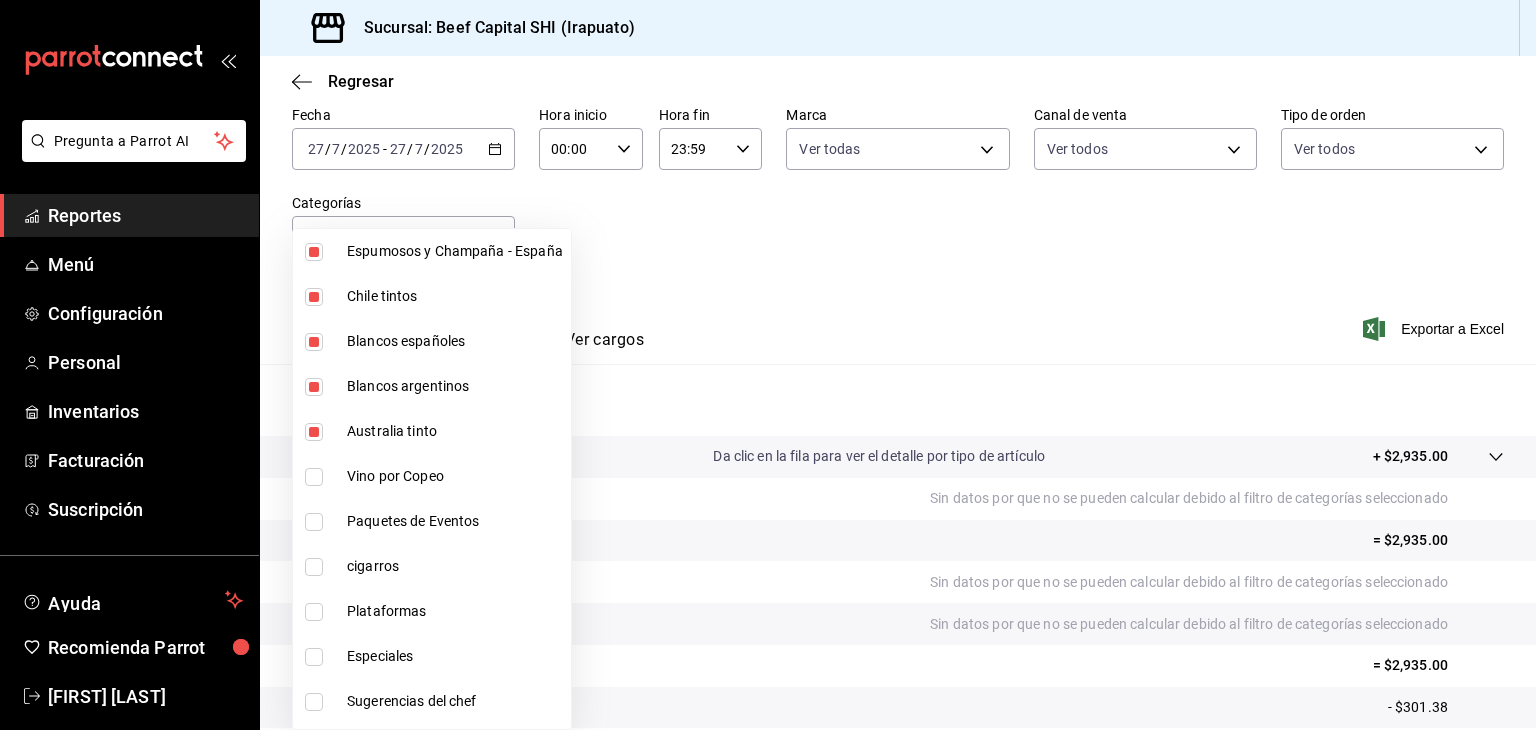 click at bounding box center (314, 477) 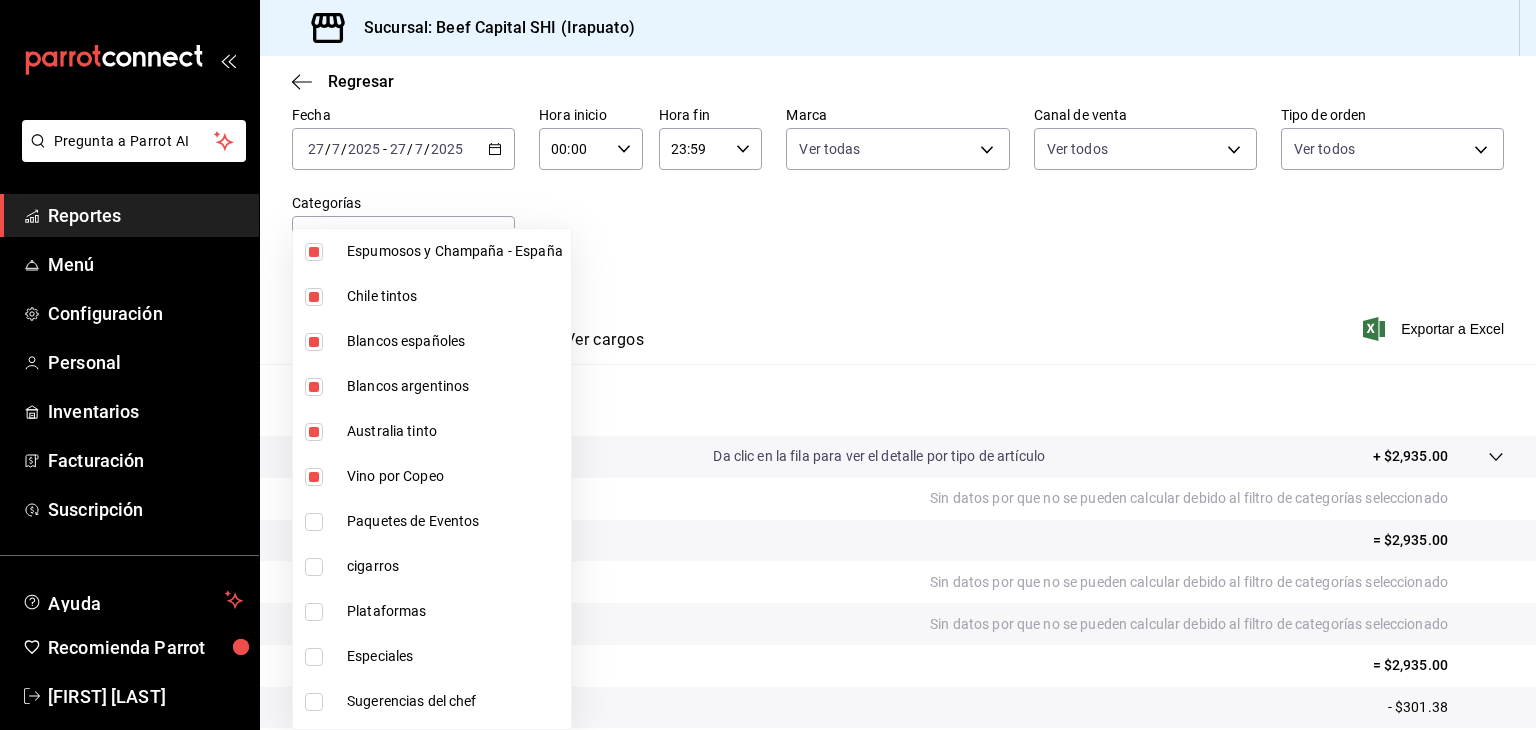 click at bounding box center (314, 522) 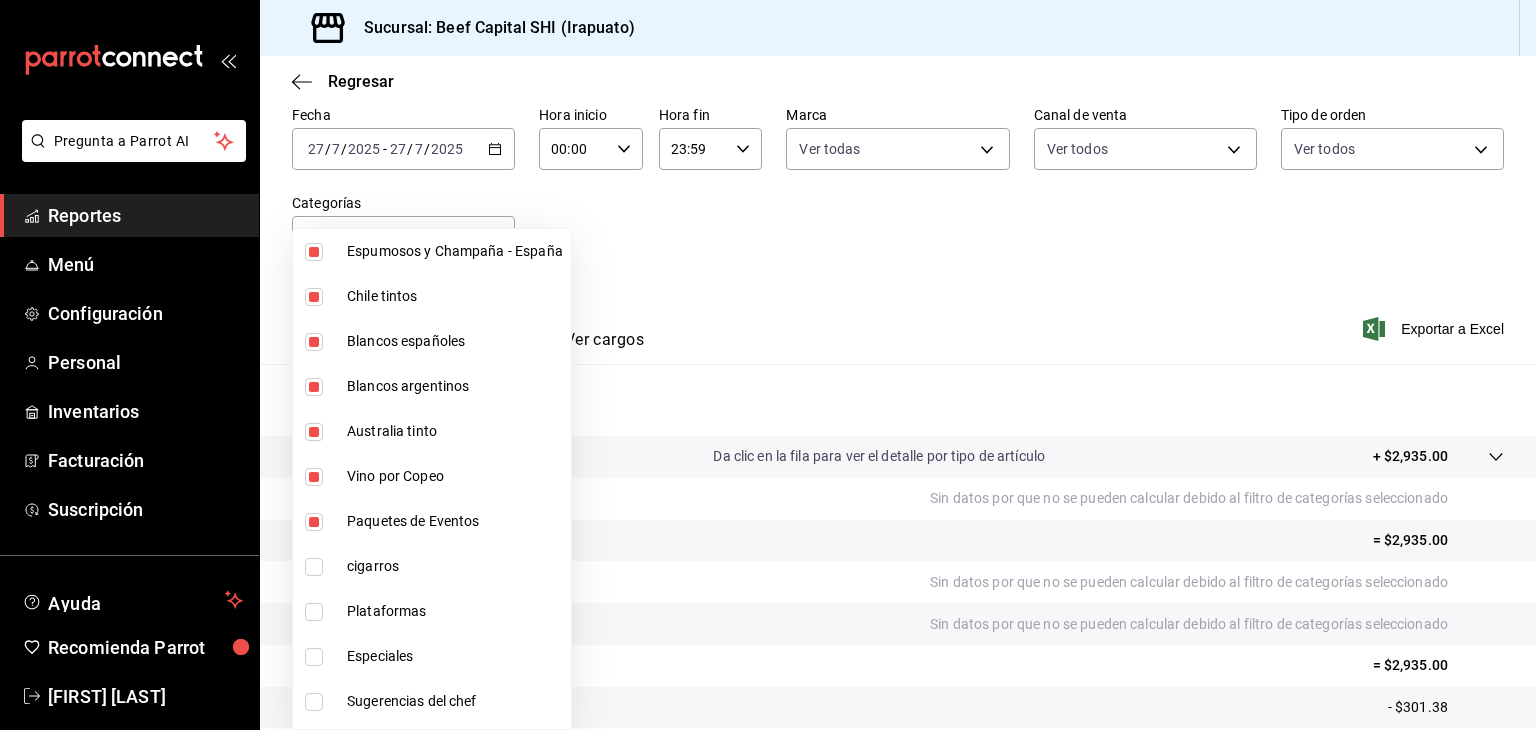 click at bounding box center (314, 522) 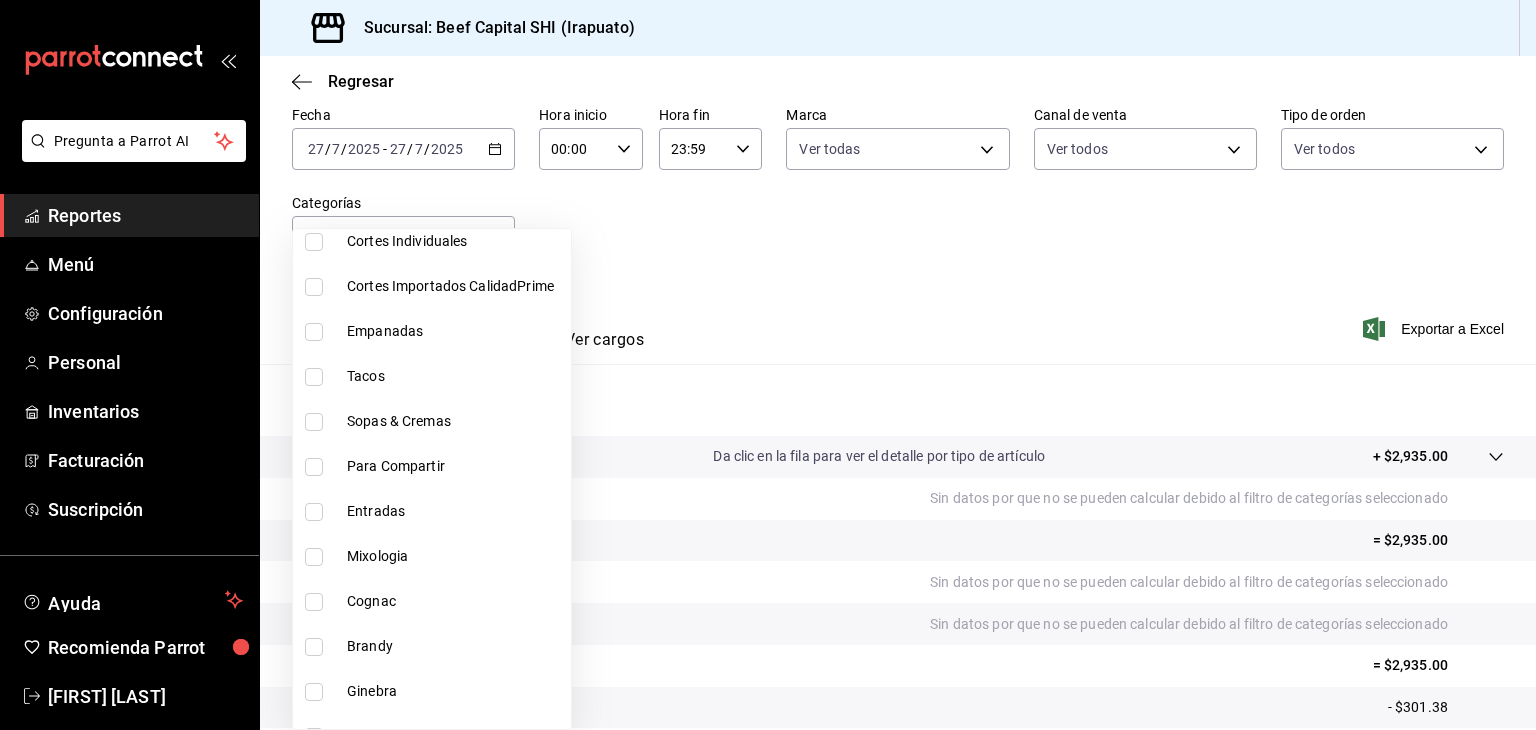 scroll, scrollTop: 1600, scrollLeft: 0, axis: vertical 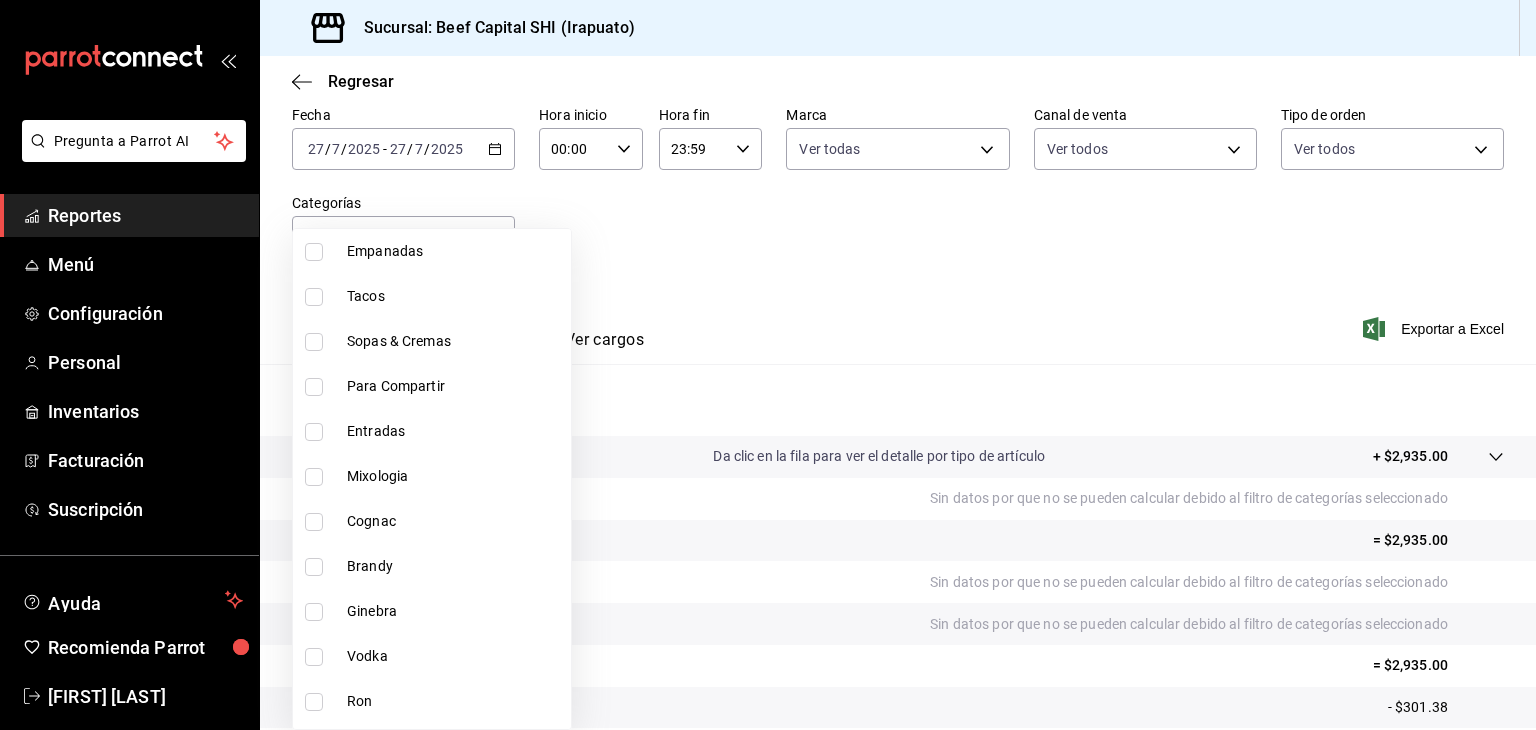 click at bounding box center (314, 477) 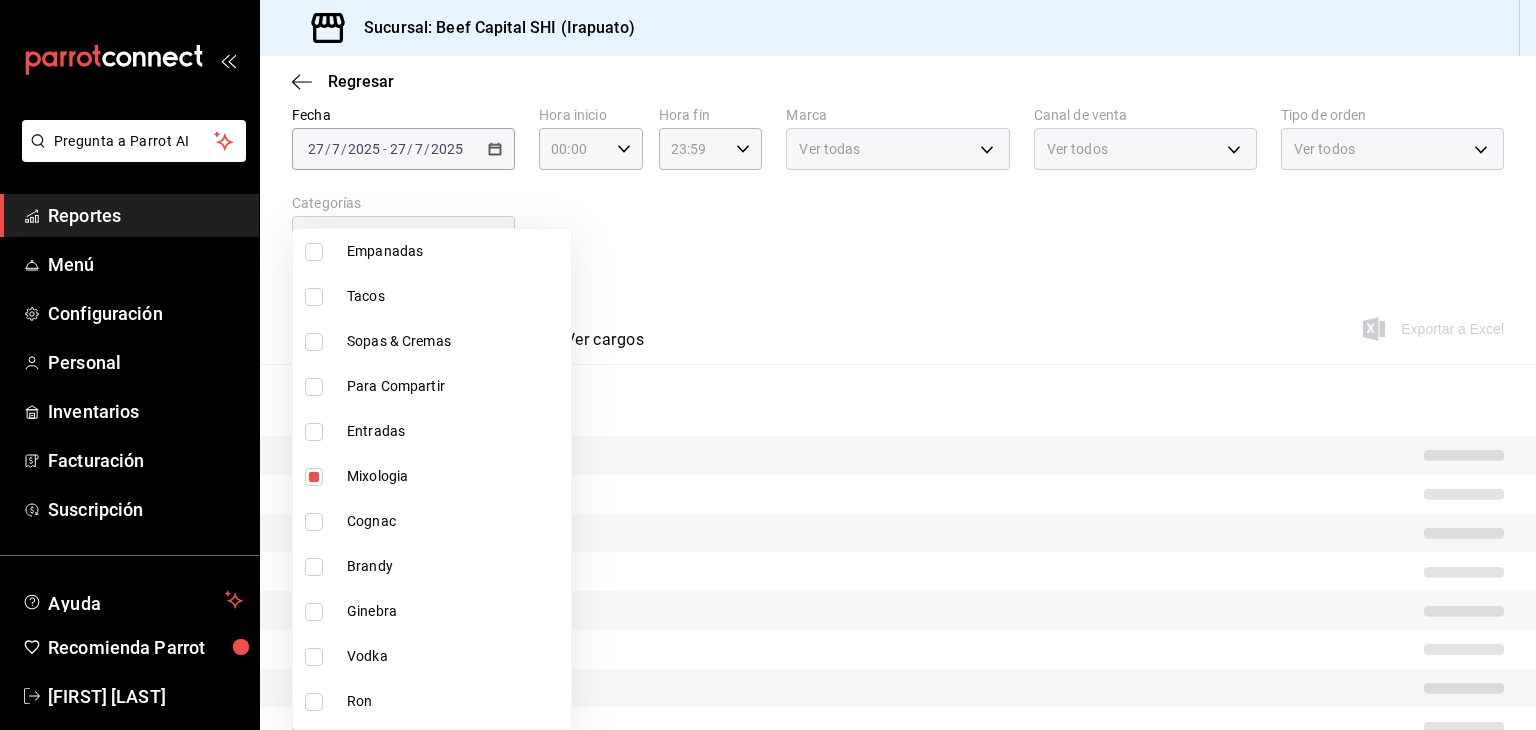 click at bounding box center (314, 522) 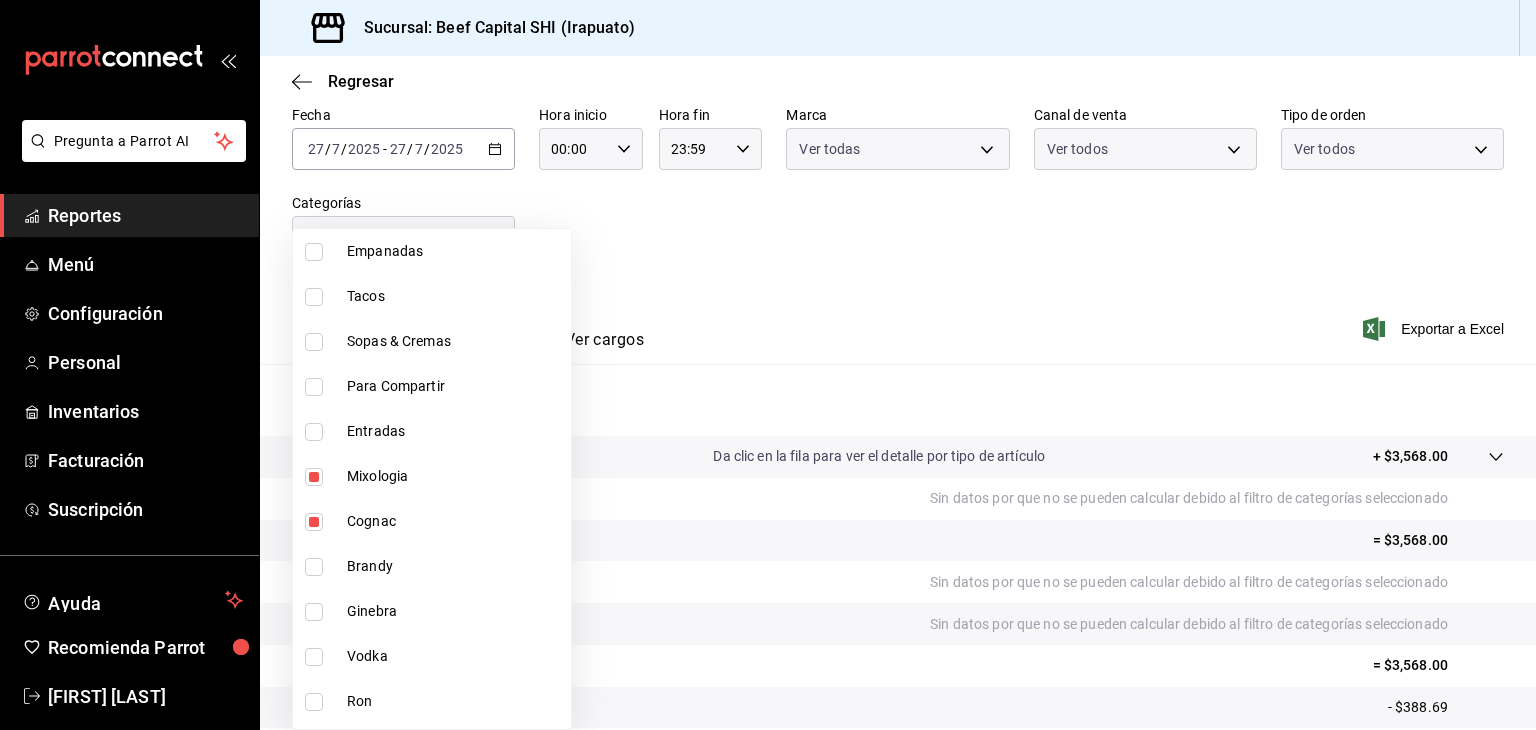 type on "5aaa2e03-870a-4139-a5ee-c0adf652e721,b9d03865-b415-493f-a2ea-e4353c441588,3c7d2ad2-1d43-4c0a-865e-ca5f70957830,f23f0945-c331-47c3-a78d-c8adfdb22f29,70fc7f8b-7193-4205-9978-c70e370b88ec,15fc0098-a8a6-4625-ad8b-91a15c1bbf05,a2cfab74-379c-4389-8d06-b32e88edb388,c5d70b27-e86d-4c7d-a5f3-dfc541fd6873,f88518ab-b853-4dd6-aa6c-53ca66c6ccf4,8828723a-0015-47f9-bab0-107c99beb256,8ec04016-420a-44a2-b3e3-785083b6f673,318d6cbe-7b2b-4a39-a82d-239c927cd86f,48f7fb61-45c2-42d0-b0ba-021fa4206c9a,c0e257bc-c66b-4af4-bb53-edede752b9d2,13358f1b-fc32-4a6c-b044-12be6e04d9e6,03cf777b-250c-4d50-8c5f-234c926fe296,0d09ec44-93f8-4950-a2ba-8b5bbde65602,160f20af-4788-4aa6-9e10-564924ebade7,366aa65f-dcae-4592-b26c-4c76a73b3636,066c6e72-dbbc-4cda-b1d1-b85f0dd26629,2ec34b47-5231-47d6-8e90-8df557daab14" 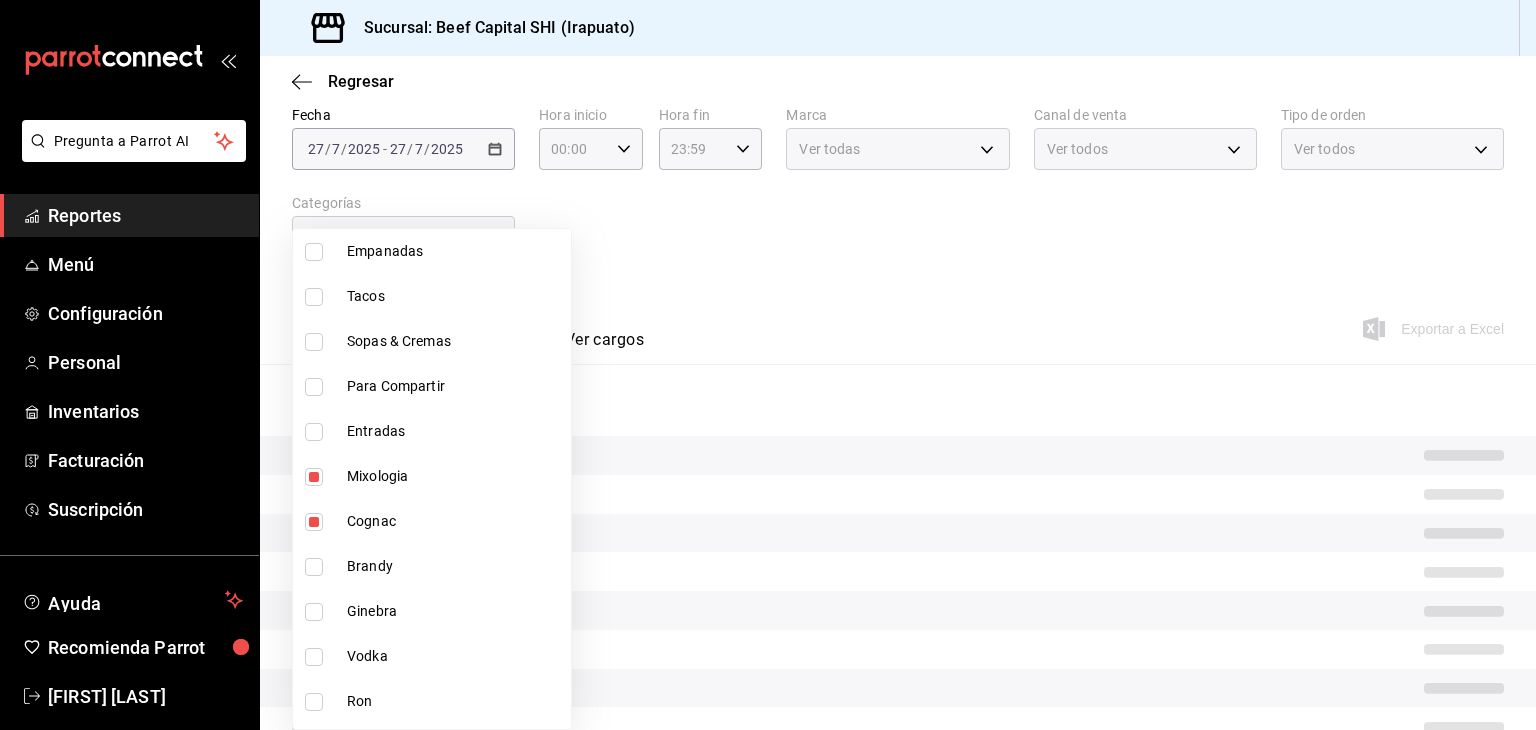 click at bounding box center (314, 567) 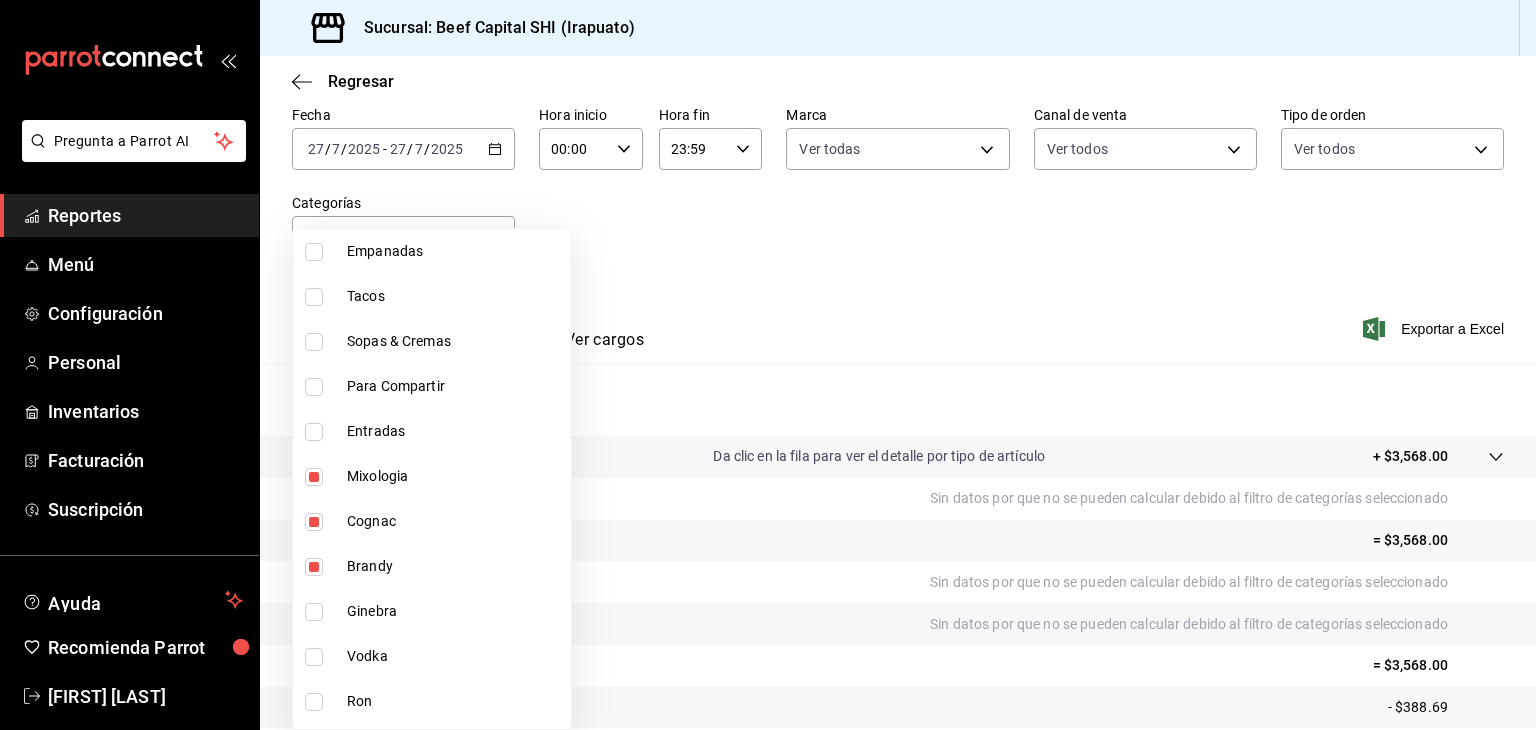 drag, startPoint x: 316, startPoint y: 608, endPoint x: 318, endPoint y: 641, distance: 33.06055 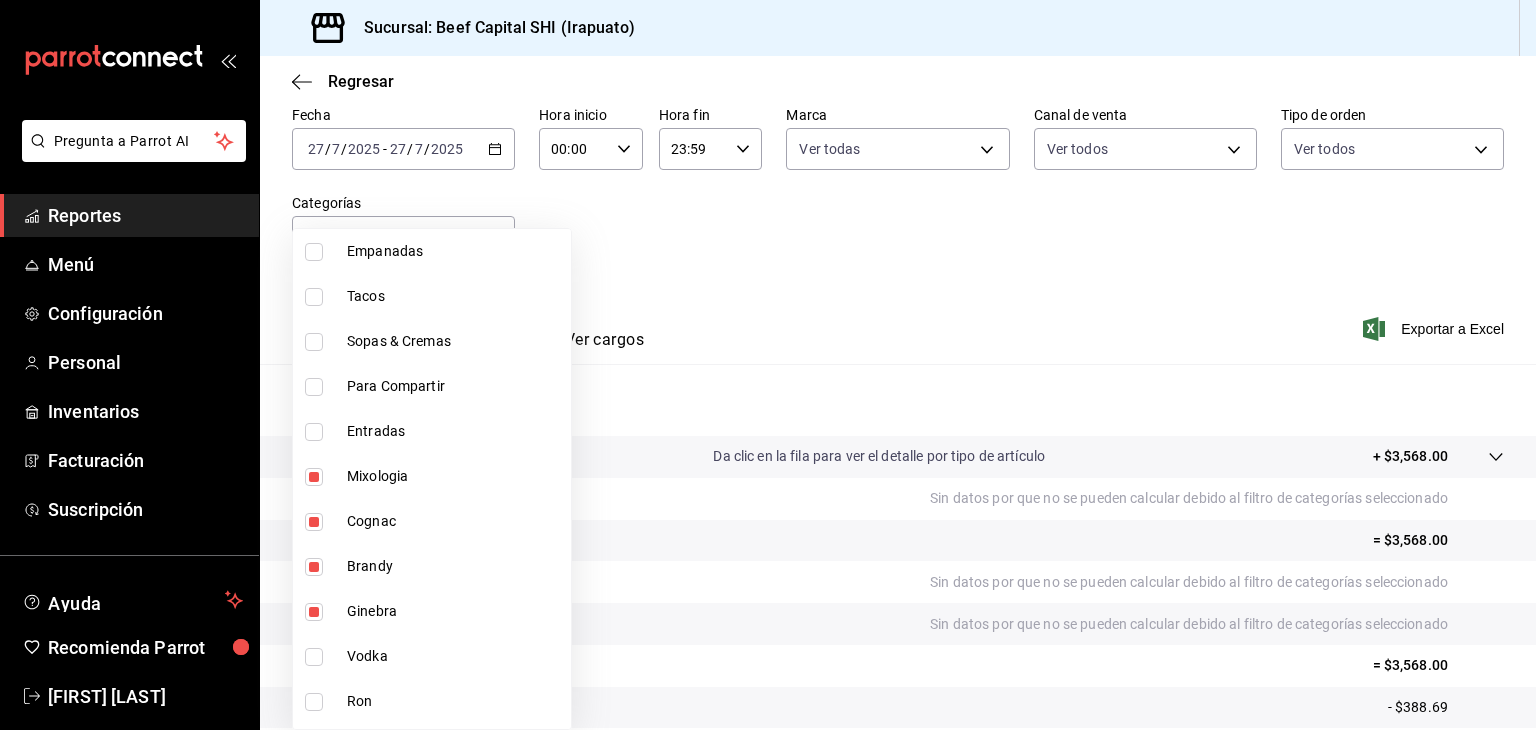 click at bounding box center [314, 657] 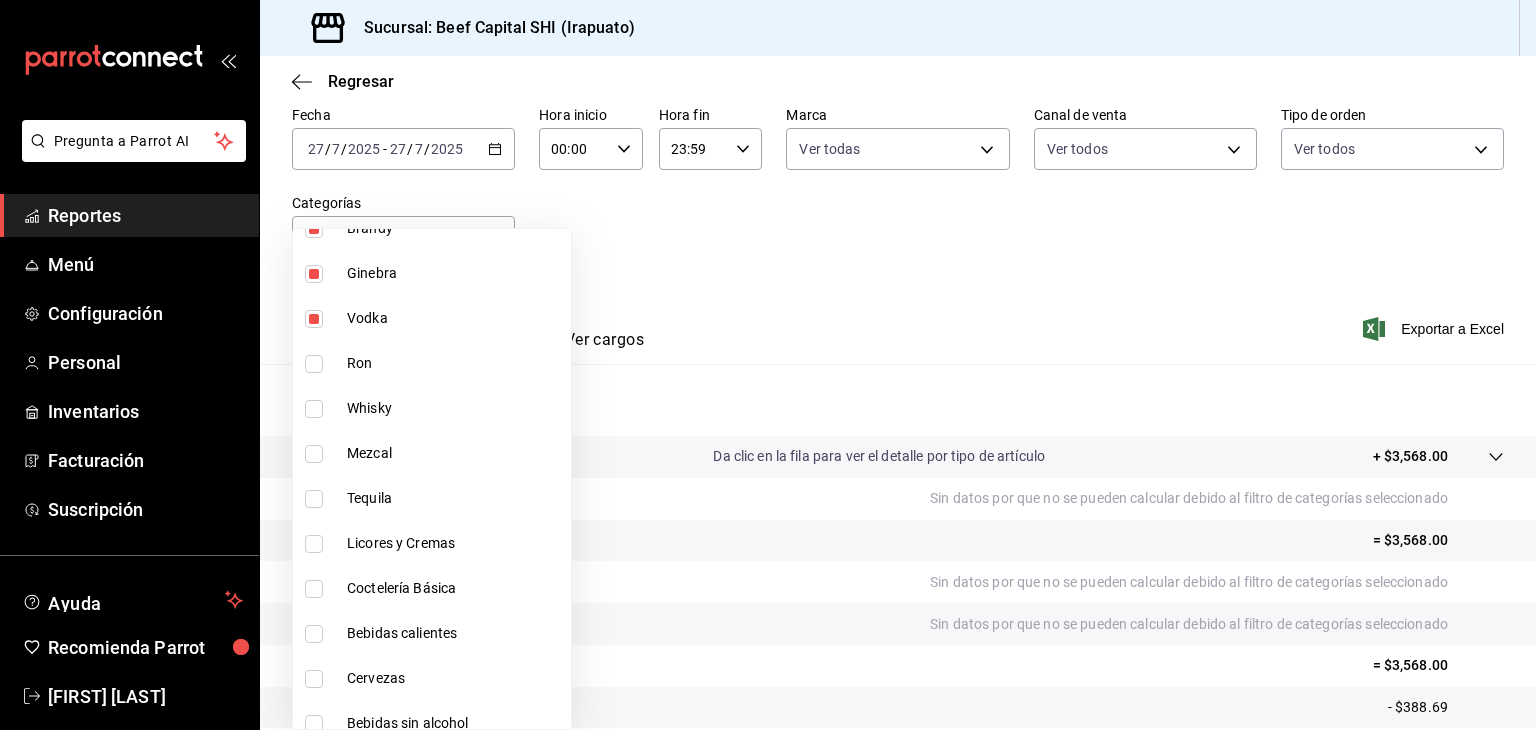 scroll, scrollTop: 2000, scrollLeft: 0, axis: vertical 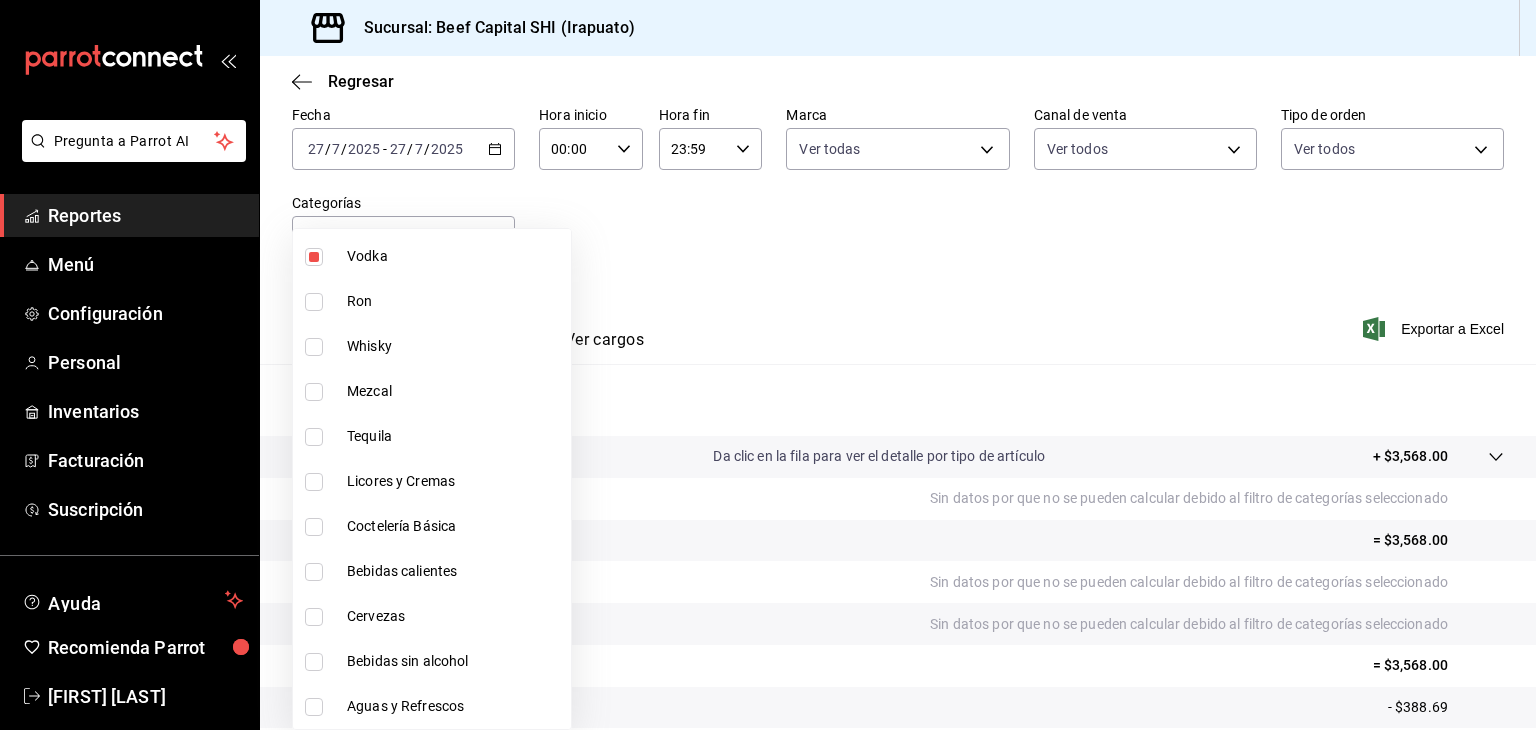 click at bounding box center [314, 302] 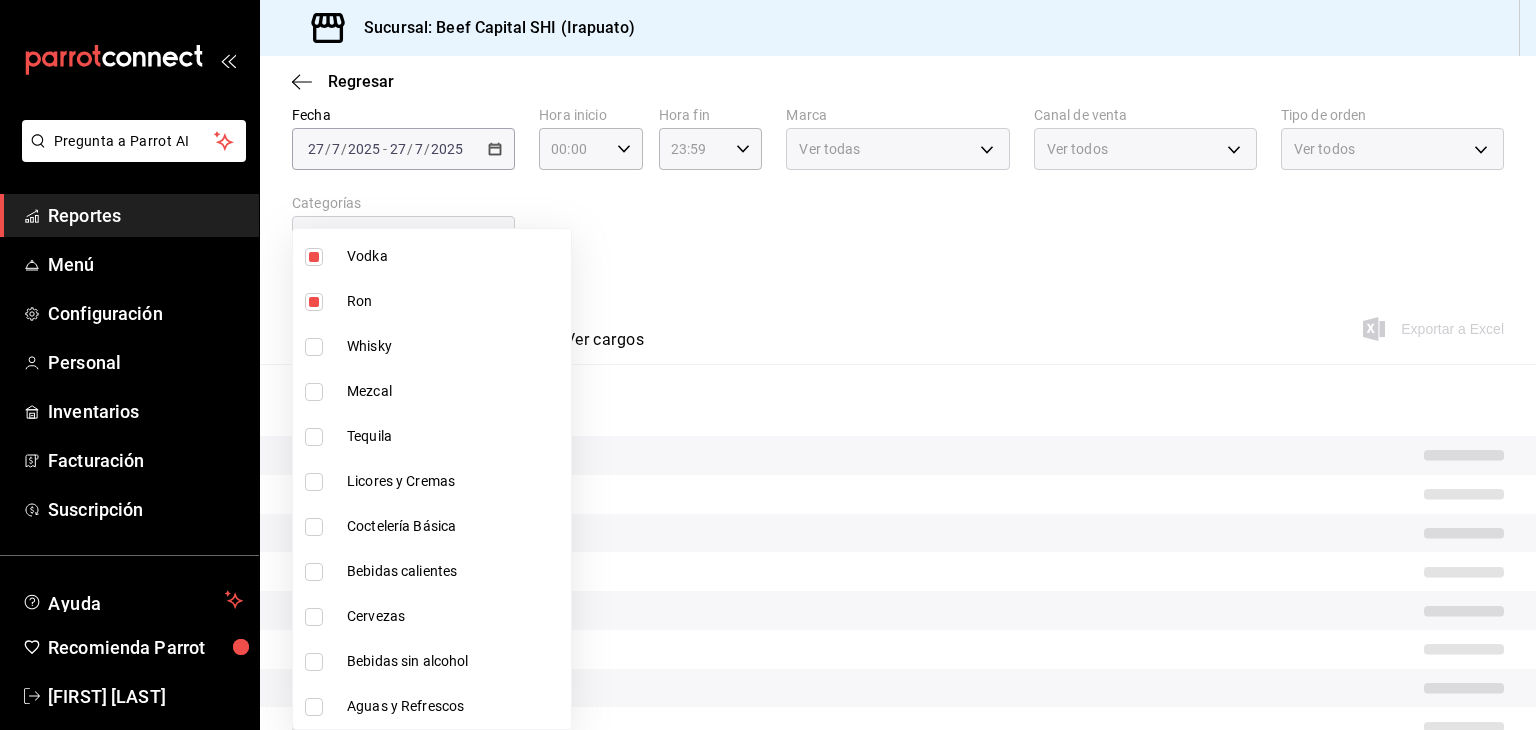click at bounding box center (314, 347) 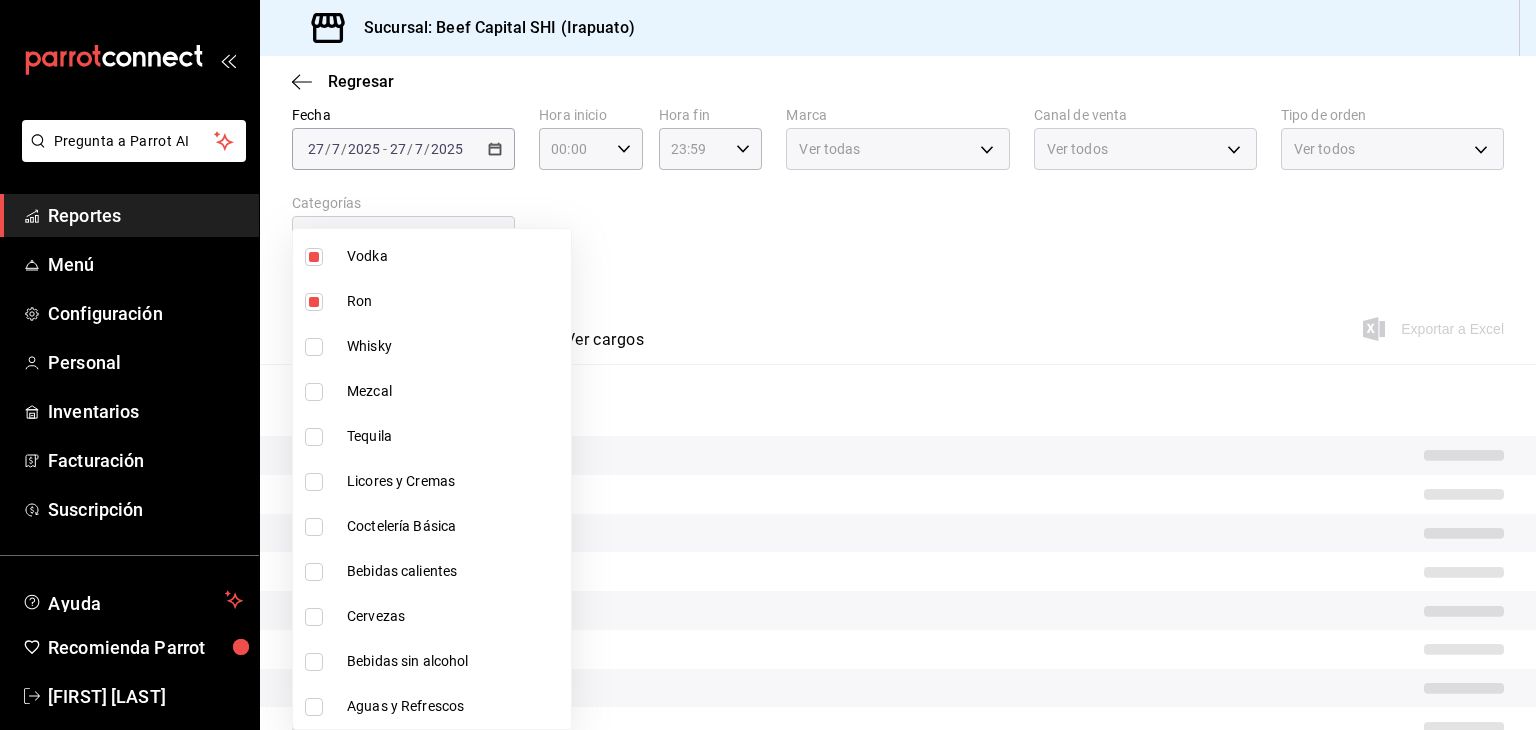 checkbox on "true" 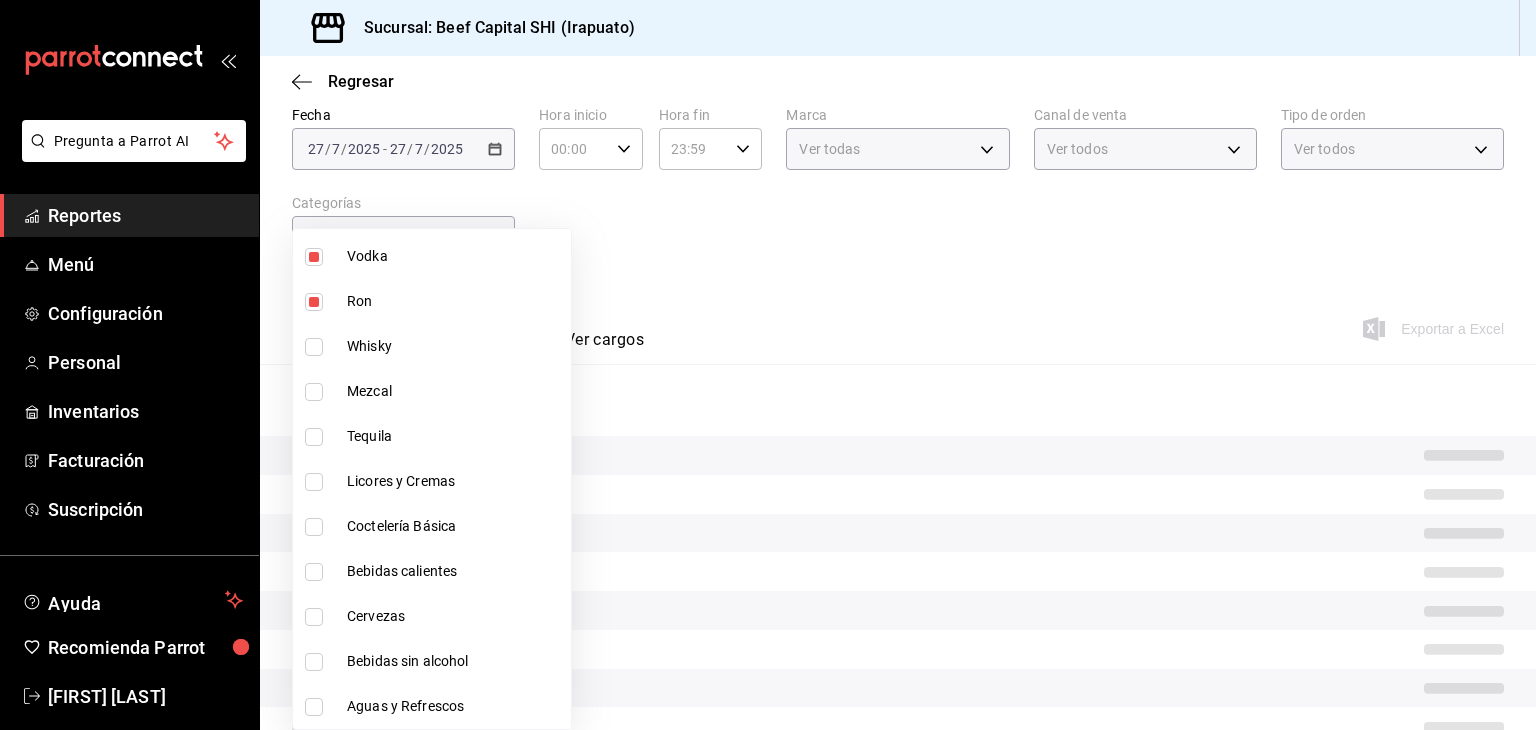 type on "5aaa2e03-870a-4139-a5ee-c0adf652e721,b9d03865-b415-493f-a2ea-e4353c441588,3c7d2ad2-1d43-4c0a-865e-ca5f70957830,f23f0945-c331-47c3-a78d-c8adfdb22f29,70fc7f8b-7193-4205-9978-c70e370b88ec,15fc0098-a8a6-4625-ad8b-91a15c1bbf05,a2cfab74-379c-4389-8d06-b32e88edb388,c5d70b27-e86d-4c7d-a5f3-dfc541fd6873,f88518ab-b853-4dd6-aa6c-53ca66c6ccf4,8828723a-0015-47f9-bab0-107c99beb256,8ec04016-420a-44a2-b3e3-785083b6f673,318d6cbe-7b2b-4a39-a82d-239c927cd86f,48f7fb61-45c2-42d0-b0ba-021fa4206c9a,c0e257bc-c66b-4af4-bb53-edede752b9d2,13358f1b-fc32-4a6c-b044-12be6e04d9e6,03cf777b-250c-4d50-8c5f-234c926fe296,0d09ec44-93f8-4950-a2ba-8b5bbde65602,160f20af-4788-4aa6-9e10-564924ebade7,366aa65f-dcae-4592-b26c-4c76a73b3636,066c6e72-dbbc-4cda-b1d1-b85f0dd26629,2ec34b47-5231-47d6-8e90-8df557daab14,f5f0857c-8a9f-4e58-a5d9-b22c11a7d30a,a8ab91ce-a3a6-4741-bd28-22e59c8cde6b,fbc83fef-ebff-4946-b712-3417aa0340dd,01d1db31-8103-44e0-b8f1-ce8db58431f4,82ea5c74-bd68-46e7-998f-771d5825cb99" 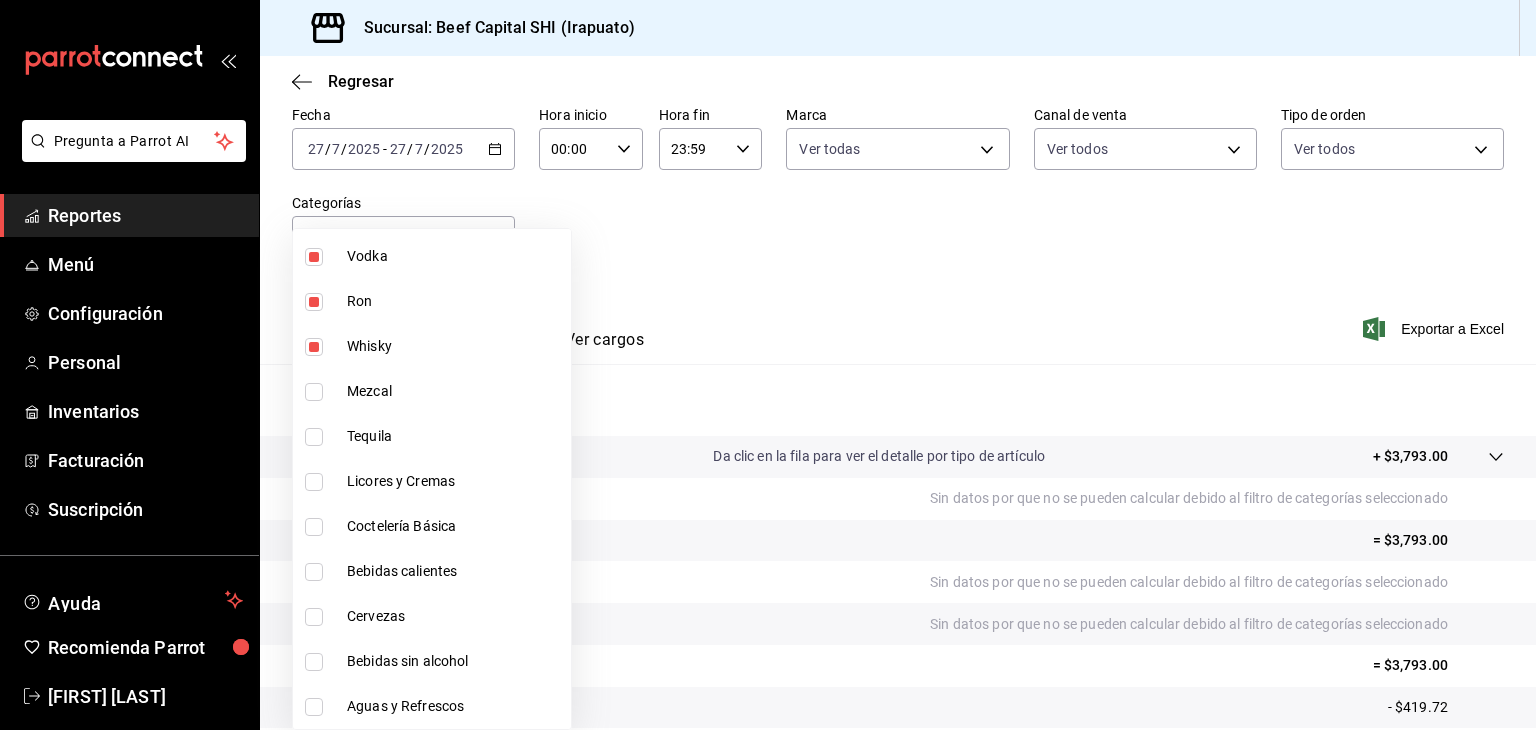 click at bounding box center (314, 392) 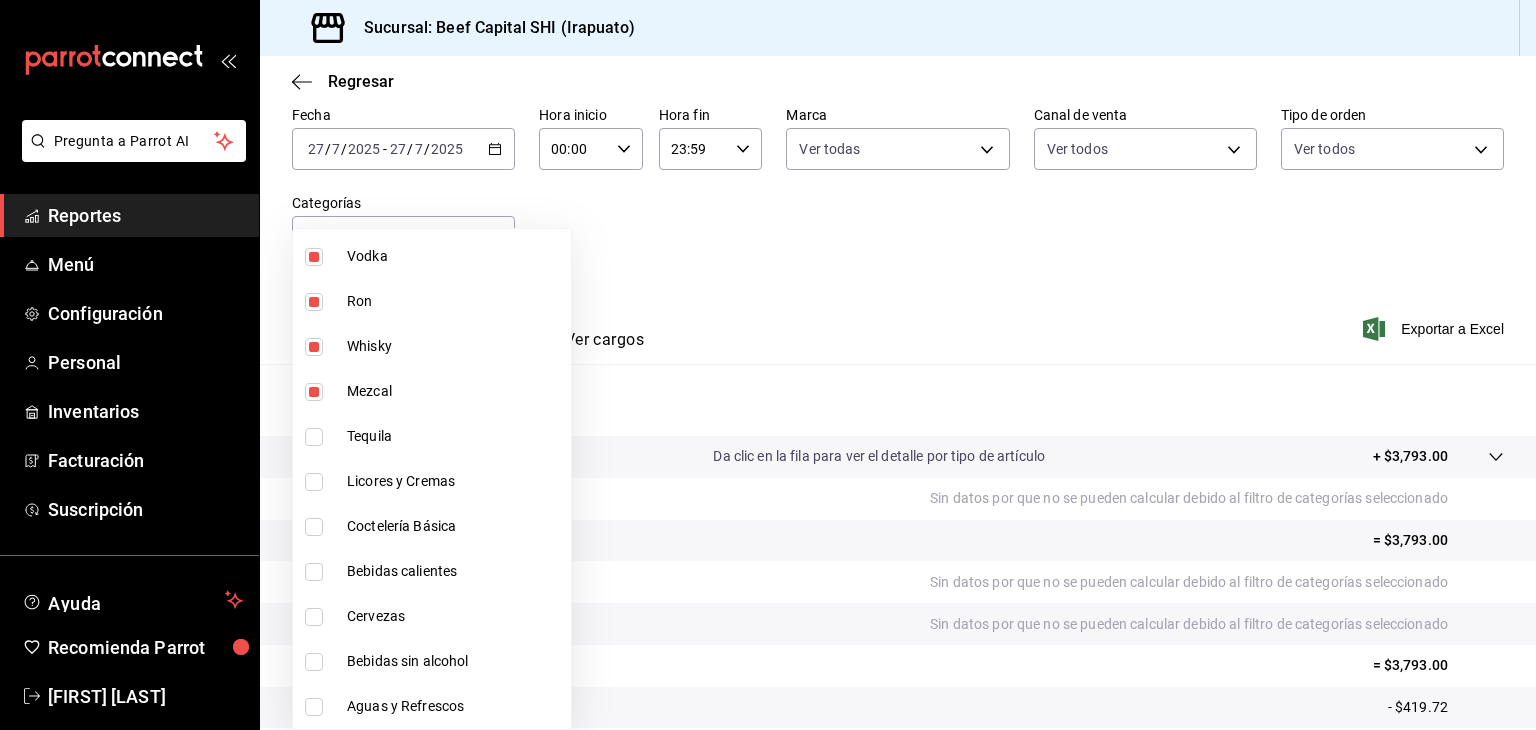 click at bounding box center [314, 437] 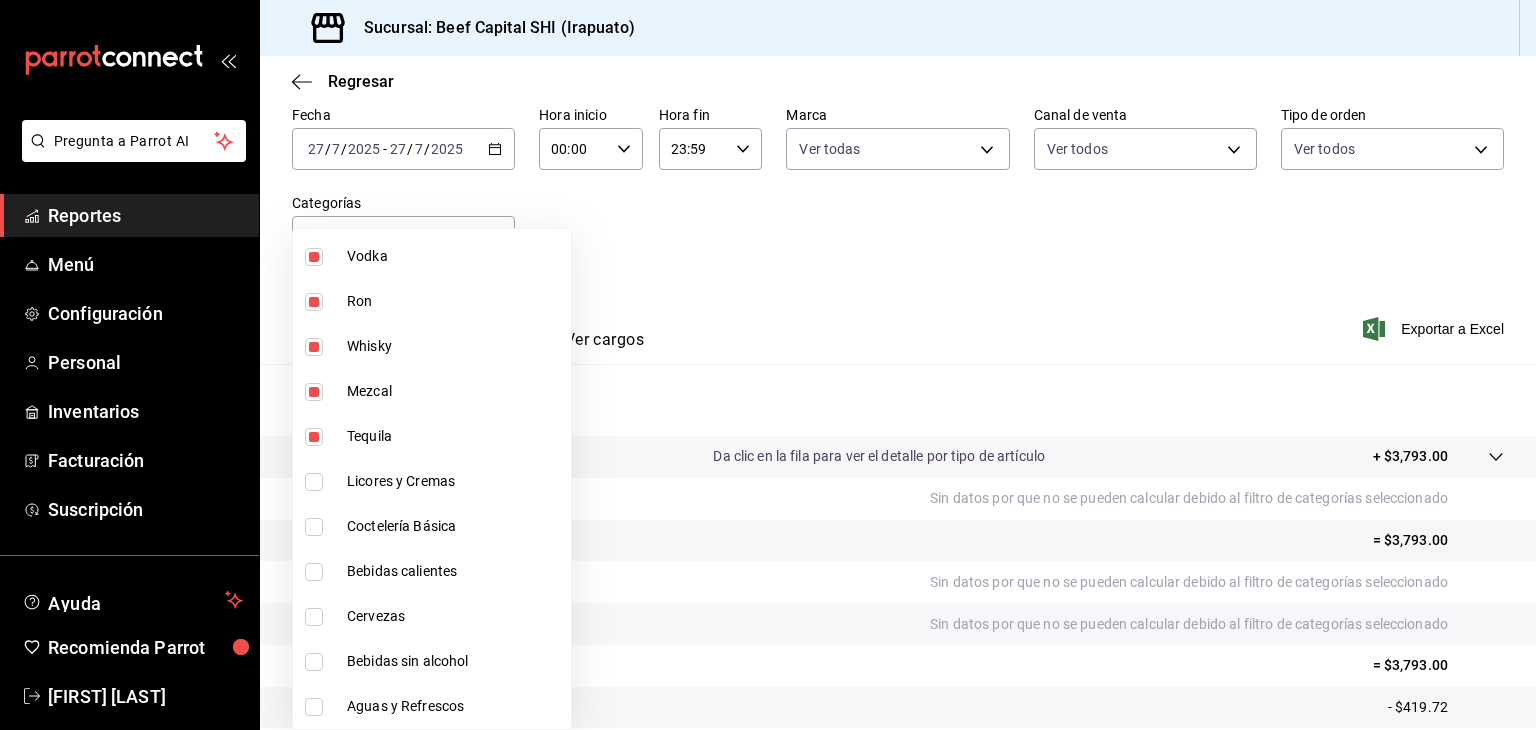 drag, startPoint x: 312, startPoint y: 476, endPoint x: 321, endPoint y: 537, distance: 61.66036 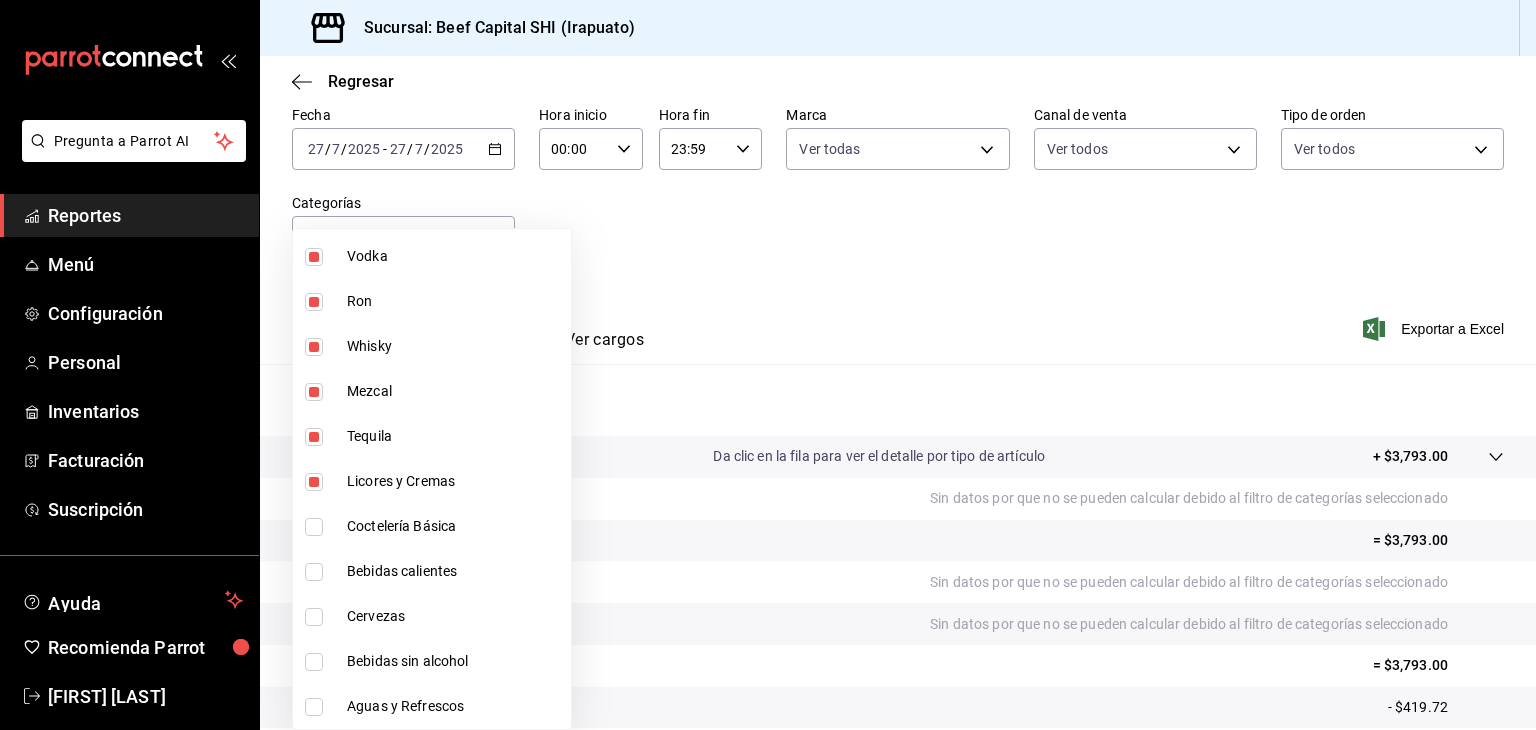 click at bounding box center (314, 527) 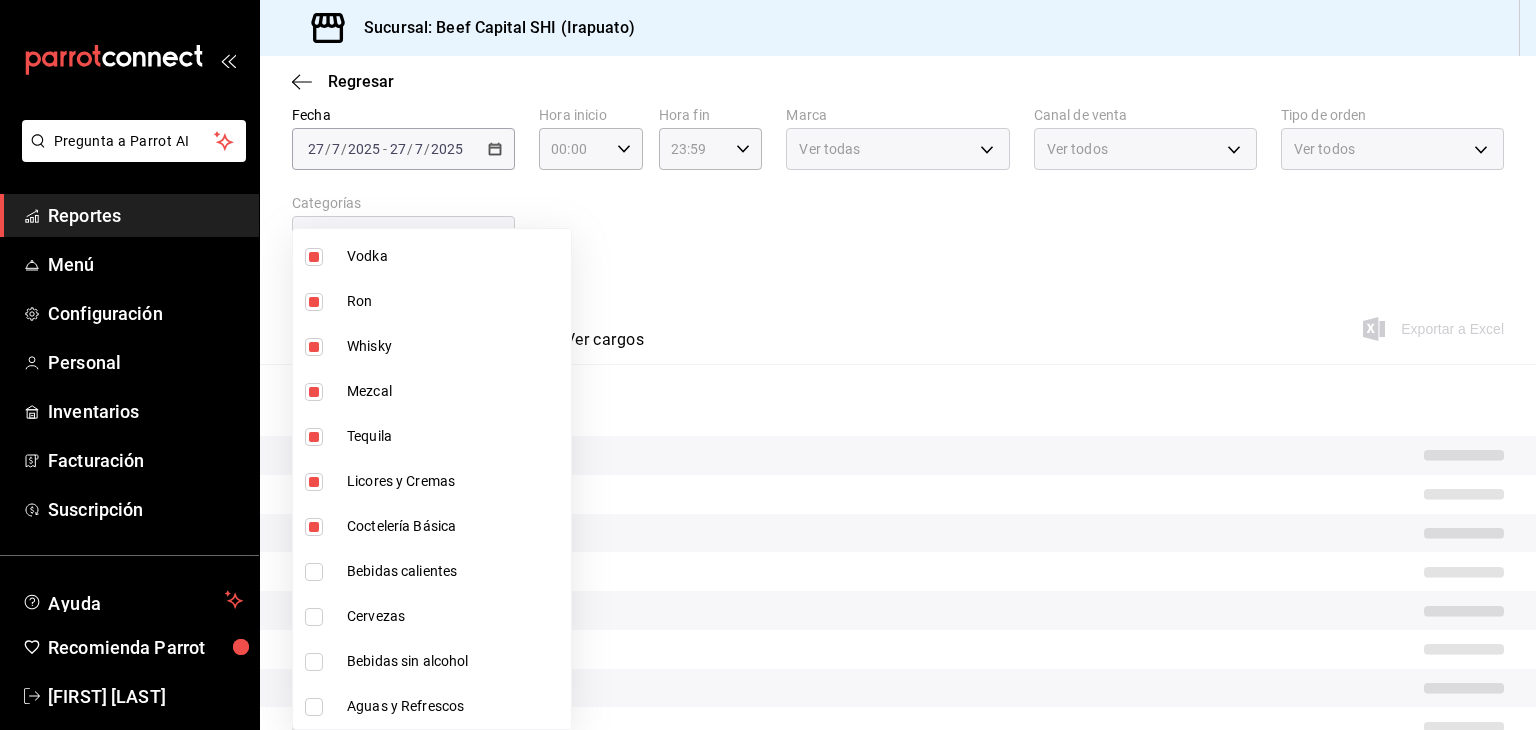 click at bounding box center [314, 572] 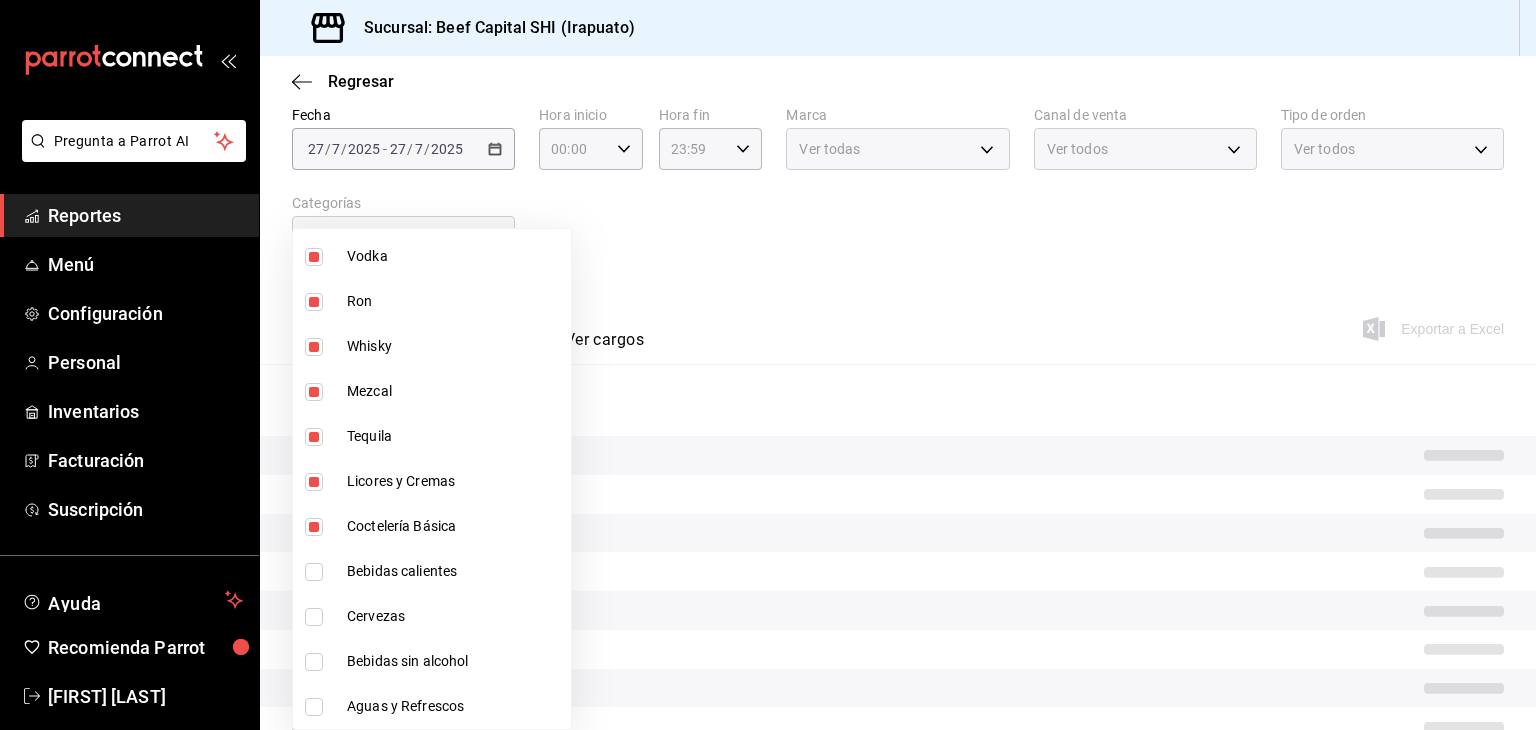 checkbox on "true" 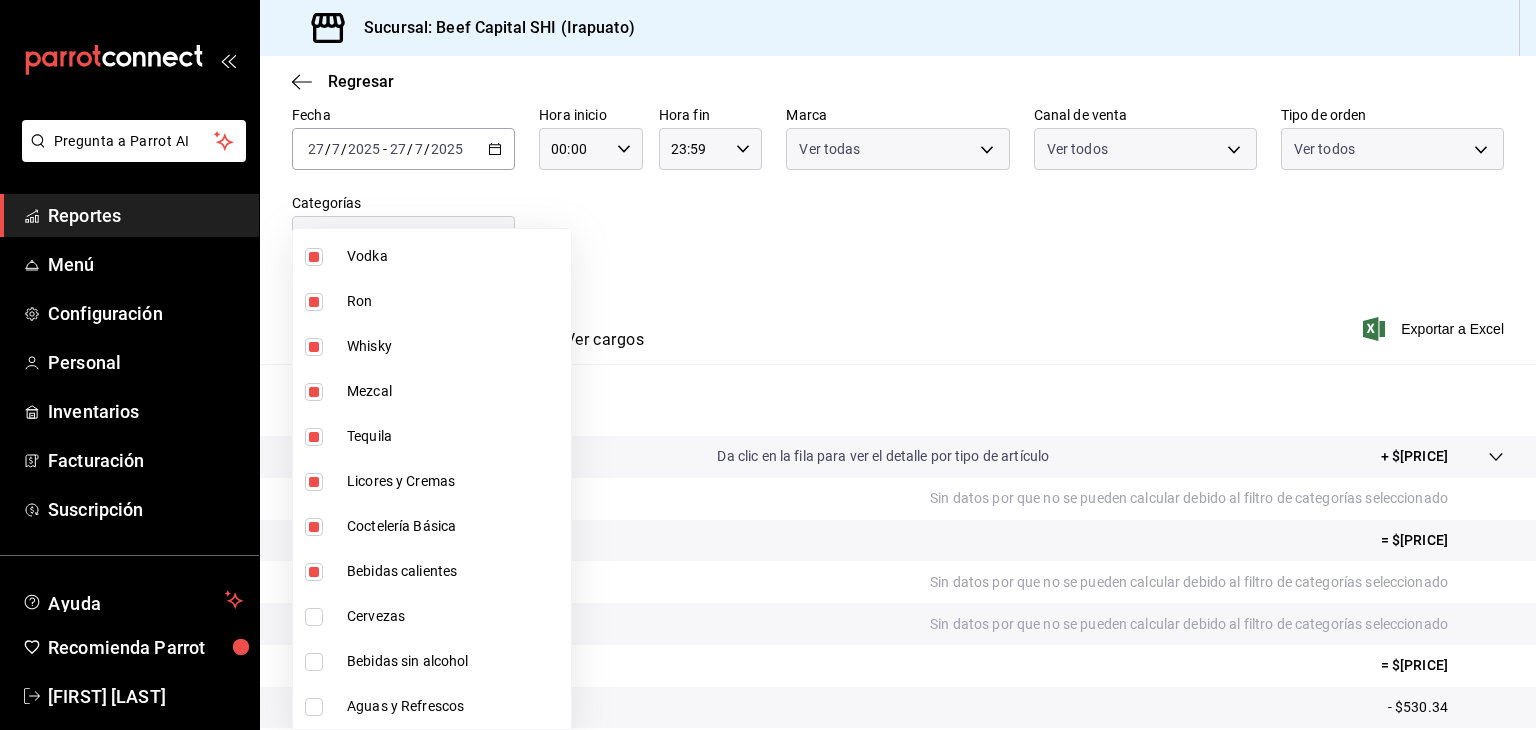type on "5aaa2e03-870a-4139-a5ee-c0adf652e721,b9d03865-b415-493f-a2ea-e4353c441588,3c7d2ad2-1d43-4c0a-865e-ca5f70957830,f23f0945-c331-47c3-a78d-c8adfdb22f29,70fc7f8b-7193-4205-9978-c70e370b88ec,15fc0098-a8a6-4625-ad8b-91a15c1bbf05,a2cfab74-379c-4389-8d06-b32e88edb388,c5d70b27-e86d-4c7d-a5f3-dfc541fd6873,f88518ab-b853-4dd6-aa6c-53ca66c6ccf4,8828723a-0015-47f9-bab0-107c99beb256,8ec04016-420a-44a2-b3e3-785083b6f673,318d6cbe-7b2b-4a39-a82d-239c927cd86f,48f7fb61-45c2-42d0-b0ba-021fa4206c9a,c0e257bc-c66b-4af4-bb53-edede752b9d2,13358f1b-fc32-4a6c-b044-12be6e04d9e6,03cf777b-250c-4d50-8c5f-234c926fe296,0d09ec44-93f8-4950-a2ba-8b5bbde65602,160f20af-4788-4aa6-9e10-564924ebade7,366aa65f-dcae-4592-b26c-4c76a73b3636,066c6e72-dbbc-4cda-b1d1-b85f0dd26629,2ec34b47-5231-47d6-8e90-8df557daab14,f5f0857c-8a9f-4e58-a5d9-b22c11a7d30a,a8ab91ce-a3a6-4741-bd28-22e59c8cde6b,fbc83fef-ebff-4946-b712-3417aa0340dd,01d1db31-8103-44e0-b8f1-ce8db58431f4,82ea5c74-bd68-46e7-998f-771d5825cb99,be2bd44b-8dd1-47e0-9399-c786743fccdf,259779b1-39ba-4c04-b05..." 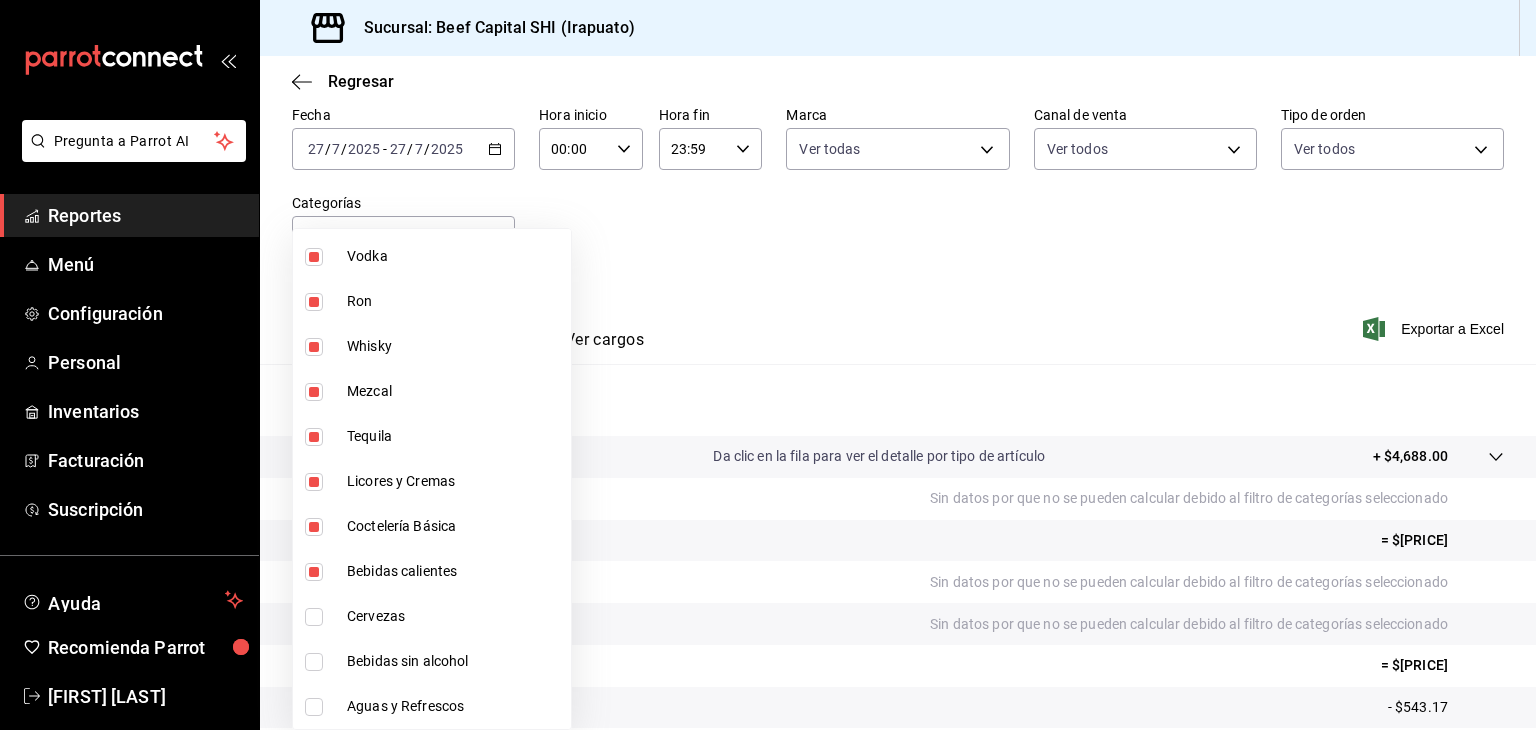 click at bounding box center (314, 617) 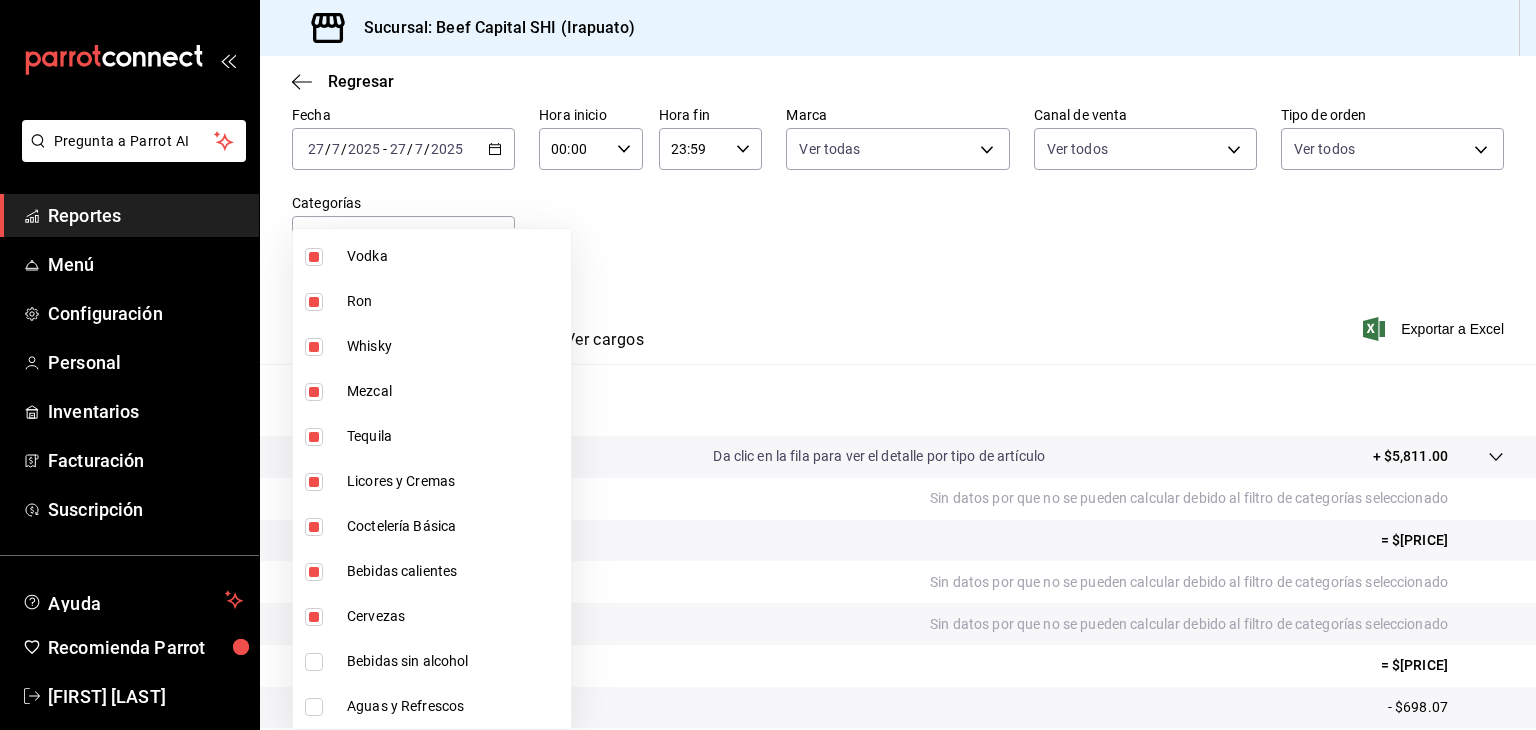 click at bounding box center [314, 662] 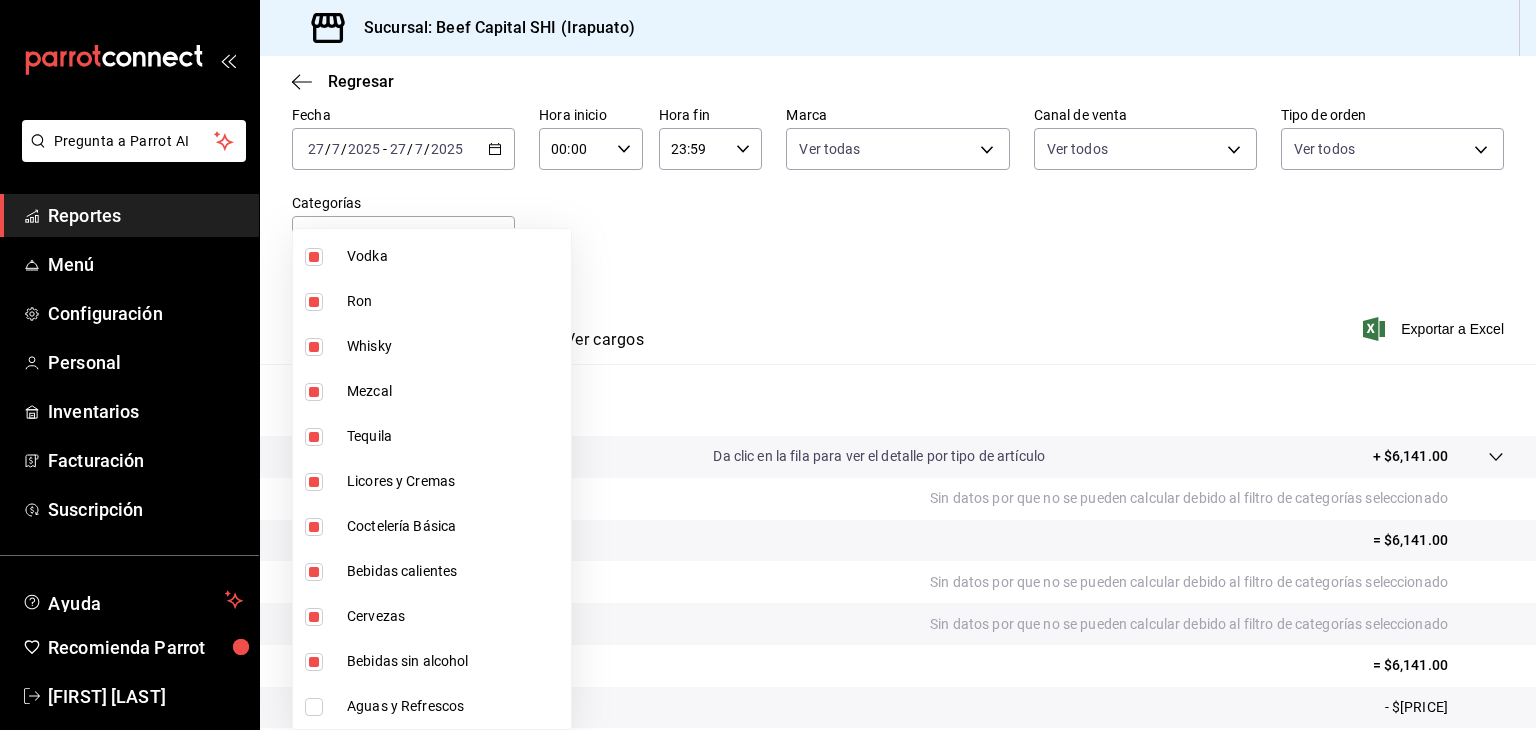 scroll, scrollTop: 2044, scrollLeft: 0, axis: vertical 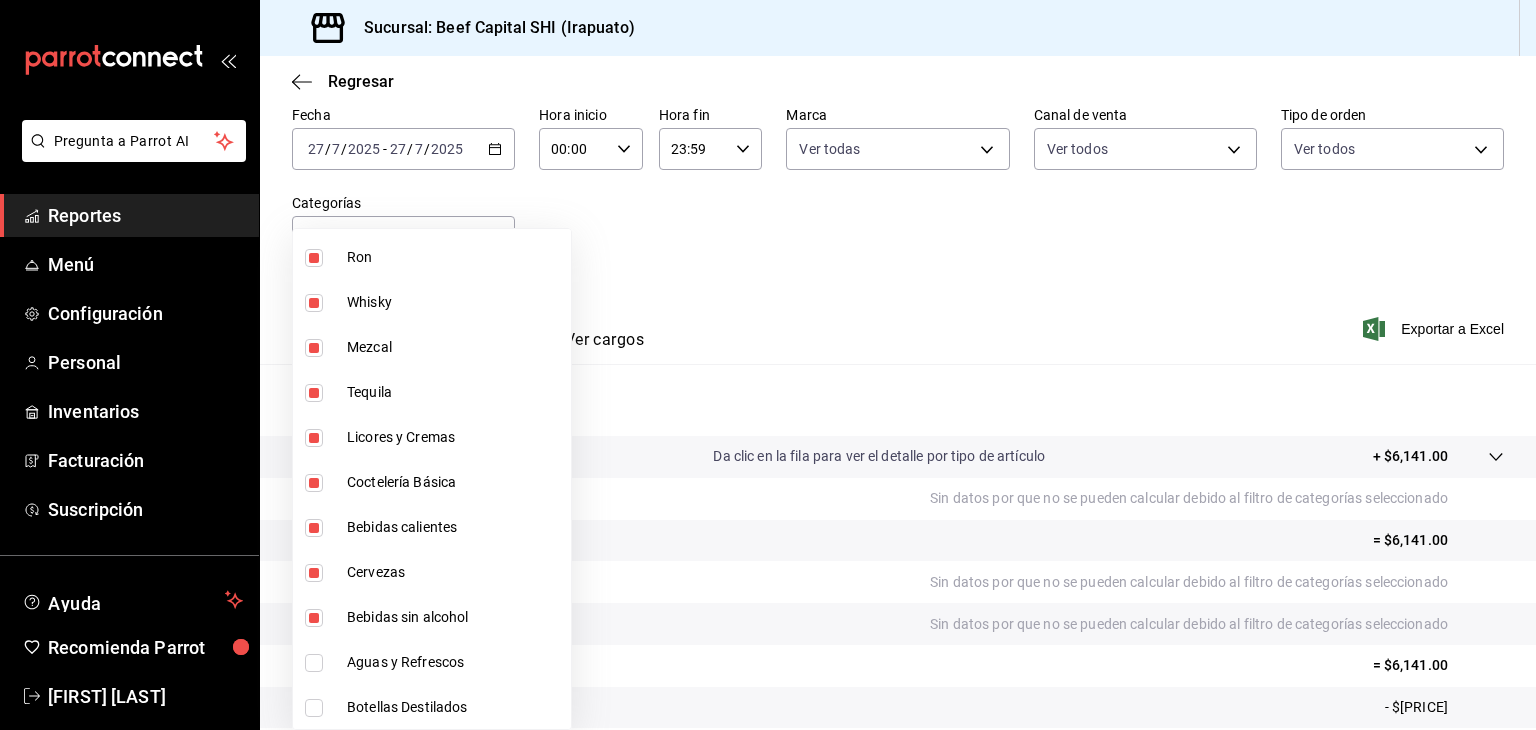 click at bounding box center (314, 663) 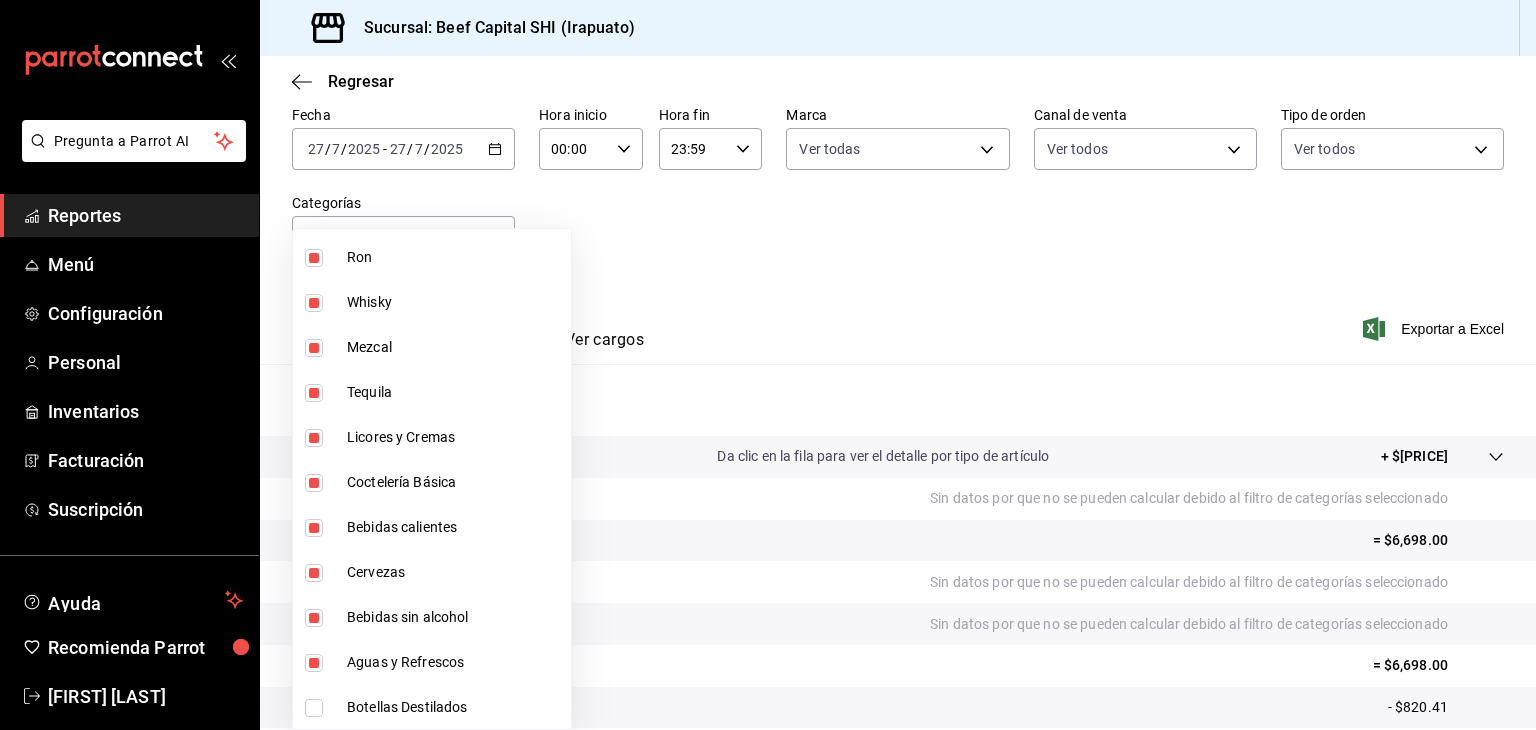 click at bounding box center (314, 708) 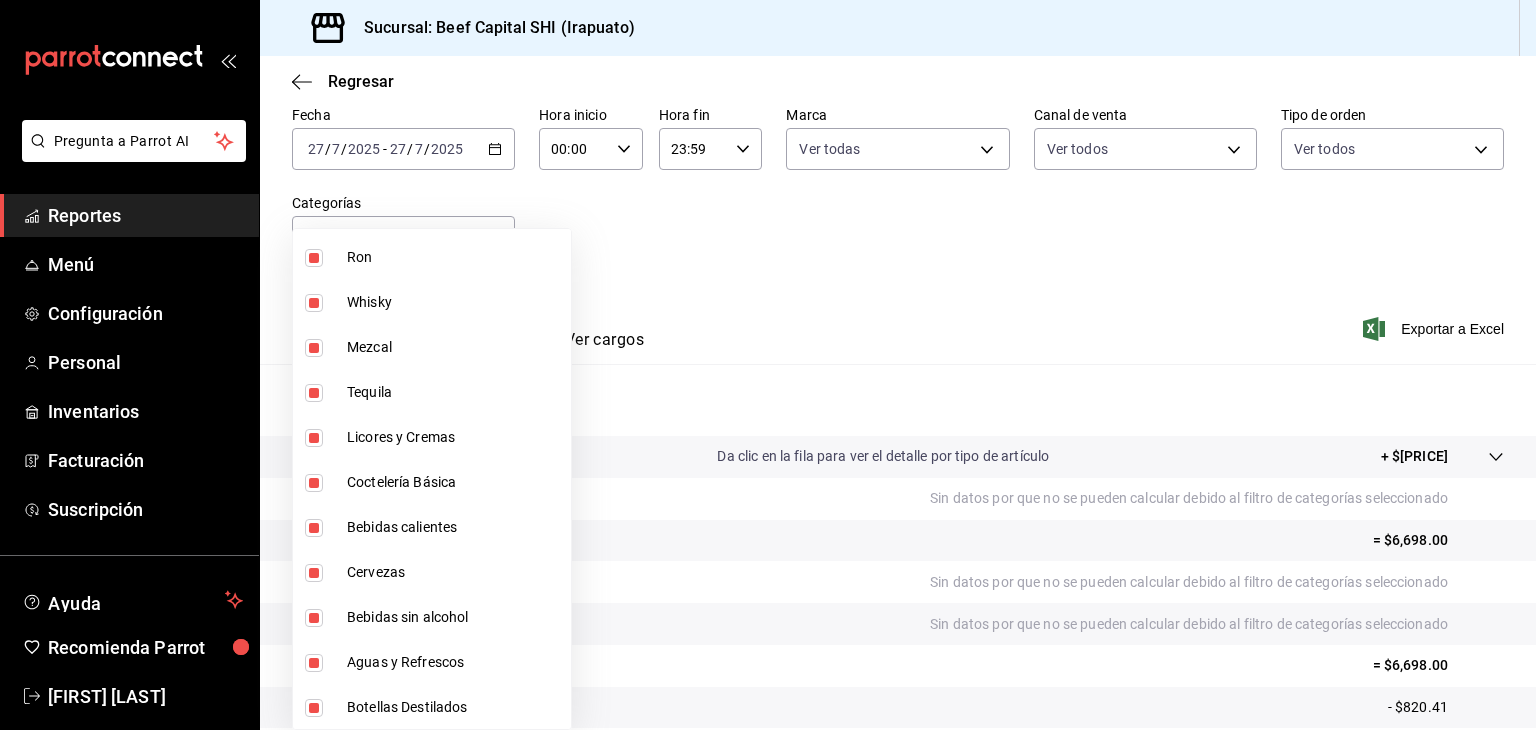 click at bounding box center (768, 365) 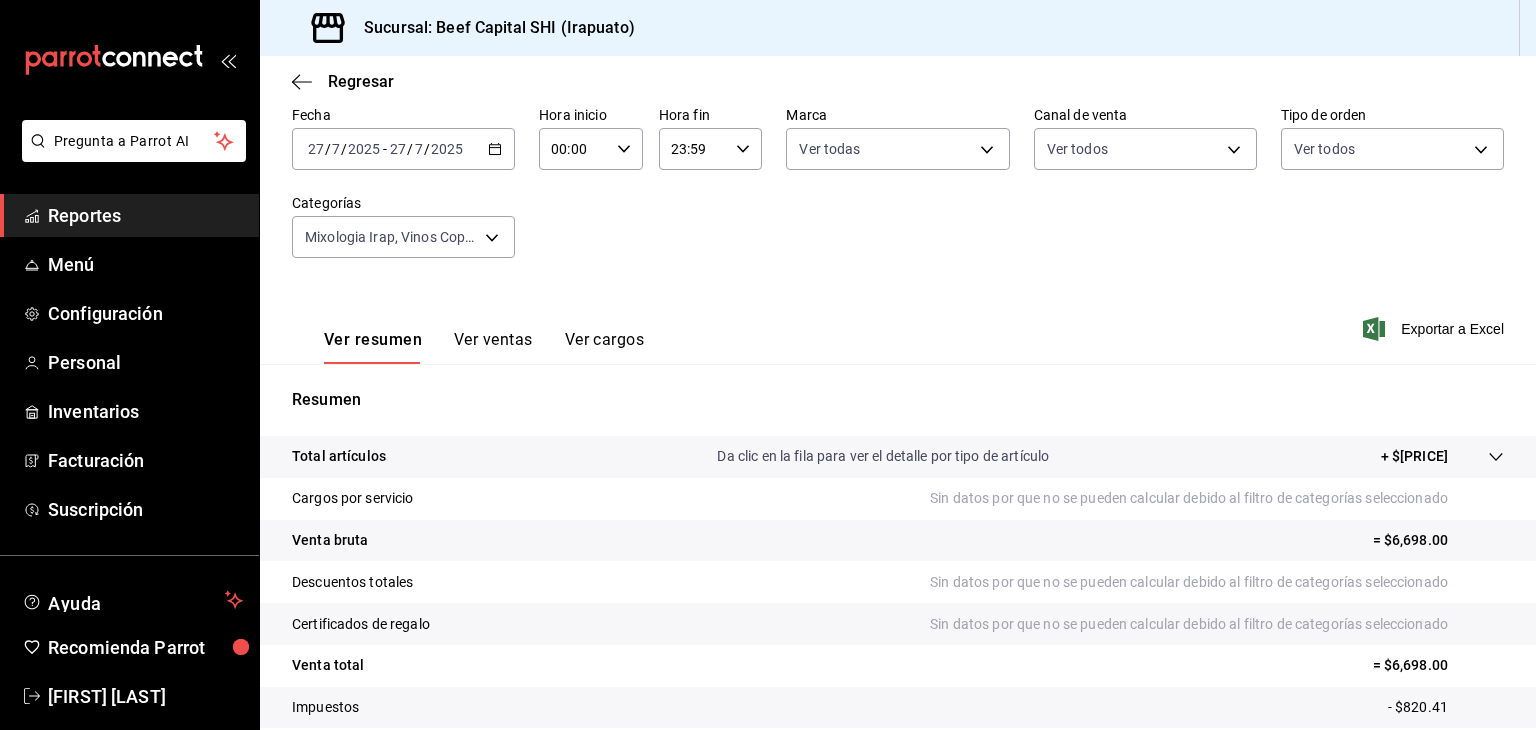 click on "+ $[PRICE]" at bounding box center [1414, 456] 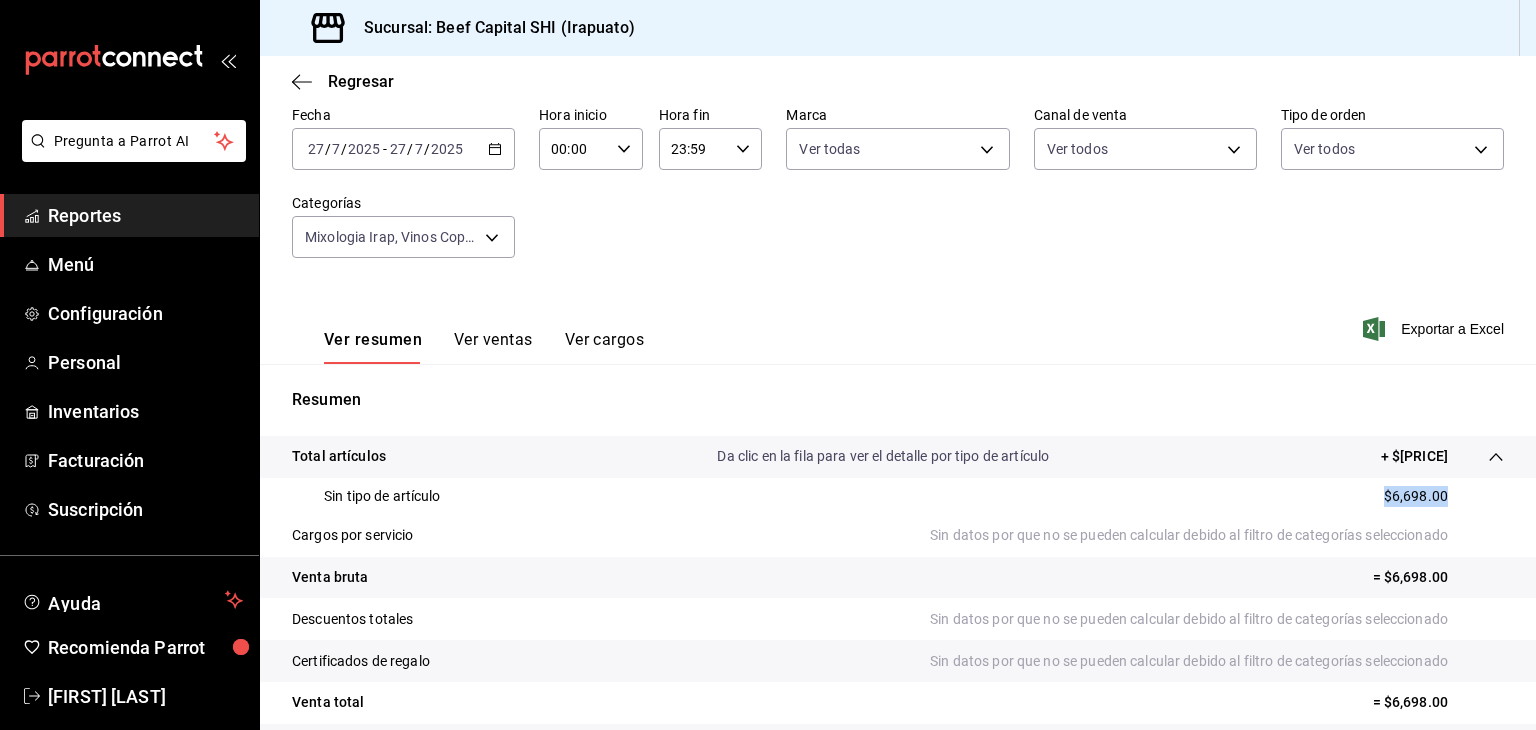 drag, startPoint x: 1433, startPoint y: 493, endPoint x: 1395, endPoint y: 497, distance: 38.209946 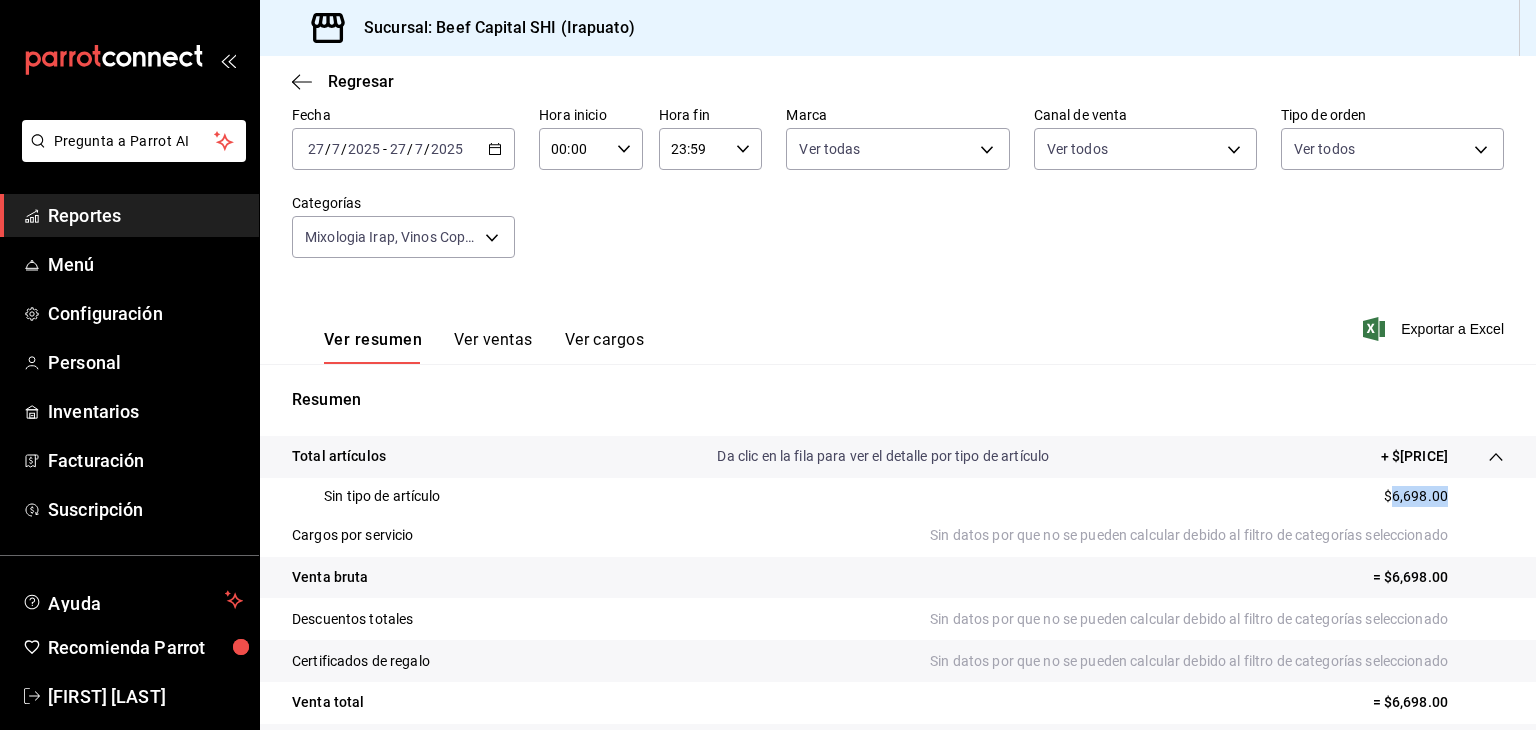 copy on "$[PRICE]" 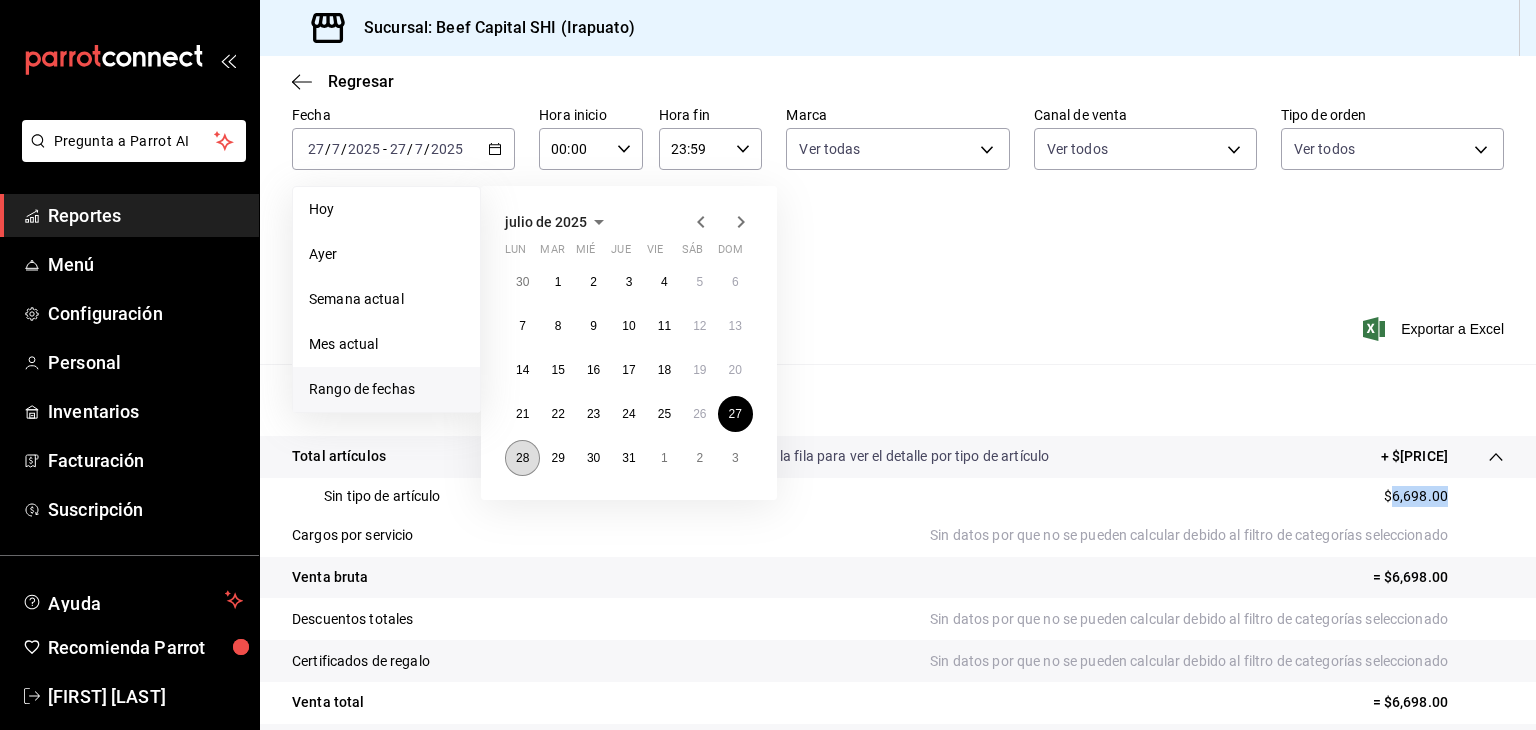 click on "28" at bounding box center [522, 458] 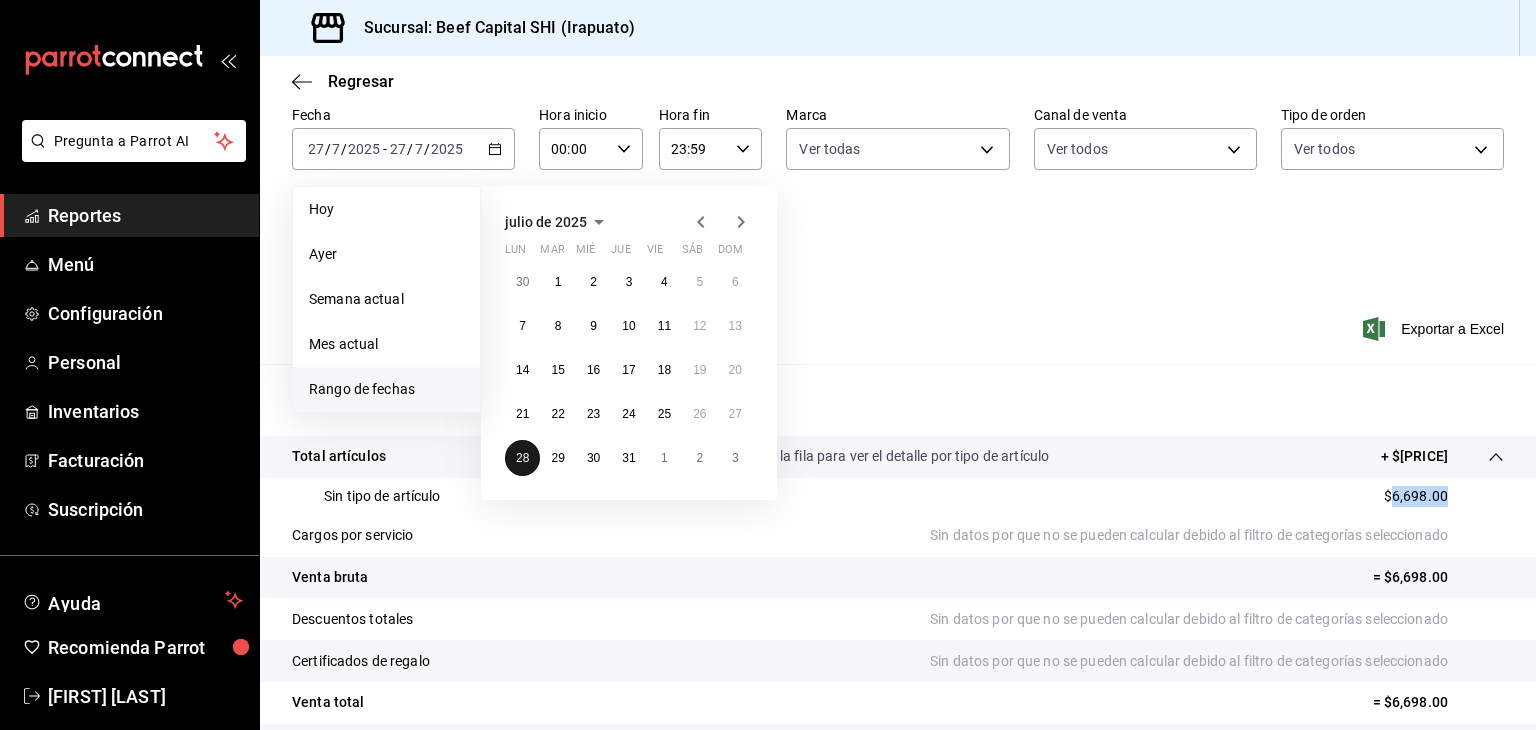 click on "28" at bounding box center (522, 458) 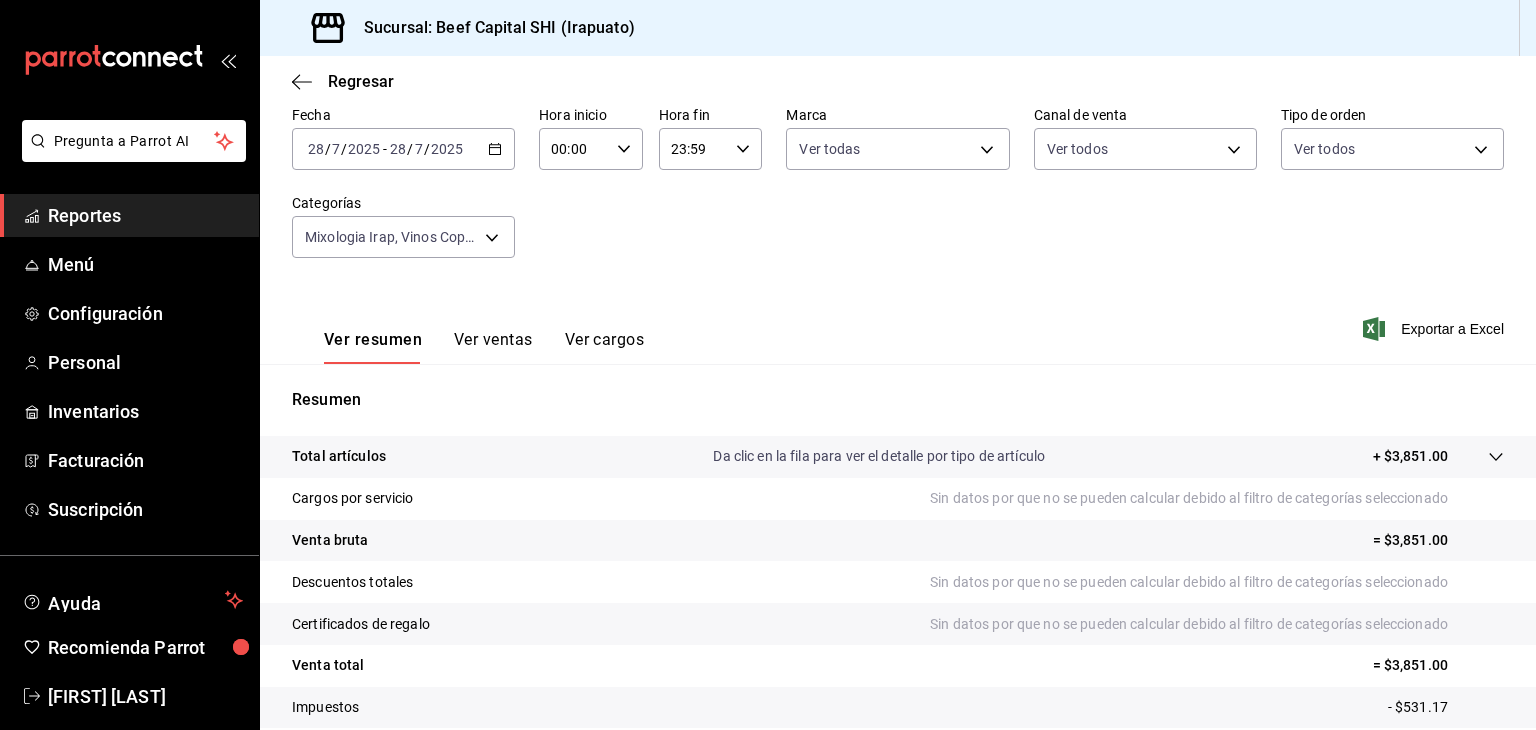 click on "+ $3,851.00" at bounding box center (1410, 456) 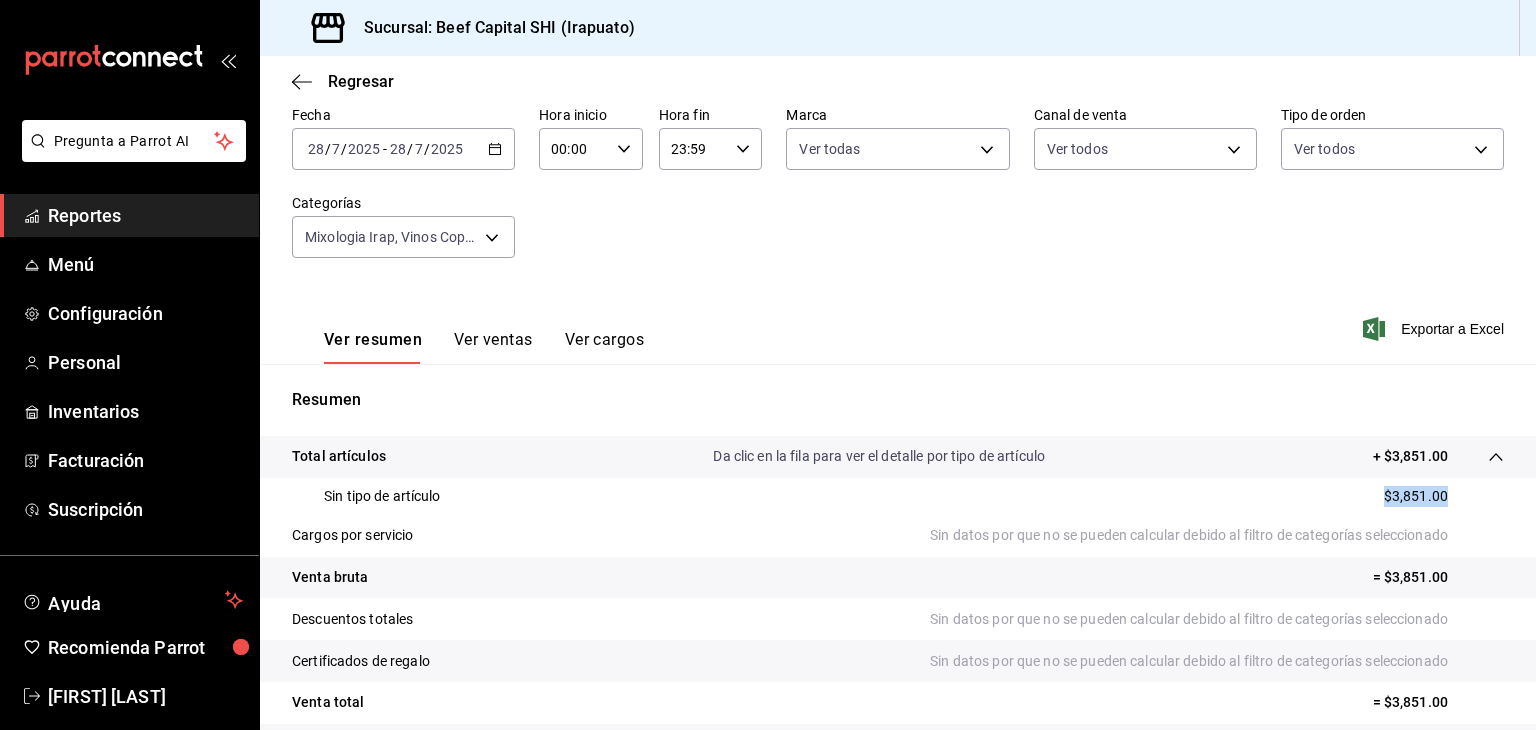 drag, startPoint x: 1429, startPoint y: 494, endPoint x: 1354, endPoint y: 502, distance: 75.42546 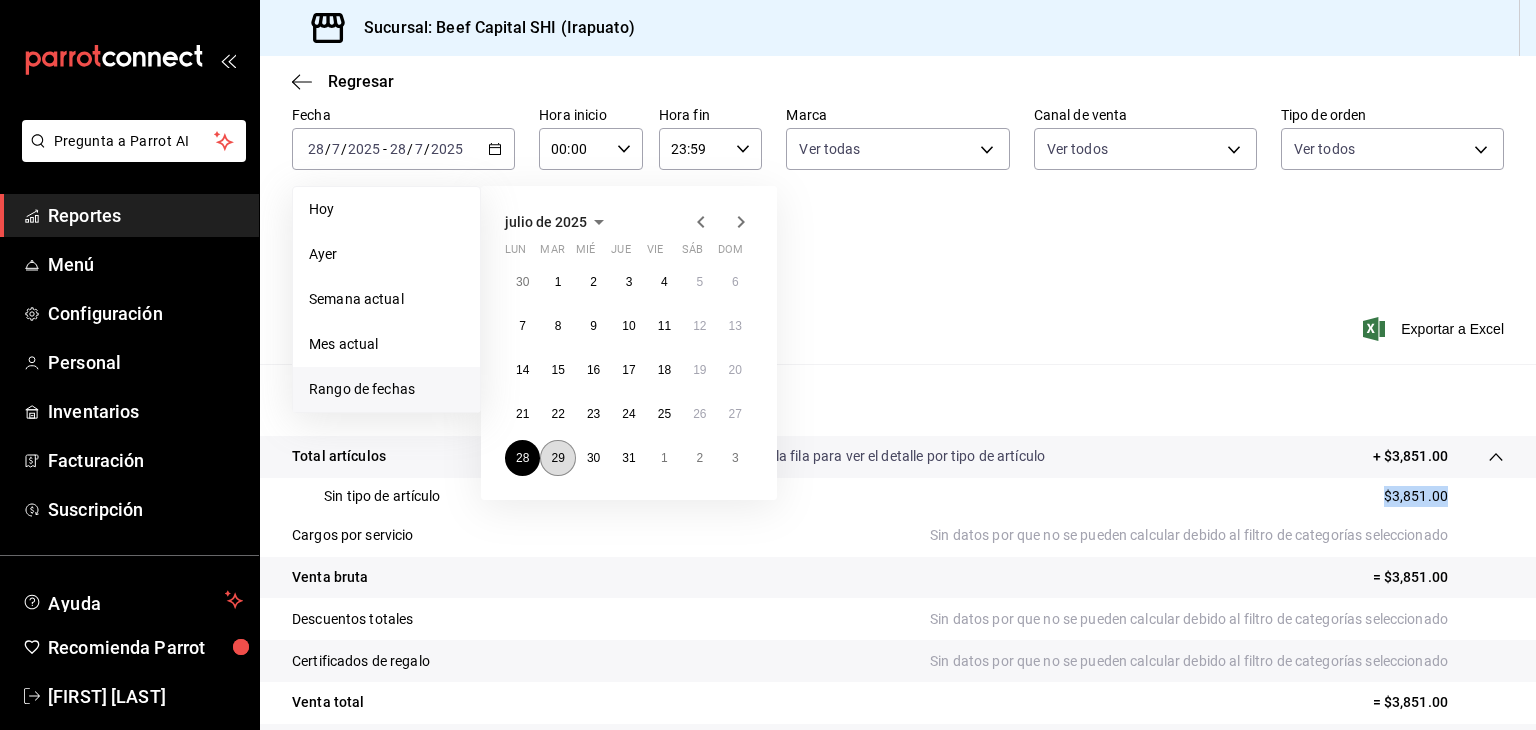 click on "29" at bounding box center (557, 458) 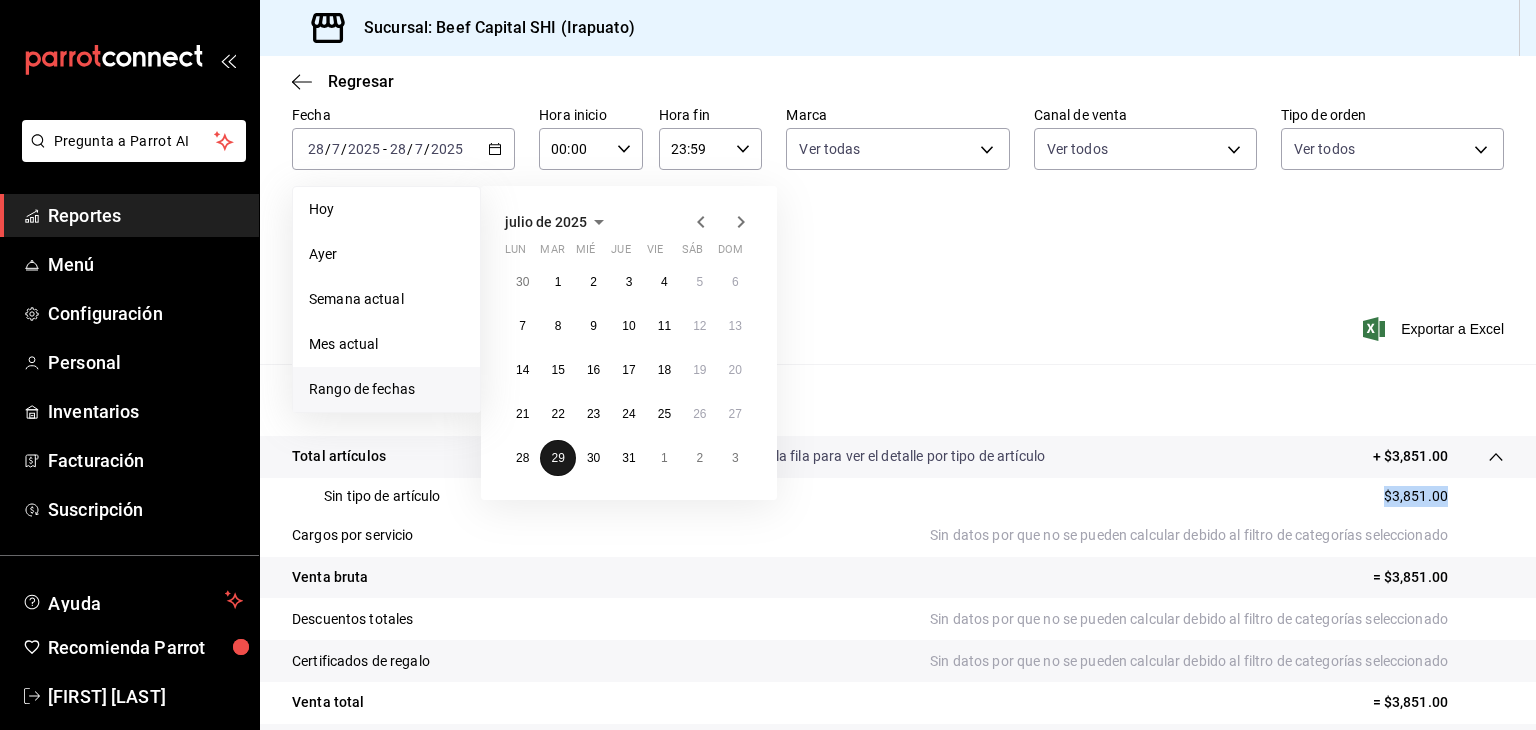 click on "29" at bounding box center [557, 458] 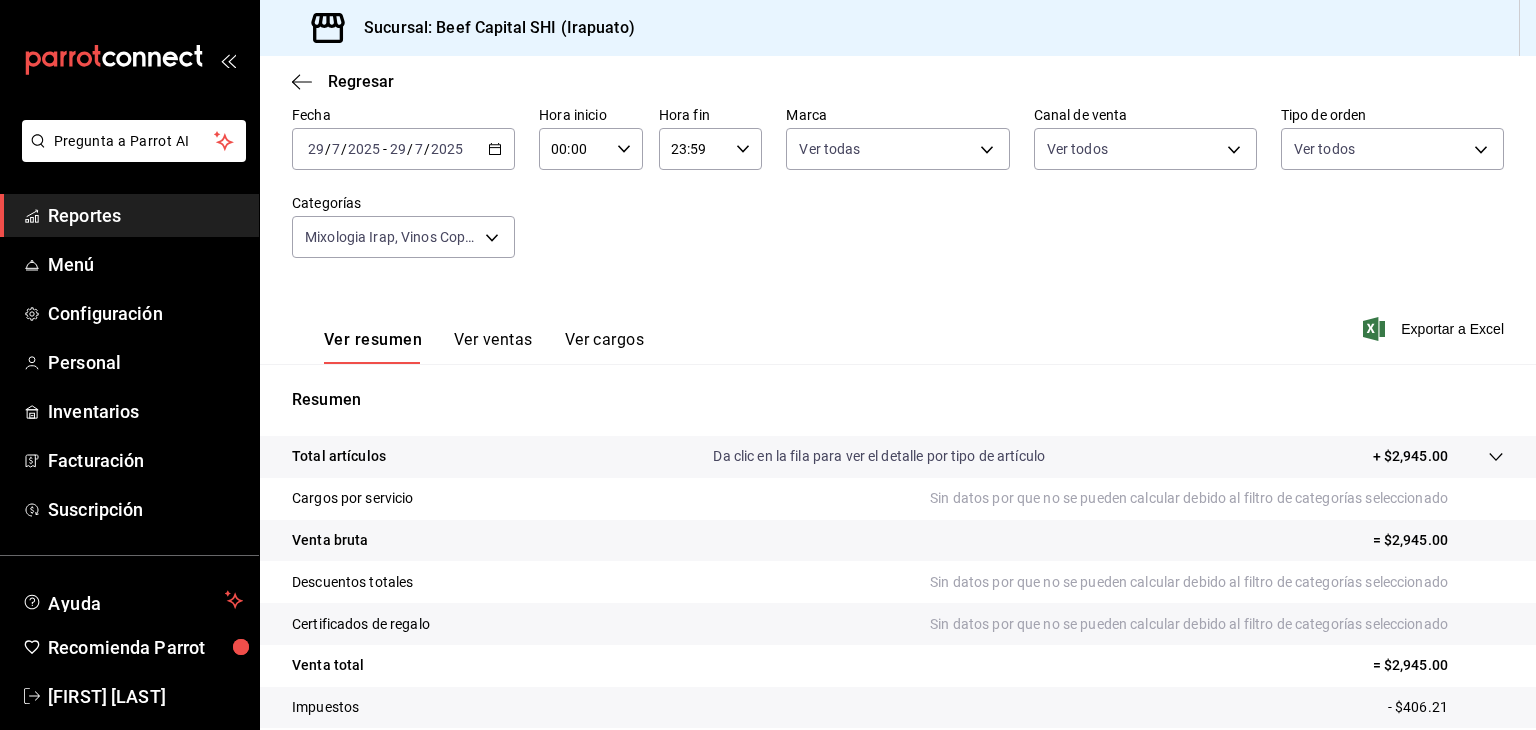 click on "+ $2,945.00" at bounding box center [1410, 456] 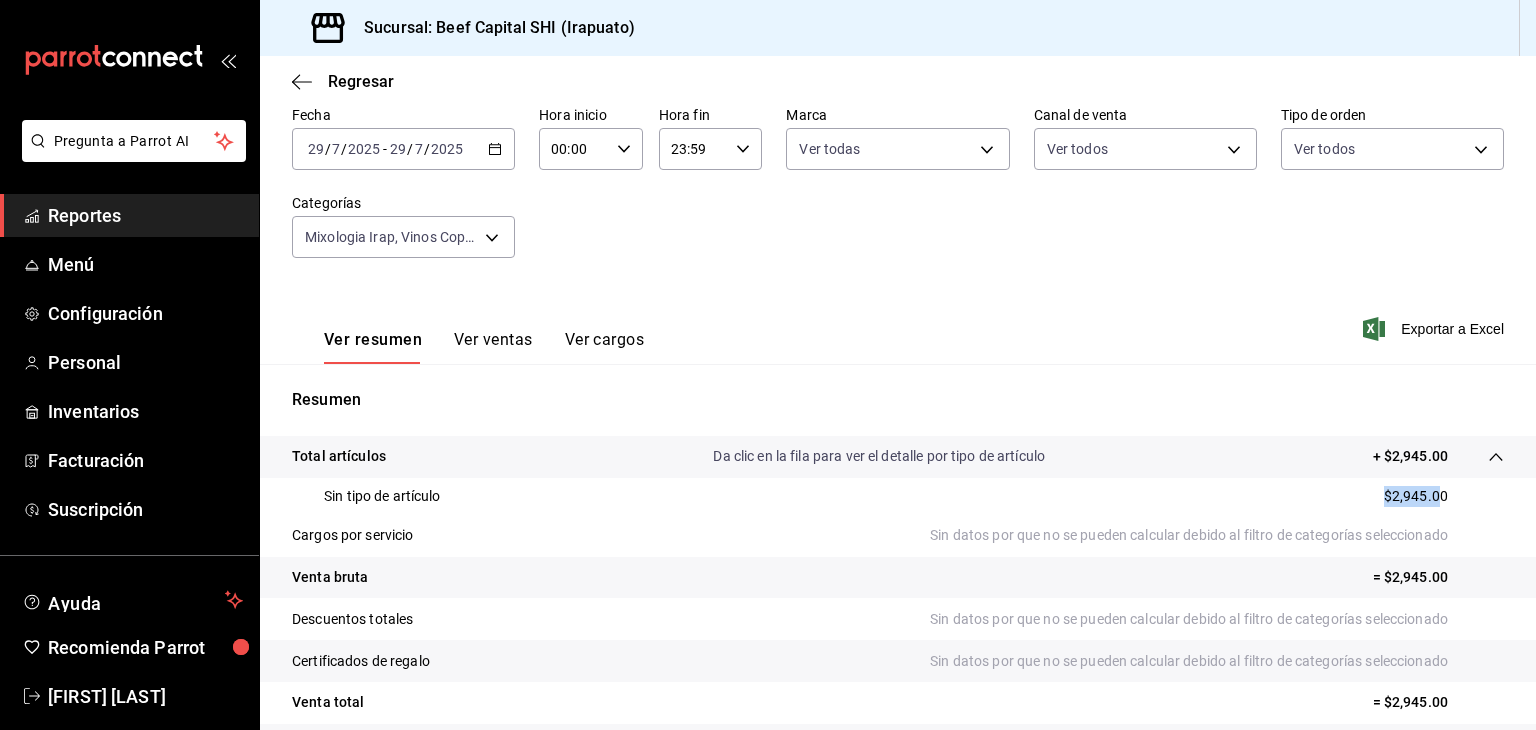drag, startPoint x: 1427, startPoint y: 496, endPoint x: 1352, endPoint y: 504, distance: 75.42546 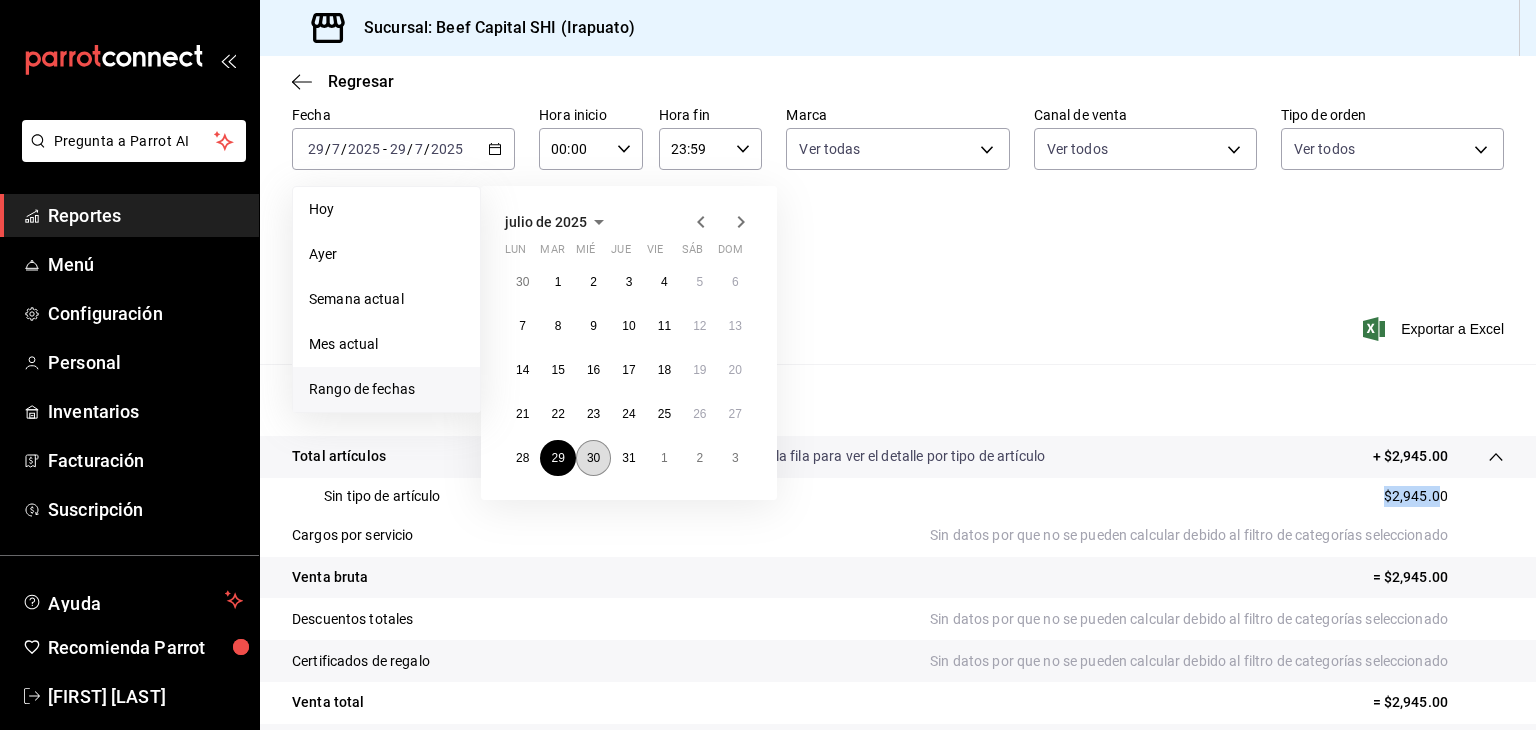 click on "30" at bounding box center (593, 458) 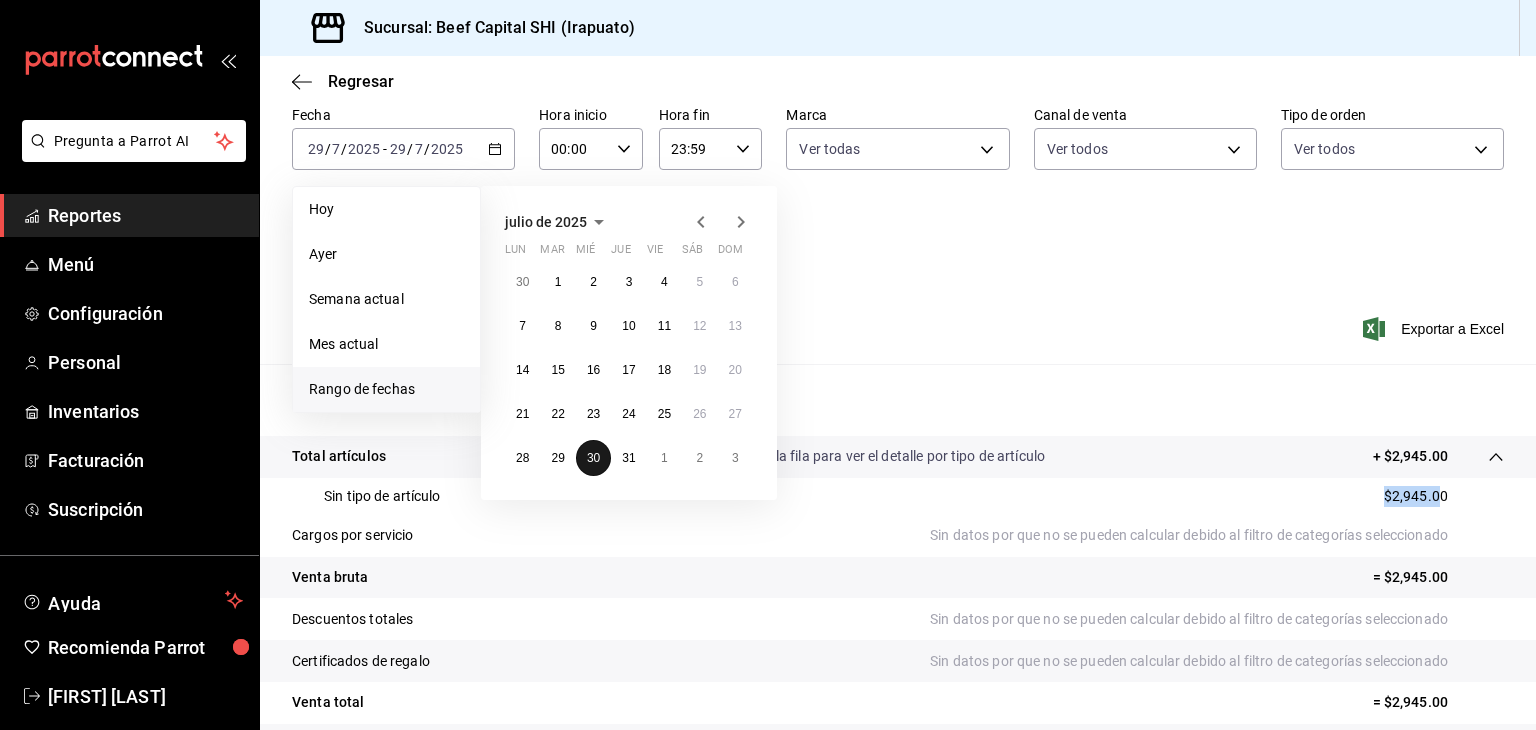 click on "30" at bounding box center (593, 458) 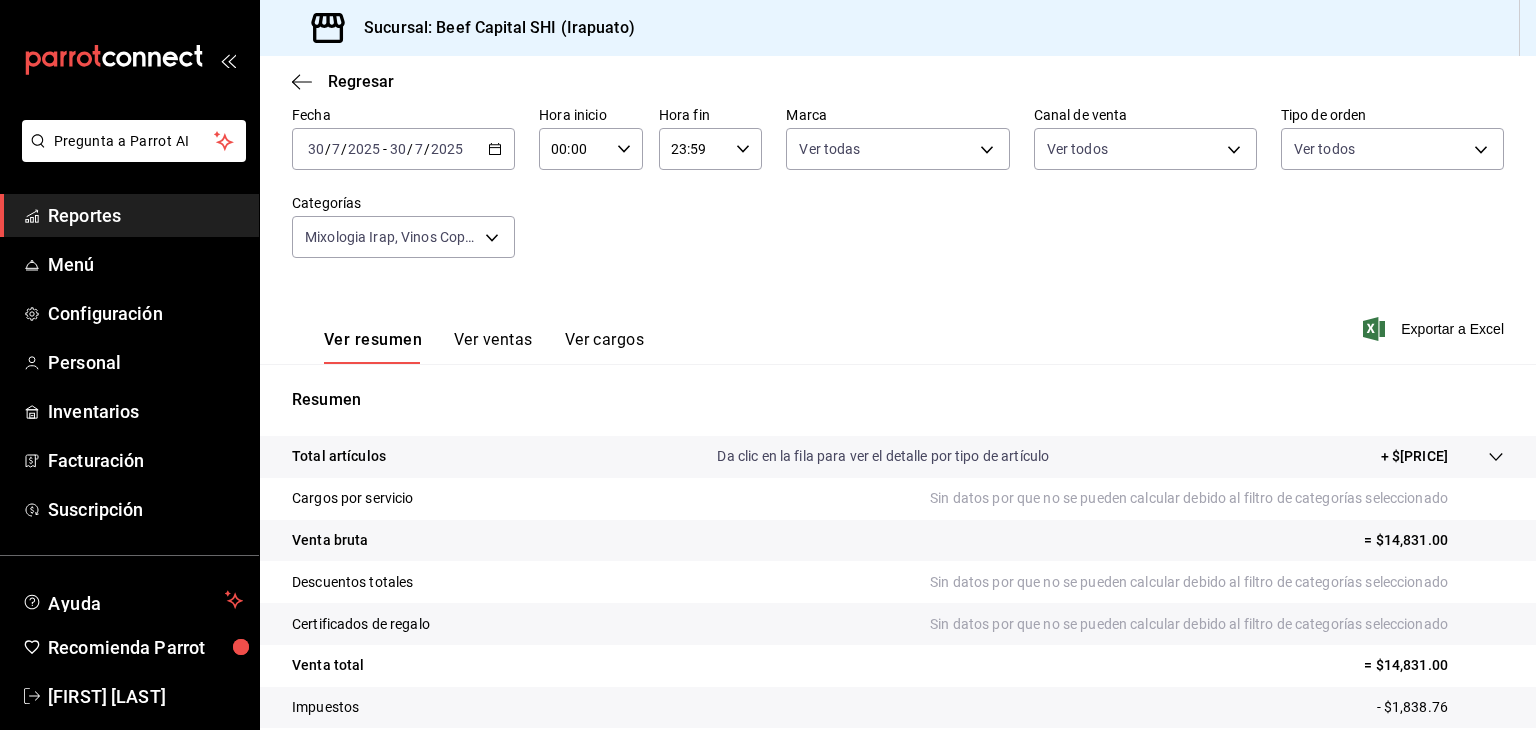 click on "+ $[PRICE]" at bounding box center [1414, 456] 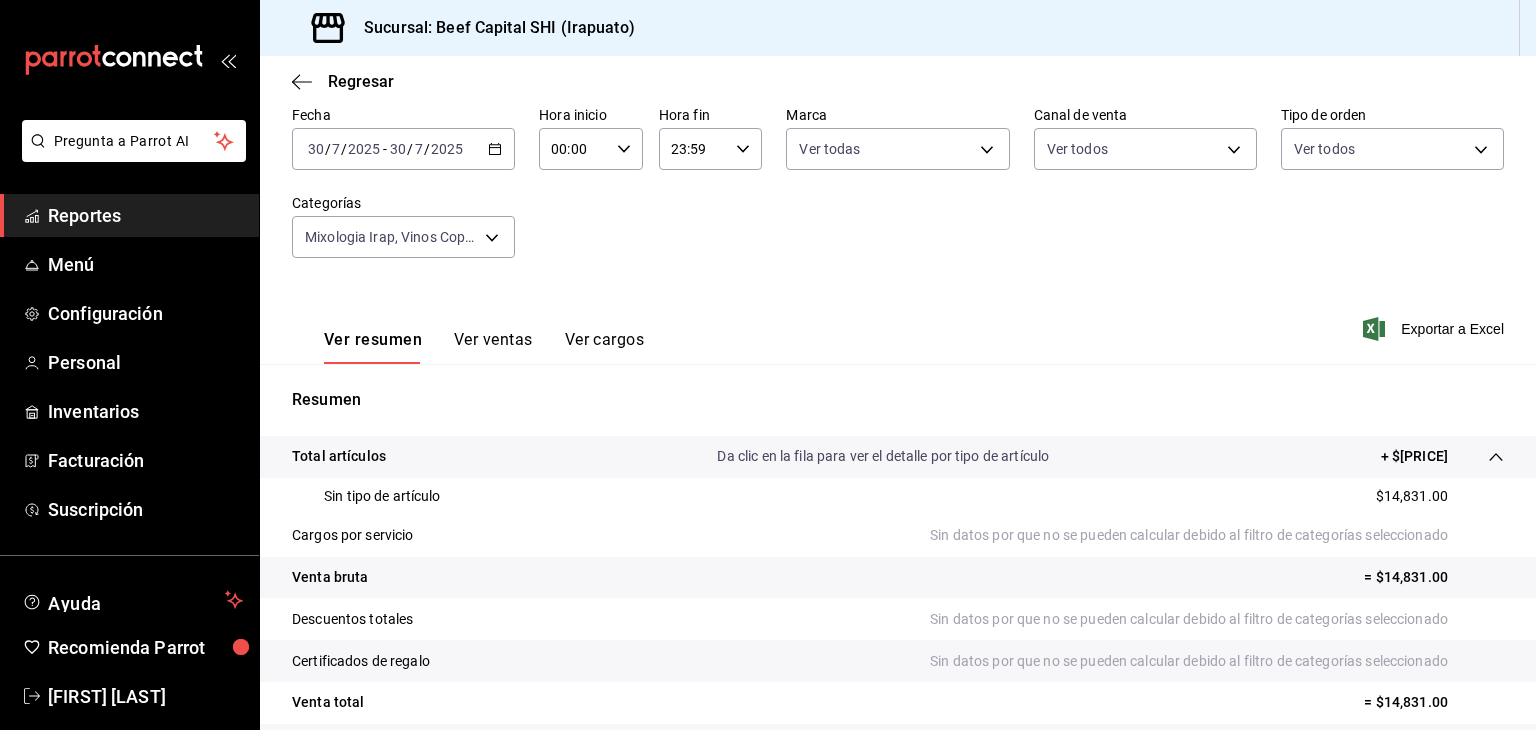 click on "$14,831.00" at bounding box center (1412, 496) 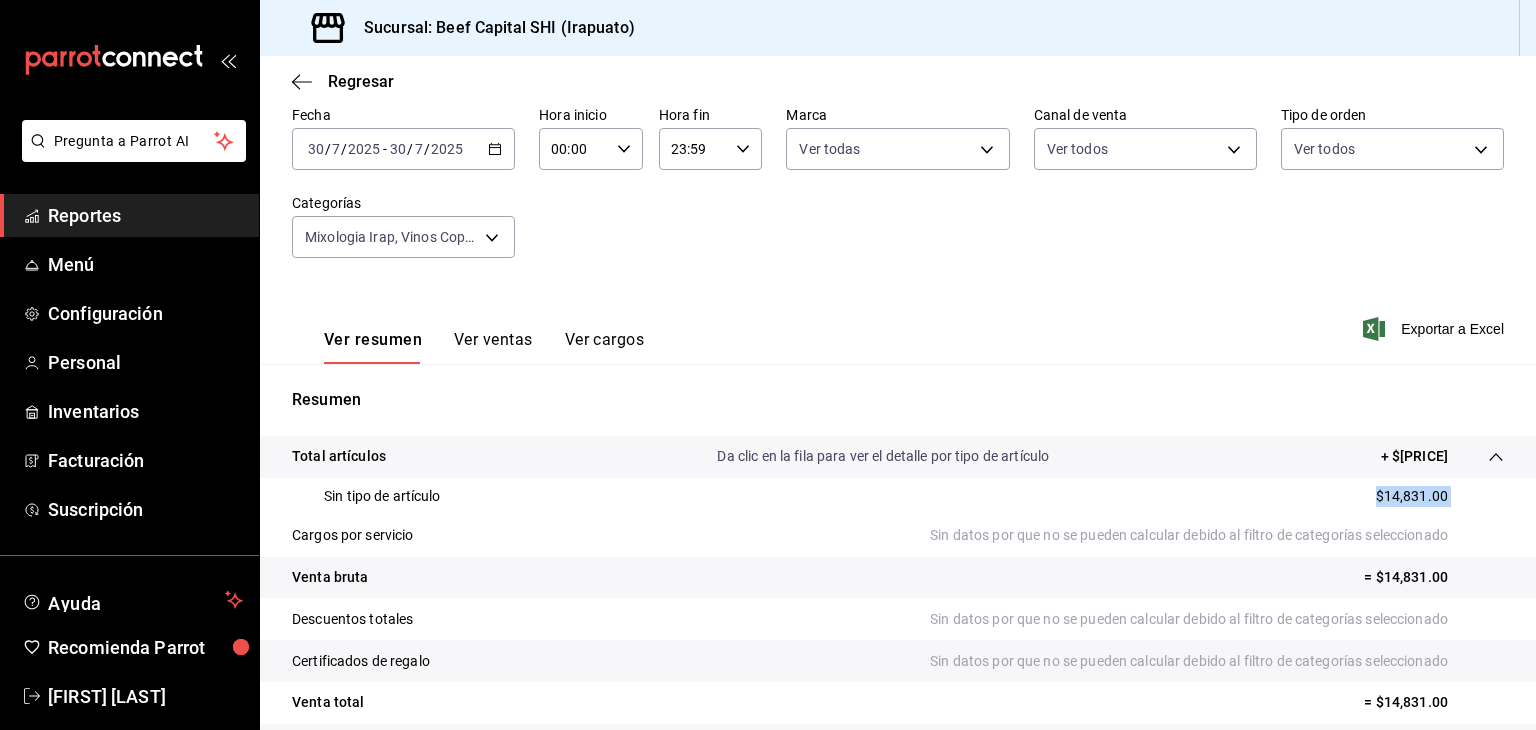 drag, startPoint x: 1430, startPoint y: 493, endPoint x: 1339, endPoint y: 509, distance: 92.39589 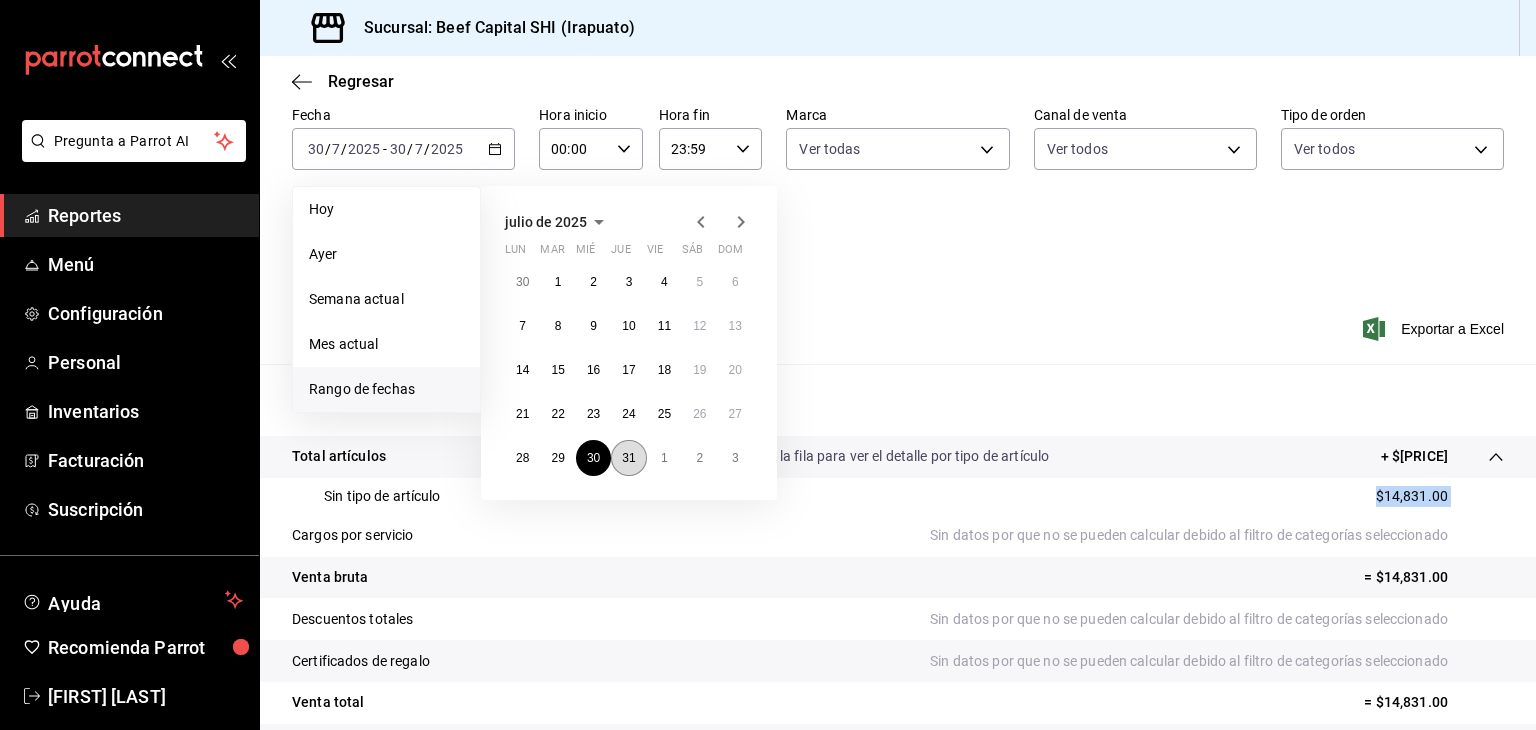 click on "31" at bounding box center [628, 458] 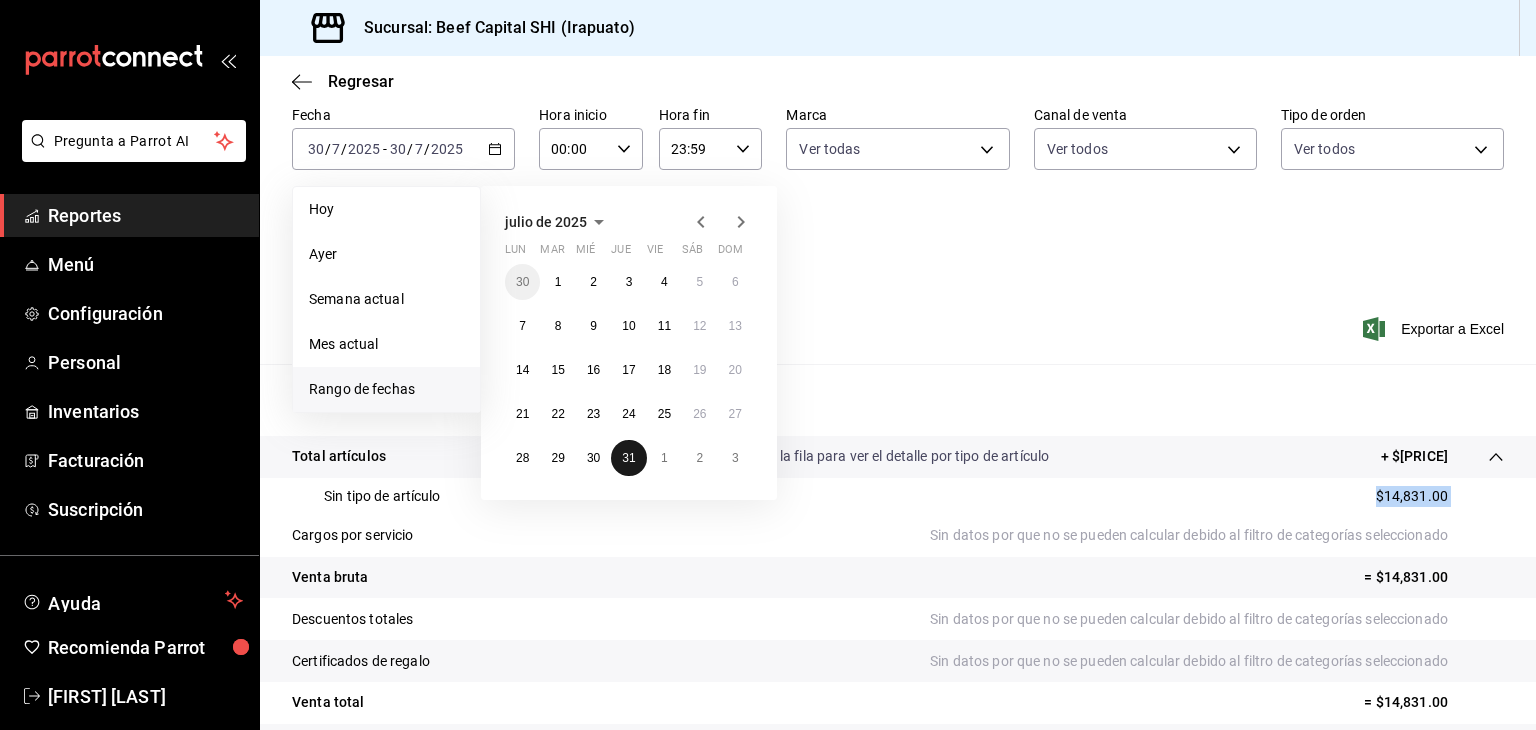 click on "31" at bounding box center (628, 458) 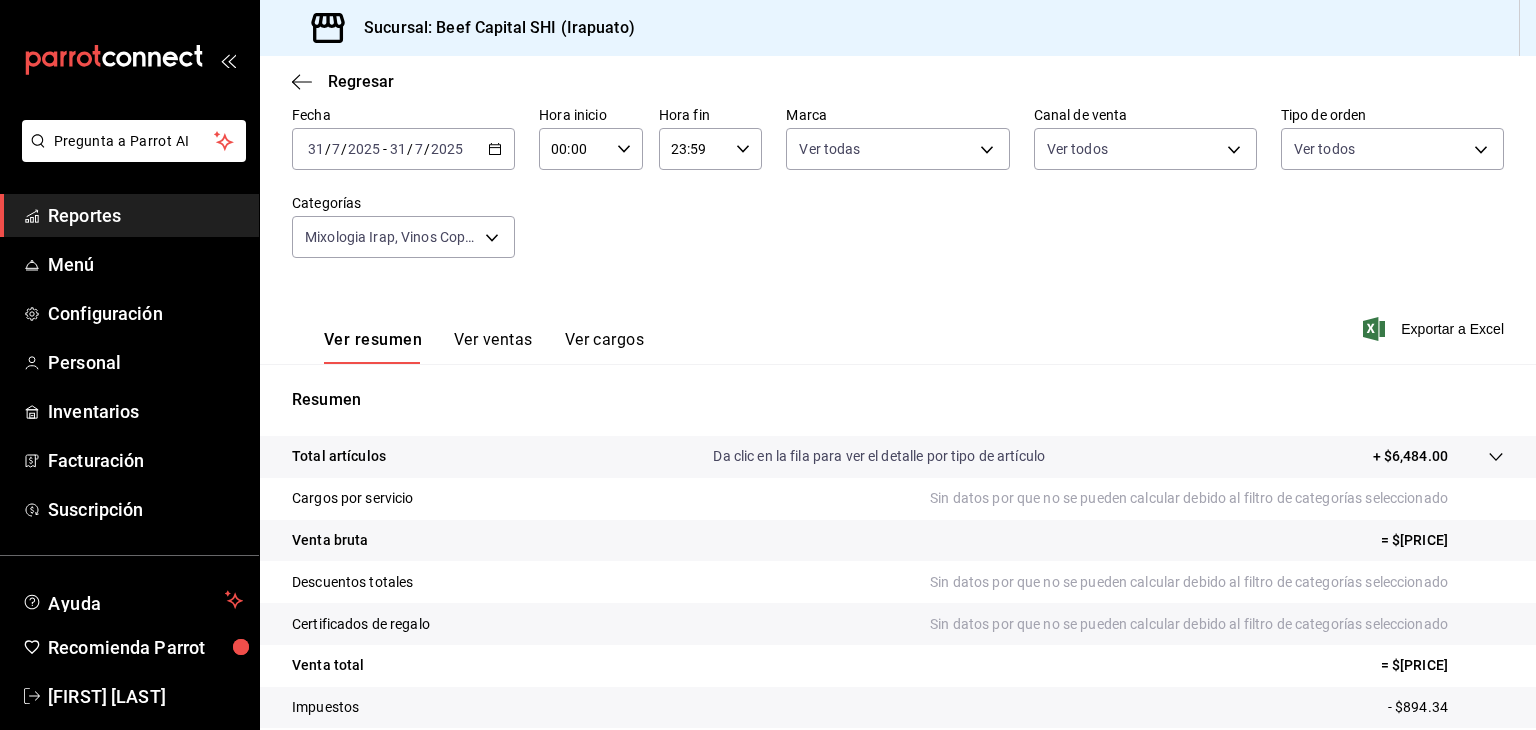 click on "+ $6,484.00" at bounding box center (1410, 456) 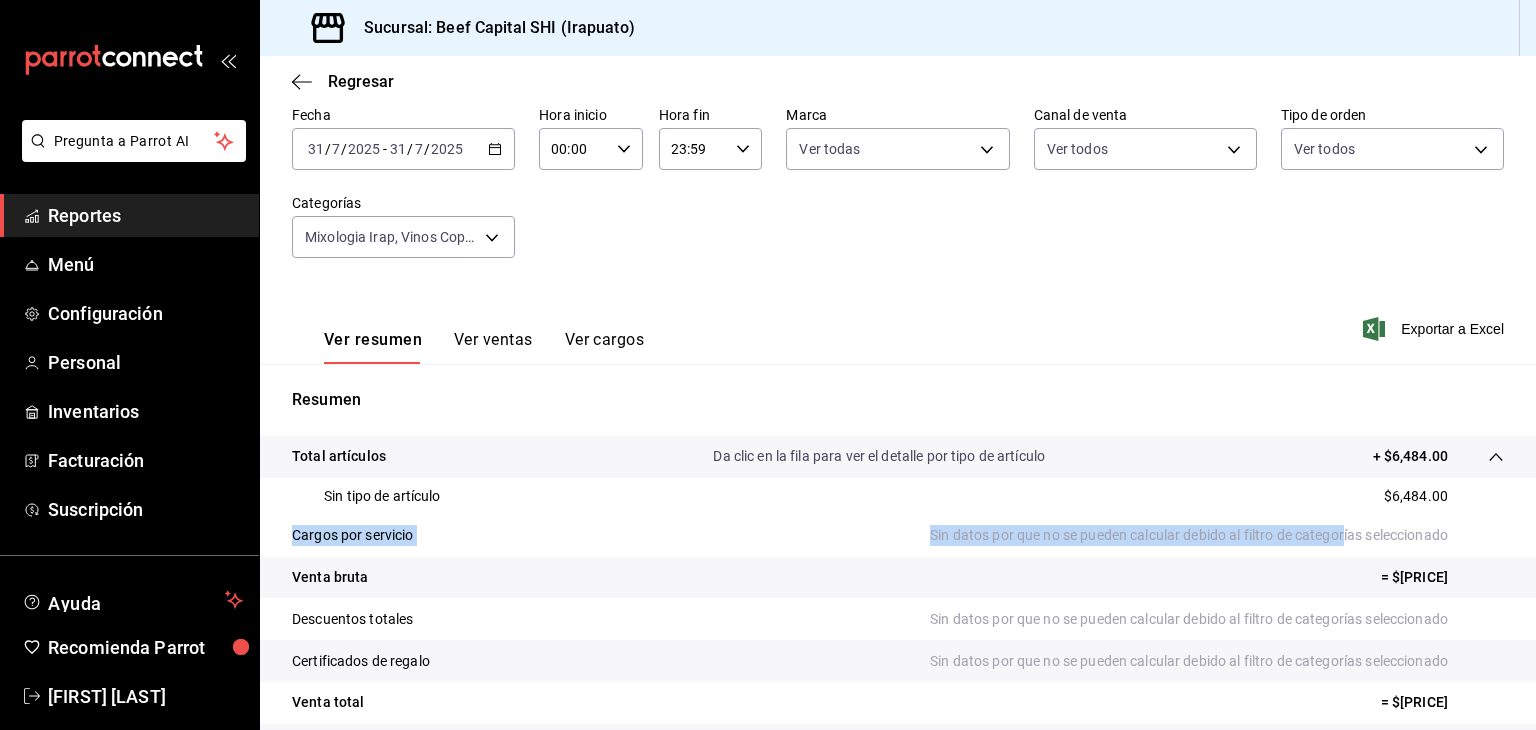 drag, startPoint x: 1430, startPoint y: 489, endPoint x: 1341, endPoint y: 513, distance: 92.17918 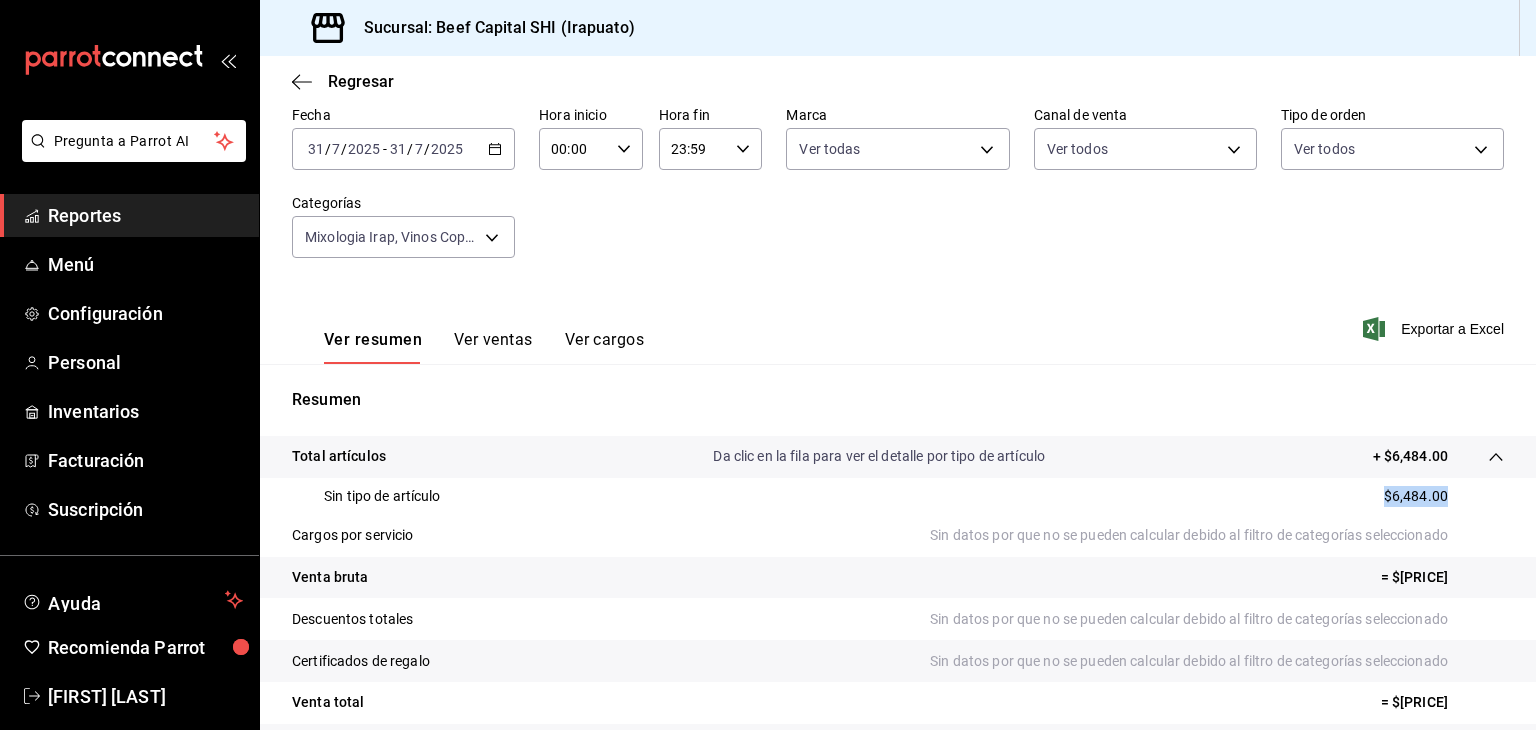 click 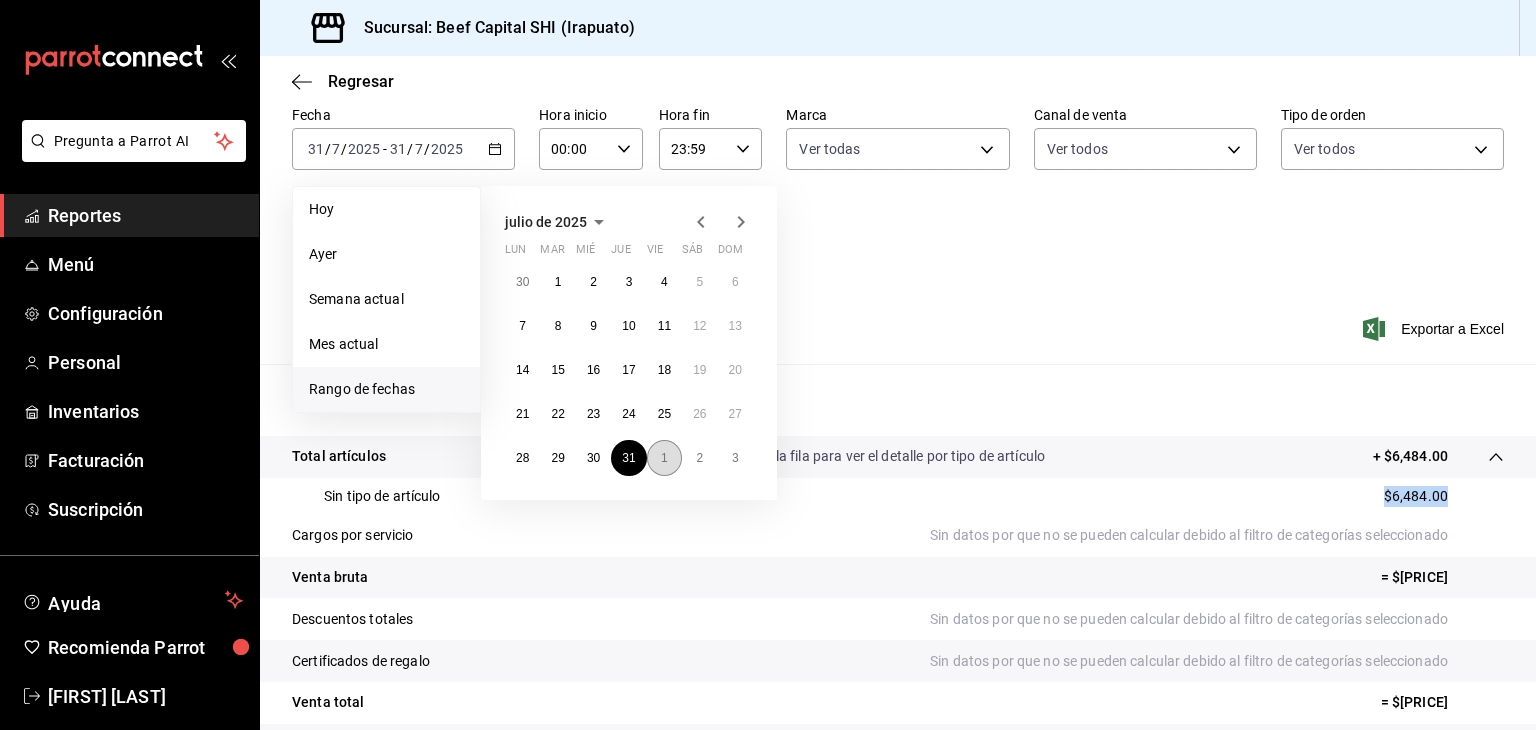 click on "1" at bounding box center (664, 458) 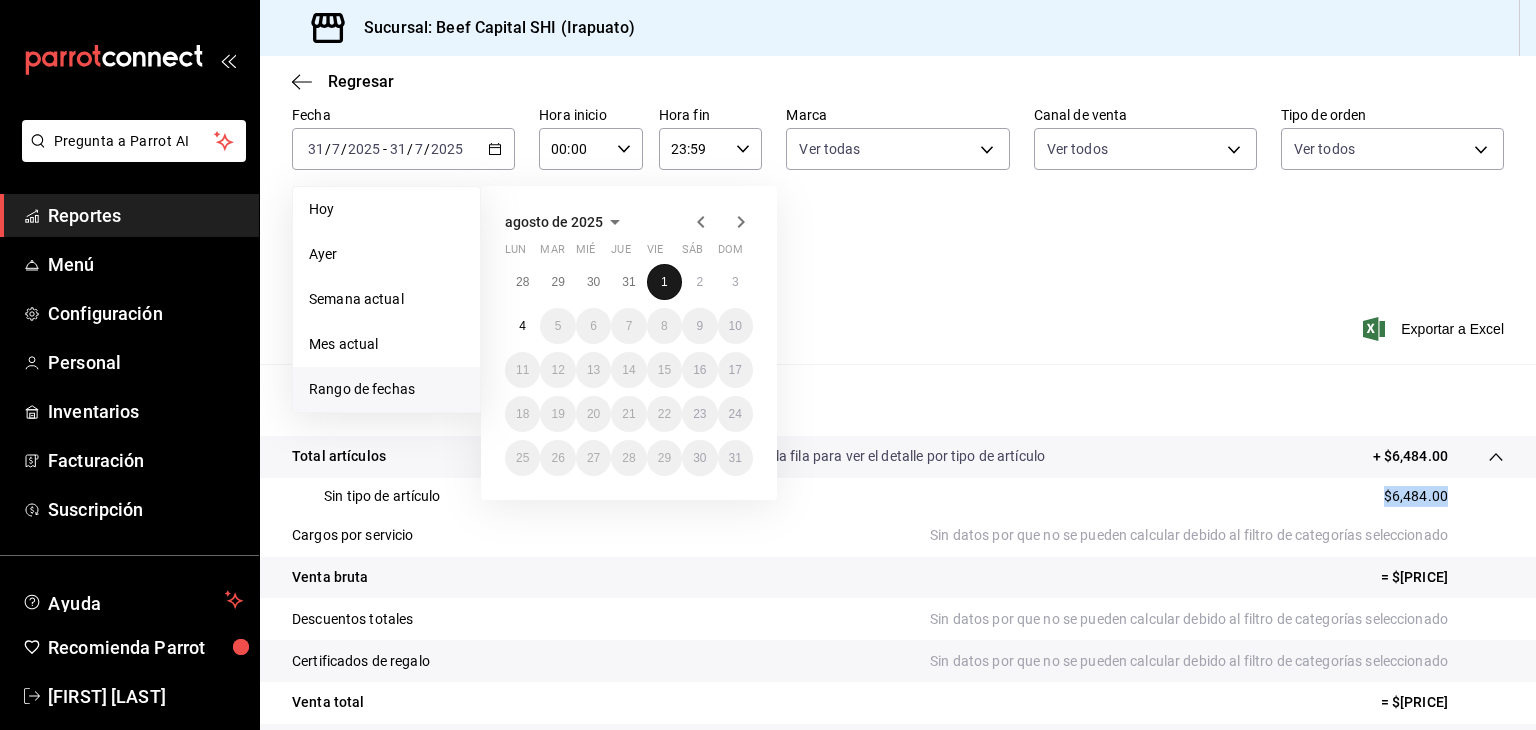 click on "1" at bounding box center [664, 282] 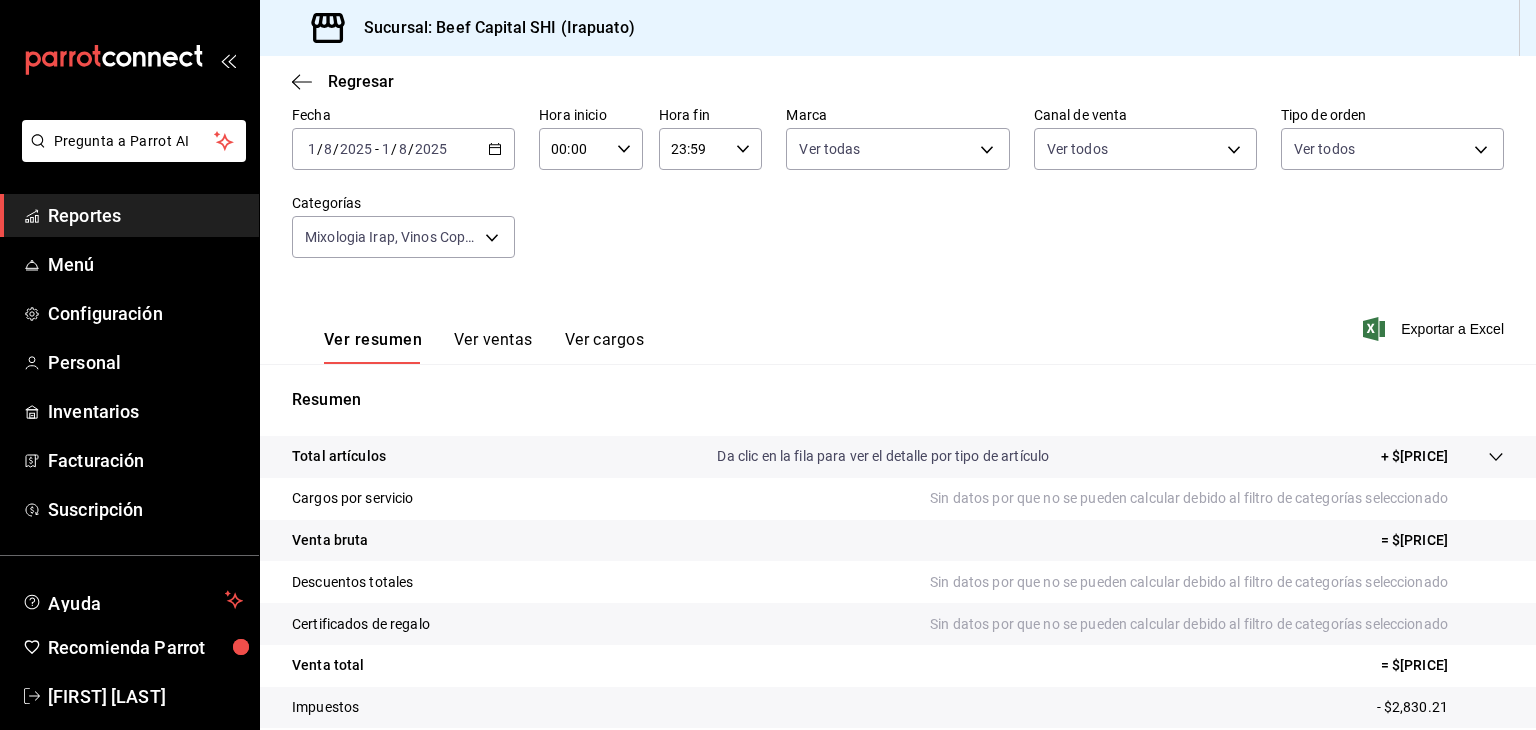 click on "+ $[PRICE]" at bounding box center [1414, 456] 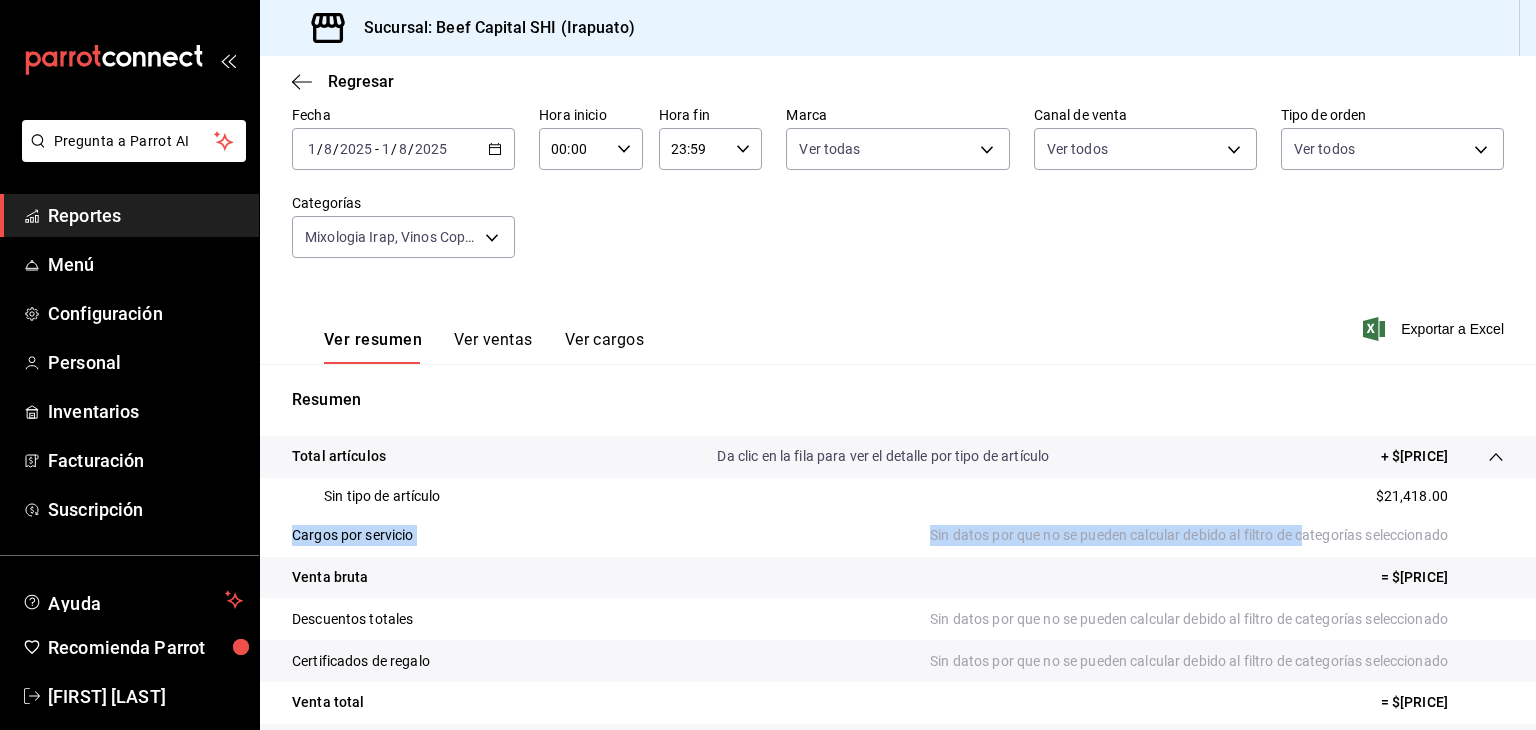 drag, startPoint x: 1431, startPoint y: 496, endPoint x: 1348, endPoint y: 518, distance: 85.86617 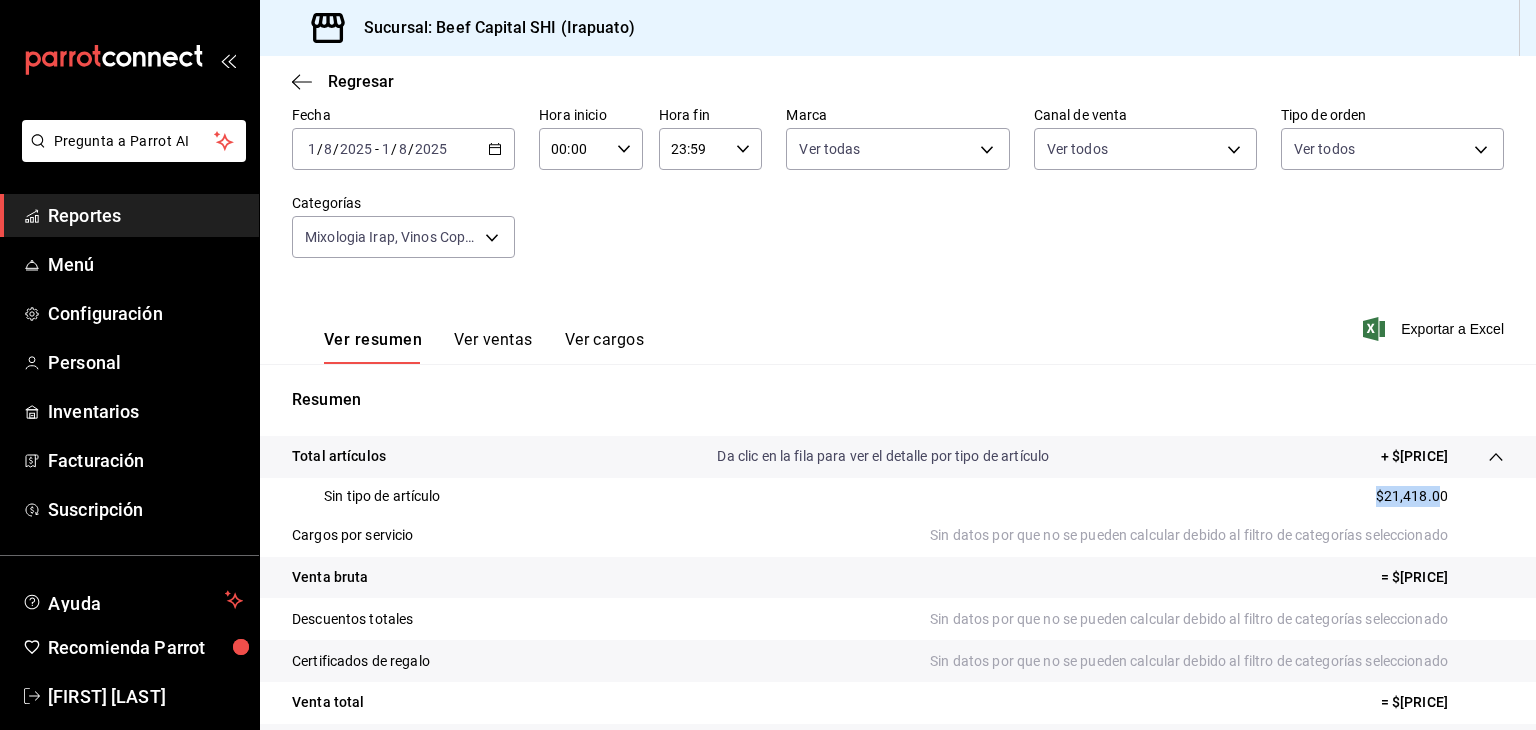 drag, startPoint x: 1424, startPoint y: 499, endPoint x: 1345, endPoint y: 512, distance: 80.06248 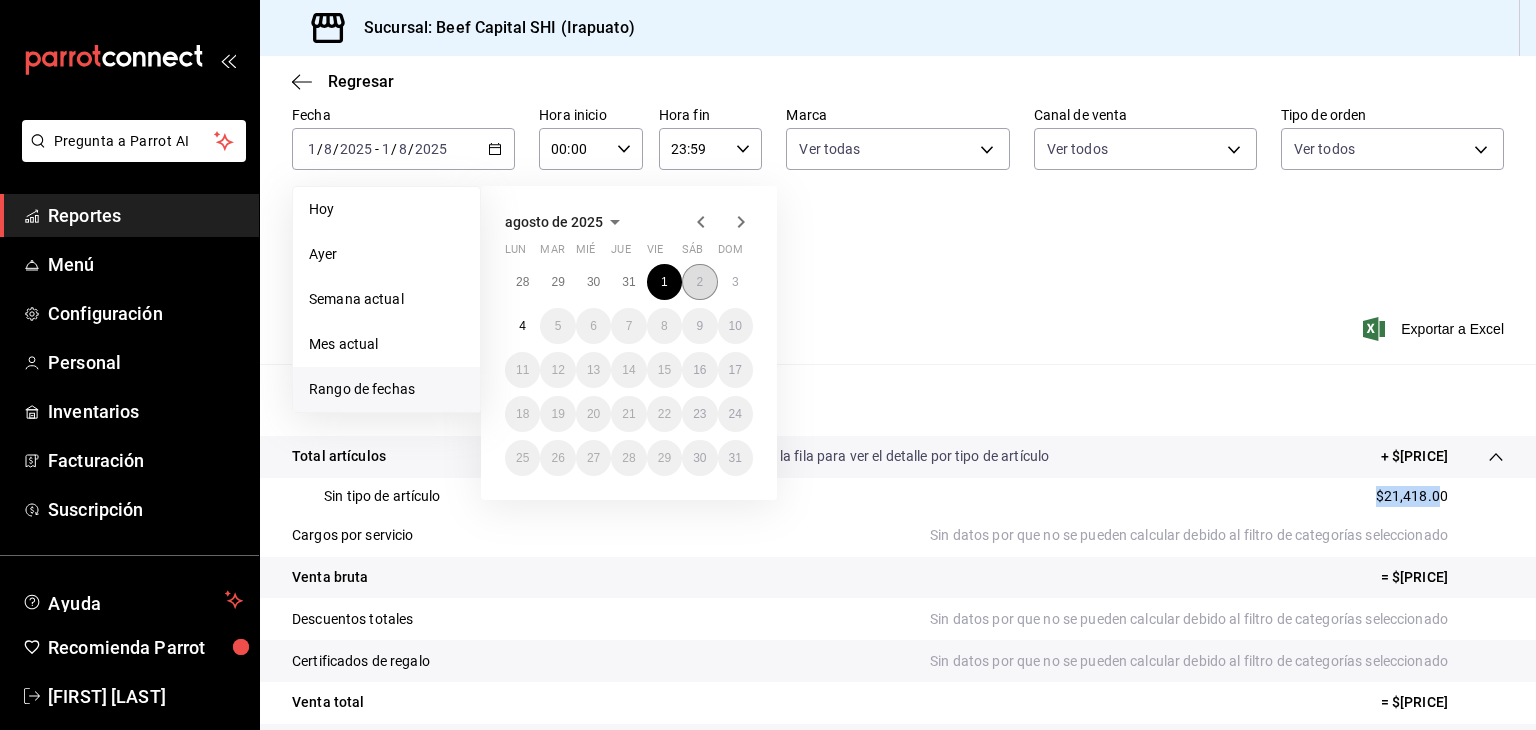 click on "2" at bounding box center [699, 282] 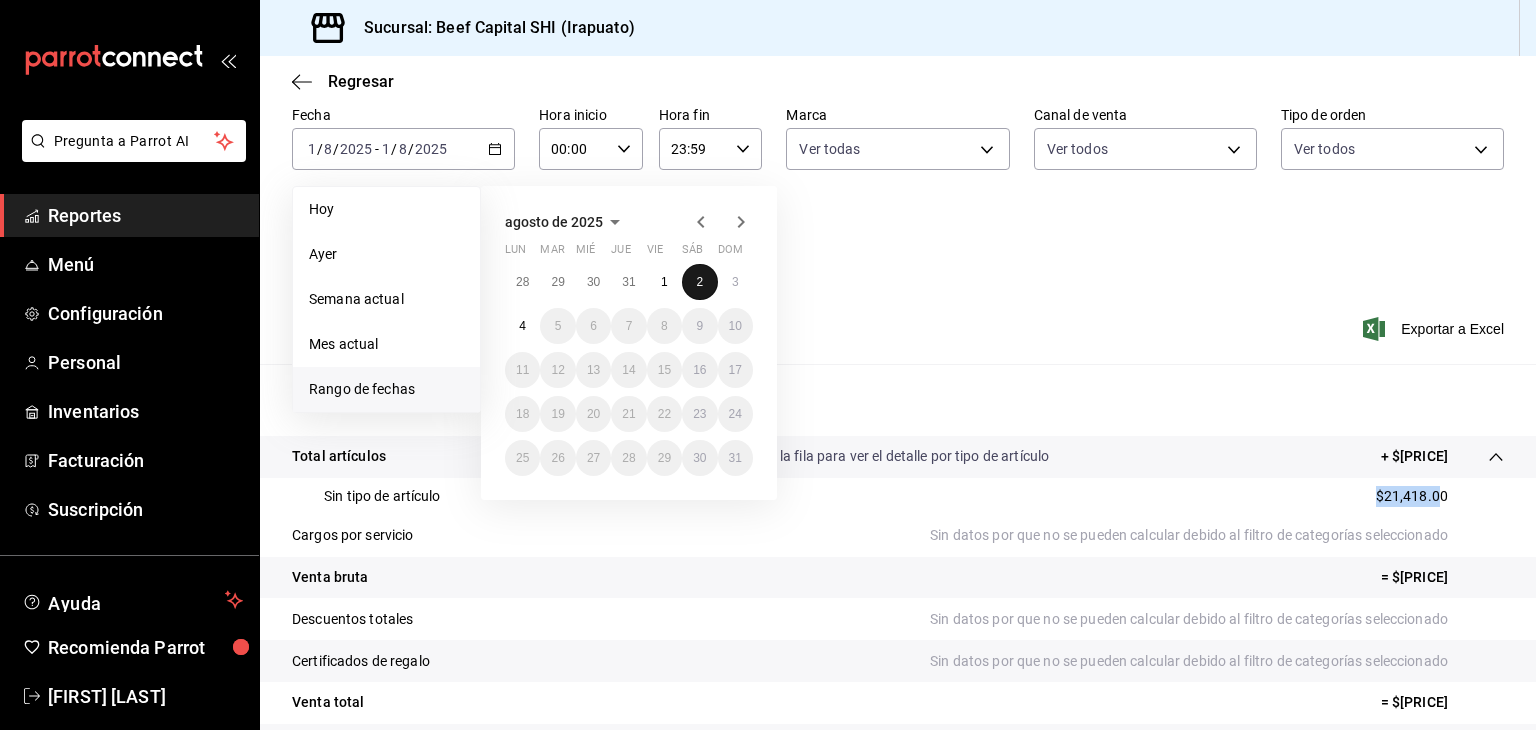 click on "2" at bounding box center (699, 282) 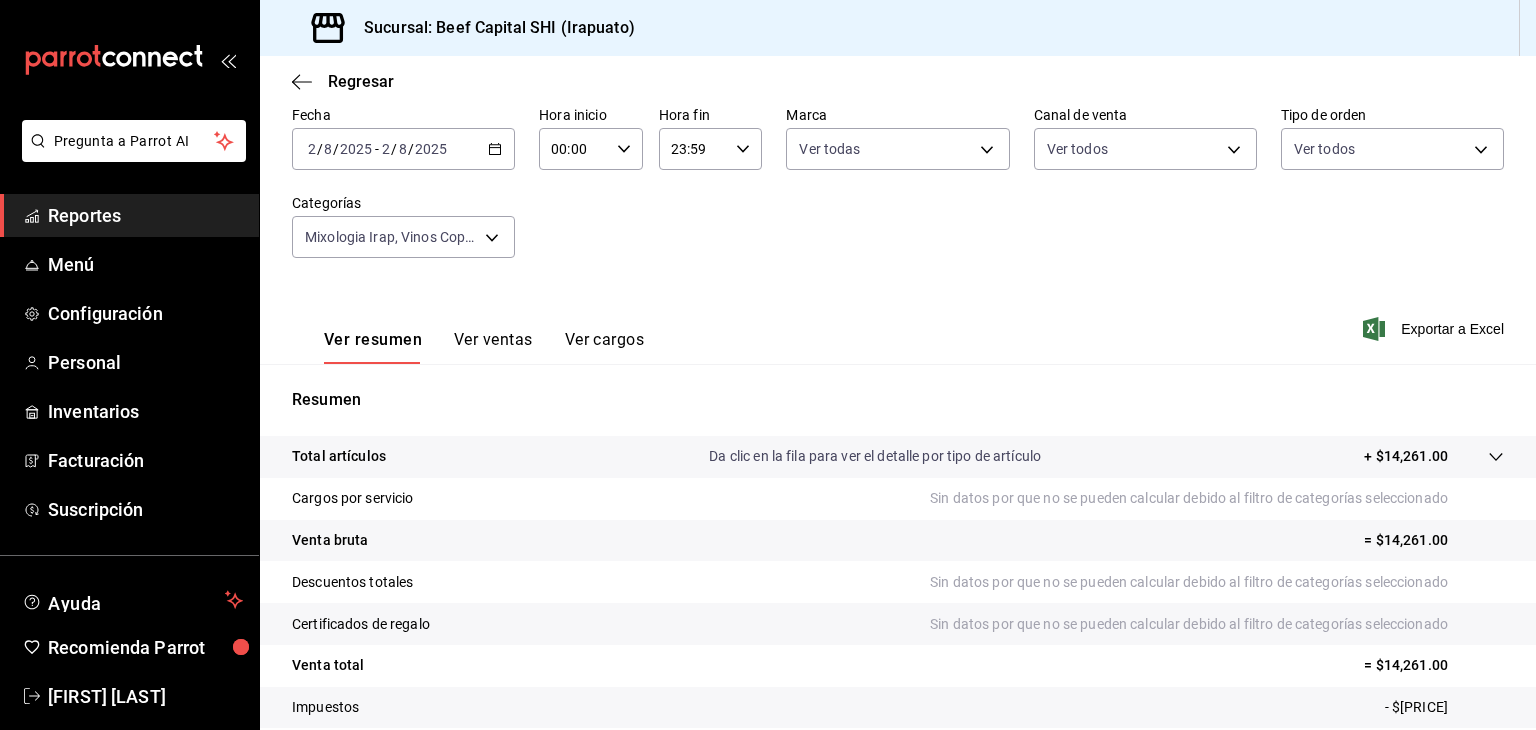 click on "+ $14,261.00" at bounding box center (1406, 456) 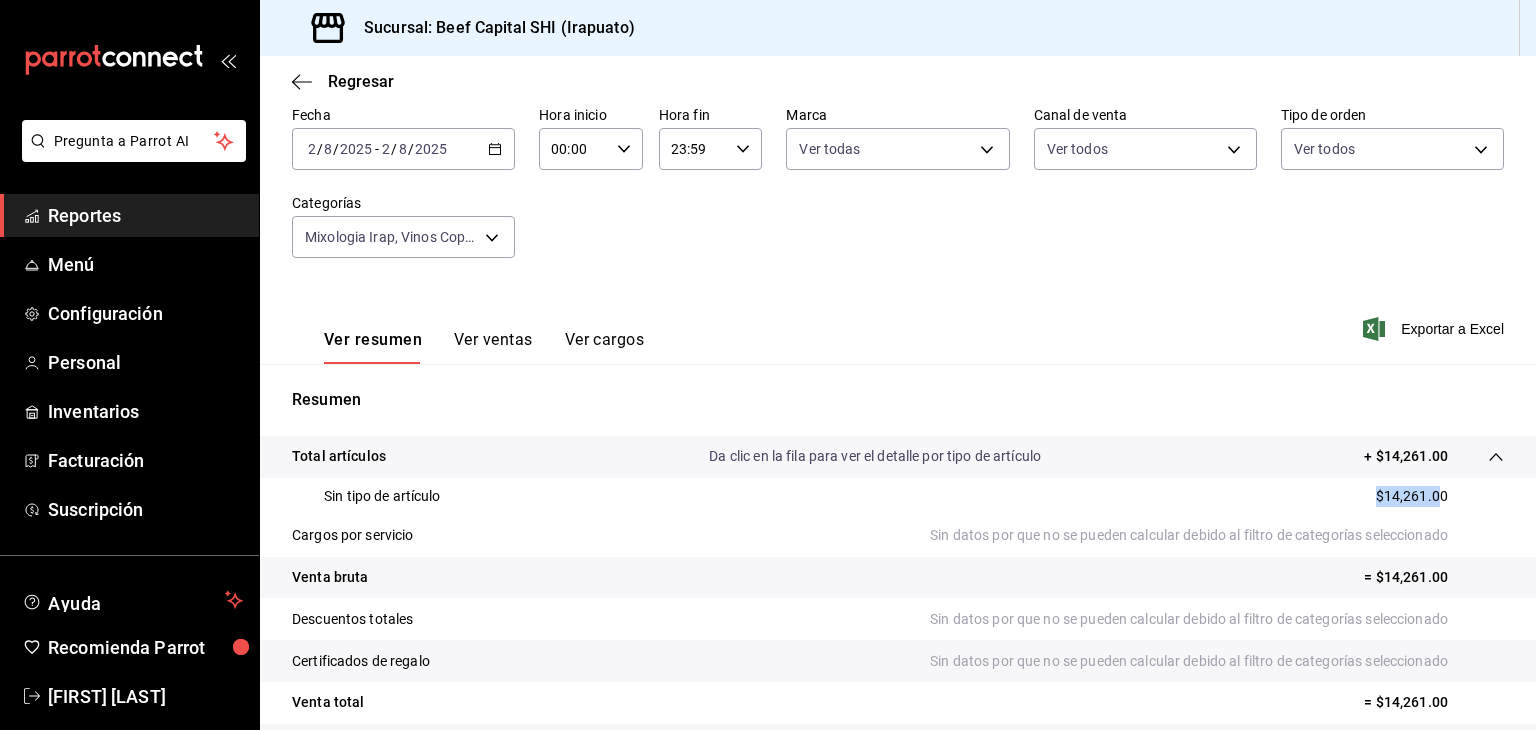 drag, startPoint x: 1424, startPoint y: 492, endPoint x: 1341, endPoint y: 505, distance: 84.0119 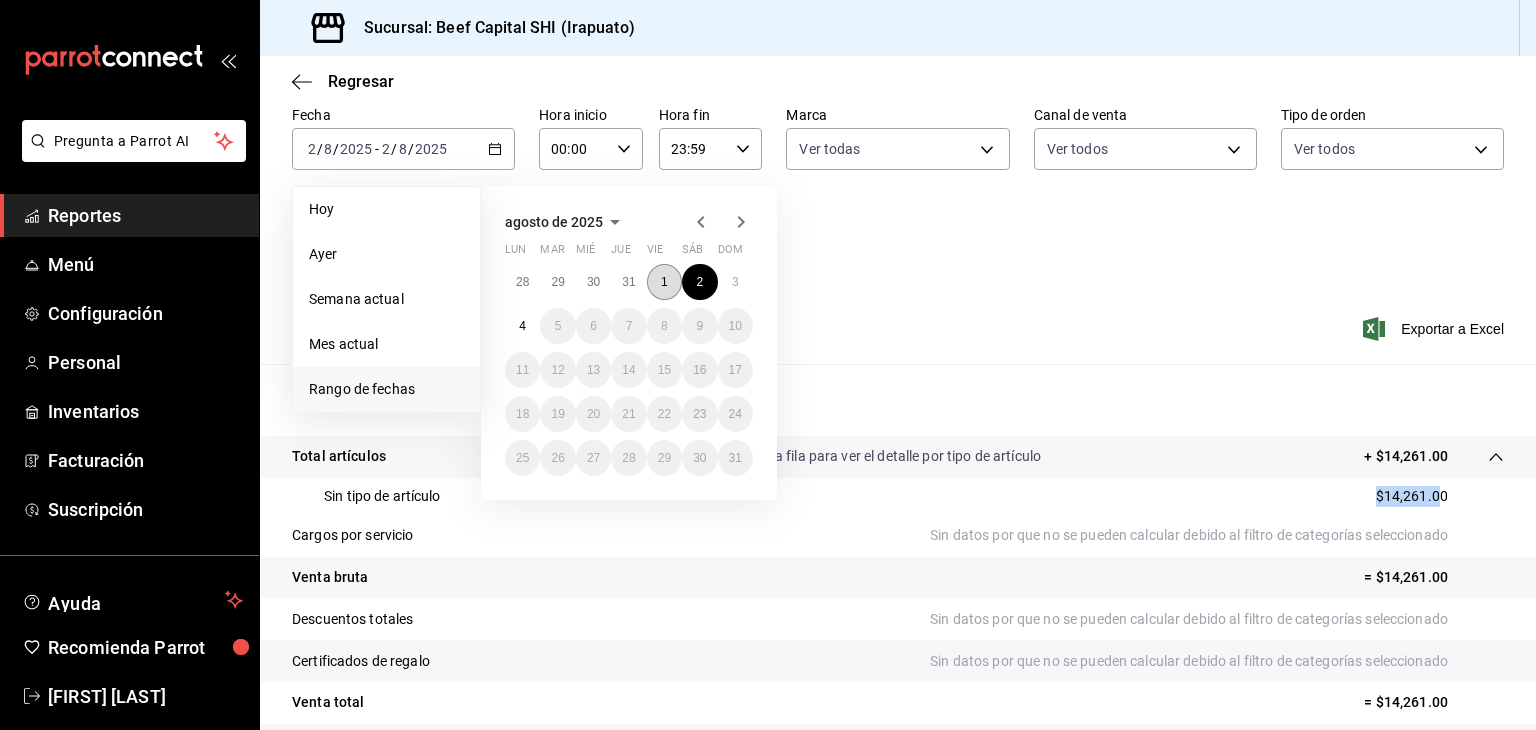 click on "1" at bounding box center (664, 282) 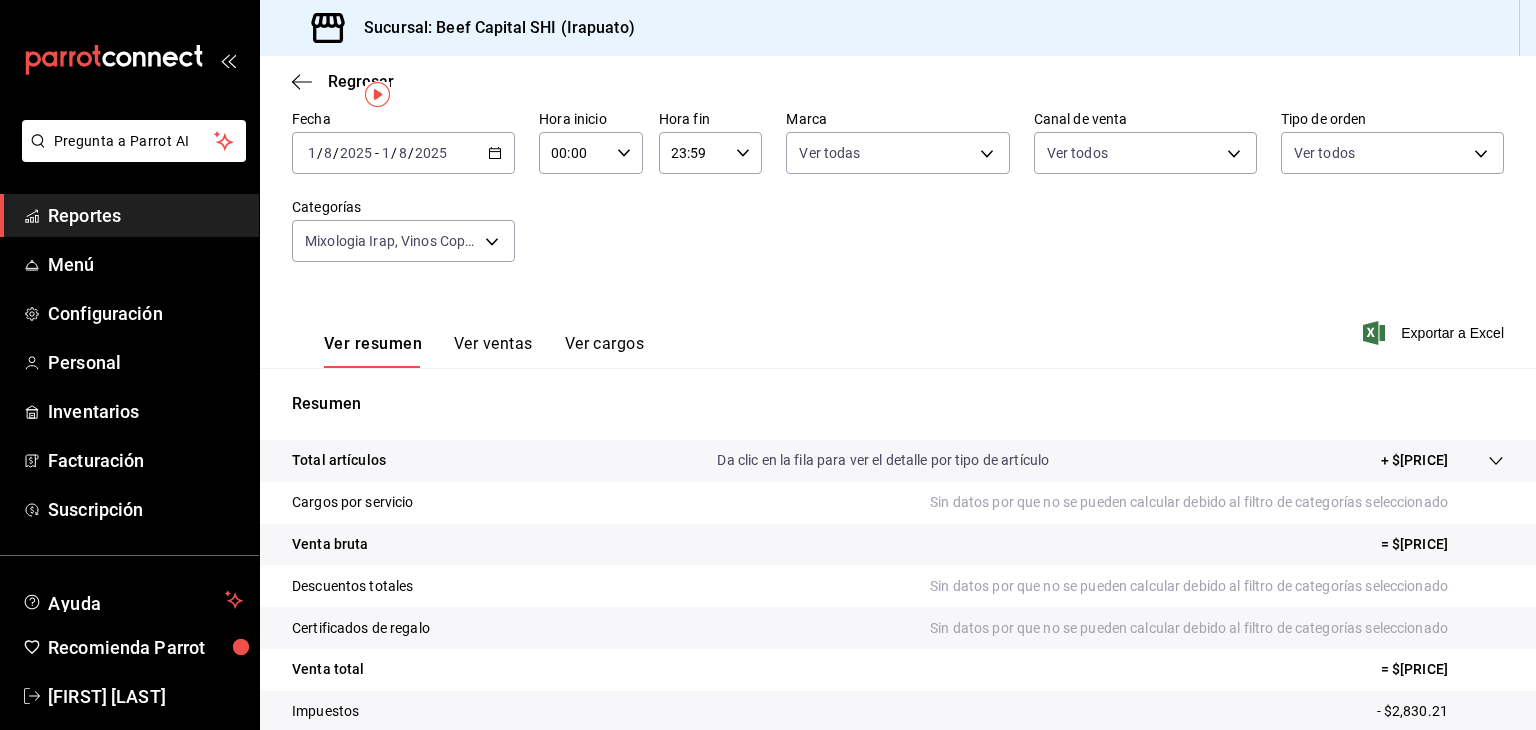 scroll, scrollTop: 0, scrollLeft: 0, axis: both 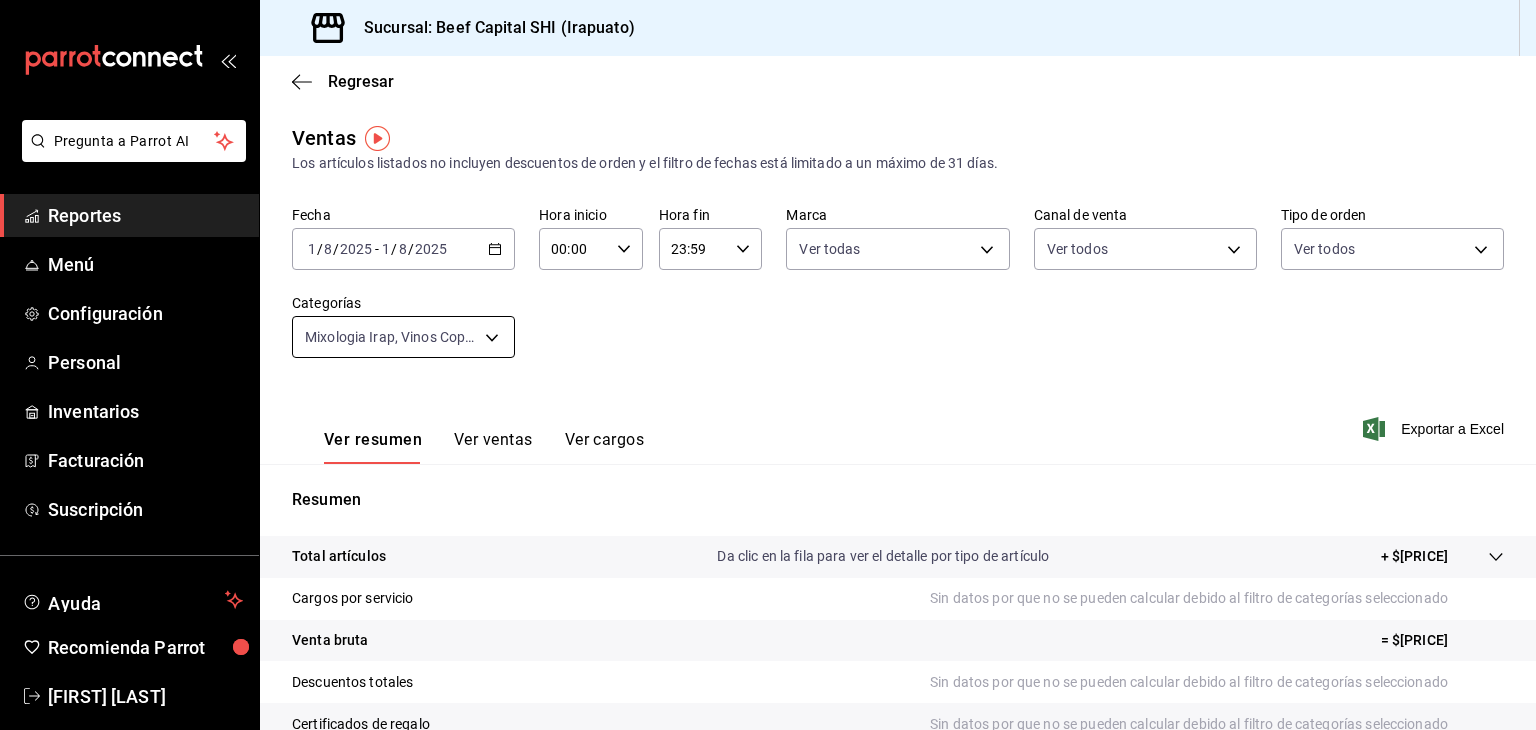 click on "Pregunta a Parrot AI Reportes   Menú   Configuración   Personal   Inventarios   Facturación   Suscripción   Ayuda Recomienda Parrot   [FIRST] [LAST]   Sugerir nueva función   Sucursal: Beef Capital SHI ([CITY]) Regresar Ventas Los artículos listados no incluyen descuentos de orden y el filtro de fechas está limitado a un máximo de 31 días. Fecha 2025-08-01 1 / 8 / 2025 - 2025-08-01 1 / 8 / 2025 Hora inicio 00:00 Hora inicio Hora fin 23:59 Hora fin Marca Ver todas 605647f7-5ddc-403a-84da-aa3c8a25865f Canal de venta Ver todos PARROT,UBER_EATS,RAPPI,DIDI_FOOD,ONLINE Tipo de orden Ver todos f0dc0ac1-6073-4fdc-a840-2403026703dd,0f8ba289-97a1-4f04-8ca0-15d5a03158af,a05fda08-5405-49a0-86f2-e5b9a7b6f423,5d923bae-fe21-4894-85d6-7d0342c1d121,EXTERNAL,c71ec097-2248-488e-a32e-8de3f5a3b432,904d68f3-fd54-489f-bdb1-85ac294009fe,13f89c97-69b9-4d8b-907e-b006cb267a61,654ceeca-3ffc-43d3-bab0-ddce0218ccf5,b5913b80-8220-4dbe-9dc2-244c1fe3f3b9 Categorías Ver resumen Ver ventas Ver cargos Exportar a Excel Resumen" at bounding box center [768, 365] 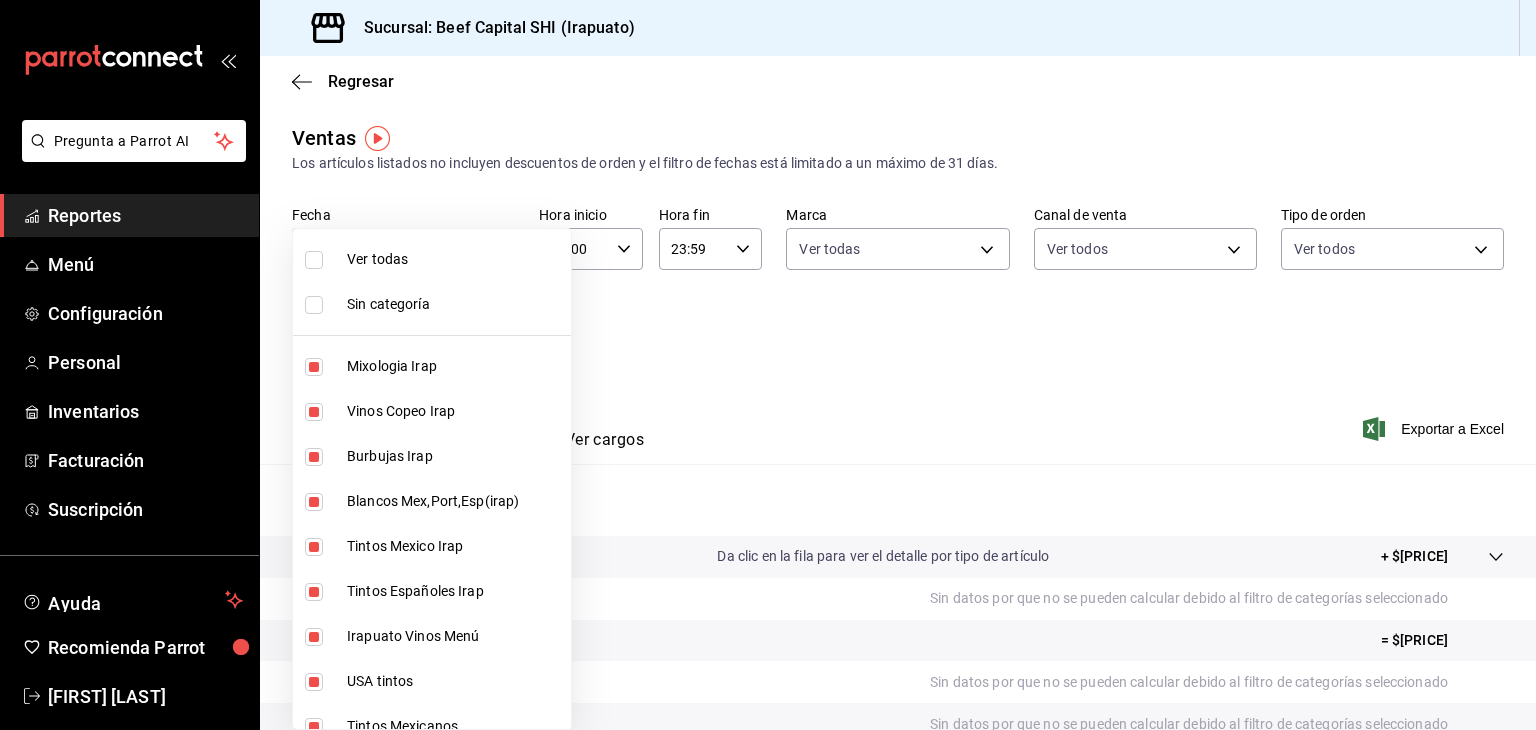 click at bounding box center (314, 305) 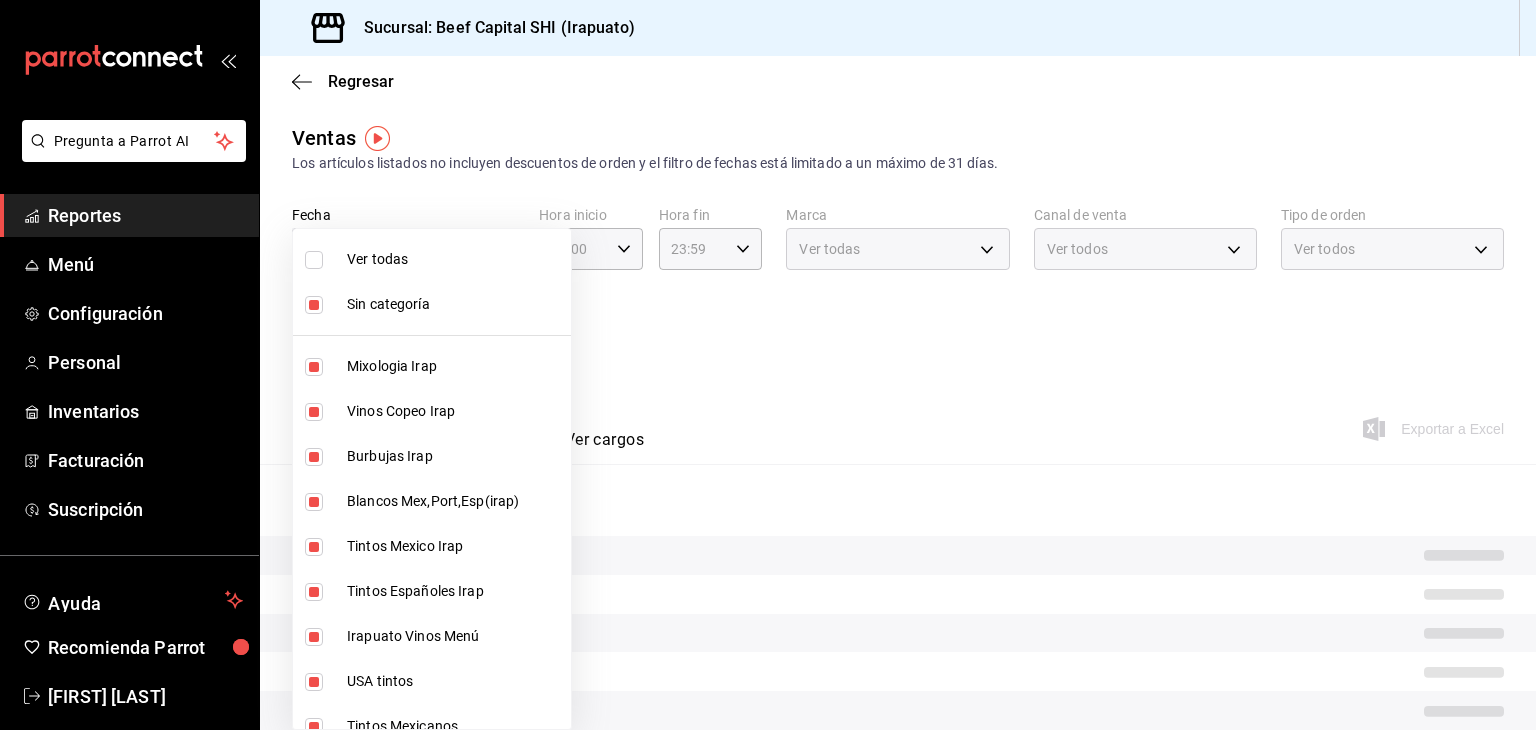 click at bounding box center [768, 365] 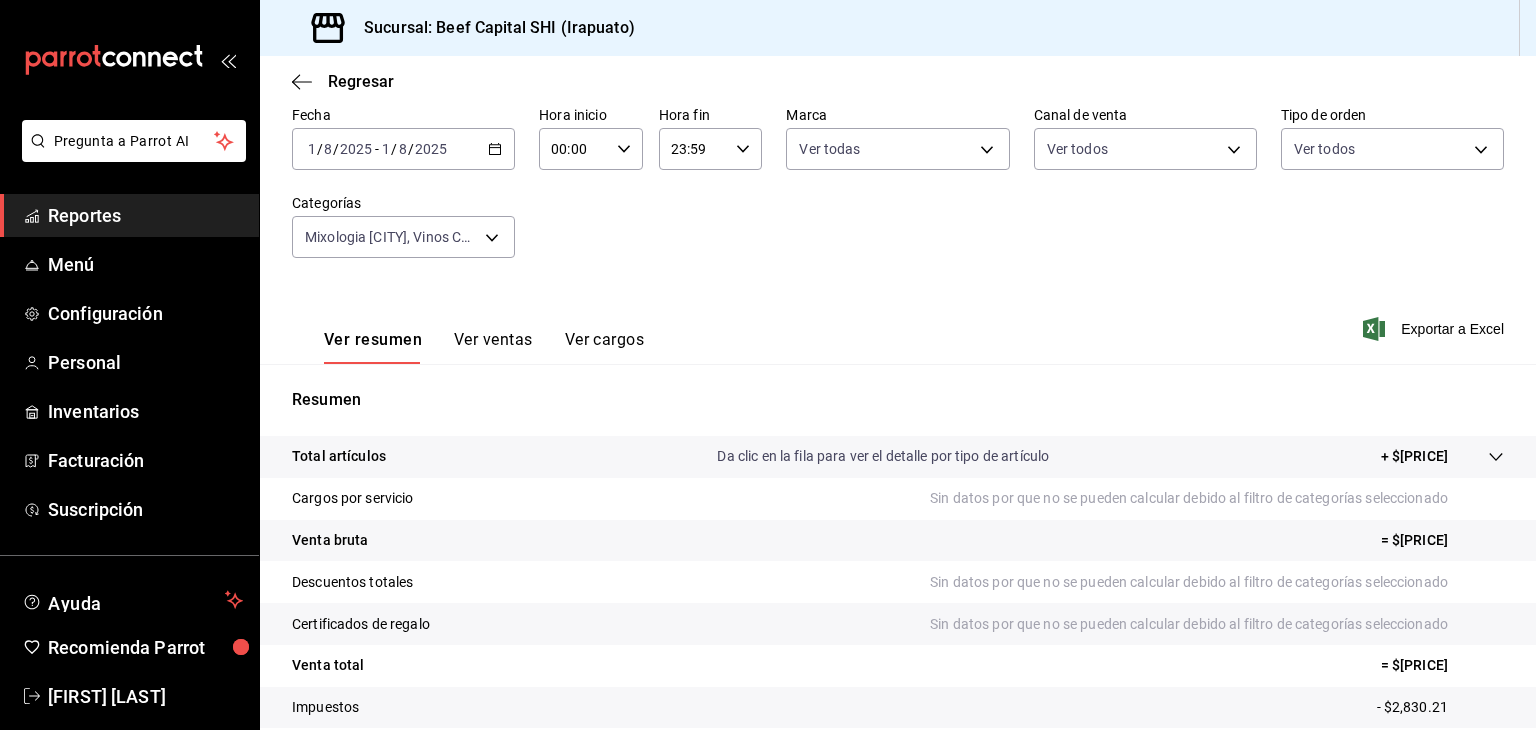 scroll, scrollTop: 200, scrollLeft: 0, axis: vertical 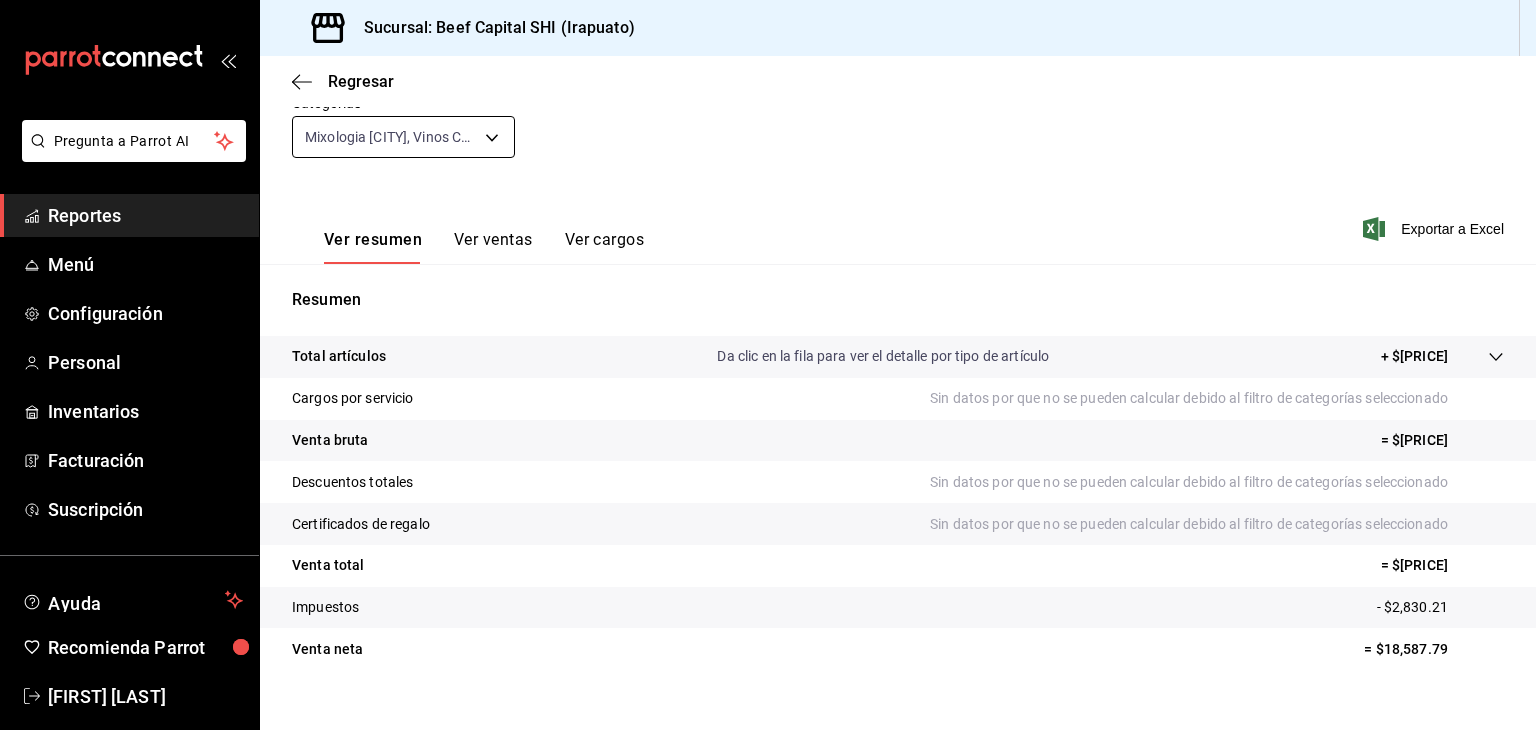 click on "Pregunta a Parrot AI Reportes   Menú   Configuración   Personal   Inventarios   Facturación   Suscripción   Ayuda Recomienda Parrot   [FIRST] [LAST]   Sugerir nueva función   Sucursal: Beef Capital SHI ([CITY]) Regresar Ventas Los artículos listados no incluyen descuentos de orden y el filtro de fechas está limitado a un máximo de 31 días. Fecha 2025-08-01 1 / 8 / 2025 - 2025-08-01 1 / 8 / 2025 Hora inicio 00:00 Hora inicio Hora fin 23:59 Hora fin Marca Ver todas 605647f7-5ddc-403a-84da-aa3c8a25865f Canal de venta Ver todos PARROT,UBER_EATS,RAPPI,DIDI_FOOD,ONLINE Tipo de orden Ver todos f0dc0ac1-6073-4fdc-a840-2403026703dd,0f8ba289-97a1-4f04-8ca0-15d5a03158af,a05fda08-5405-49a0-86f2-e5b9a7b6f423,5d923bae-fe21-4894-85d6-7d0342c1d121,EXTERNAL,c71ec097-2248-488e-a32e-8de3f5a3b432,904d68f3-fd54-489f-bdb1-85ac294009fe,13f89c97-69b9-4d8b-907e-b006cb267a61,654ceeca-3ffc-43d3-bab0-ddce0218ccf5,b5913b80-8220-4dbe-9dc2-244c1fe3f3b9 Categorías Ver resumen Ver ventas Ver cargos Exportar a Excel Resumen" at bounding box center [768, 365] 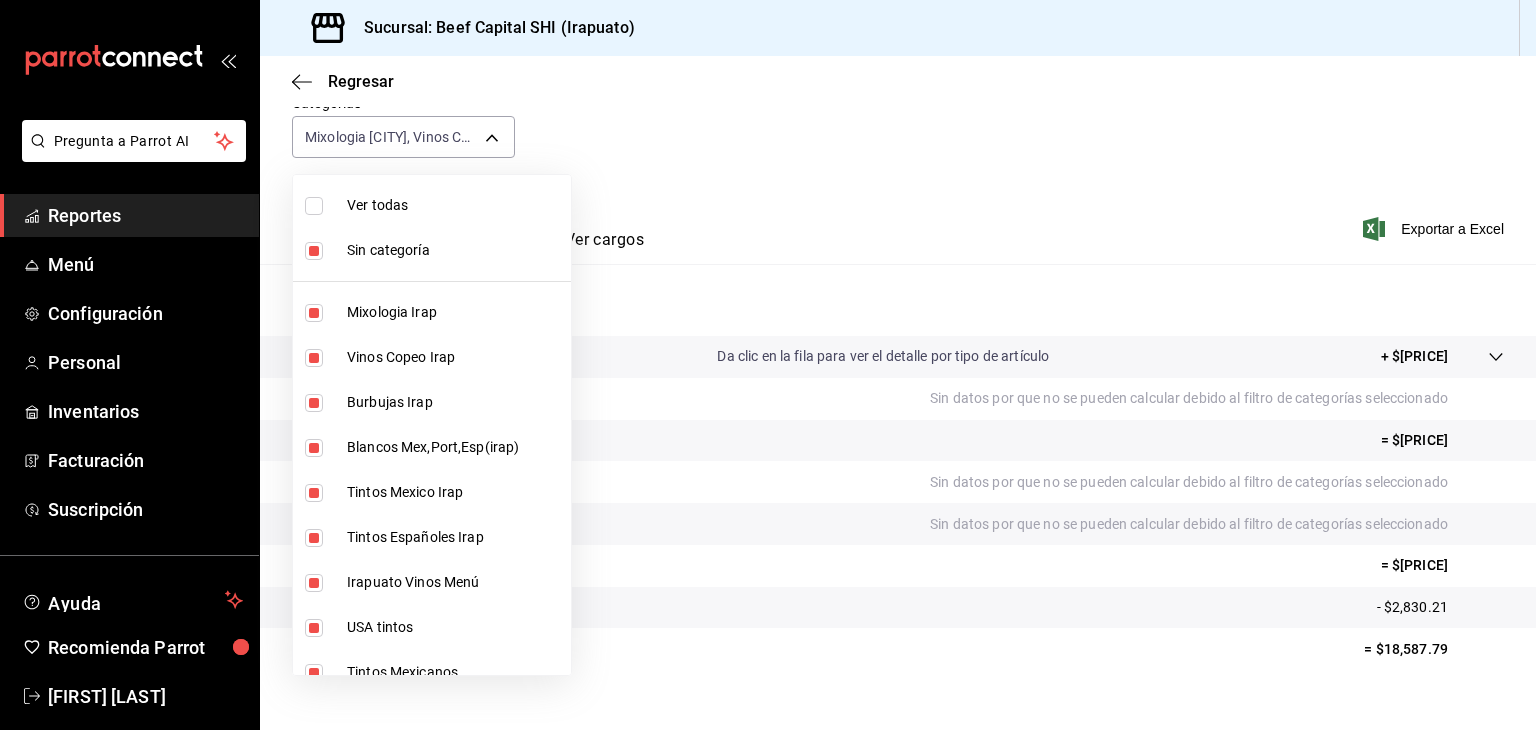 click at bounding box center [314, 206] 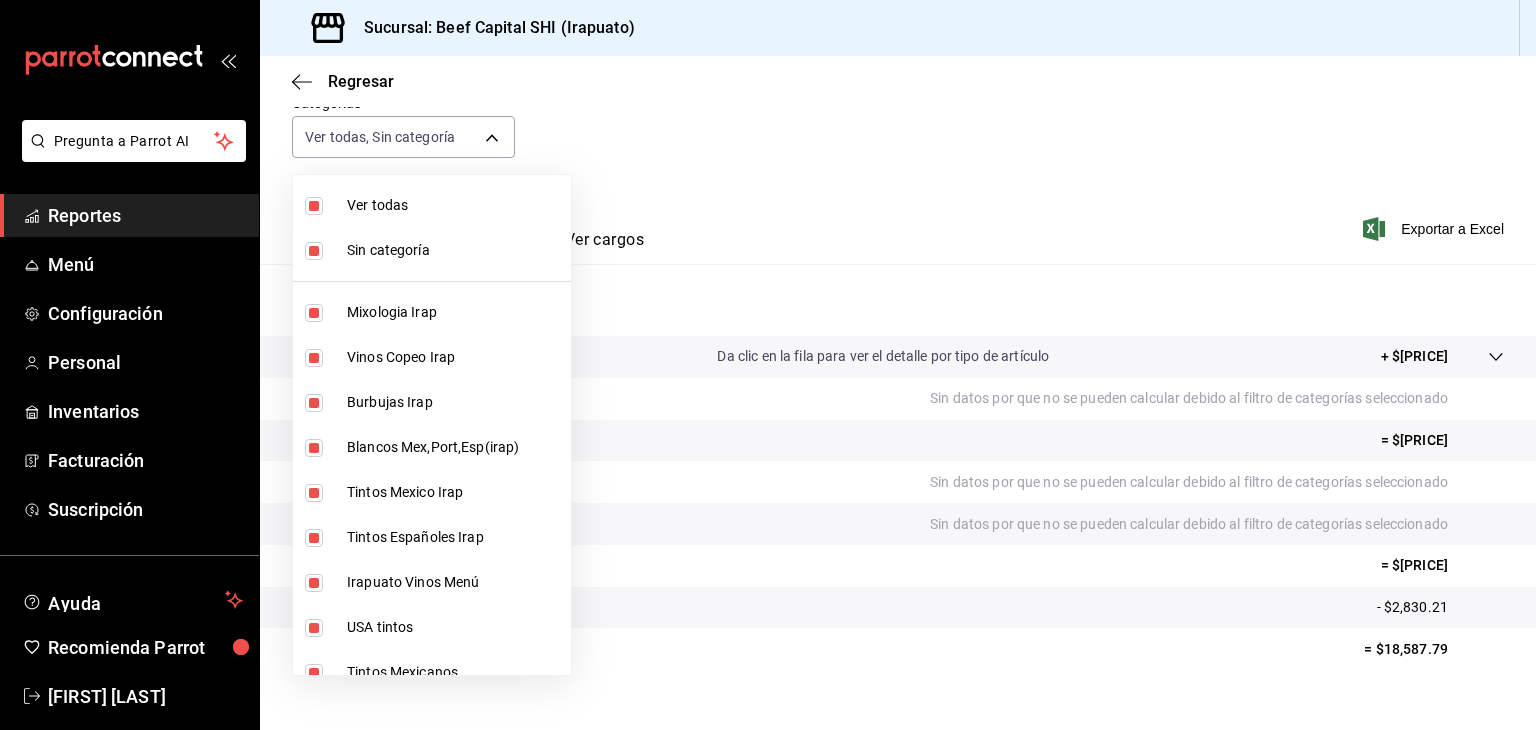 type on "5aaa2e03-870a-4139-a5ee-c0adf652e721,b9d03865-b415-493f-a2ea-e4353c441588,3c7d2ad2-1d43-4c0a-865e-ca5f70957830,f23f0945-c331-47c3-a78d-c8adfdb22f29,70fc7f8b-7193-4205-9978-c70e370b88ec,15fc0098-a8a6-4625-ad8b-91a15c1bbf05,a2cfab74-379c-4389-8d06-b32e88edb388,c5d70b27-e86d-4c7d-a5f3-dfc541fd6873,f88518ab-b853-4dd6-aa6c-53ca66c6ccf4,8828723a-0015-47f9-bab0-107c99beb256,8ec04016-420a-44a2-b3e3-785083b6f673,318d6cbe-7b2b-4a39-a82d-239c927cd86f,48f7fb61-45c2-42d0-b0ba-021fa4206c9a,c0e257bc-c66b-4af4-bb53-edede752b9d2,13358f1b-fc32-4a6c-b044-12be6e04d9e6,03cf777b-250c-4d50-8c5f-234c926fe296,0d09ec44-93f8-4950-a2ba-8b5bbde65602,160f20af-4788-4aa6-9e10-564924ebade7,366aa65f-dcae-4592-b26c-4c76a73b3636,f0a62641-d906-4ec3-a881-7dd43c14e062,0818e993-c065-49a0-b20a-dc14ced6dbd7,e2fc7ef1-00d7-4d7f-8c7e-bebe7c1a0617,bfad43a6-0e0c-4e4d-b23e-03d4e3ab010f,bf92a678-9751-4e1d-9e66-6c13fba2fc37,9b40fc2b-ceed-49c5-af2d-138b793ead07,6d1aa503-bd7f-43ec-ba28-e7f4ac7ef971,d8ea20ee-f3b0-4771-8d85-1cb3ba72cf6a,db393c01-7ef1-4b09-99c..." 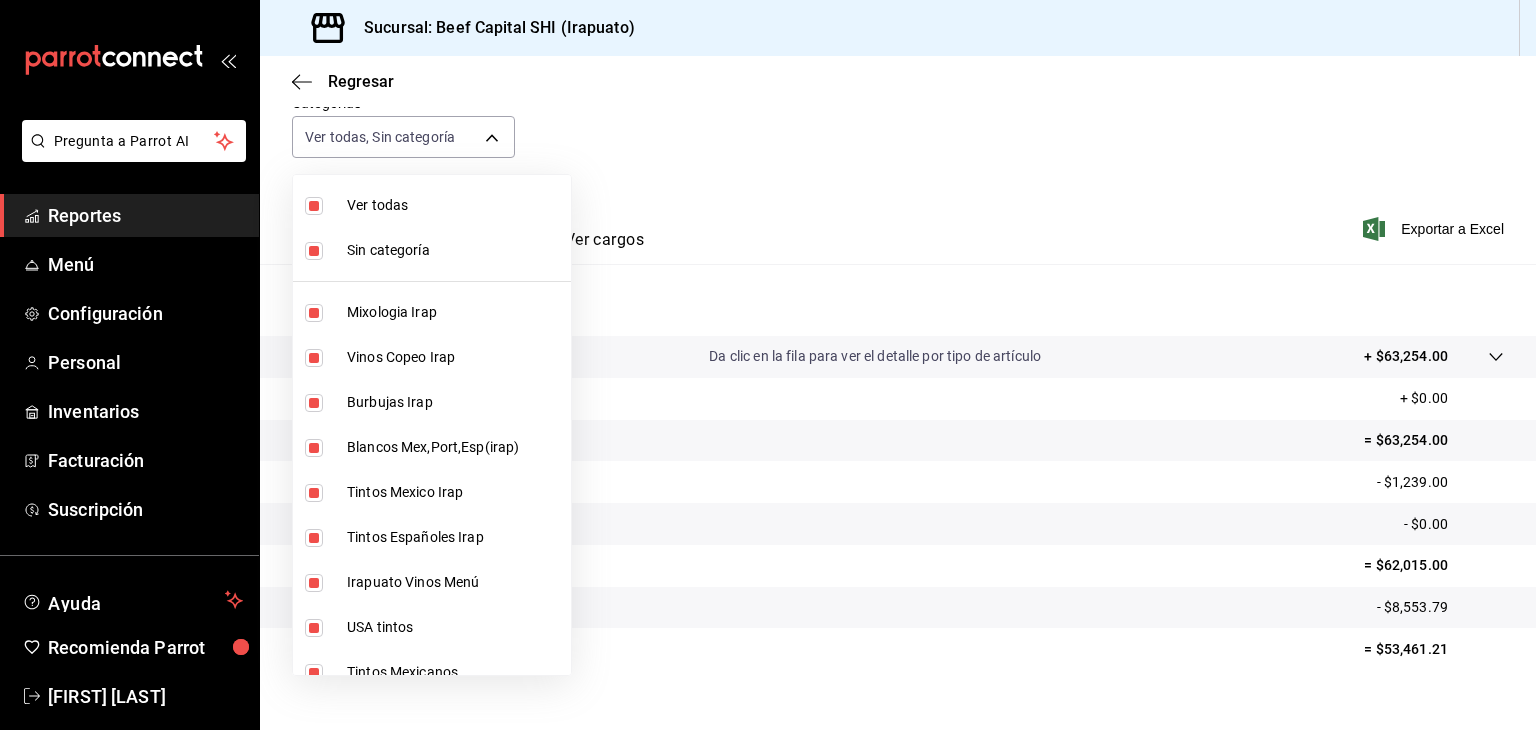 click on "Sin categoría" at bounding box center [455, 250] 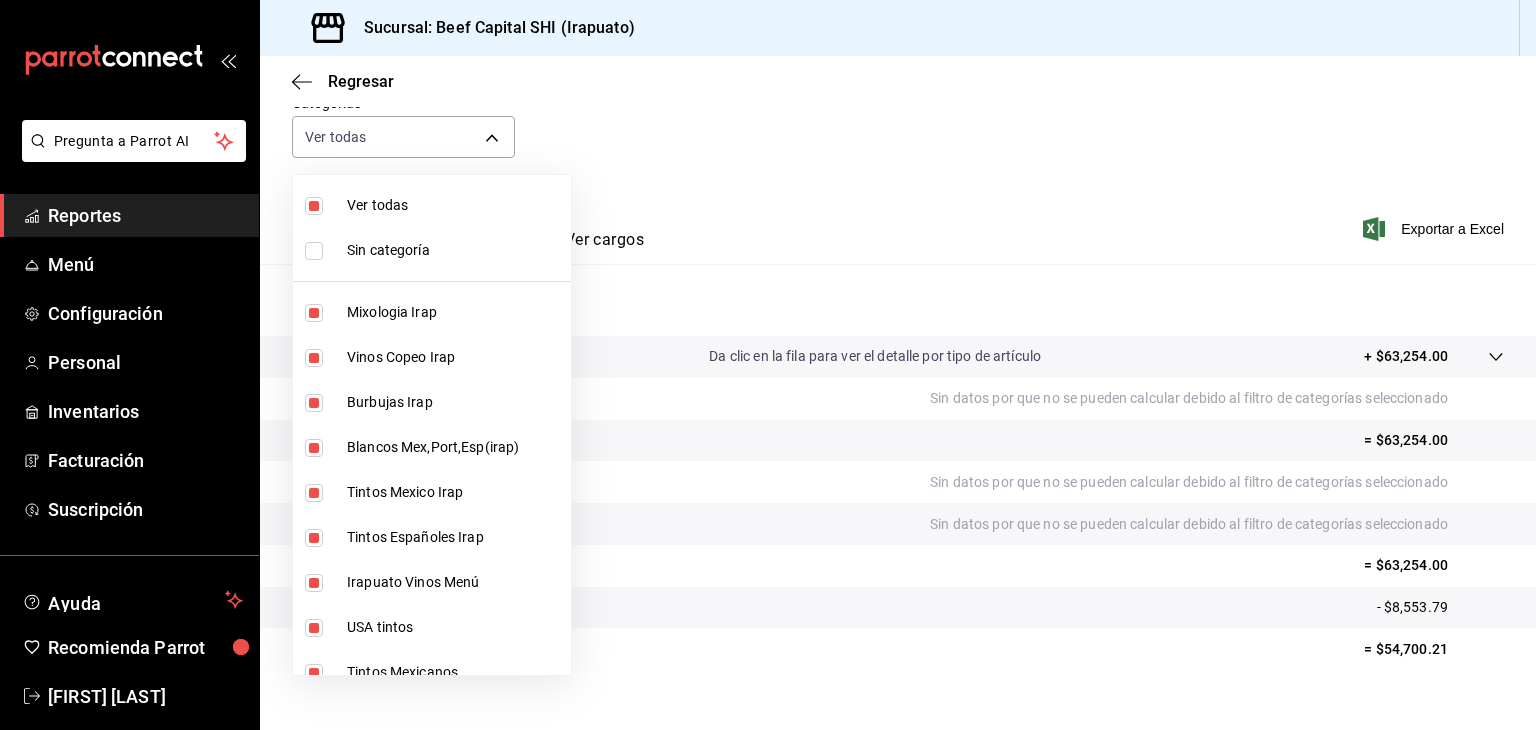 click on "Sin categoría" at bounding box center [432, 250] 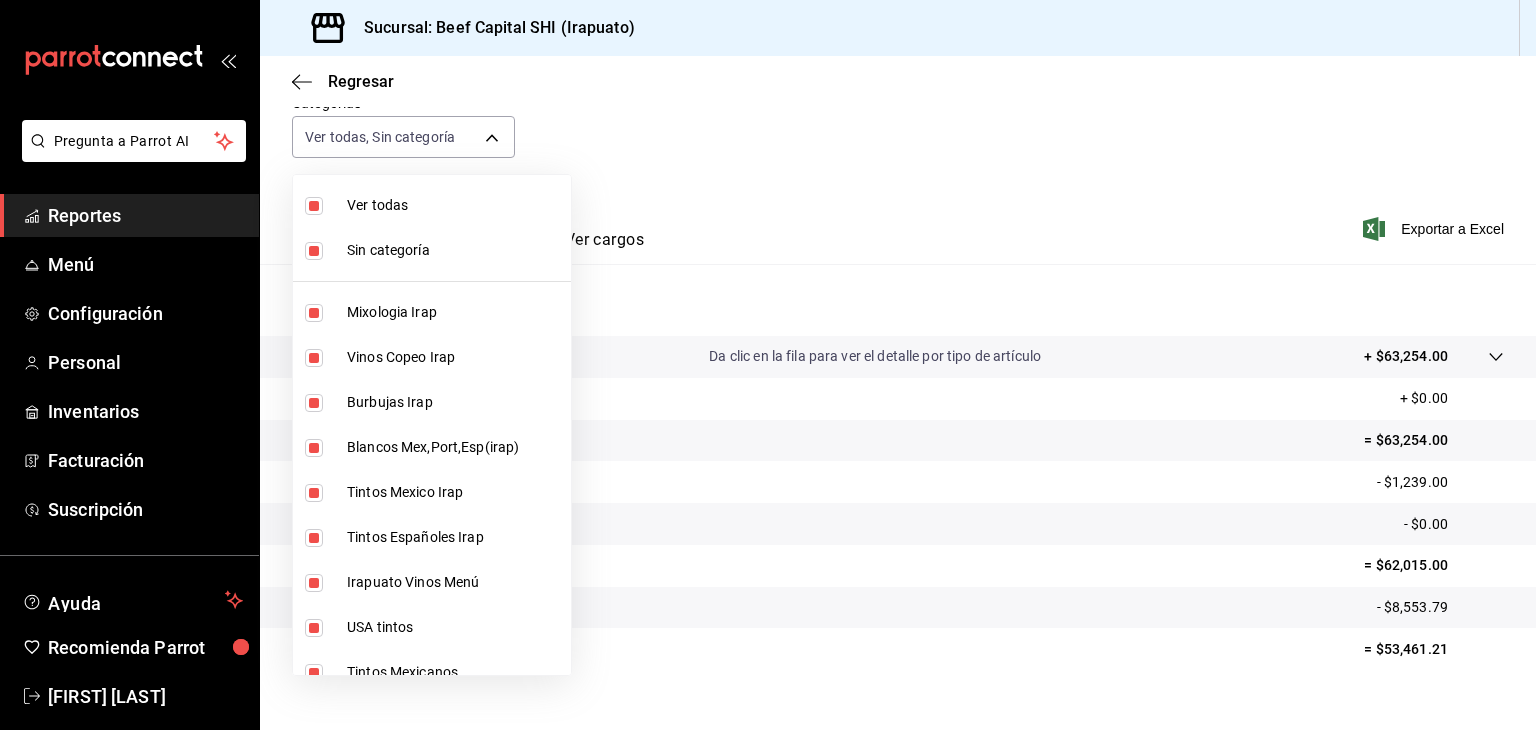click at bounding box center [768, 365] 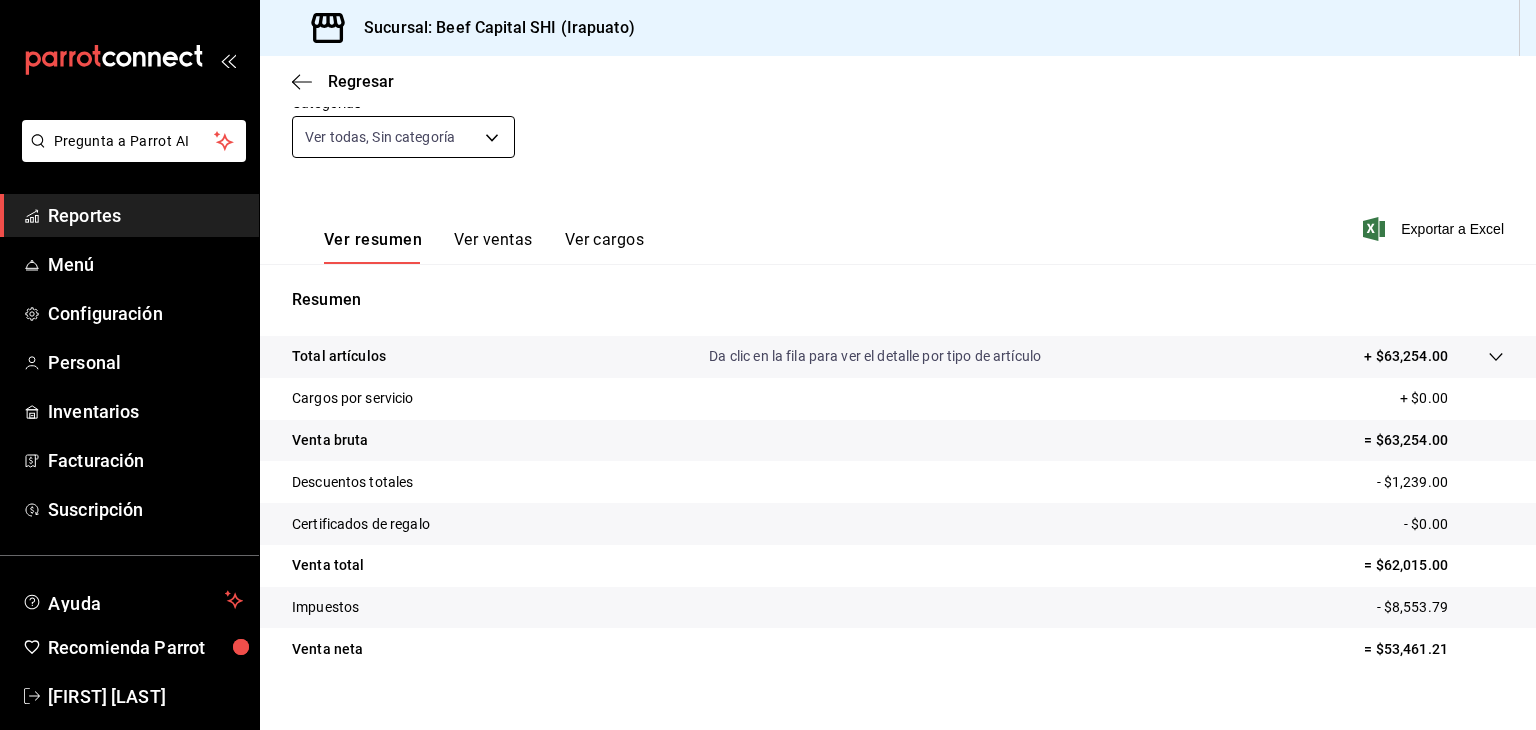 click on "Pregunta a Parrot AI Reportes   Menú   Configuración   Personal   Inventarios   Facturación   Suscripción   Ayuda Recomienda Parrot   [FIRST] [LAST]   Sugerir nueva función   Sucursal: Beef Capital SHI ([CITY]) Regresar Ventas Los artículos listados no incluyen descuentos de orden y el filtro de fechas está limitado a un máximo de 31 días. Fecha [DATE] [DATE] - [DATE] [DATE] Hora inicio [TIME] Hora inicio Hora fin [TIME] Hora fin Marca Ver todas [UUID], [UUID], [UUID], [UUID], [UUID], [UUID], [UUID], [UUID], [UUID], [UUID], [UUID], [UUID], [UUID], [UUID], [UUID], [UUID], [UUID], [UUID], [UUID], [UUID], [UUID], [UUID], [UUID], [UUID], [UUID], [UUID], [UUID] Canal de venta Ver todos PARROT,UBER_EATS,RAPPI,DIDI_FOOD,ONLINE Tipo de orden Ver todos [UUID], [UUID], [UUID], [UUID], EXTERNAL, [UUID], [UUID], [UUID], [UUID], [UUID] Categorías Ver todas, Sin categoría Ver resumen Ver ventas Ver cargos" at bounding box center (768, 365) 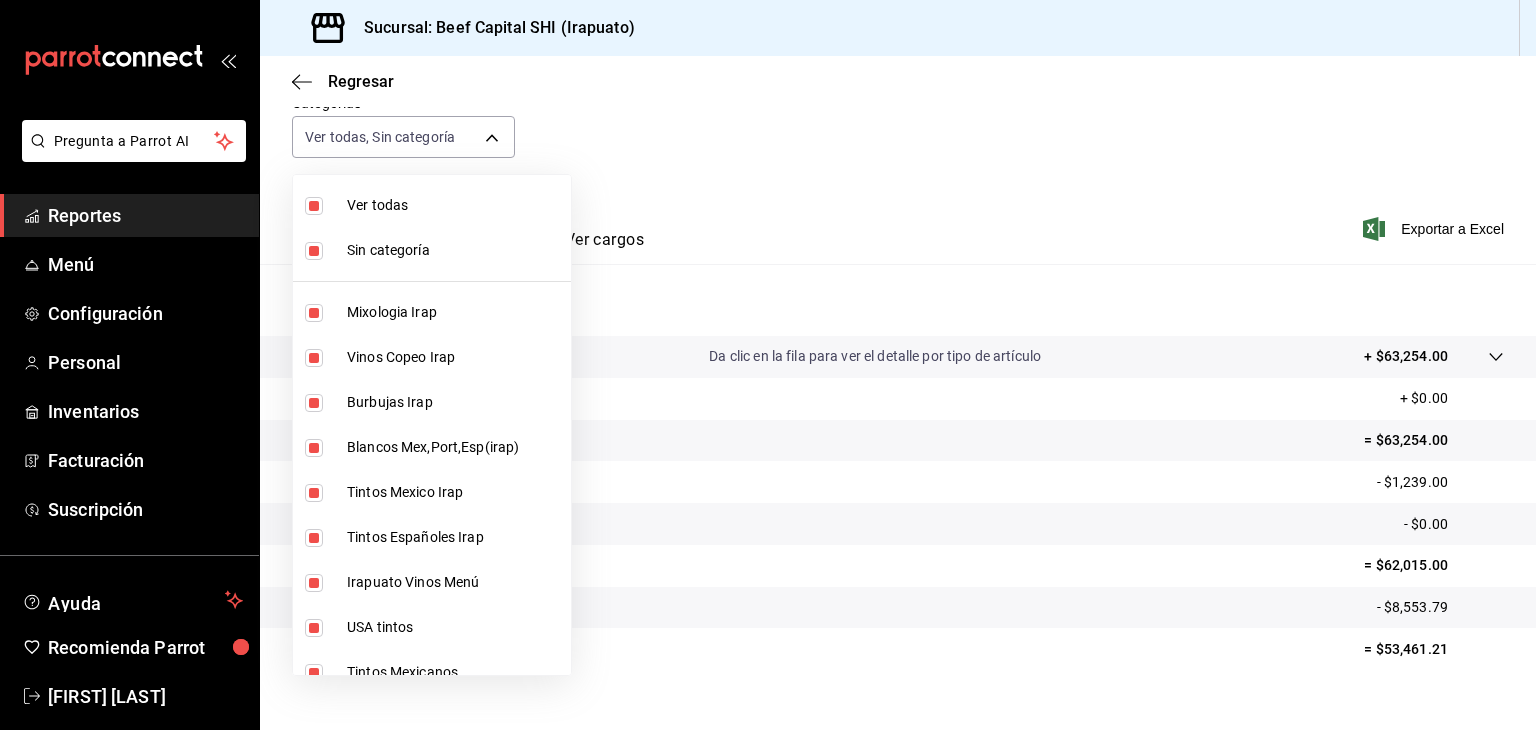 click at bounding box center [314, 206] 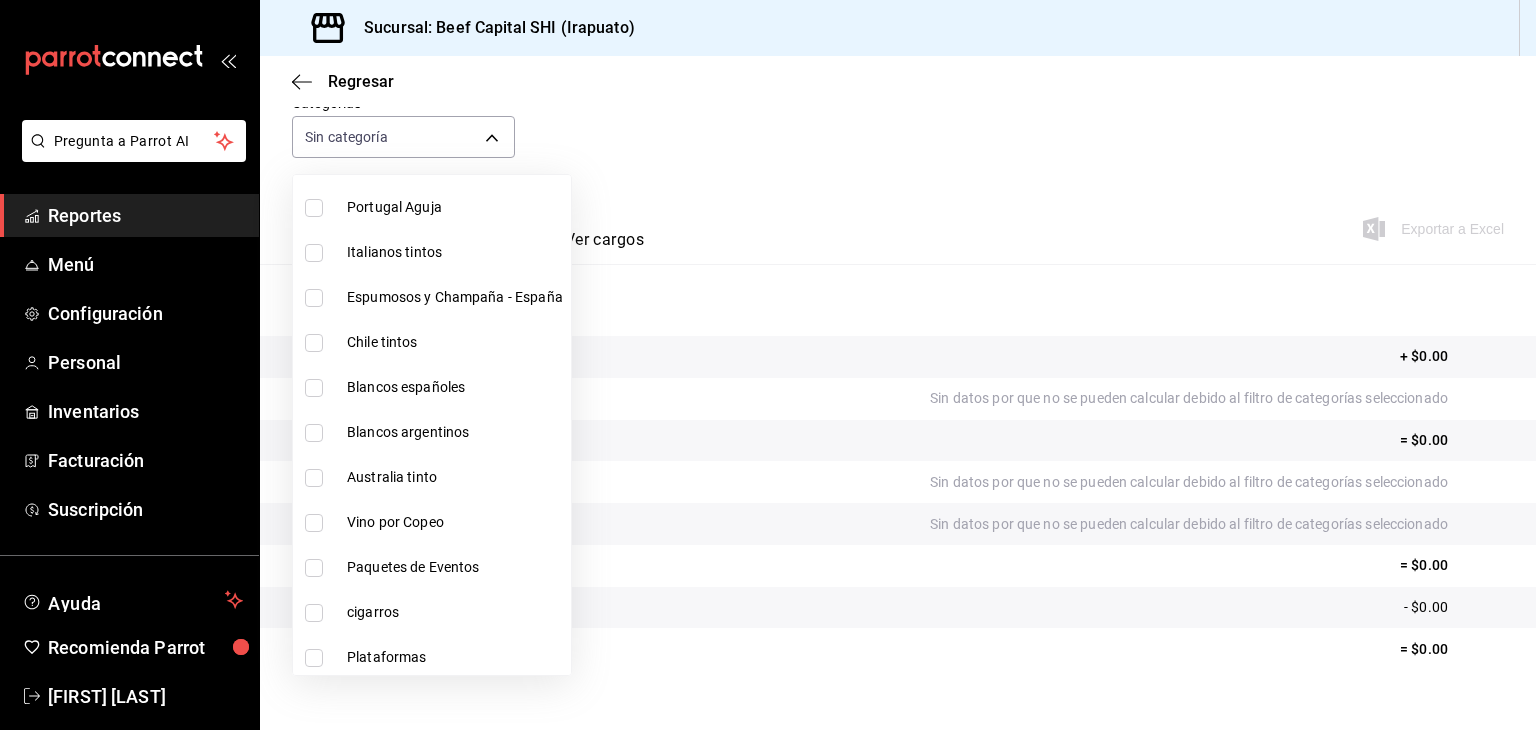 scroll, scrollTop: 700, scrollLeft: 0, axis: vertical 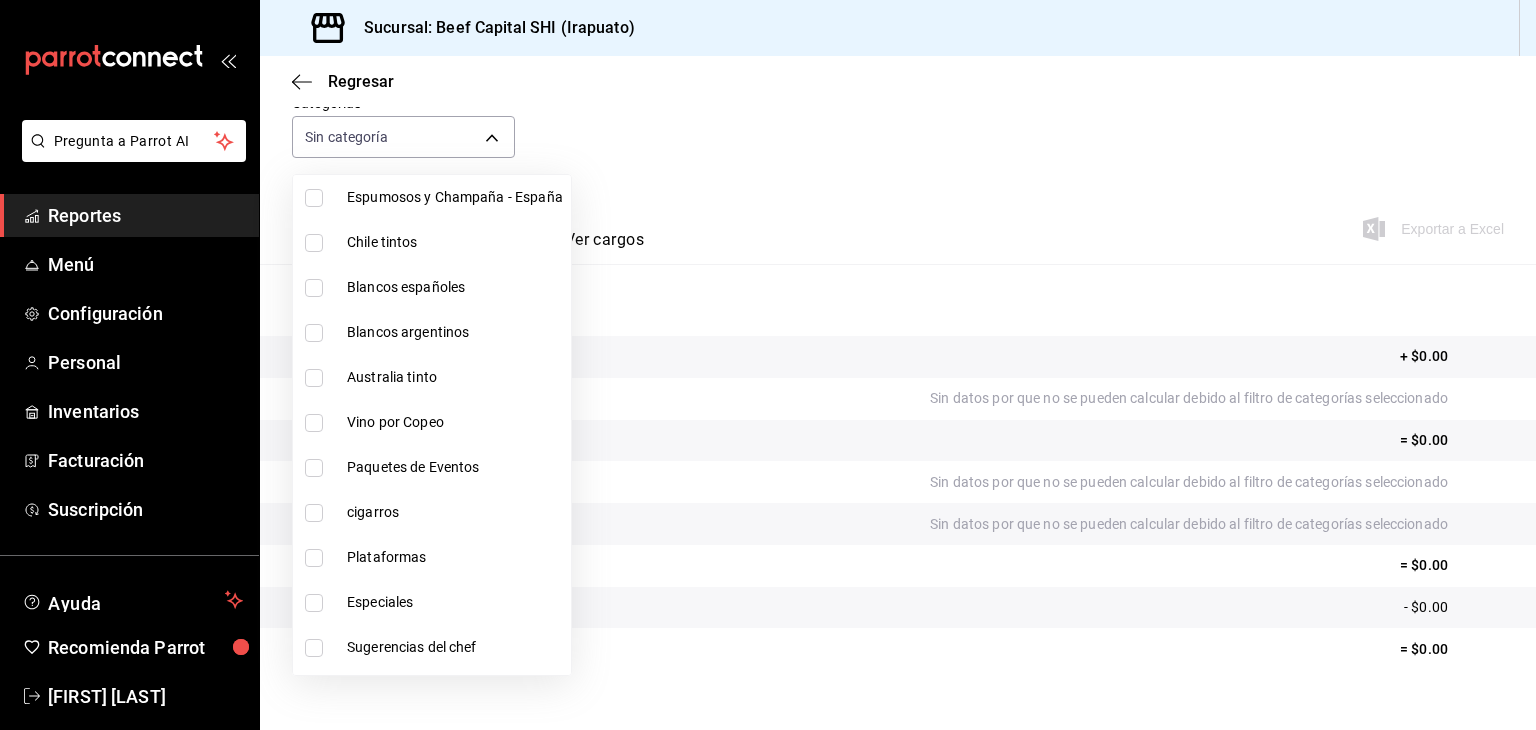 click at bounding box center (314, 513) 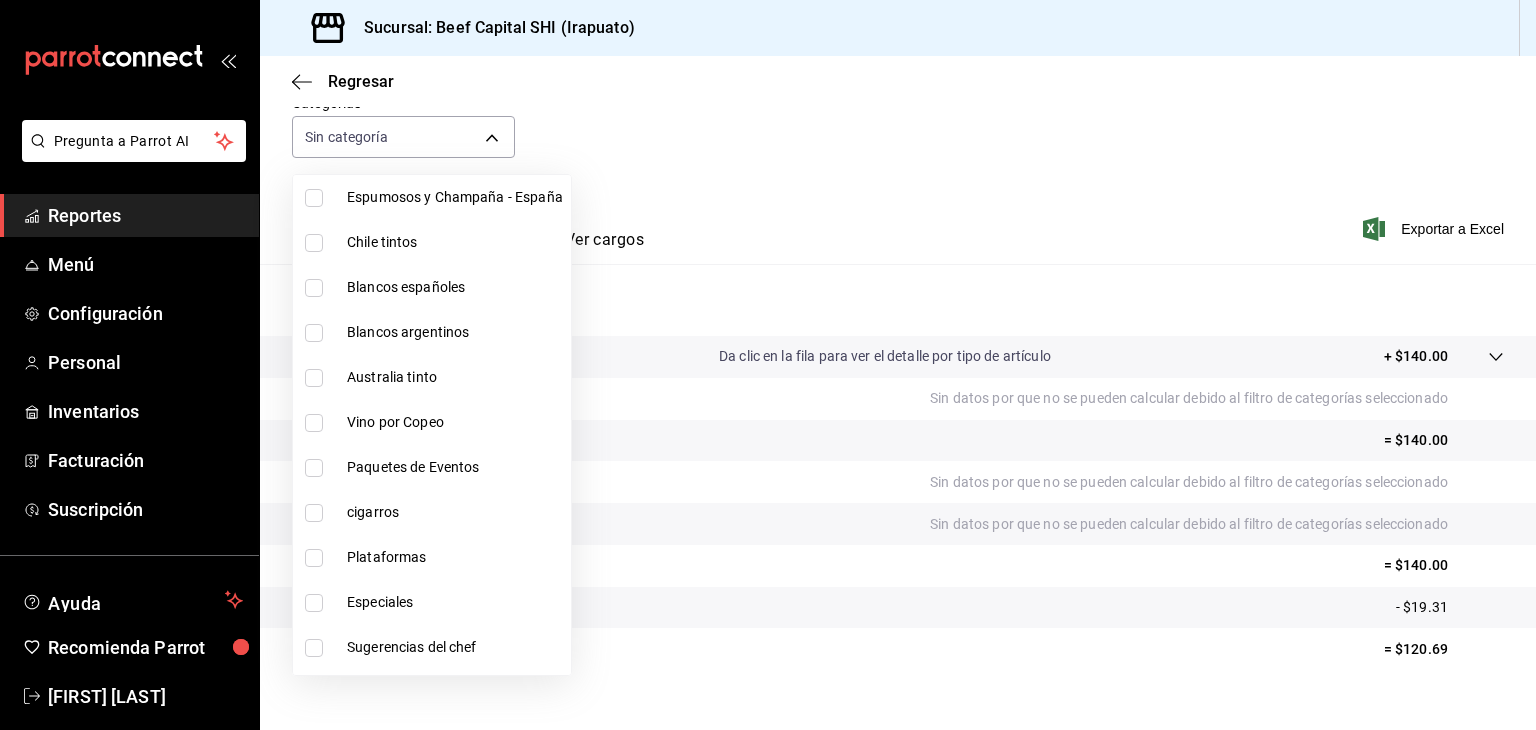 click at bounding box center (768, 365) 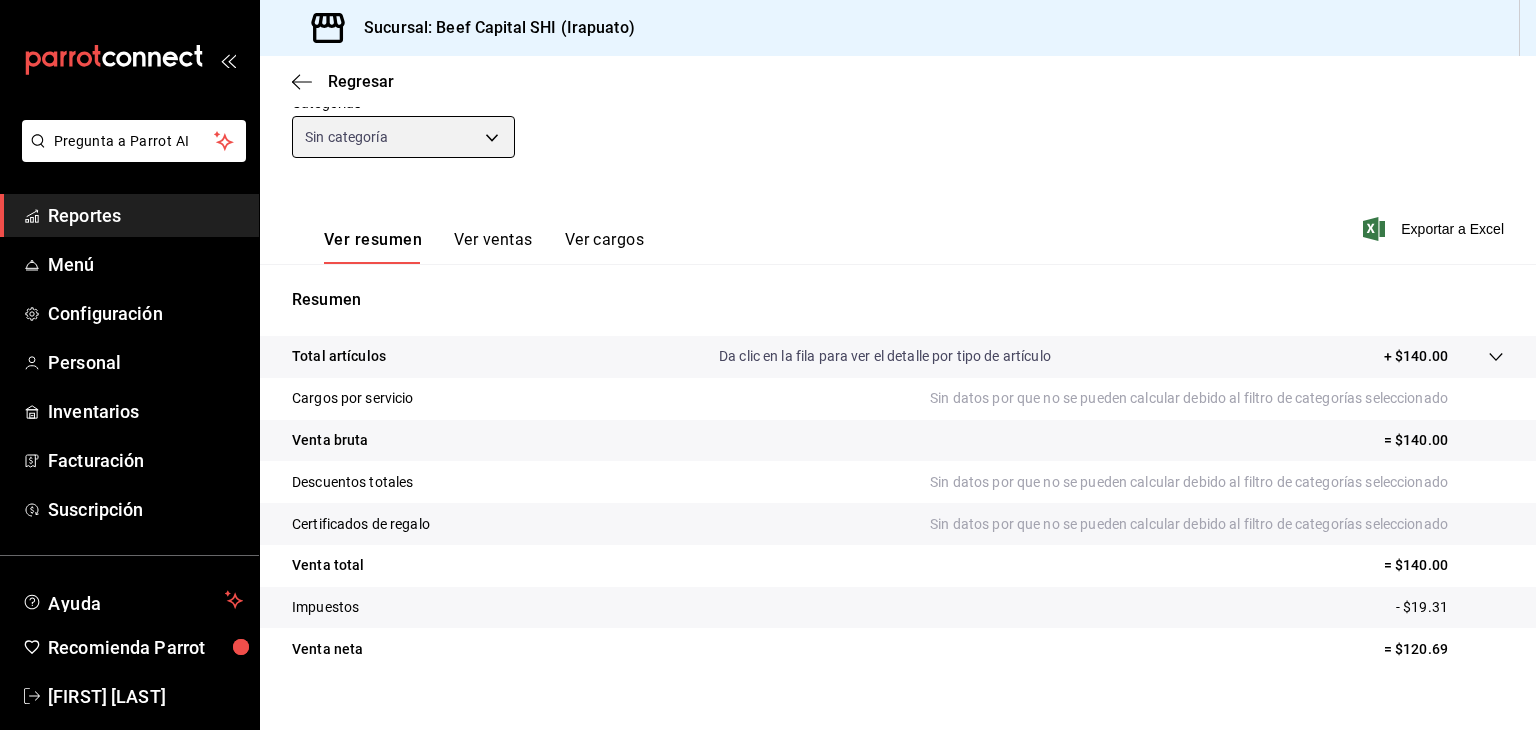 scroll, scrollTop: 0, scrollLeft: 0, axis: both 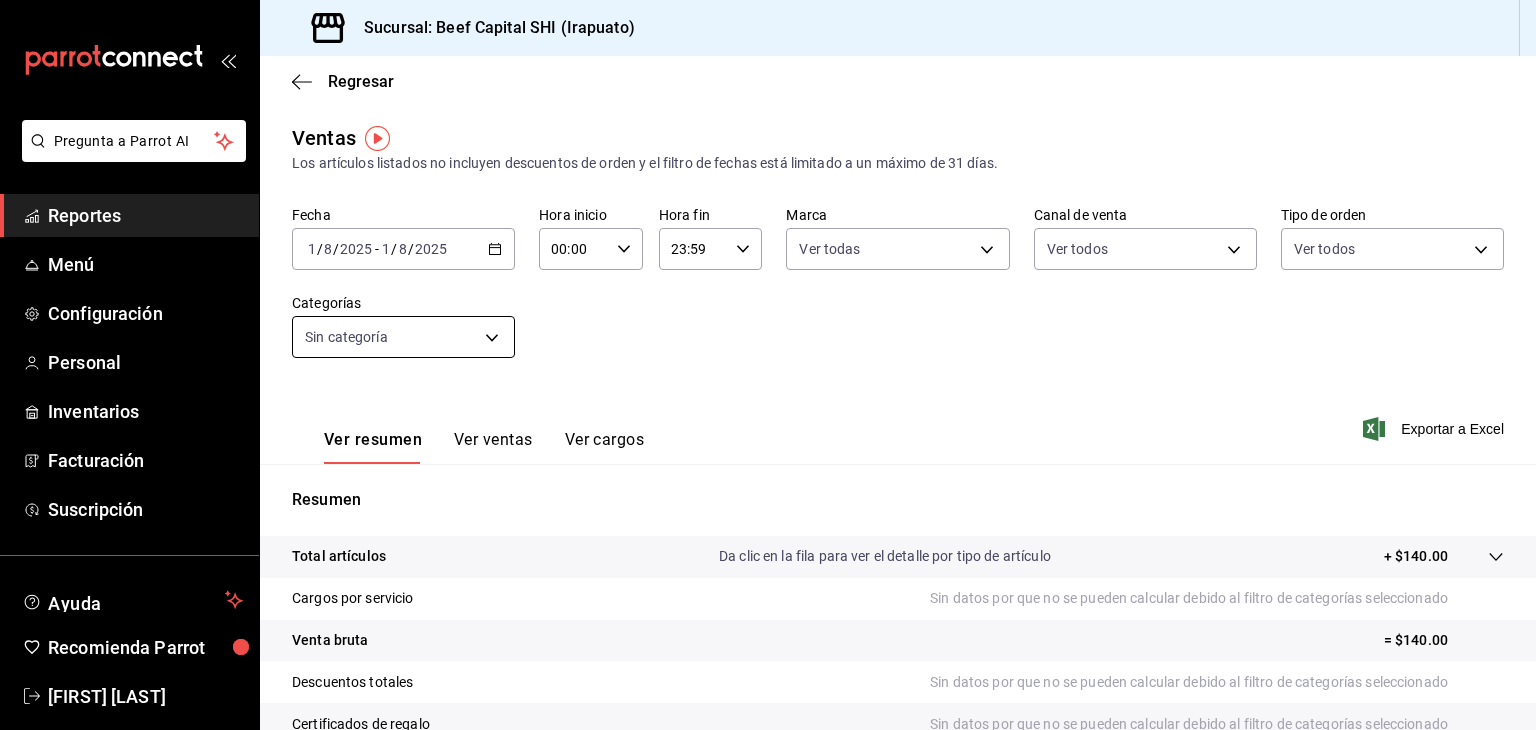 click on "Pregunta a Parrot AI Reportes   Menú   Configuración   Personal   Inventarios   Facturación   Suscripción   Ayuda Recomienda Parrot   [FIRST] [LAST]   Sugerir nueva función   Sucursal: Beef Capital SHI ([CITY]) Regresar Ventas Los artículos listados no incluyen descuentos de orden y el filtro de fechas está limitado a un máximo de 31 días. Fecha 2025-08-01 1 / 8 / 2025 - 2025-08-01 1 / 8 / 2025 Hora inicio 00:00 Hora inicio Hora fin 23:59 Hora fin Marca Ver todas 605647f7-5ddc-403a-84da-aa3c8a25865f Canal de venta Ver todos PARROT,UBER_EATS,RAPPI,DIDI_FOOD,ONLINE Tipo de orden Ver todos f0dc0ac1-6073-4fdc-a840-2403026703dd,0f8ba289-97a1-4f04-8ca0-15d5a03158af,a05fda08-5405-49a0-86f2-e5b9a7b6f423,5d923bae-fe21-4894-85d6-7d0342c1d121,EXTERNAL,c71ec097-2248-488e-a32e-8de3f5a3b432,904d68f3-fd54-489f-bdb1-85ac294009fe,13f89c97-69b9-4d8b-907e-b006cb267a61,654ceeca-3ffc-43d3-bab0-ddce0218ccf5,b5913b80-8220-4dbe-9dc2-244c1fe3f3b9 Categorías Sin categoría Ver resumen Ver ventas Ver cargos Resumen" at bounding box center (768, 365) 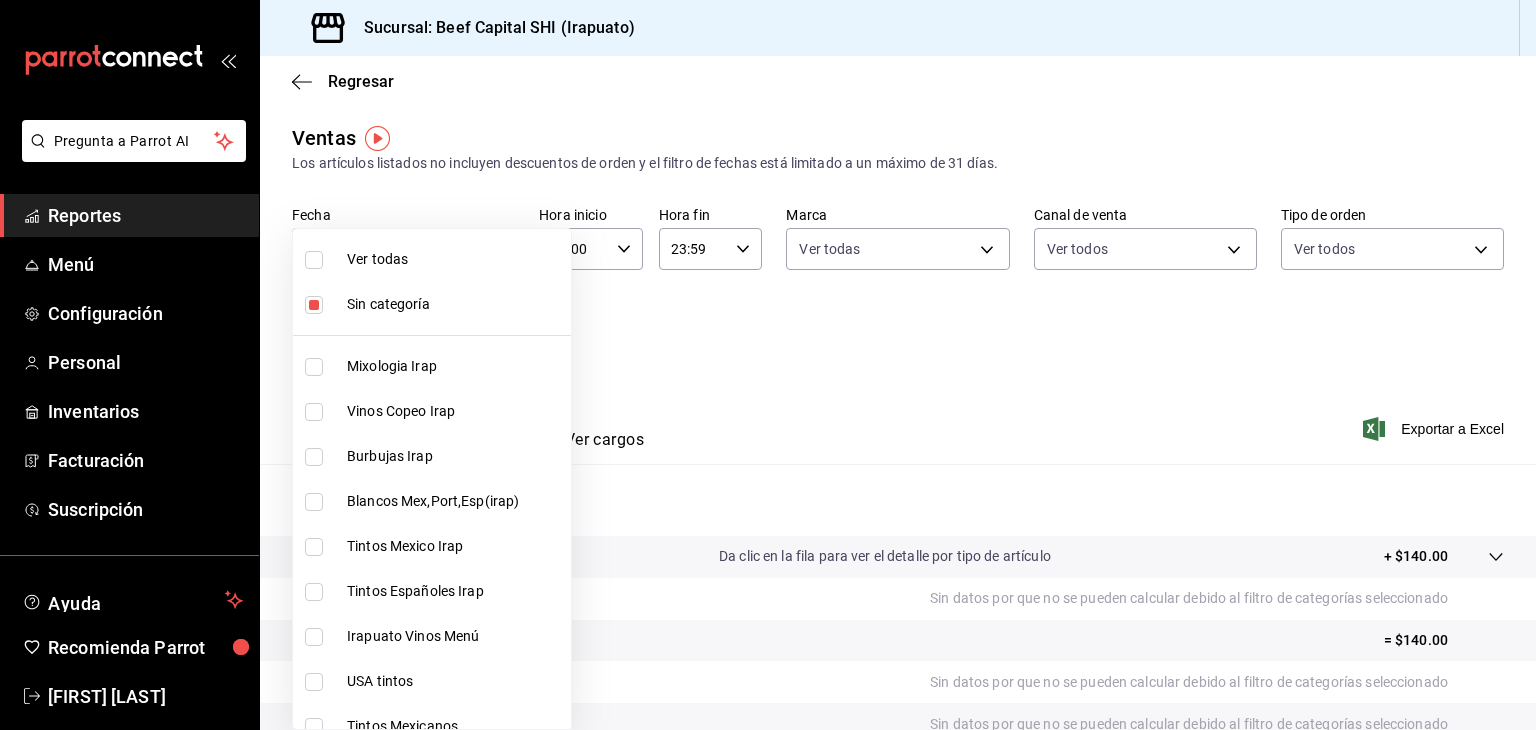 drag, startPoint x: 308, startPoint y: 299, endPoint x: 314, endPoint y: 259, distance: 40.4475 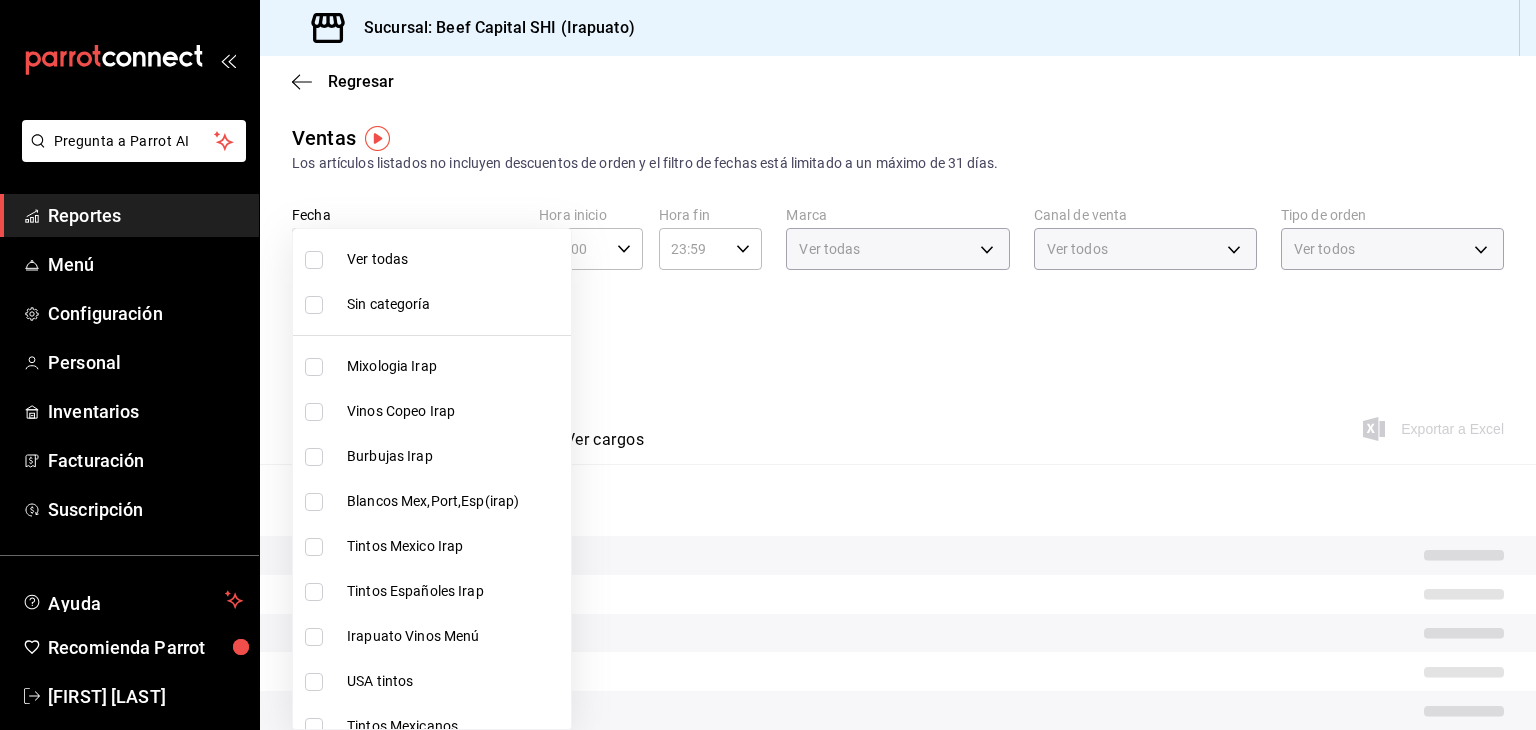 click at bounding box center [314, 260] 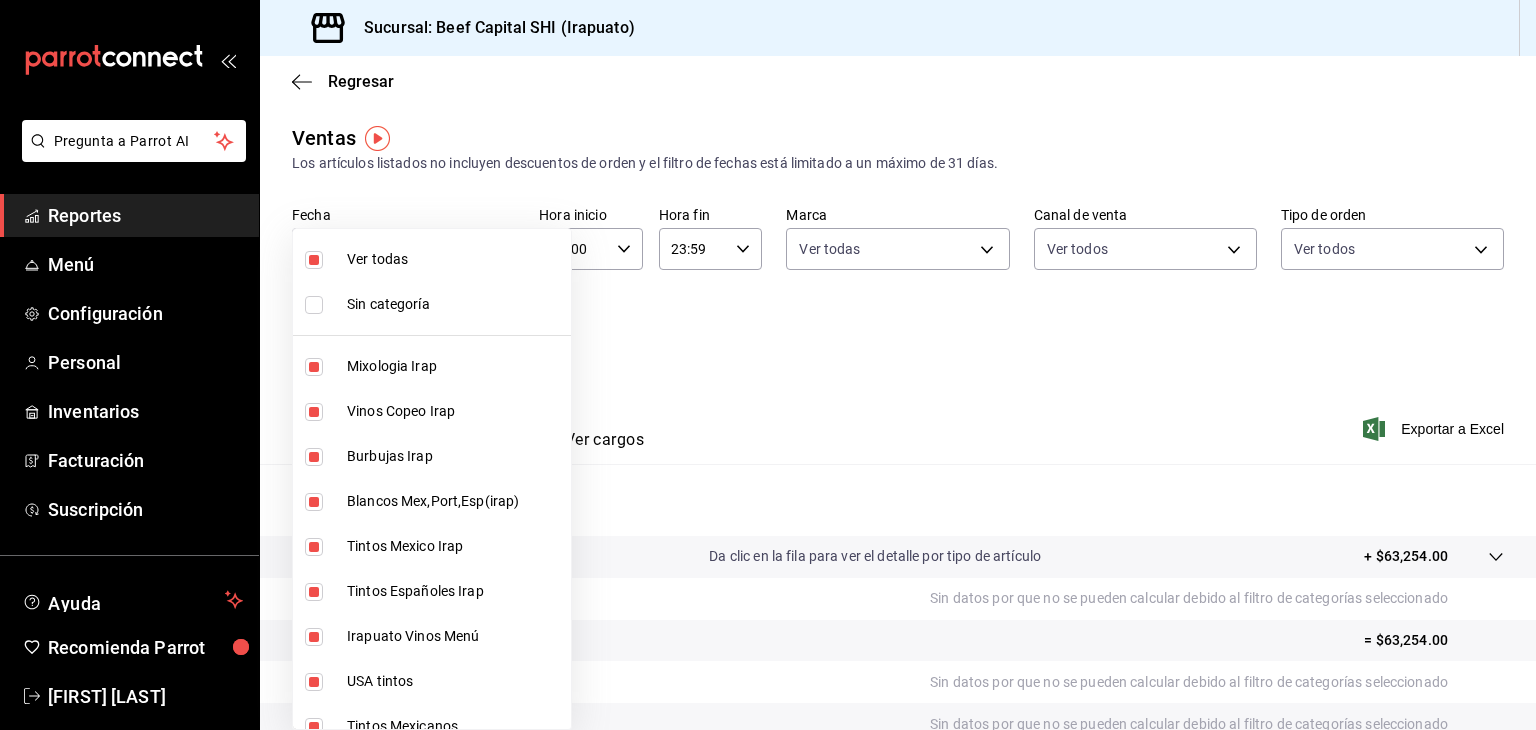 click at bounding box center (768, 365) 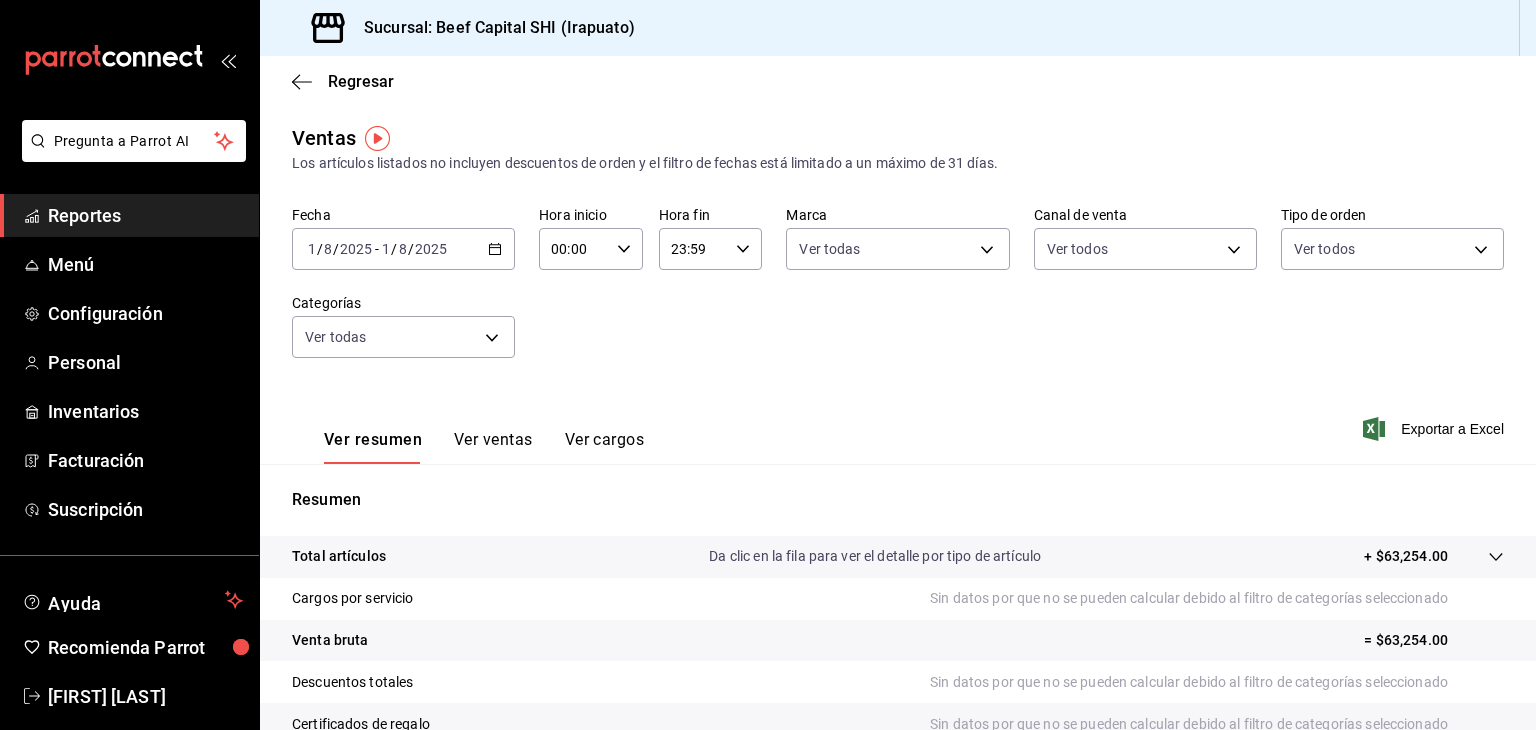 click on "2025-08-01 1 / 8 / 2025 - 2025-08-01 1 / 8 / 2025" at bounding box center (403, 249) 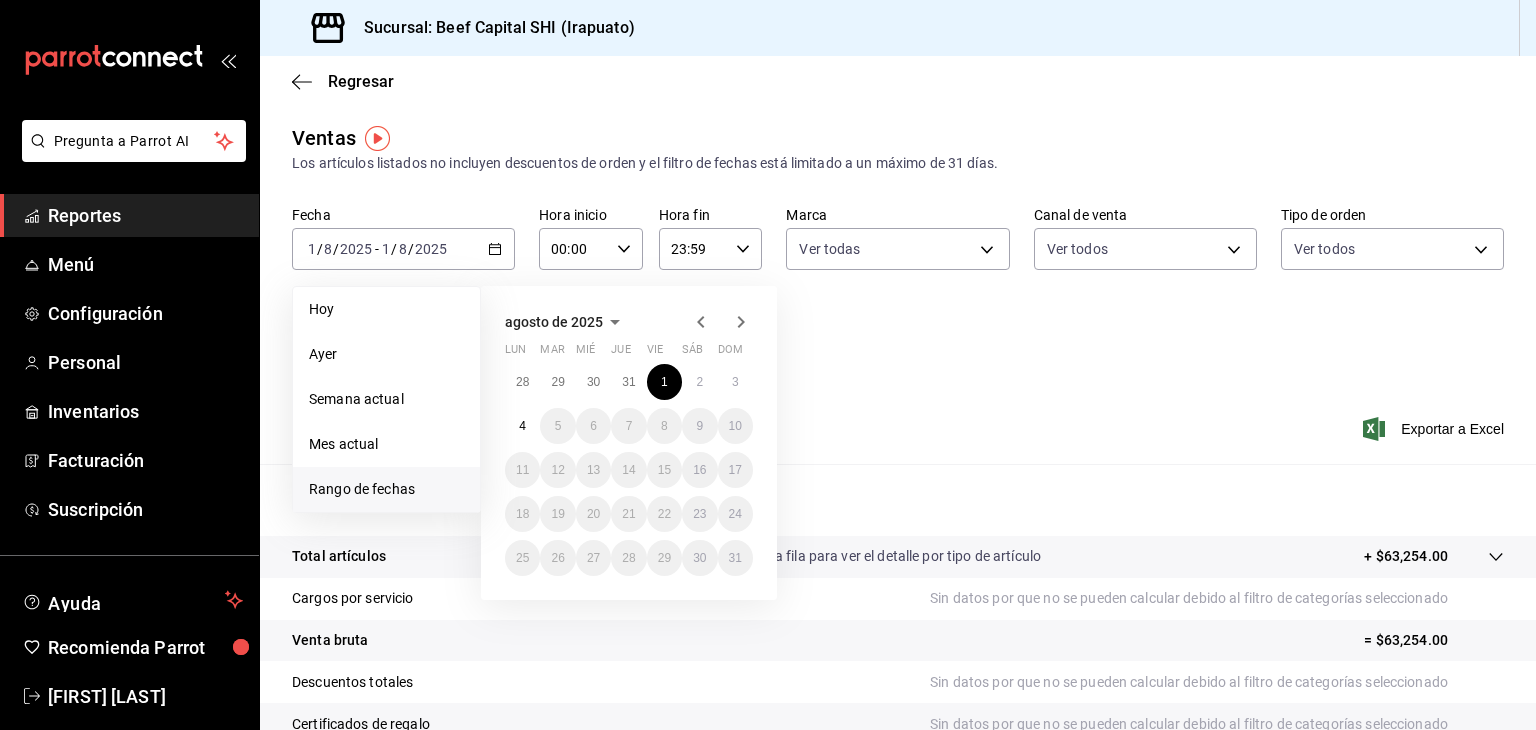 click 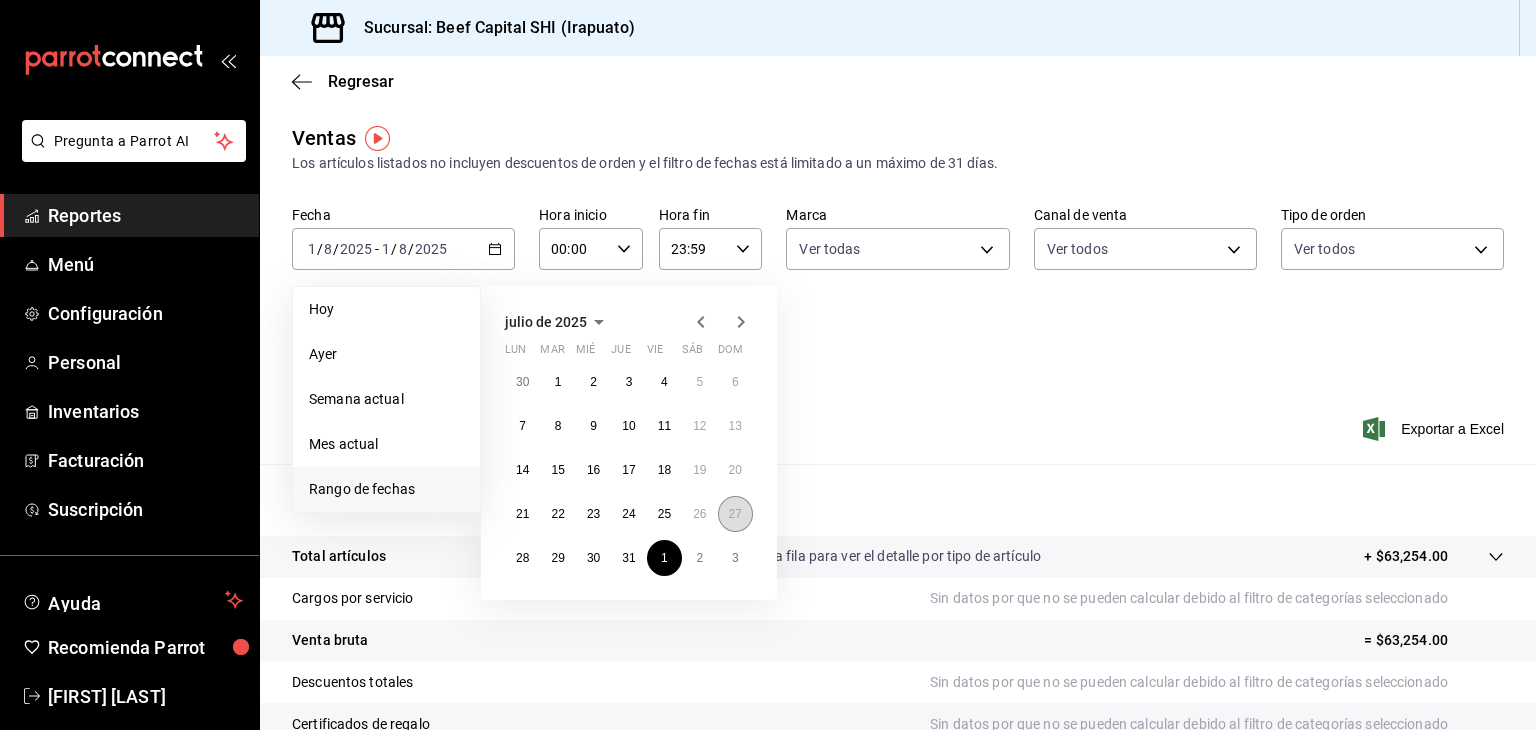 click on "27" at bounding box center (735, 514) 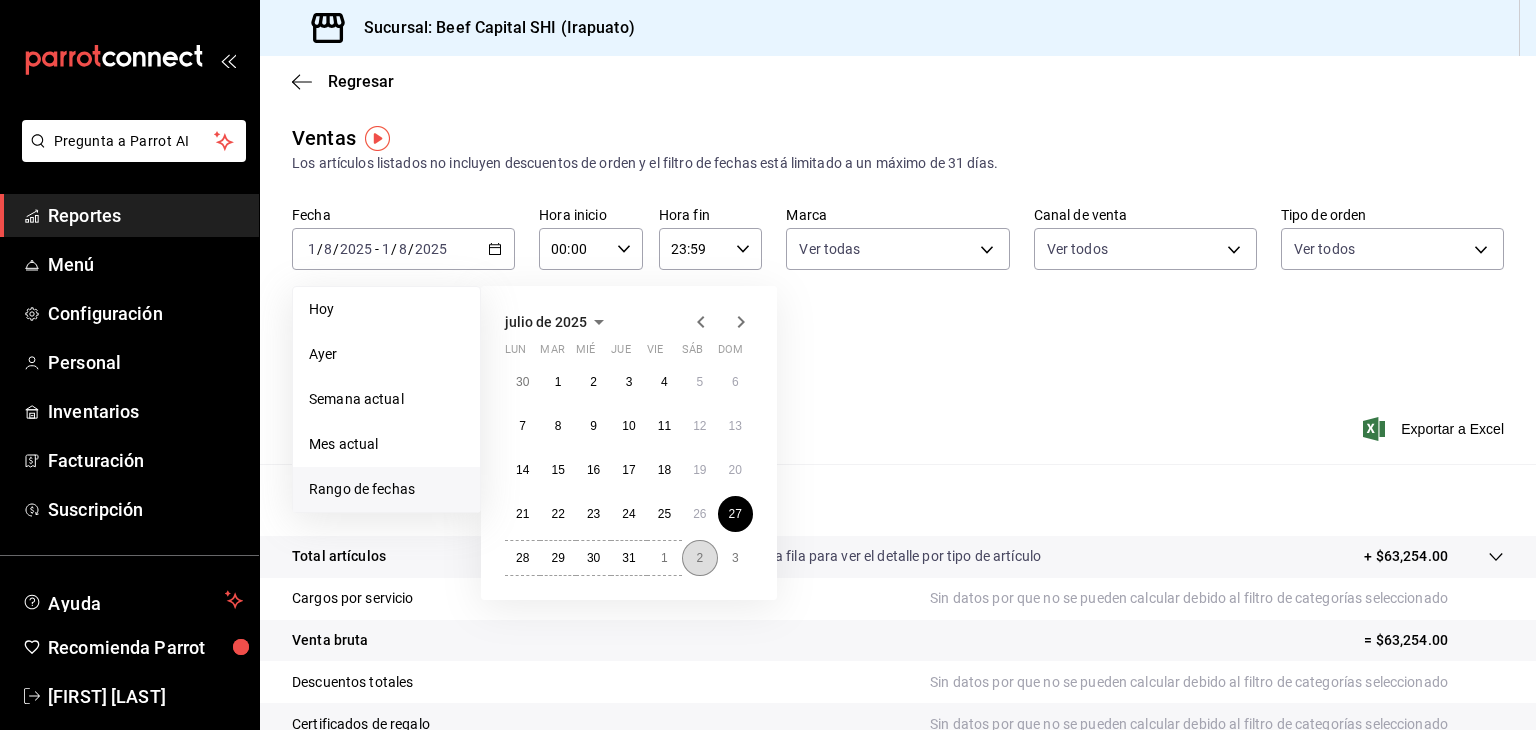 click on "2" at bounding box center (699, 558) 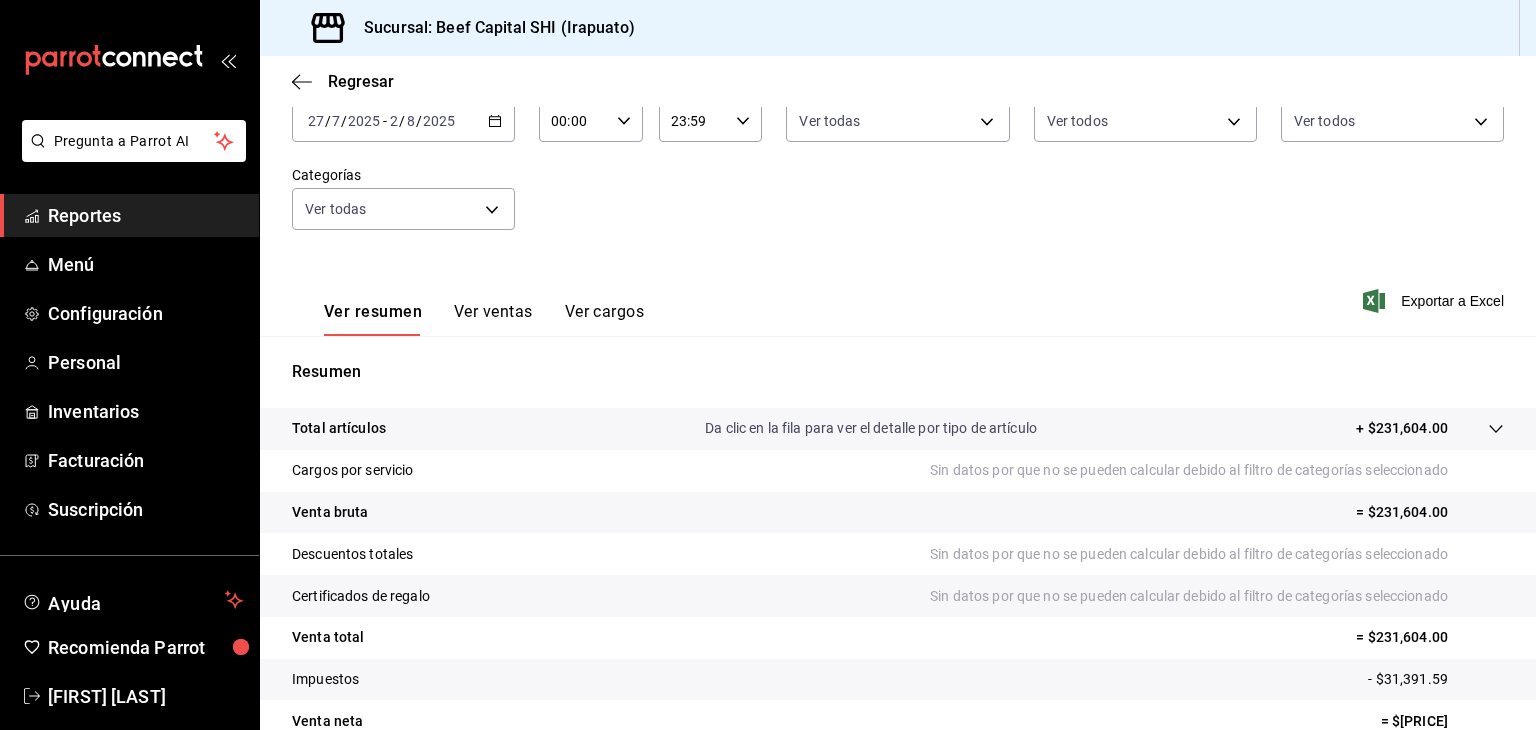 scroll, scrollTop: 228, scrollLeft: 0, axis: vertical 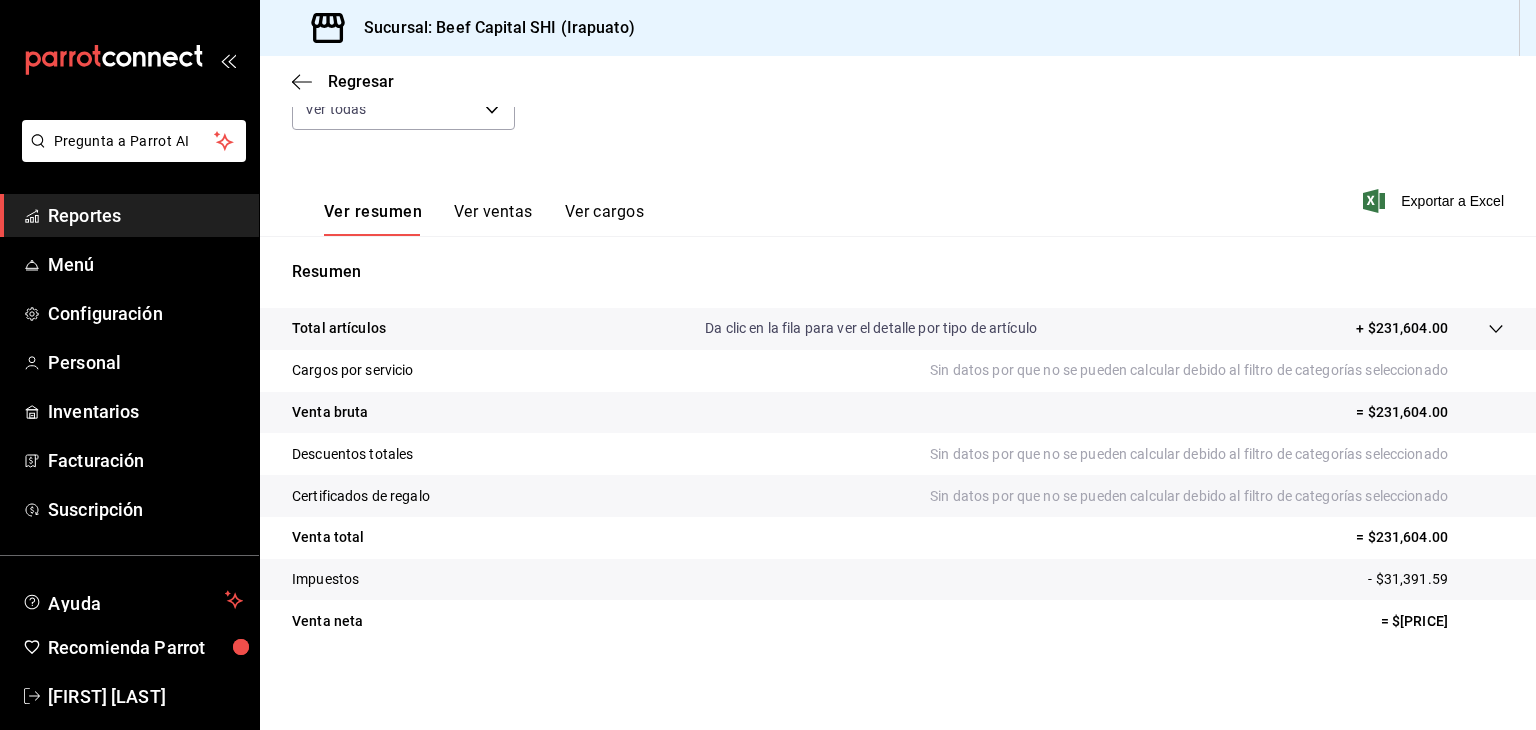 click on "= $231,604.00" at bounding box center [1430, 537] 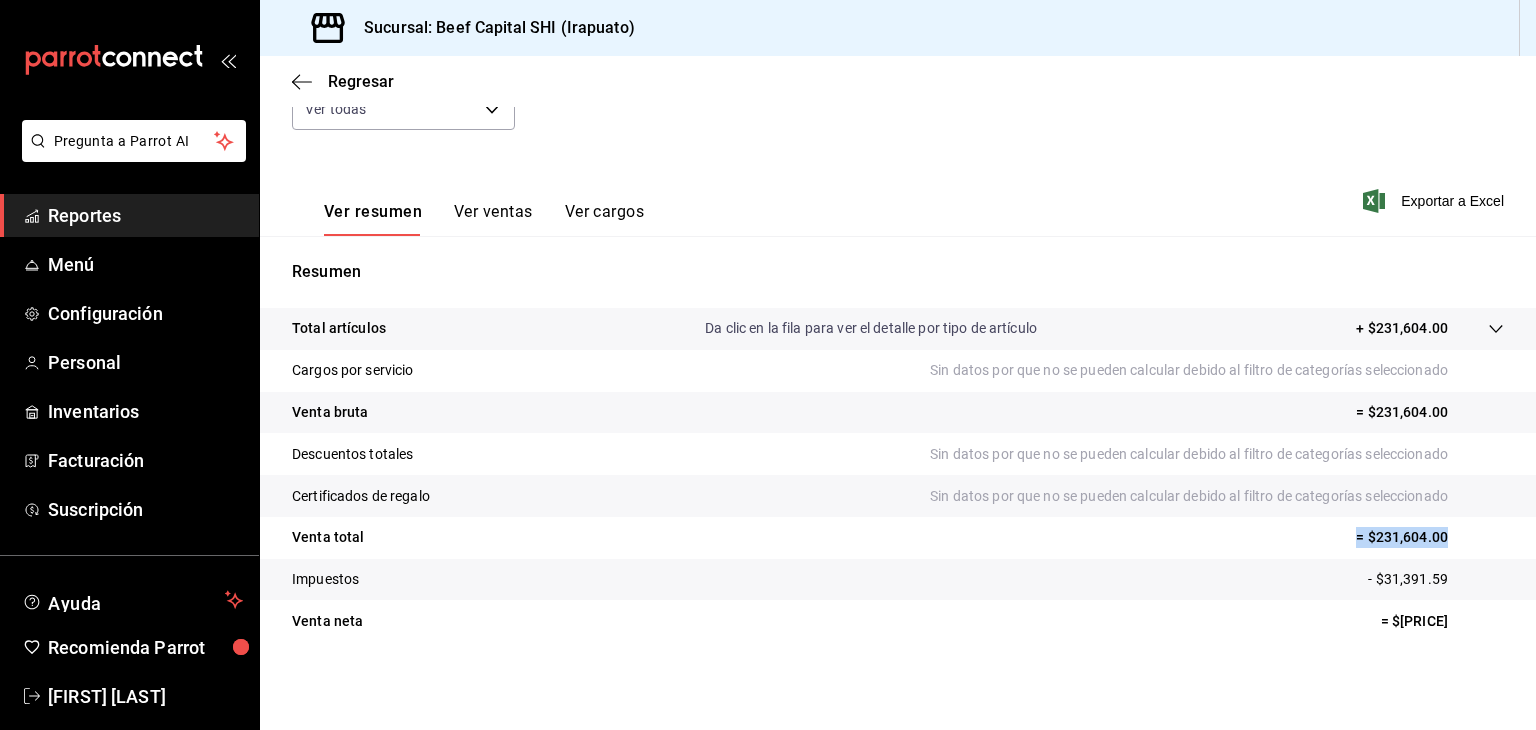 drag, startPoint x: 1431, startPoint y: 535, endPoint x: 1336, endPoint y: 539, distance: 95.084175 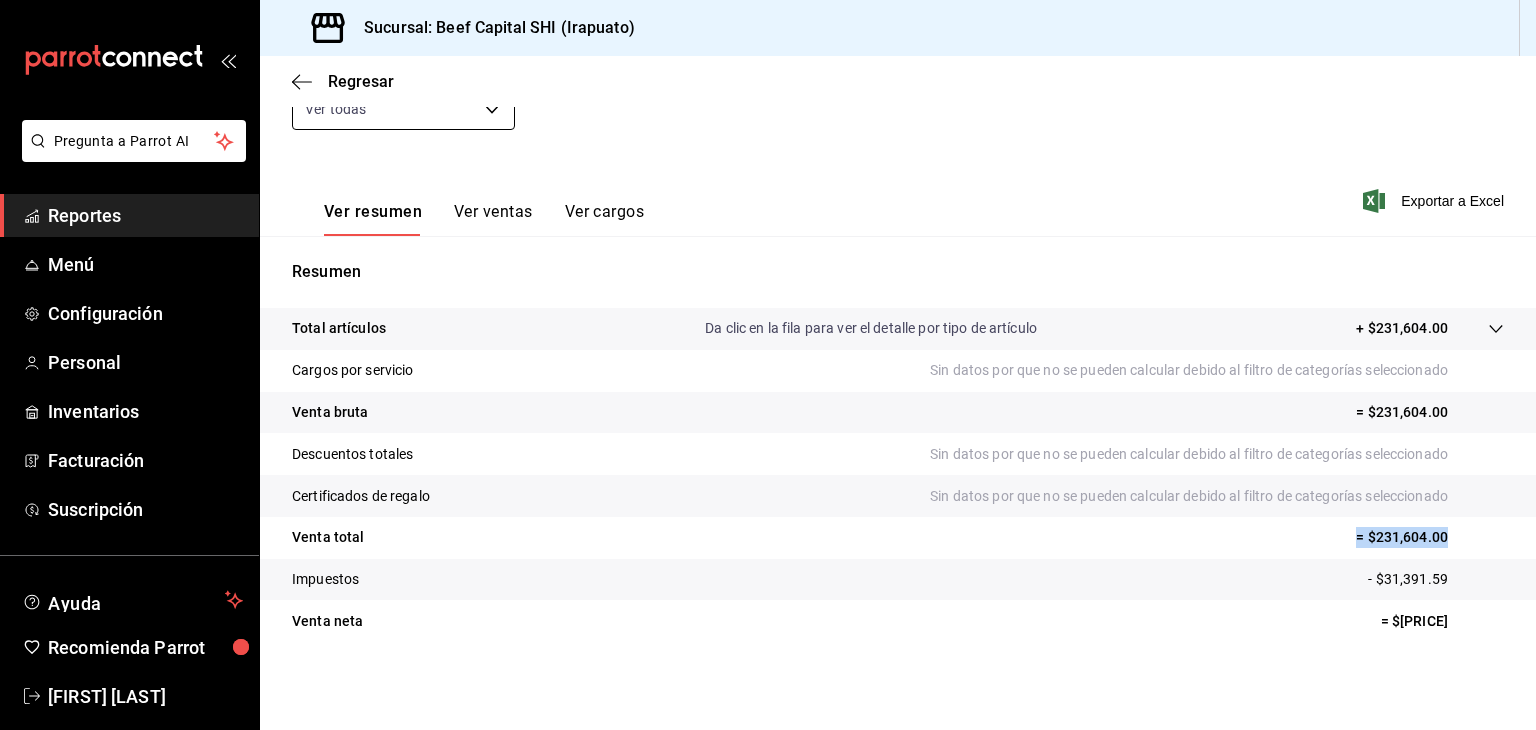click on "Pregunta a Parrot AI Reportes   Menú   Configuración   Personal   Inventarios   Facturación   Suscripción   Ayuda Recomienda Parrot   [FIRST] [LAST]   Sugerir nueva función   Sucursal: Beef Capital SHI (Irapuato) Regresar Ventas Los artículos listados no incluyen descuentos de orden y el filtro de fechas está limitado a un máximo de 31 días. Fecha [DATE] [DATE] / [MONTH] / [YEAR] - [DATE] [DATE] / [MONTH] / [YEAR] Hora inicio 00:00 Hora inicio Hora fin 23:59 Hora fin Marca Ver todas [UUID] Canal de venta Ver todos PARROT,UBER_EATS,RAPPI,DIDI_FOOD,ONLINE Tipo de orden Ver todos [UUID],[UUID],[UUID],[UUID],EXTERNAL,[UUID],[UUID],[UUID],[UUID],[UUID] Categorías Ver todas Ver resumen Ver ventas Ver cargos Exportar a Excel" at bounding box center (768, 365) 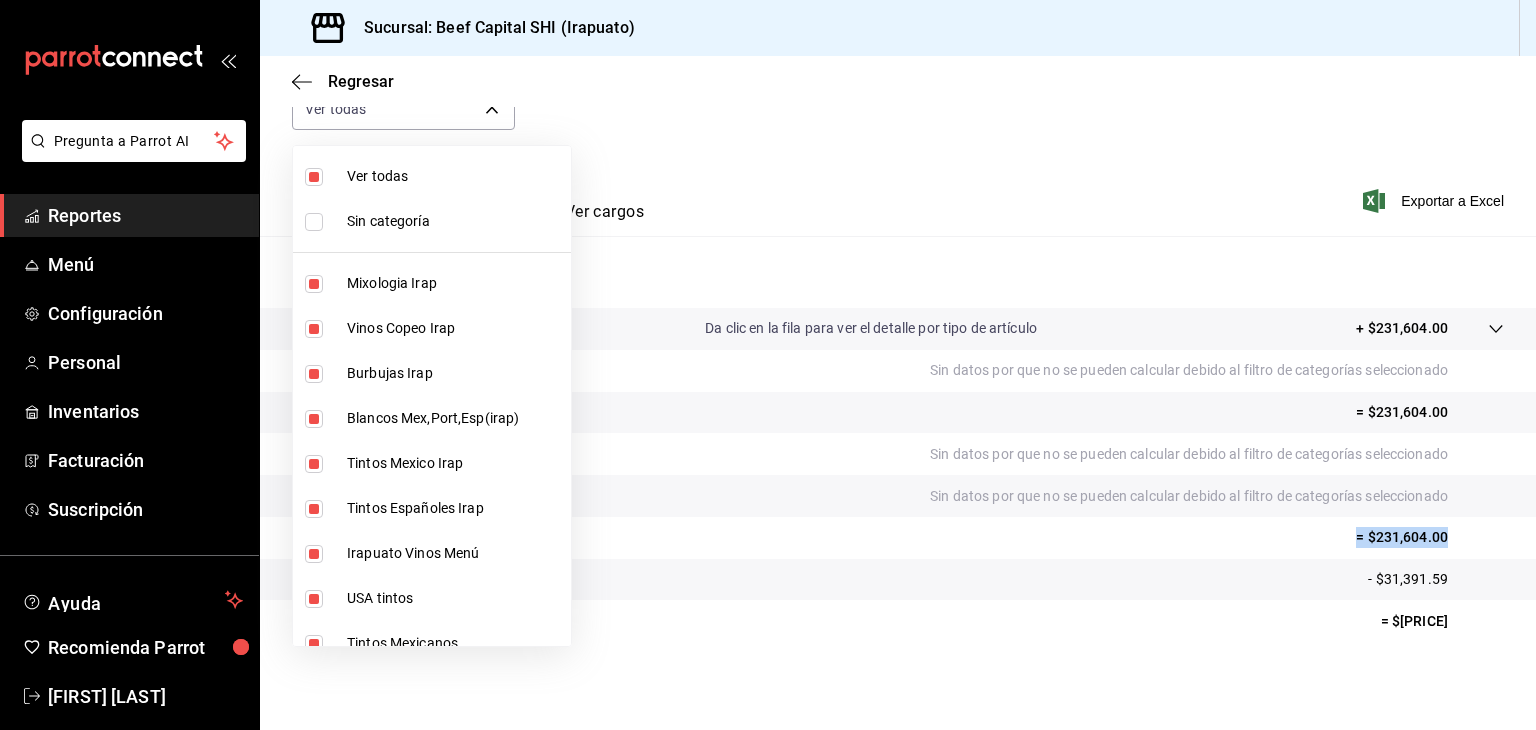 click at bounding box center [314, 222] 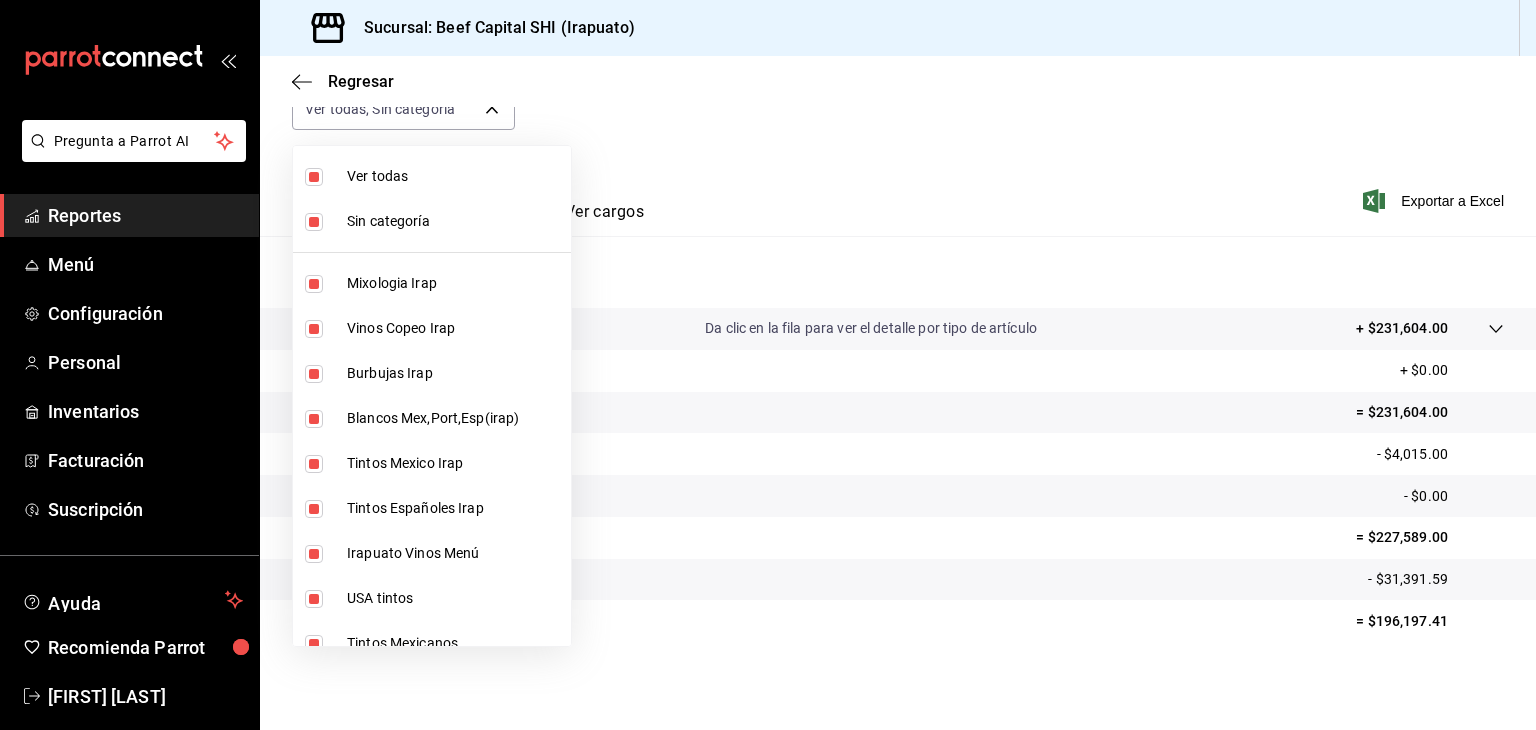 click at bounding box center [768, 365] 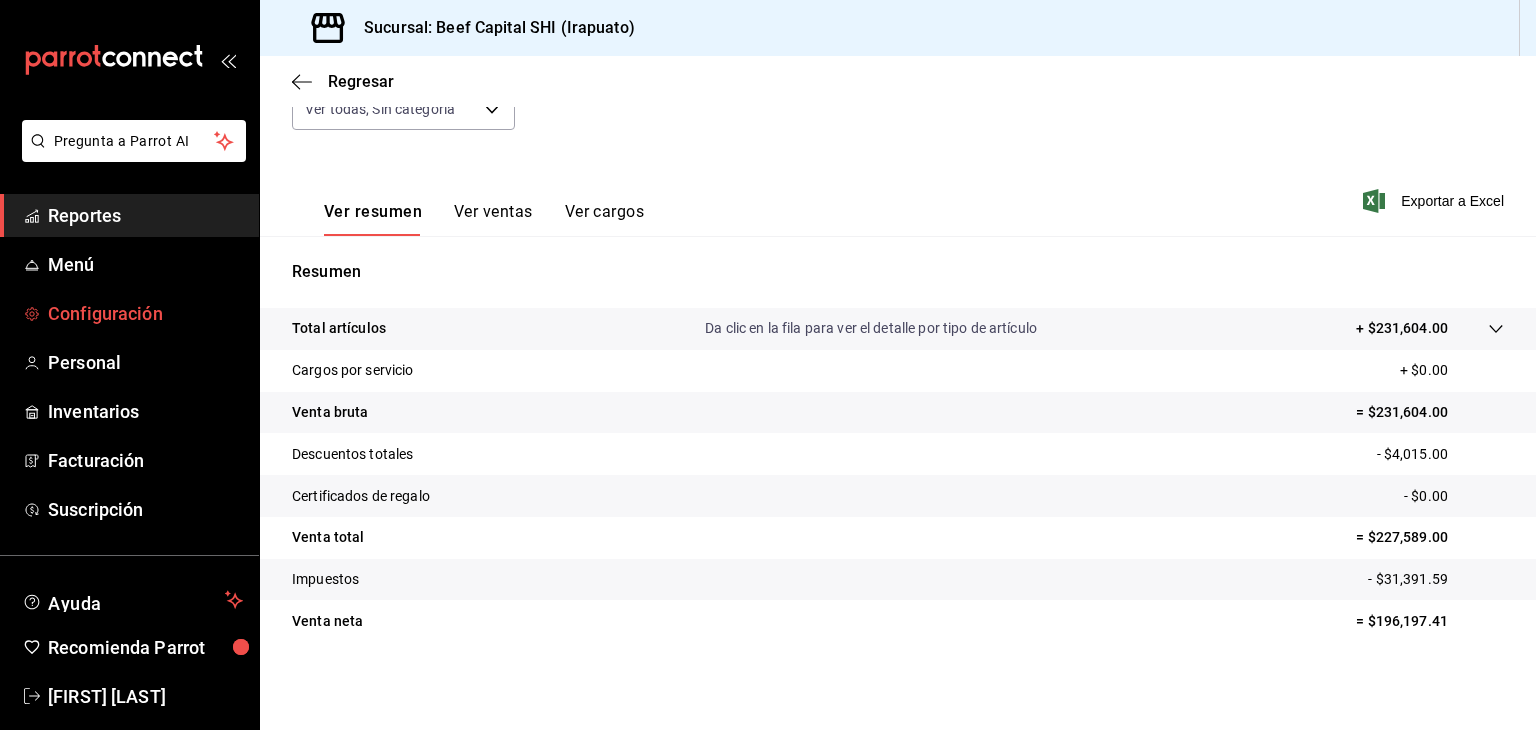 click on "Configuración" at bounding box center [145, 313] 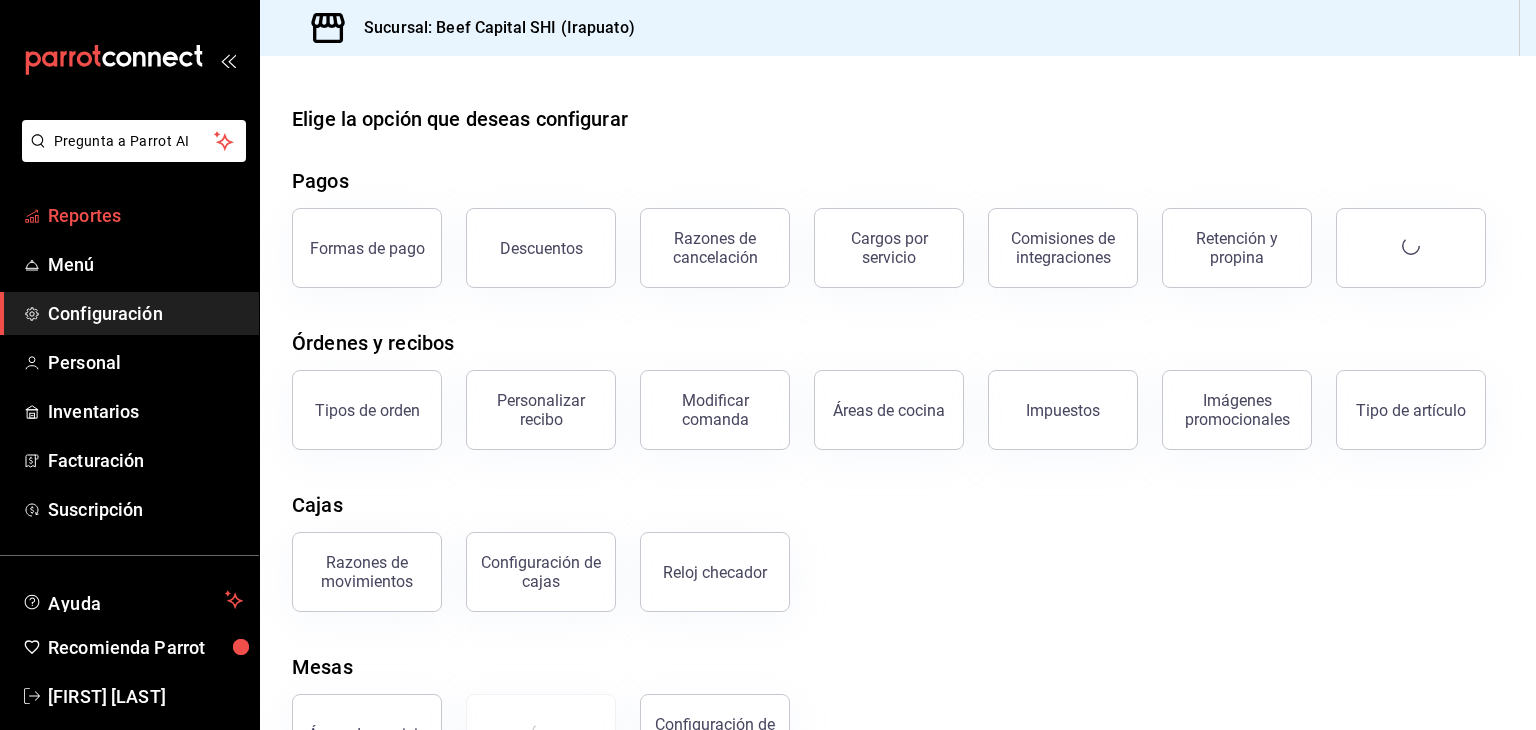 click on "Reportes" at bounding box center [145, 215] 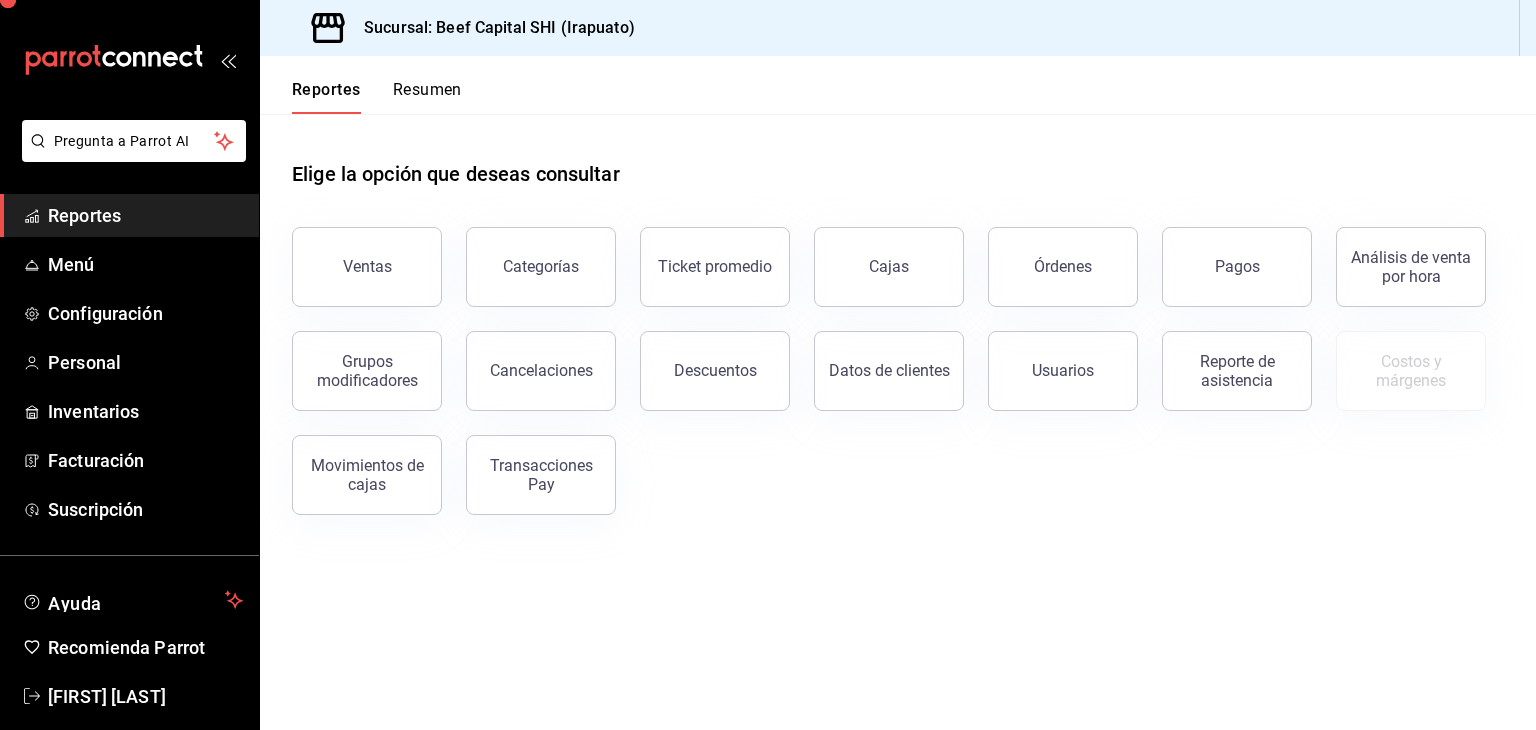 click on "Reportes" at bounding box center (145, 215) 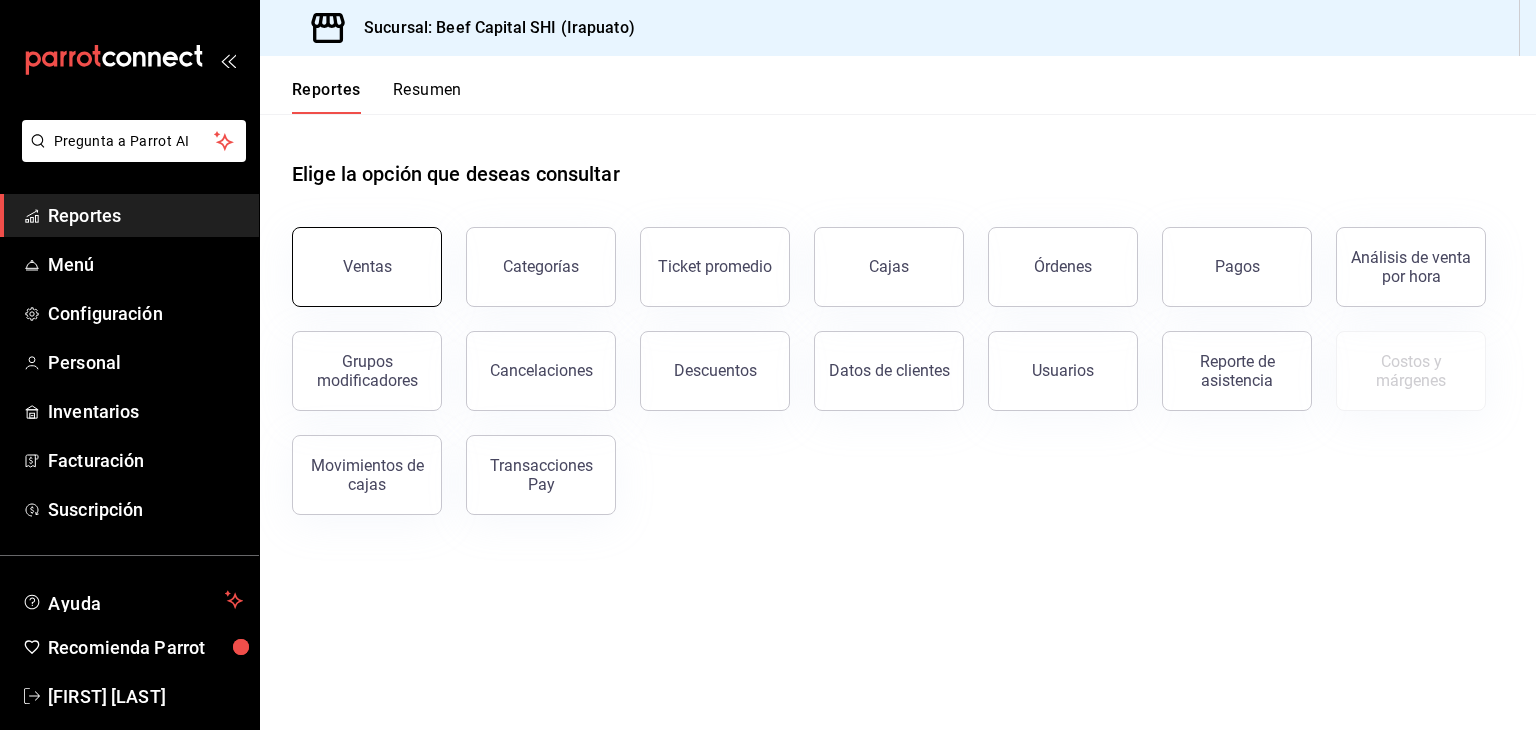 click on "Ventas" at bounding box center (367, 266) 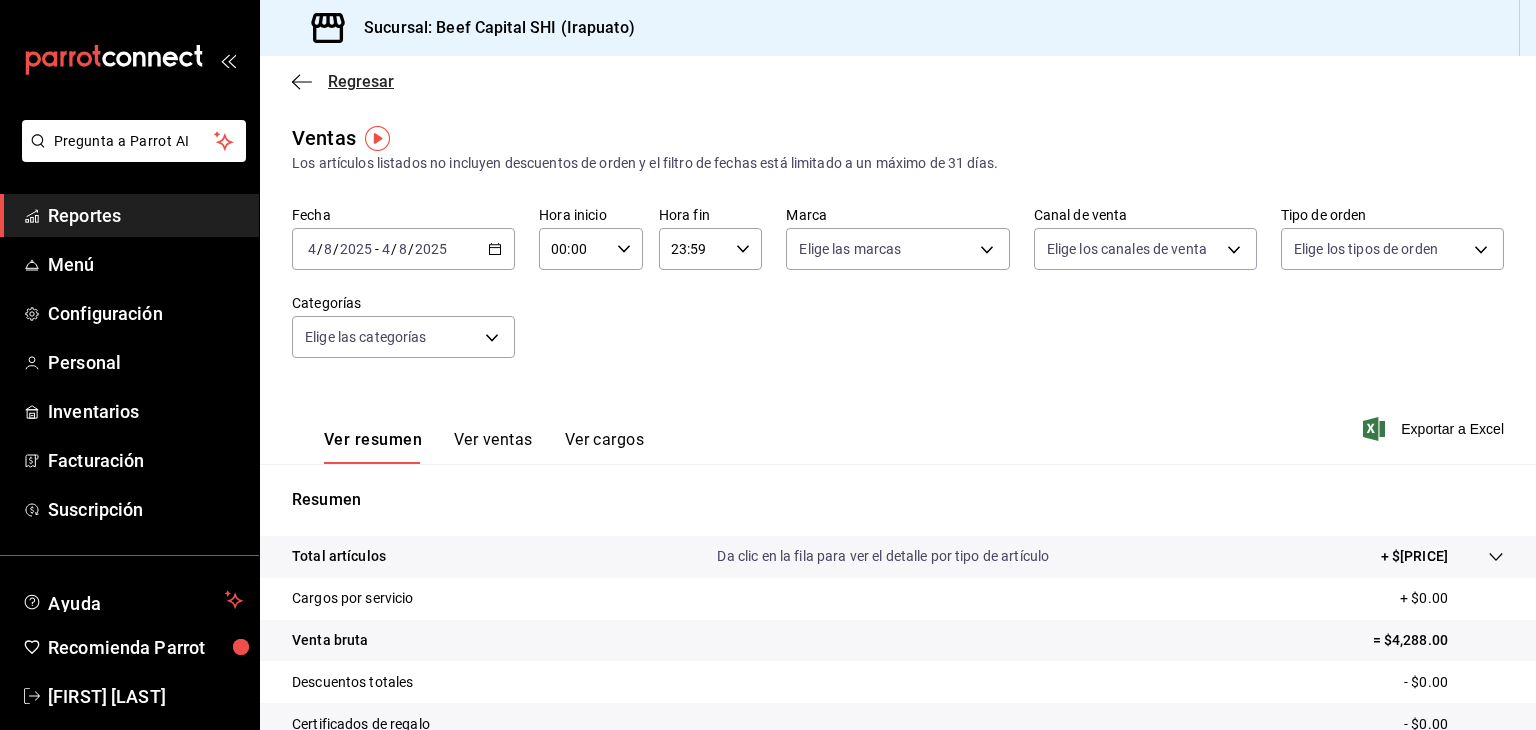 click 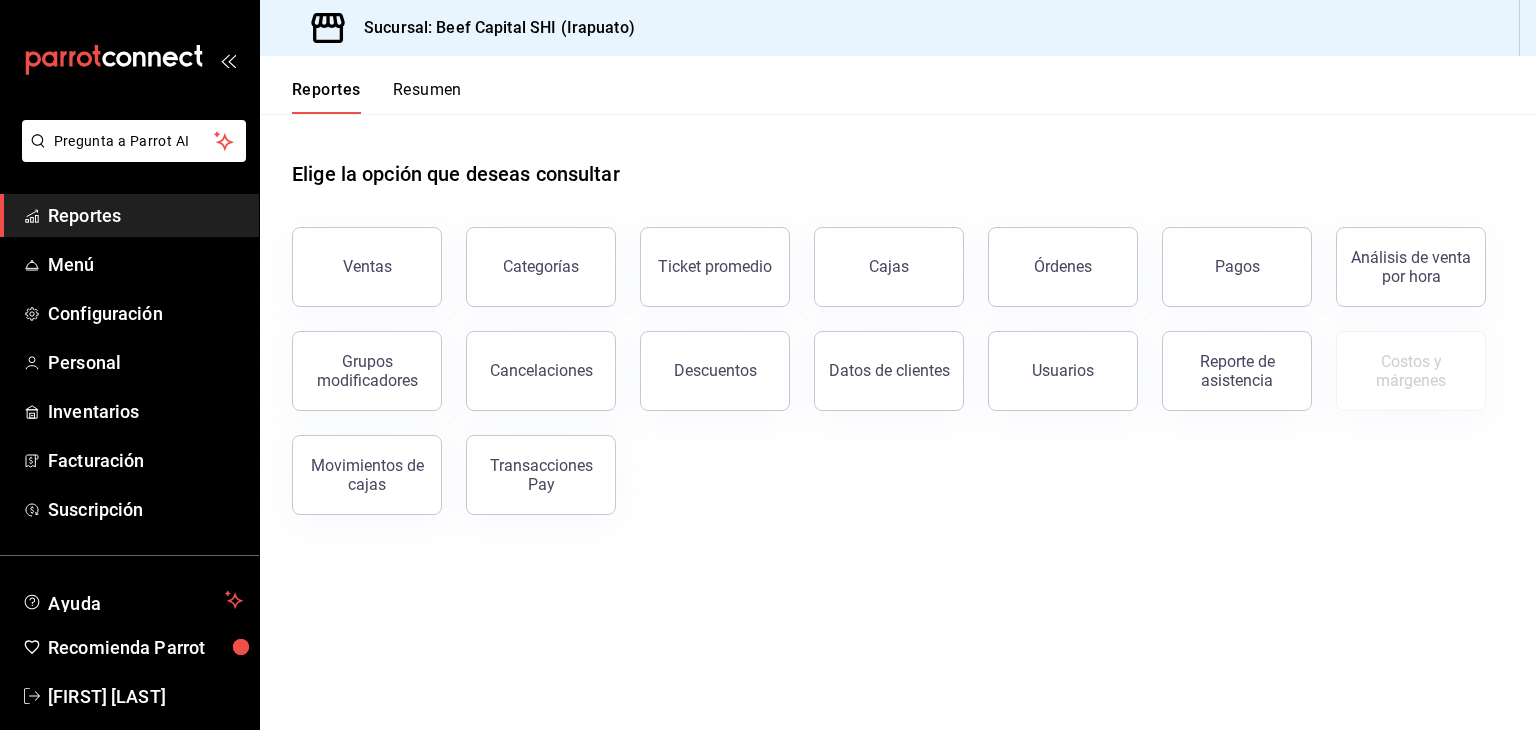 click on "Pagos" at bounding box center [1237, 266] 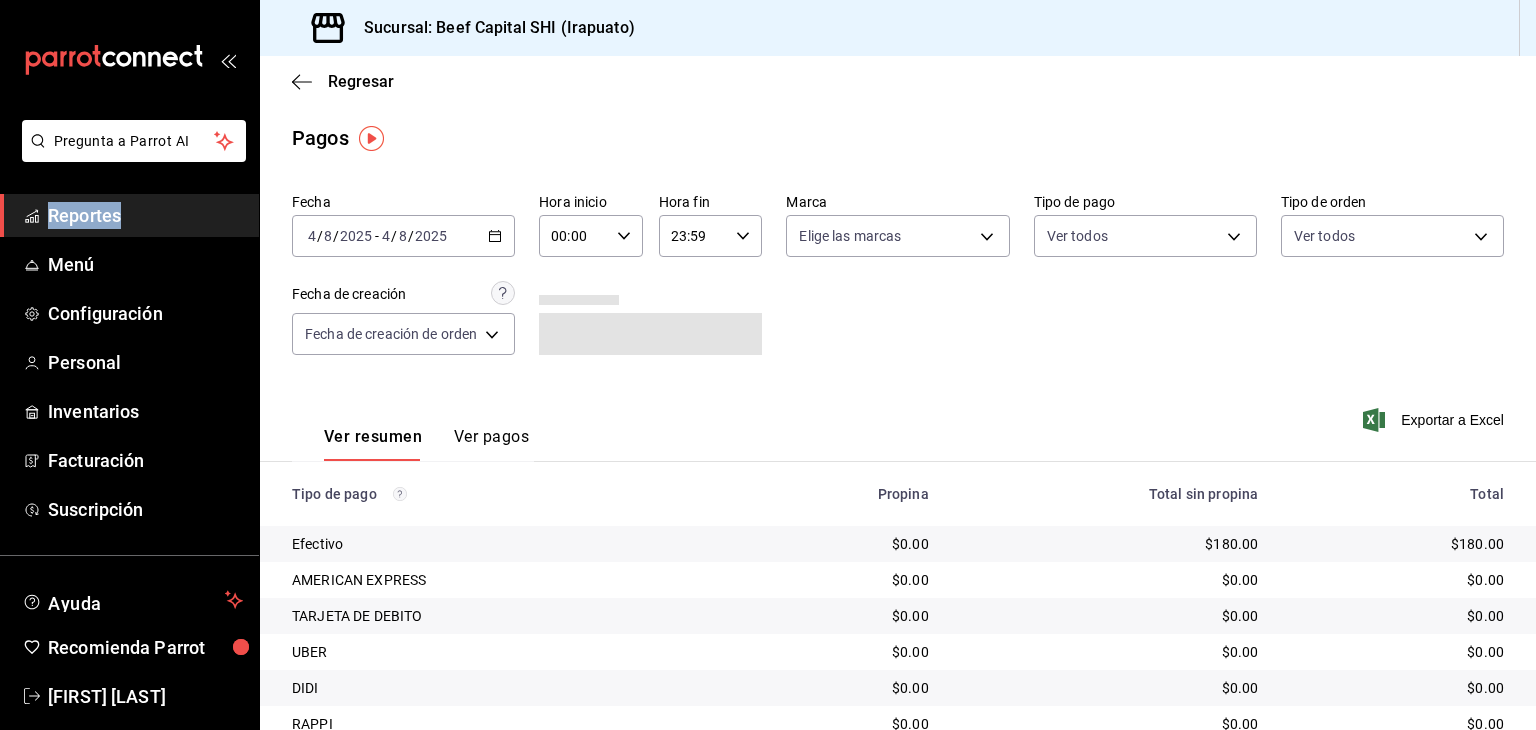 click 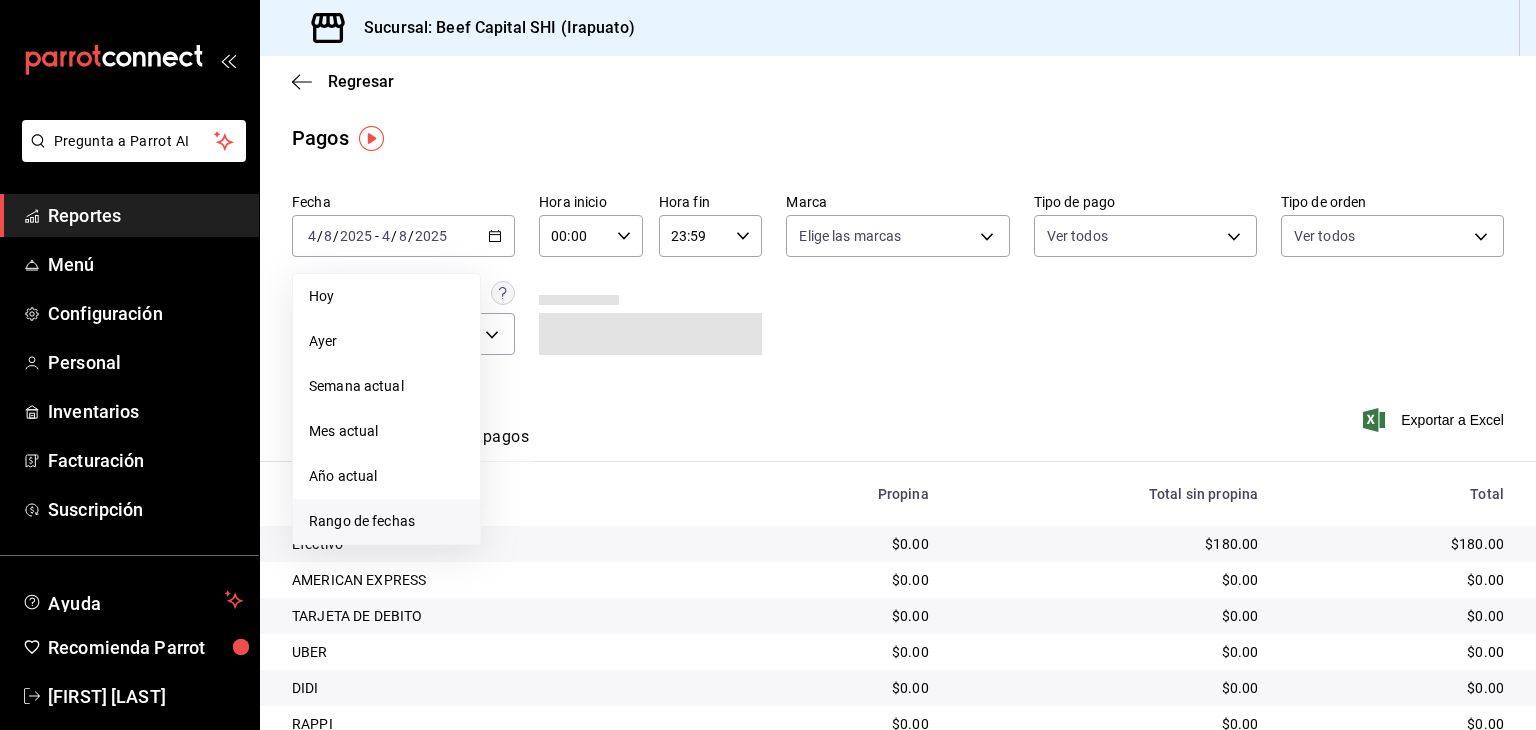 click on "Rango de fechas" at bounding box center (386, 521) 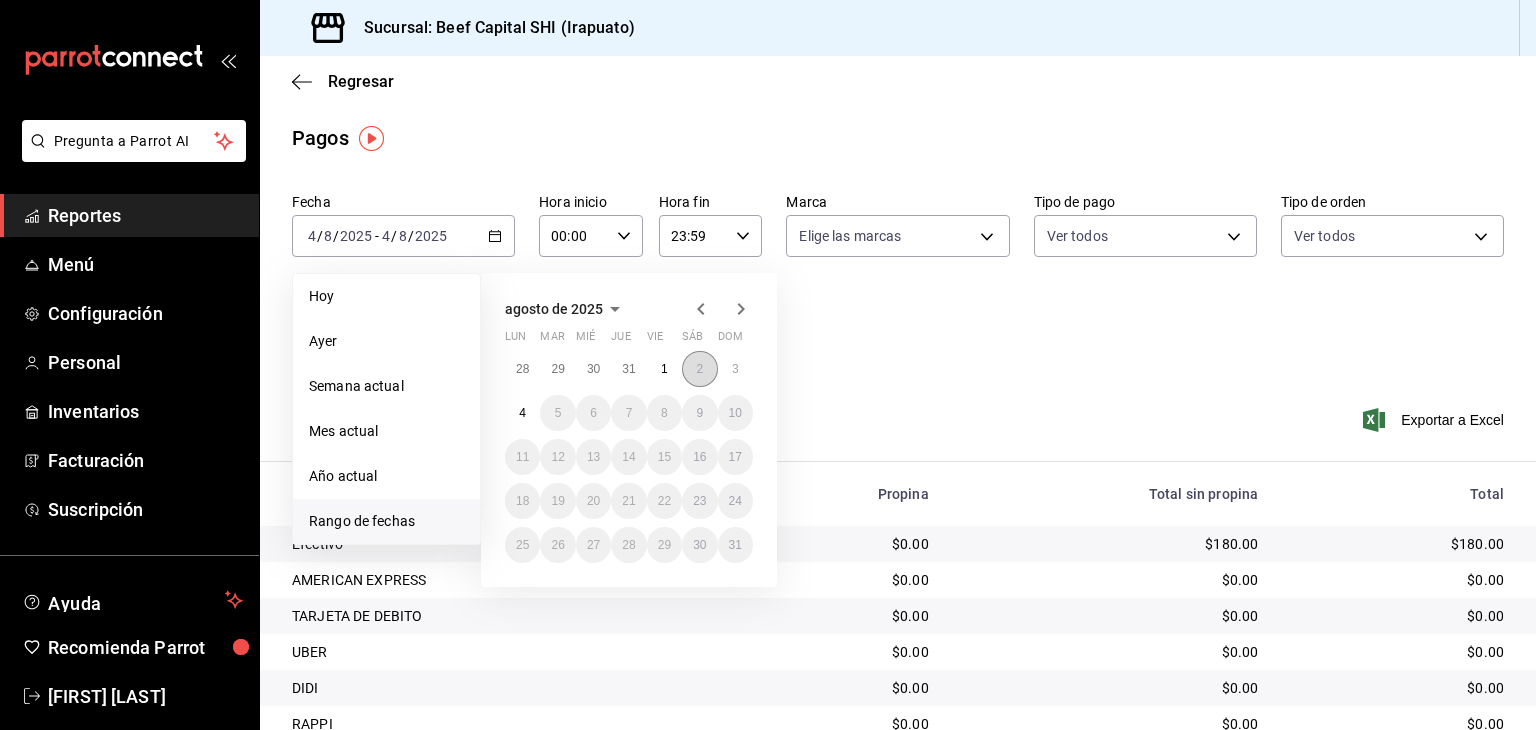 click on "2" at bounding box center [699, 369] 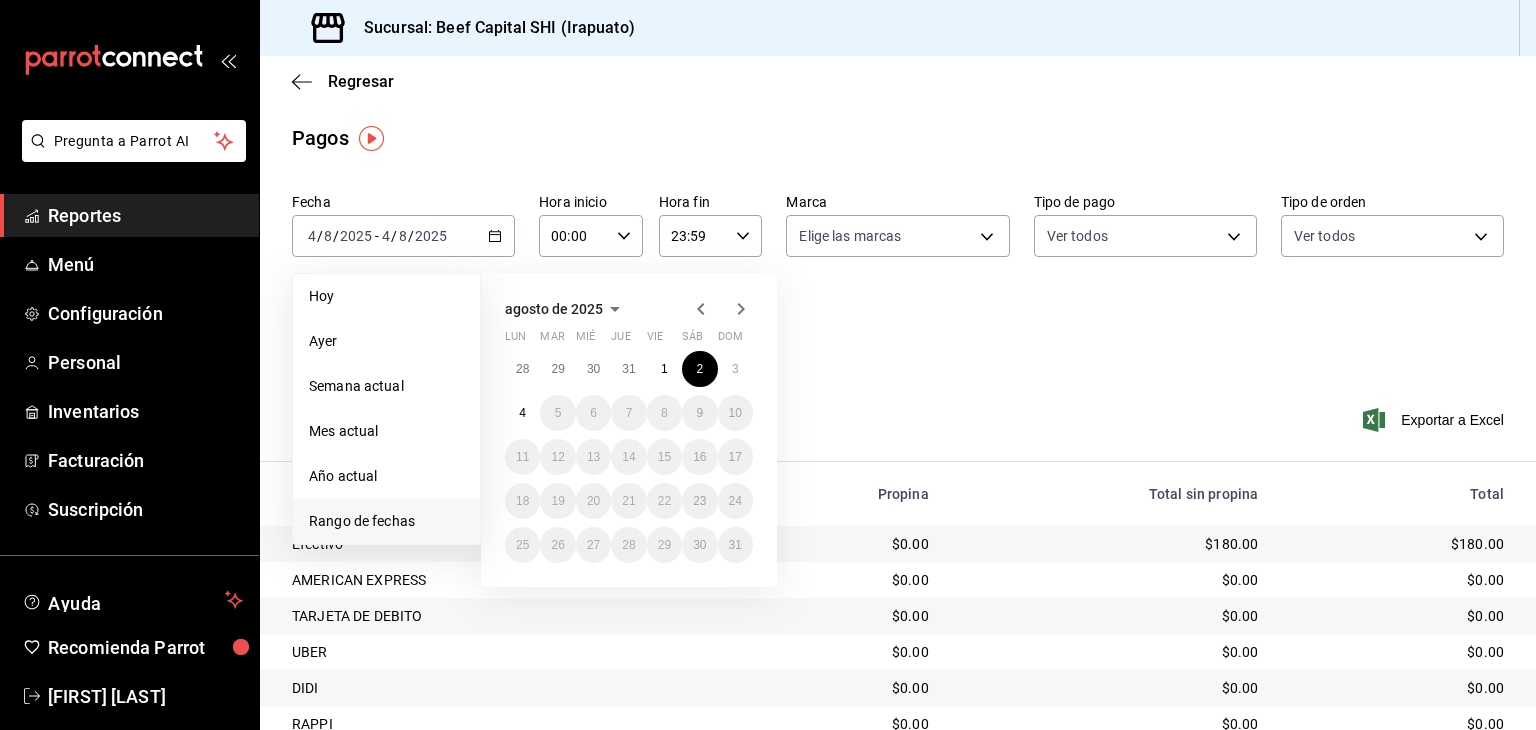 click 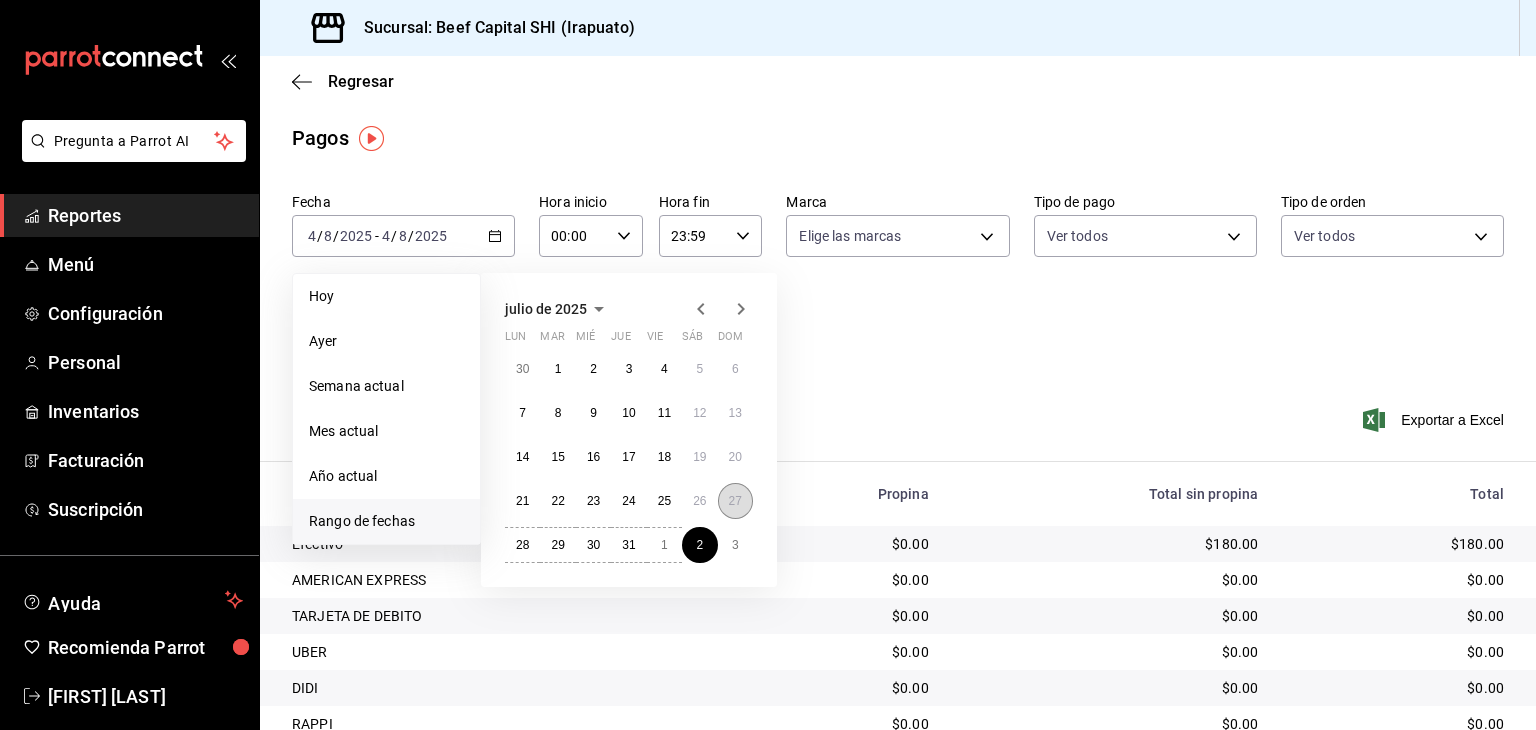 click on "27" at bounding box center (735, 501) 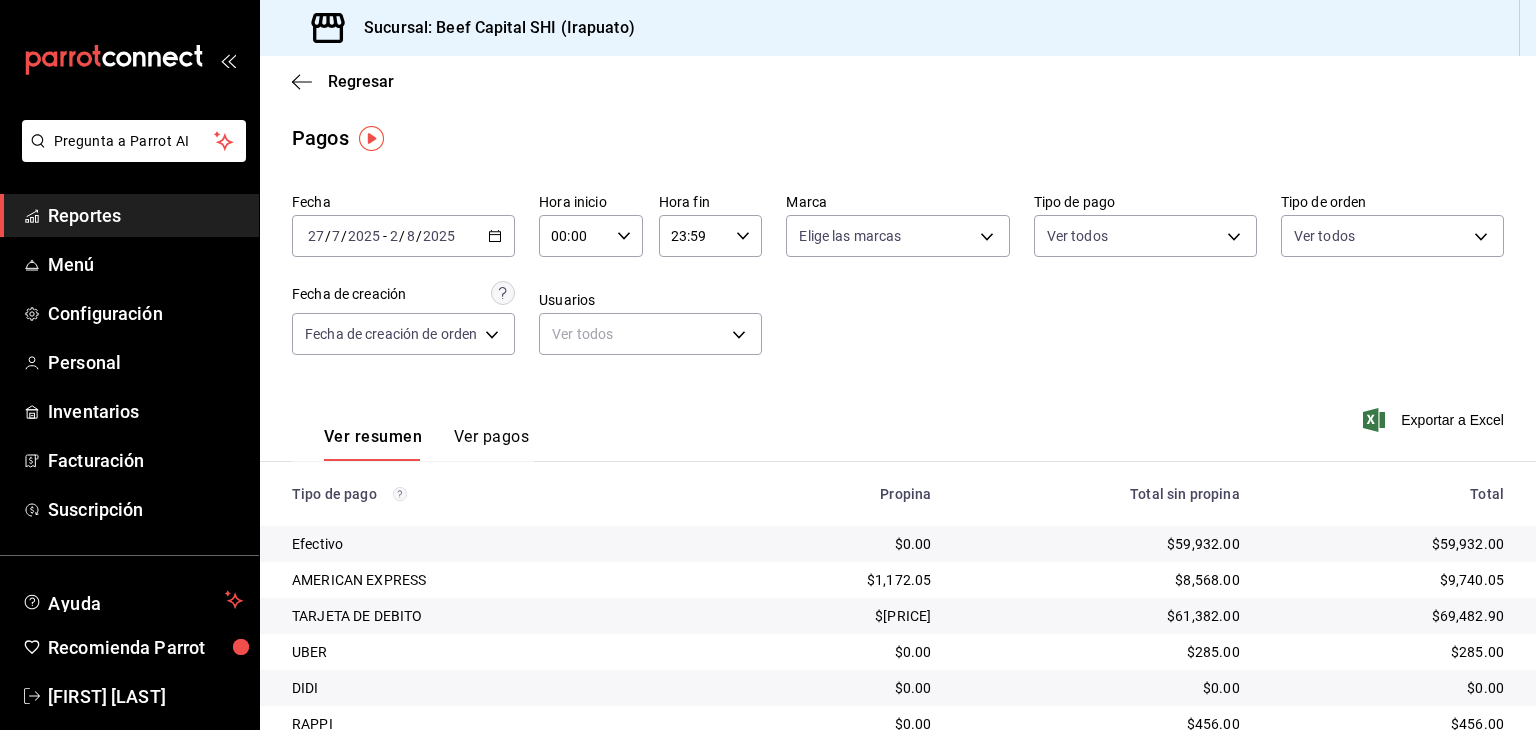click 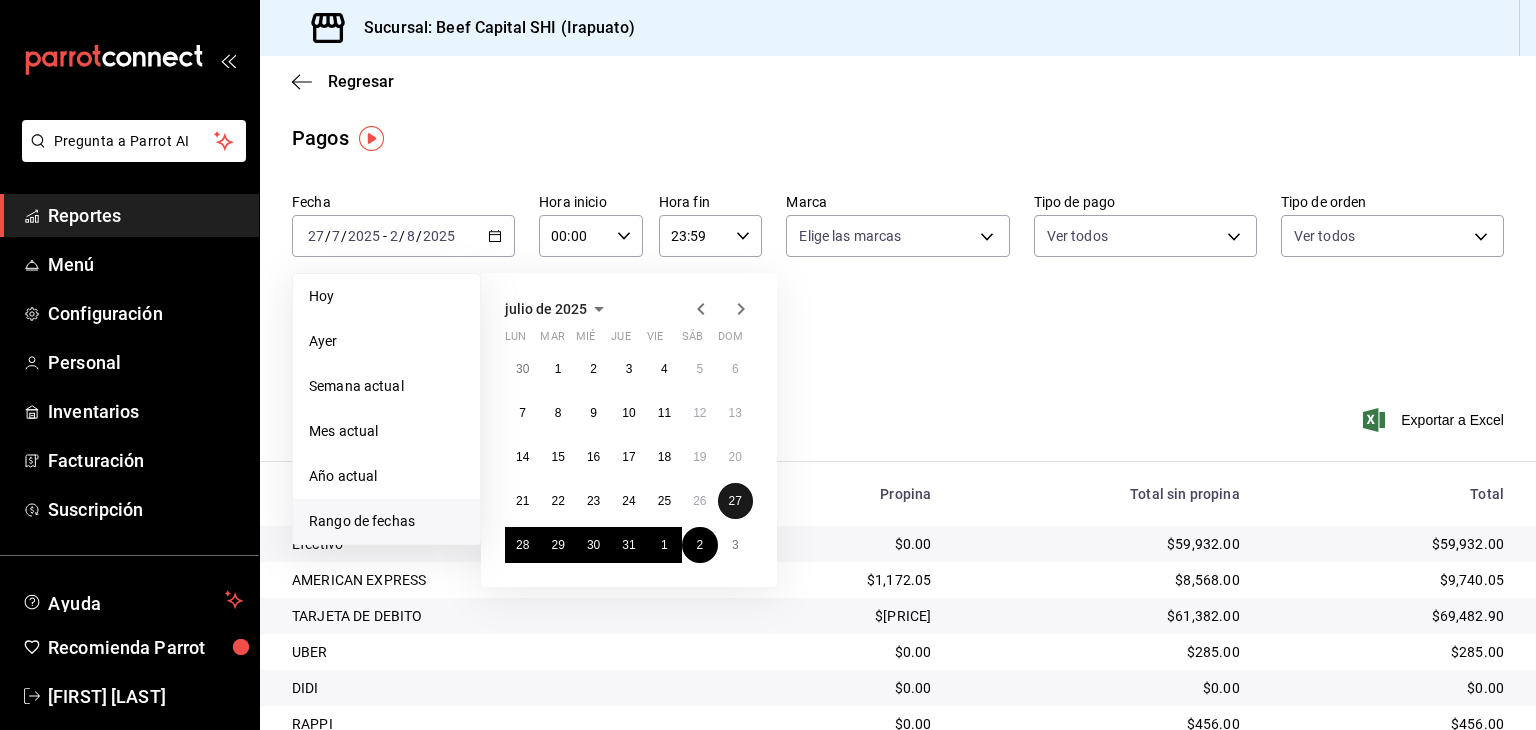 drag, startPoint x: 738, startPoint y: 496, endPoint x: 722, endPoint y: 513, distance: 23.345236 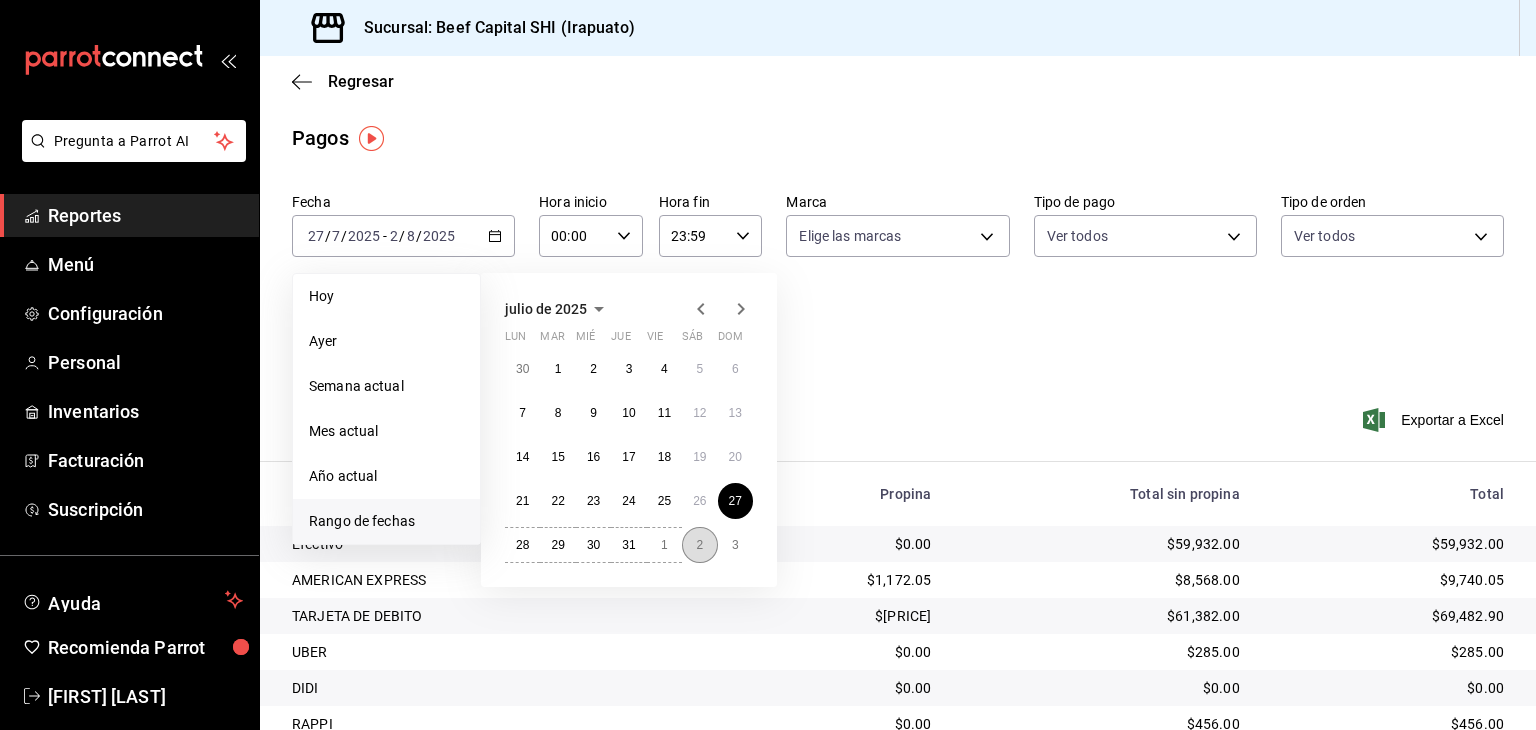 click on "2" at bounding box center (699, 545) 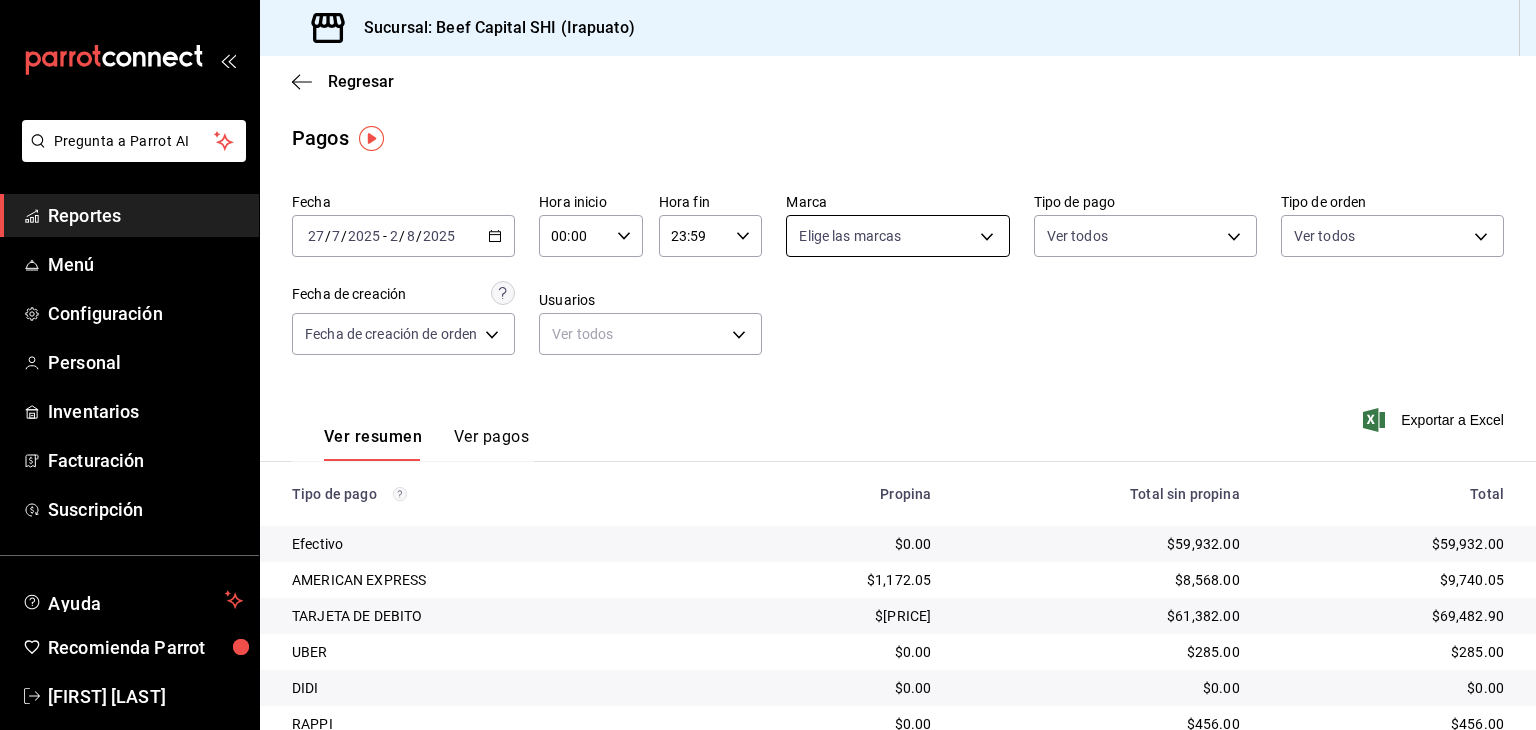 click on "Pregunta a Parrot AI Reportes   Menú   Configuración   Personal   Inventarios   Facturación   Suscripción   Ayuda Recomienda Parrot   [FIRST] [LAST]   Sugerir nueva función   Sucursal: Beef Capital SHI ([CITY]) Regresar Pagos Fecha [DATE] [DATE] - [DATE] [DATE] Hora inicio [TIME] Hora inicio Hora fin [TIME] Hora fin Marca Elige las marcas Tipo de pago Ver todos Tipo de orden Ver todos Fecha de creación   Fecha de creación de orden ORDER Usuarios Ver todos null Ver resumen Ver pagos Exportar a Excel Tipo de pago   Propina Total sin propina Total Efectivo $0.00 $59,932.00 $59,932.00 AMERICAN EXPRESS $1,172.05 $8,568.00 $9,740.05 TARJETA DE DEBITO $8,100.90 $61,382.00 $69,482.90 UBER $0.00 $285.00 $285.00 DIDI $0.00 $0.00 $0.00 RAPPI $0.00 $456.00 $456.00 TERMINAL UNO CREDITO $12,590.00 $96,966.00 $109,556.00 TERMINAL UNO AMEX $0.00 $0.00 $0.00 TERMINAL UNO DEBITO $0.00 $0.00 $0.00 CXC $0.00 $0.00 $0.00 TRANSFERENCIA $0.00 $0.00 $0.00 Pay $0.00 $0.00 $0.00 Total $21,862.95 Reportes" at bounding box center [768, 365] 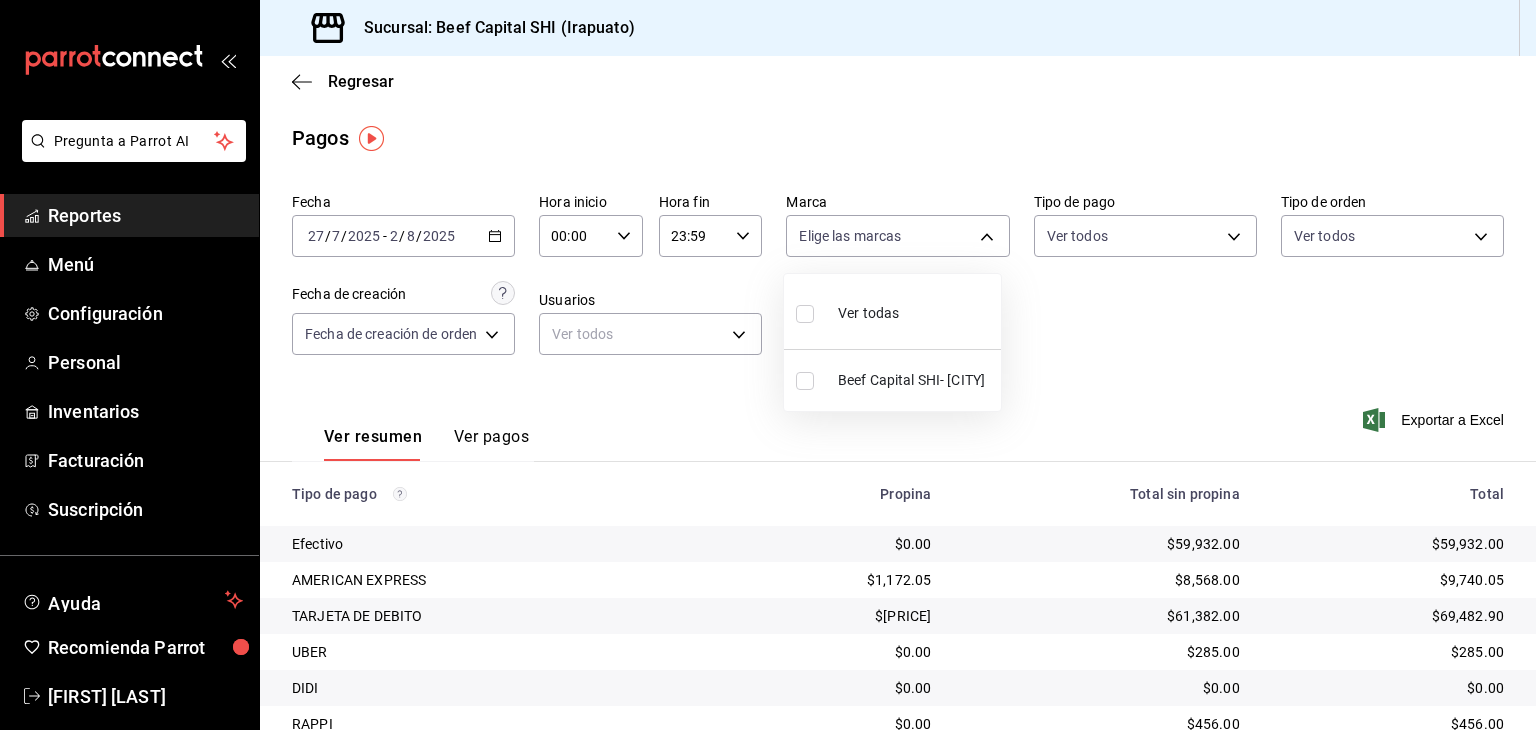click at bounding box center (805, 381) 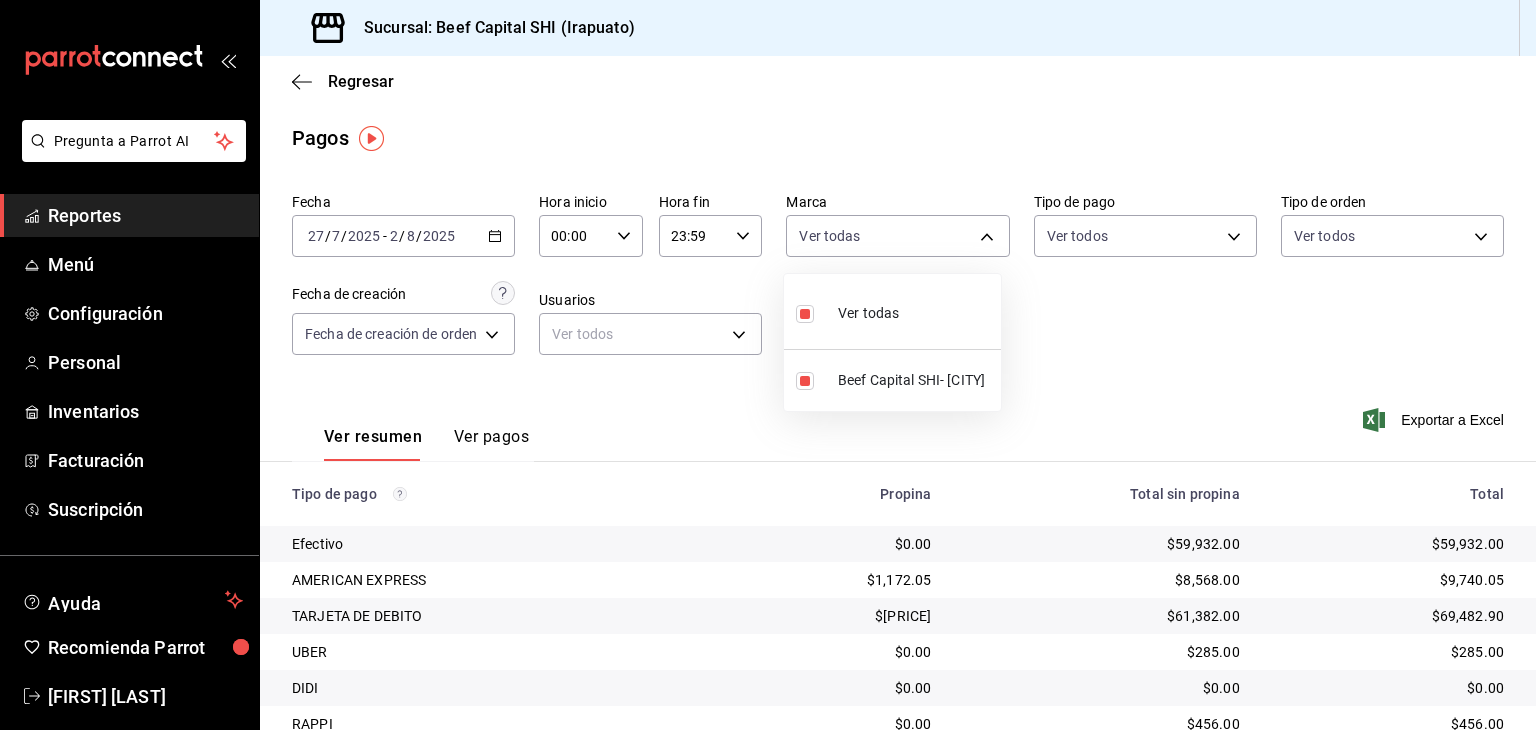 drag, startPoint x: 1062, startPoint y: 241, endPoint x: 1056, endPoint y: 253, distance: 13.416408 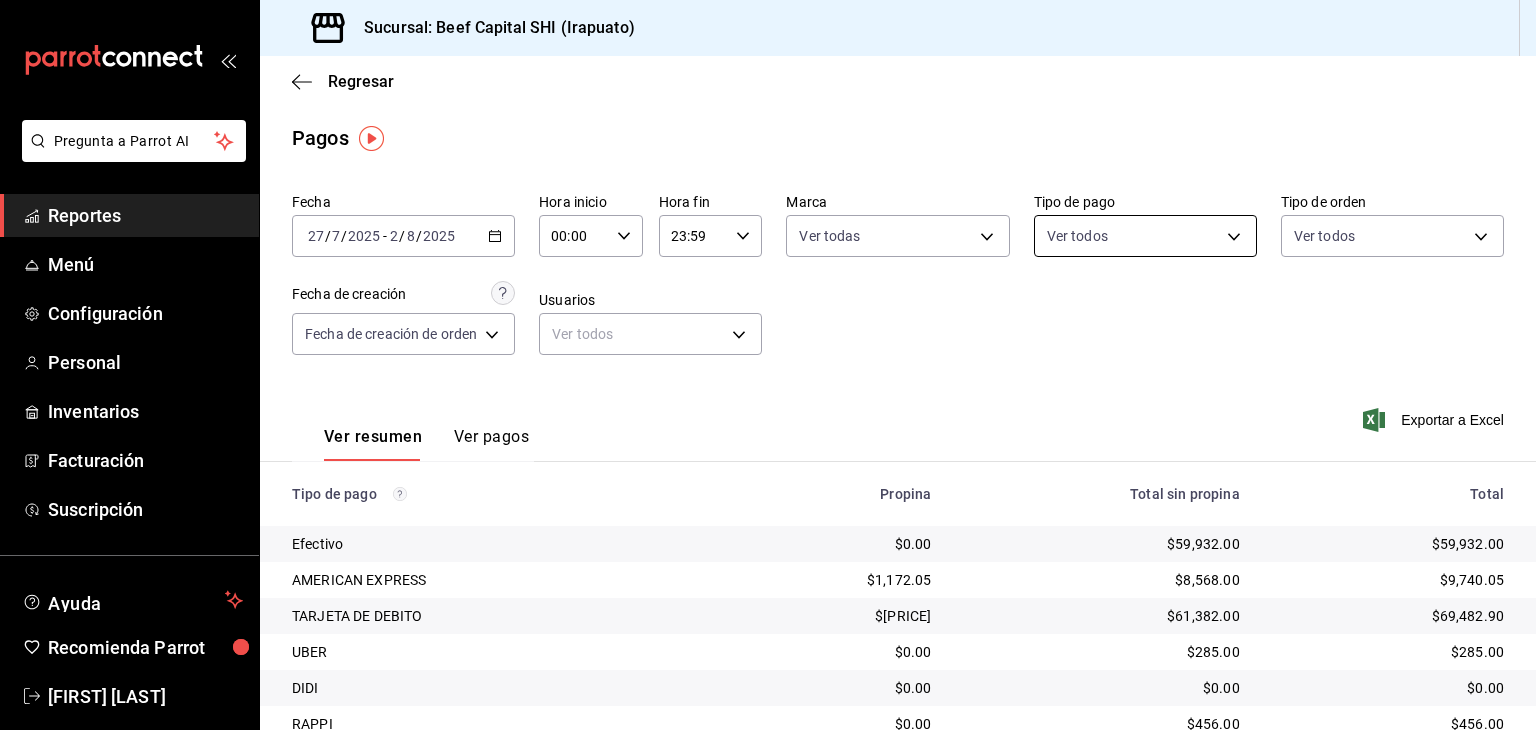 click on "Pregunta a Parrot AI Reportes   Menú   Configuración   Personal   Inventarios   Facturación   Suscripción   Ayuda Recomienda Parrot   [FIRST] [LAST]   Sugerir nueva función   Sucursal: Beef Capital SHI (Irapuato) Regresar Pagos Fecha [DATE] [DATE] - [DATE] [DATE] / [MONTH] / [YEAR] Hora inicio 00:00 Hora inicio Hora fin 23:59 Hora fin Marca Ver todas [UUID] Tipo de pago Ver todos Tipo de orden Ver todos Fecha de creación   Fecha de creación de orden ORDER Usuarios Ver todos null Ver resumen Ver pagos Exportar a Excel Tipo de pago   Propina Total sin propina Total Efectivo $0.00 $59,932.00 $59,932.00 AMERICAN EXPRESS $1,172.05 $8,568.00 $9,740.05 TARJETA DE DEBITO $8,100.90 $61,382.00 $69,482.90 UBER $0.00 $285.00 $285.00 DIDI $0.00 $0.00 $0.00 RAPPI $0.00 $456.00 $456.00 TERMINAL UNO CREDITO $12,590.00 $96,966.00 $109,556.00 TERMINAL UNO AMEX $0.00 $0.00 $0.00 TERMINAL UNO DEBITO $0.00 $0.00 $0.00 CXC $0.00 $0.00 $0.00 TRANSFERENCIA $0.00 $0.00 $0.00 Pay $0.00 $0.00" at bounding box center [768, 365] 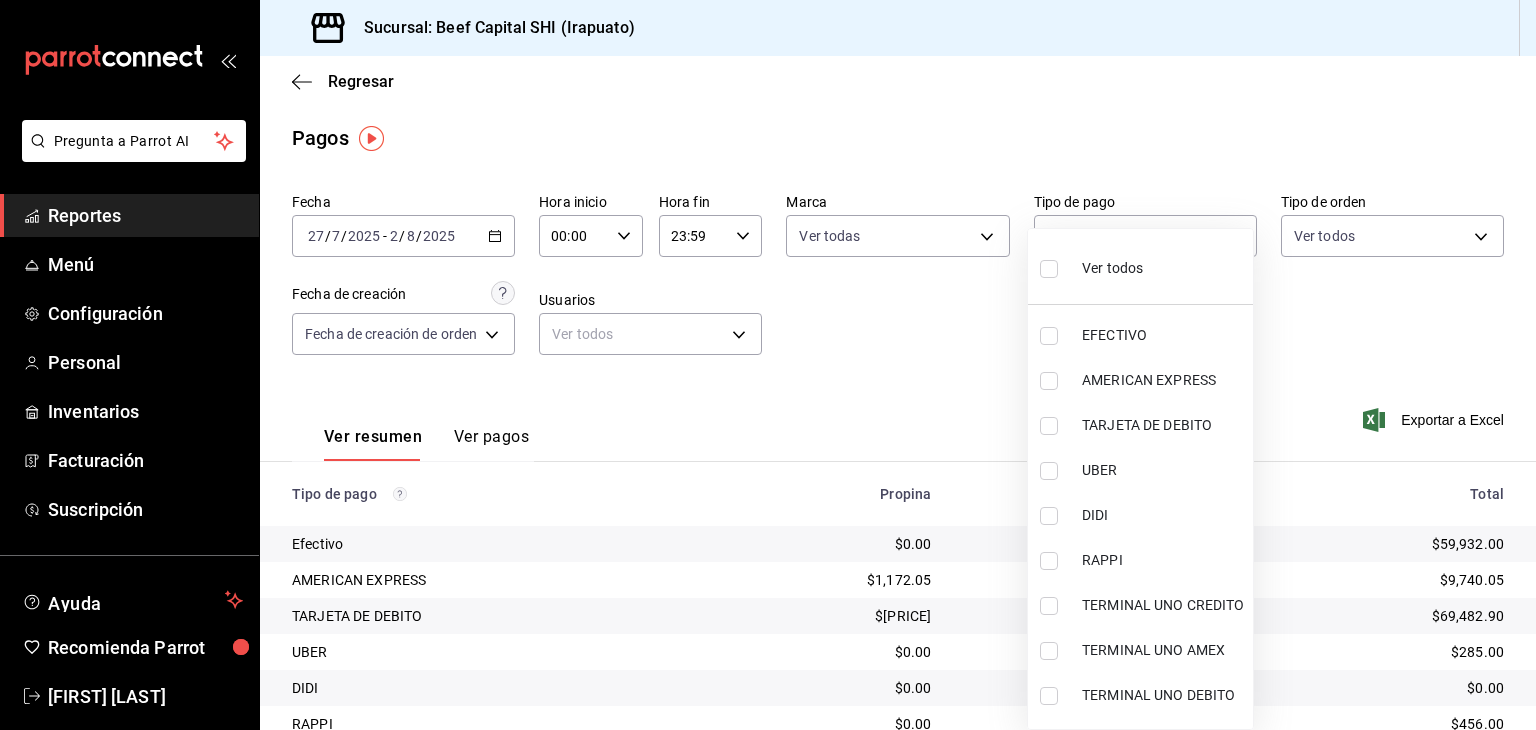 click at bounding box center [1049, 269] 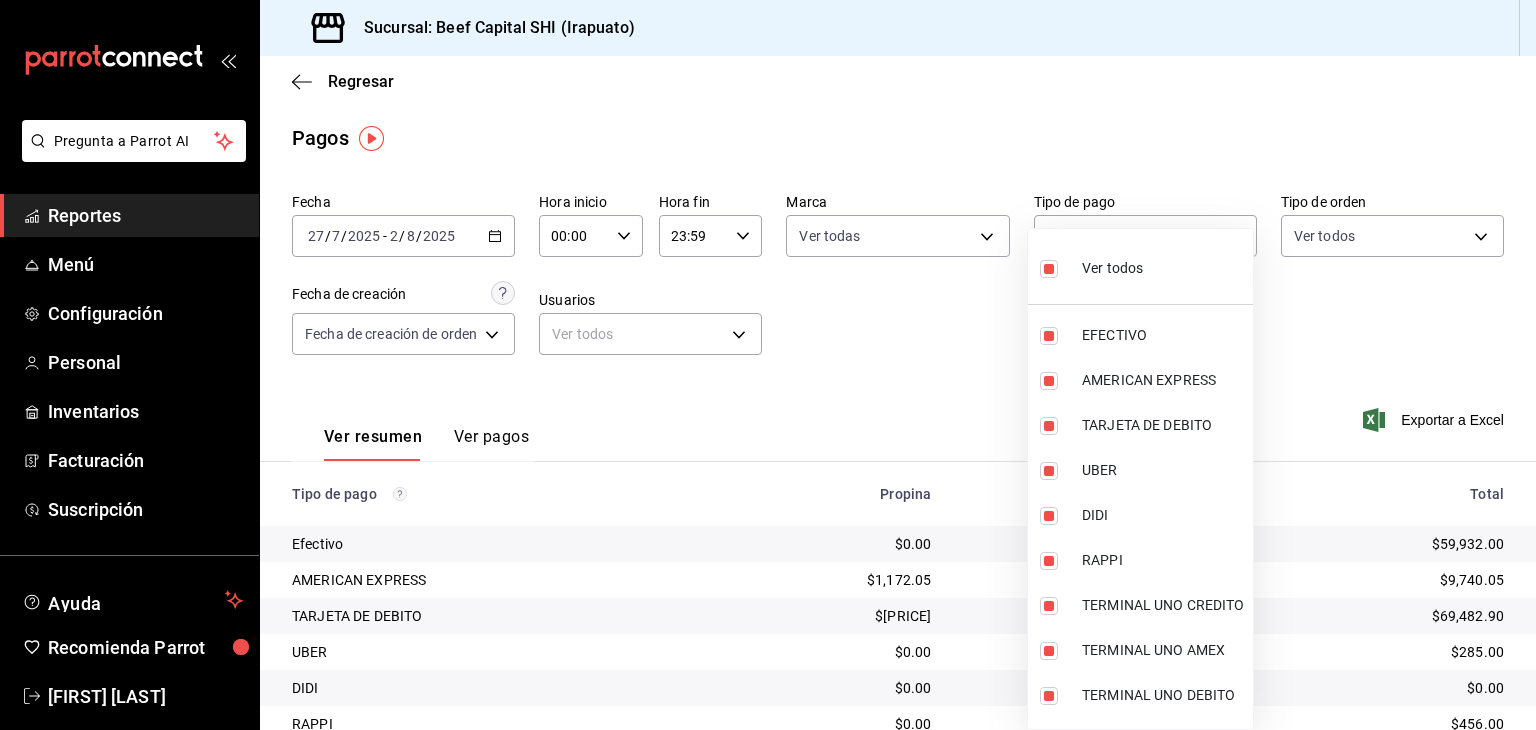 click at bounding box center (768, 365) 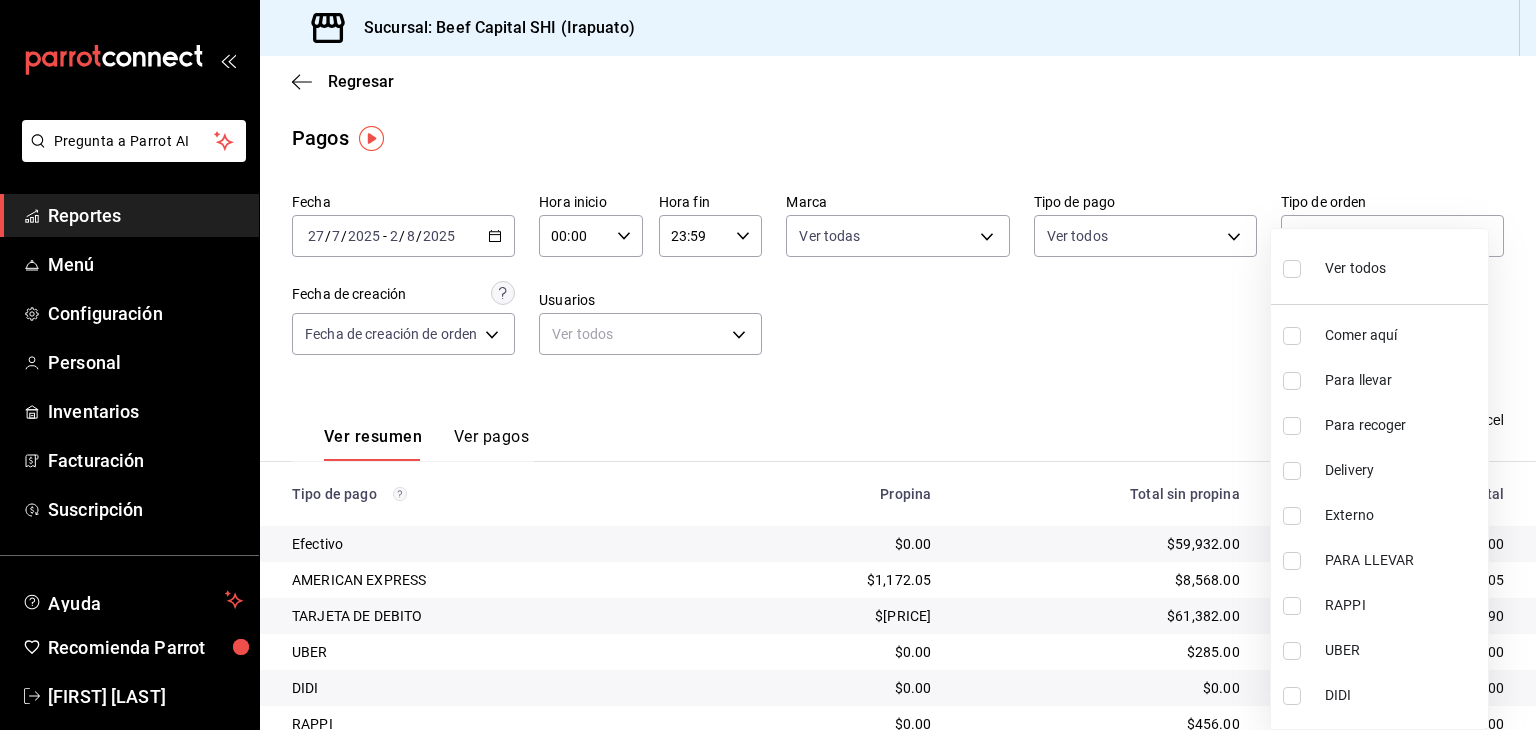 click on "Pregunta a Parrot AI Reportes   Menú   Configuración   Personal   Inventarios   Facturación   Suscripción   Ayuda Recomienda Parrot   Georgina Manrique   Sugerir nueva función   Sucursal: Beef Capital SHI ([CITY]) Regresar Pagos Fecha 2025-07-27 27 / 7 / 2025 - 2025-08-02 2 / 8 / 2025 Hora inicio 00:00 Hora inicio Hora fin 23:59 Hora fin Marca Ver todas 605647f7-5ddc-403a-84da-aa3c8a25865f Tipo de pago Ver todos 6225f9e9-c8bc-4ac0-b36d-24543ba47abb,da7ee184-9511-4536-9293-d46407903f07,0544be3f-ad7d-4ecb-aff0-49834a013661,7076dfc6-5cc8-486d-8b77-e21713f1b938,7744b004-a2cc-493f-b27b-96f5ffbc1103,255edd15-d394-4ca1-a60c-341183219069,96ce8ec1-896c-4ce4-a606-52e1ab29e577,99a8c26a-413c-49ec-a3cd-5c950785195b,49bb1e29-92fc-407e-9363-e879ad7f97f5,340885c2-160f-41e2-b9a0-2843ddb04c16,efbde269-6965-4eeb-9b31-11c710dbc924,5ffbcb0a-90d2-4c97-b293-88654dc43c95 Tipo de orden Ver todos Fecha de creación   Fecha de creación de orden ORDER Usuarios Ver todos null Ver resumen Ver pagos Exportar a Excel Tipo de pago" at bounding box center [768, 365] 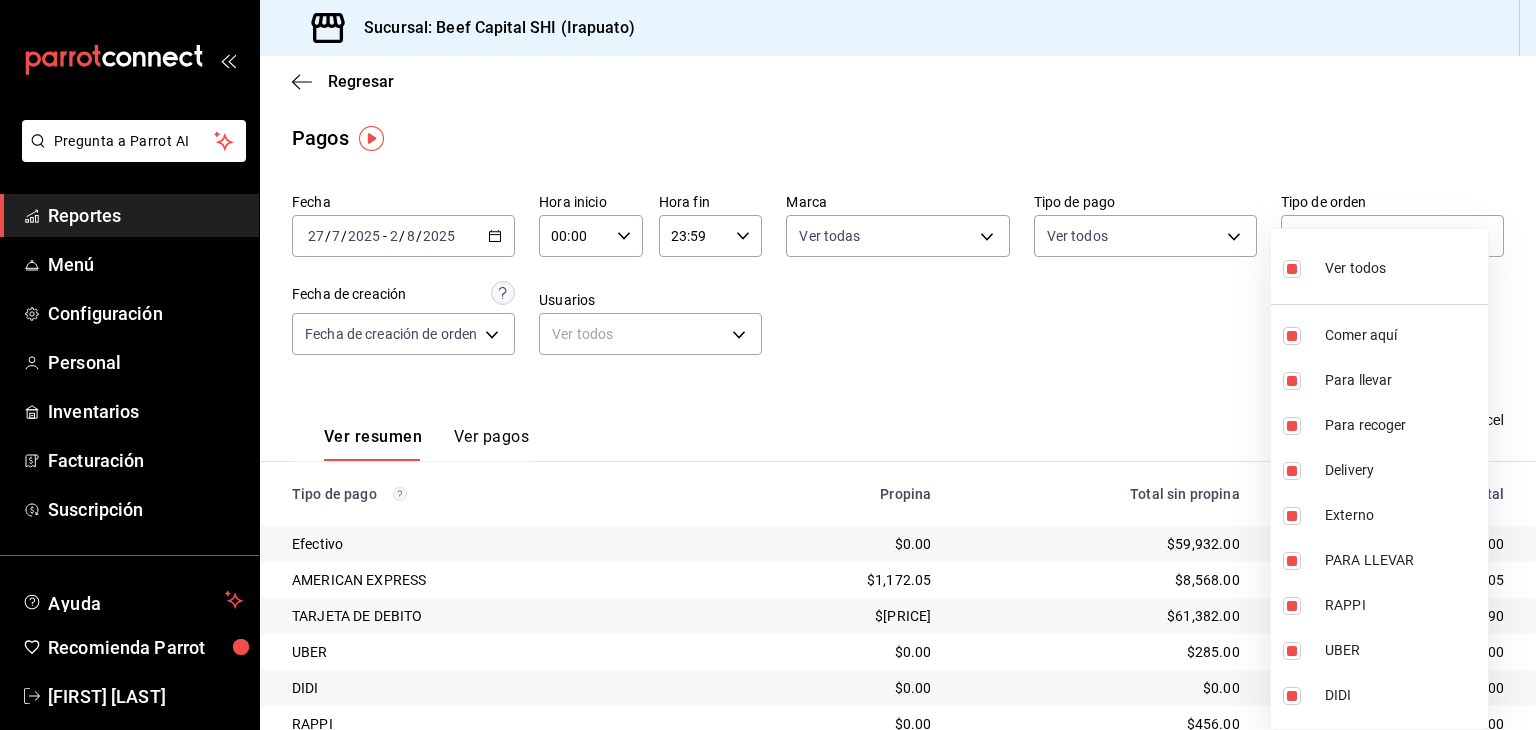 click at bounding box center (768, 365) 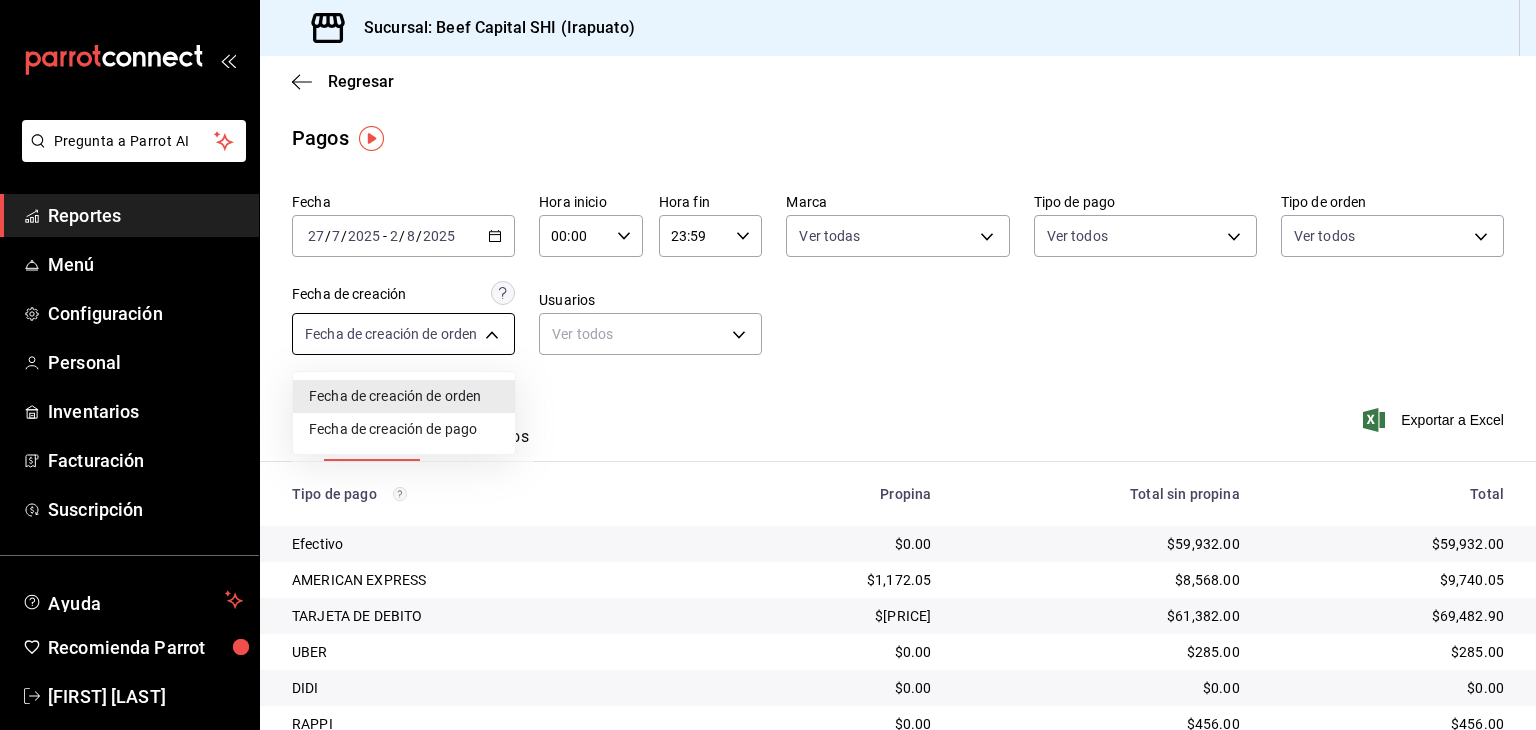 click on "Pregunta a Parrot AI Reportes   Menú   Configuración   Personal   Inventarios   Facturación   Suscripción   Ayuda Recomienda Parrot   Georgina Manrique   Sugerir nueva función   Sucursal: Beef Capital SHI ([CITY]) Regresar Pagos Fecha 2025-07-27 27 / 7 / 2025 - 2025-08-02 2 / 8 / 2025 Hora inicio 00:00 Hora inicio Hora fin 23:59 Hora fin Marca Ver todas 605647f7-5ddc-403a-84da-aa3c8a25865f Tipo de pago Ver todos 6225f9e9-c8bc-4ac0-b36d-24543ba47abb,da7ee184-9511-4536-9293-d46407903f07,0544be3f-ad7d-4ecb-aff0-49834a013661,7076dfc6-5cc8-486d-8b77-e21713f1b938,7744b004-a2cc-493f-b27b-96f5ffbc1103,255edd15-d394-4ca1-a60c-341183219069,96ce8ec1-896c-4ce4-a606-52e1ab29e577,99a8c26a-413c-49ec-a3cd-5c950785195b,49bb1e29-92fc-407e-9363-e879ad7f97f5,340885c2-160f-41e2-b9a0-2843ddb04c16,efbde269-6965-4eeb-9b31-11c710dbc924,5ffbcb0a-90d2-4c97-b293-88654dc43c95 Tipo de orden Ver todos Fecha de creación   Fecha de creación de orden ORDER Usuarios Ver todos null Ver resumen Ver pagos Exportar a Excel Tipo de pago" at bounding box center (768, 365) 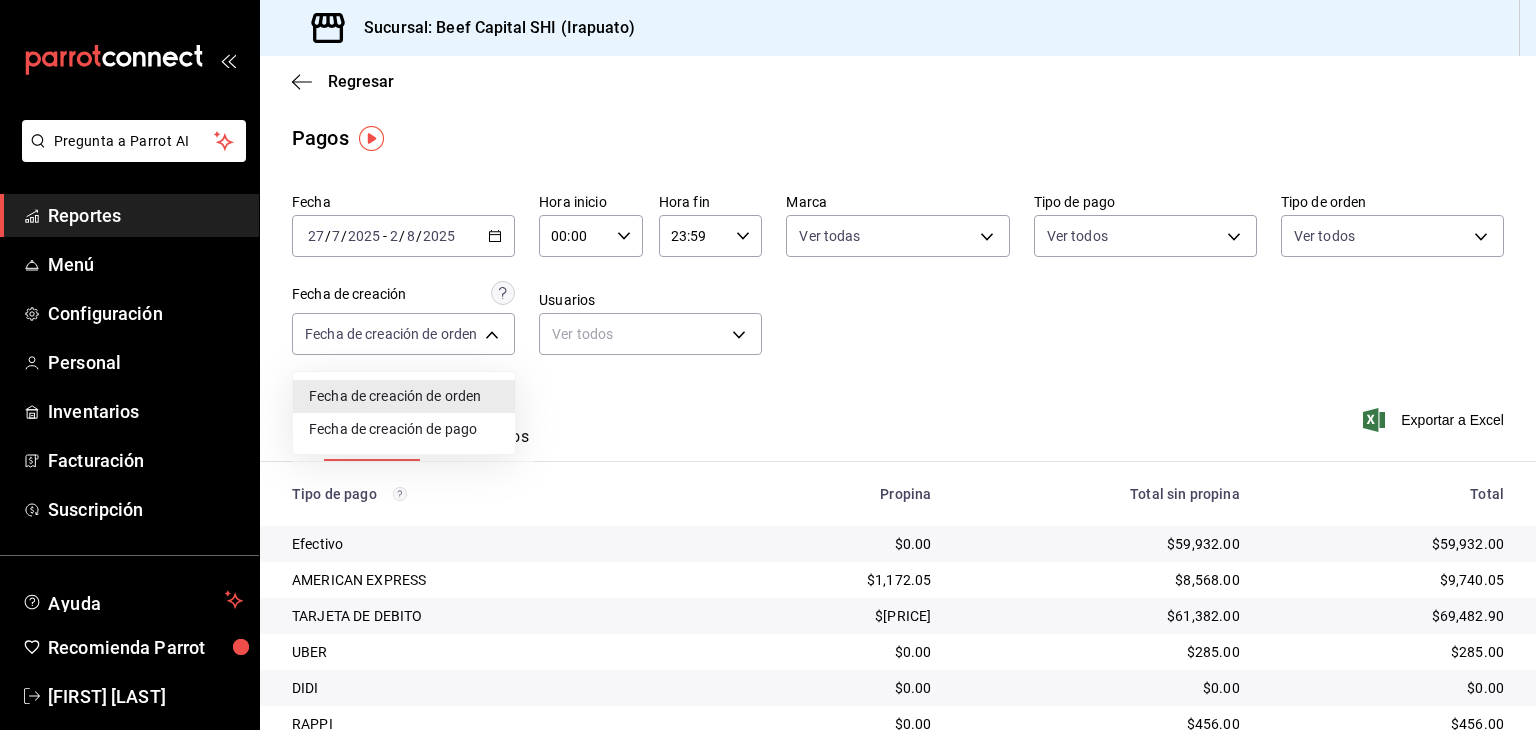 click on "Fecha de creación de pago" at bounding box center [404, 429] 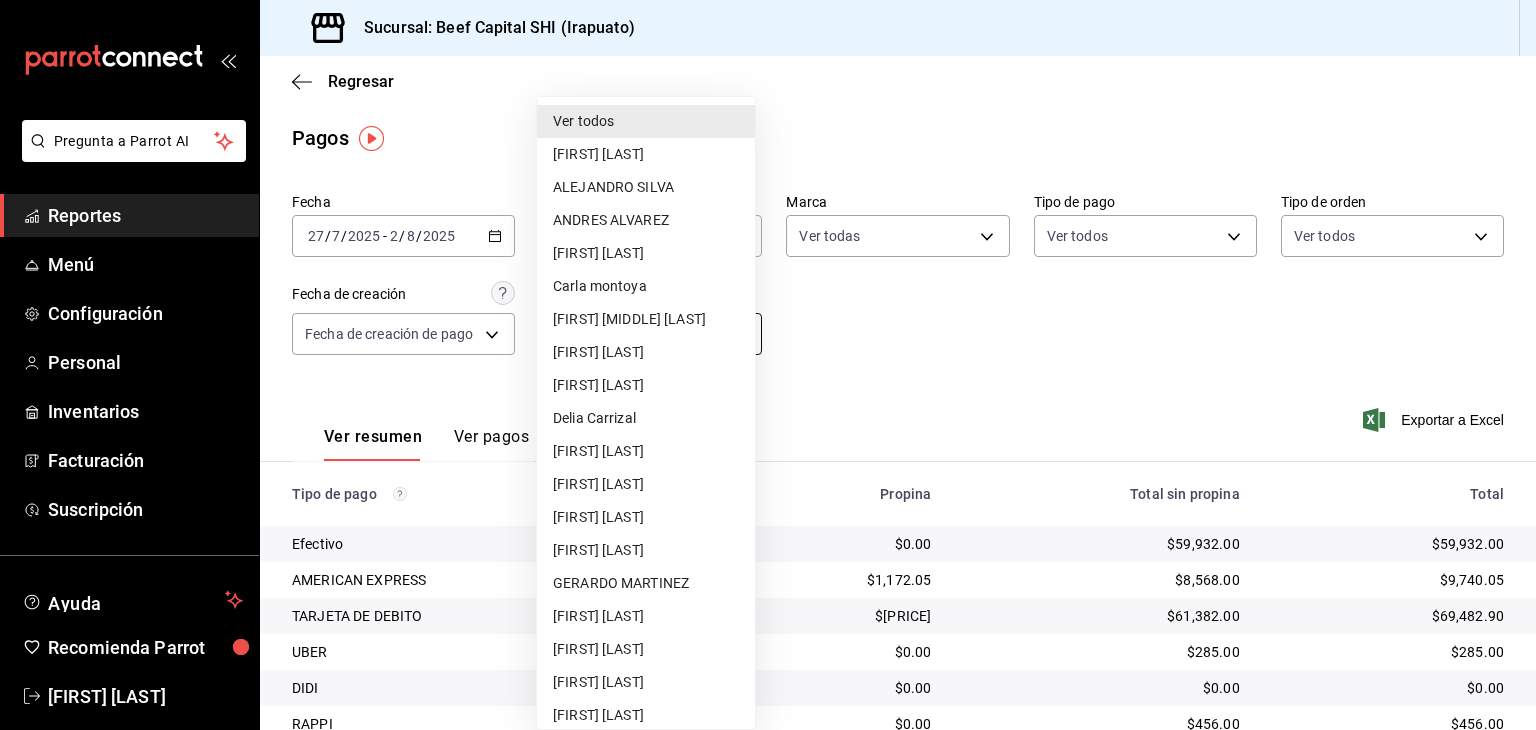 click on "Pregunta a Parrot AI Reportes   Menú   Configuración   Personal   Inventarios   Facturación   Suscripción   Ayuda Recomienda Parrot   [FIRST] [LAST]   Sugerir nueva función   Sucursal: Beef Capital SHI ([CITY]) Regresar Pagos Fecha [DATE] [DATE] - [DATE] [DATE] / [DATE] / [DATE] - [DATE] / [DATE] / [DATE] Hora inicio [TIME] Hora inicio Hora fin [TIME] Hora fin Marca Ver todas [UUID] Tipo de pago Ver todos [UUID],[UUID],[UUID],[UUID],[UUID],[UUID],[UUID],[UUID],[UUID],[UUID],[UUID],[UUID] Tipo de orden Ver todos Fecha de creación   Fecha de creación de pago ORDER_PAYMENT Usuarios Ver todos null Ver resumen Ver pagos Exportar a Excel   Total" at bounding box center (768, 365) 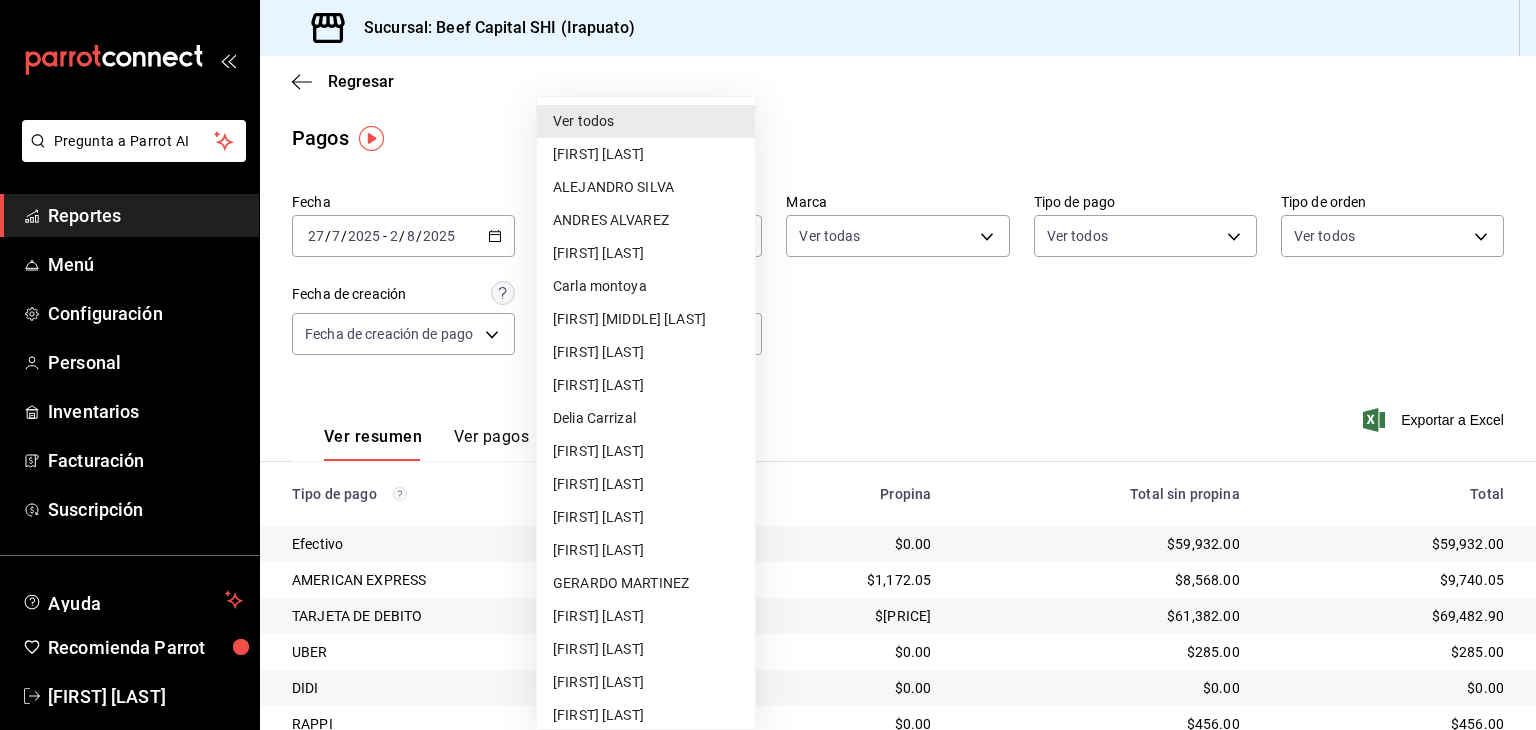 drag, startPoint x: 677, startPoint y: 125, endPoint x: 756, endPoint y: 203, distance: 111.01801 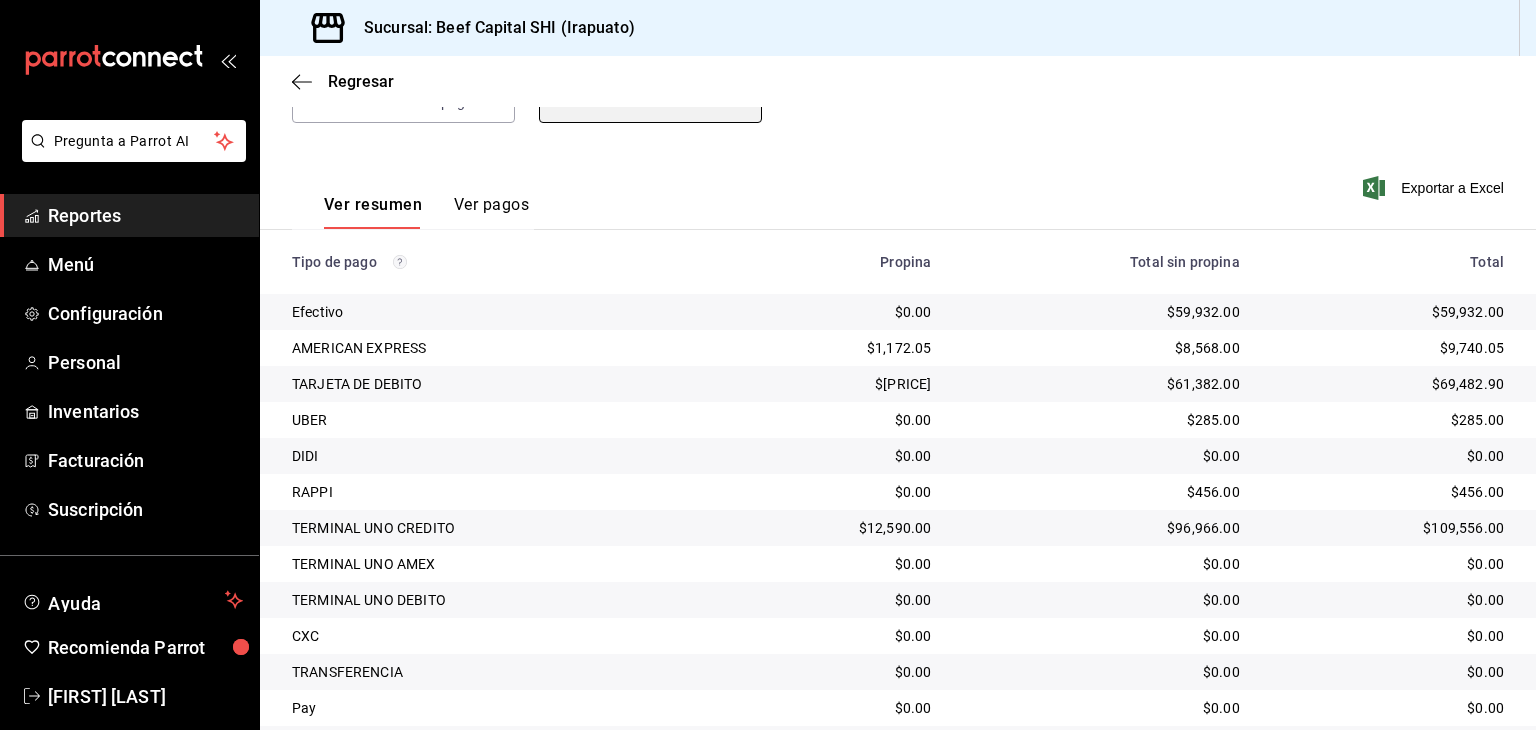 scroll, scrollTop: 197, scrollLeft: 0, axis: vertical 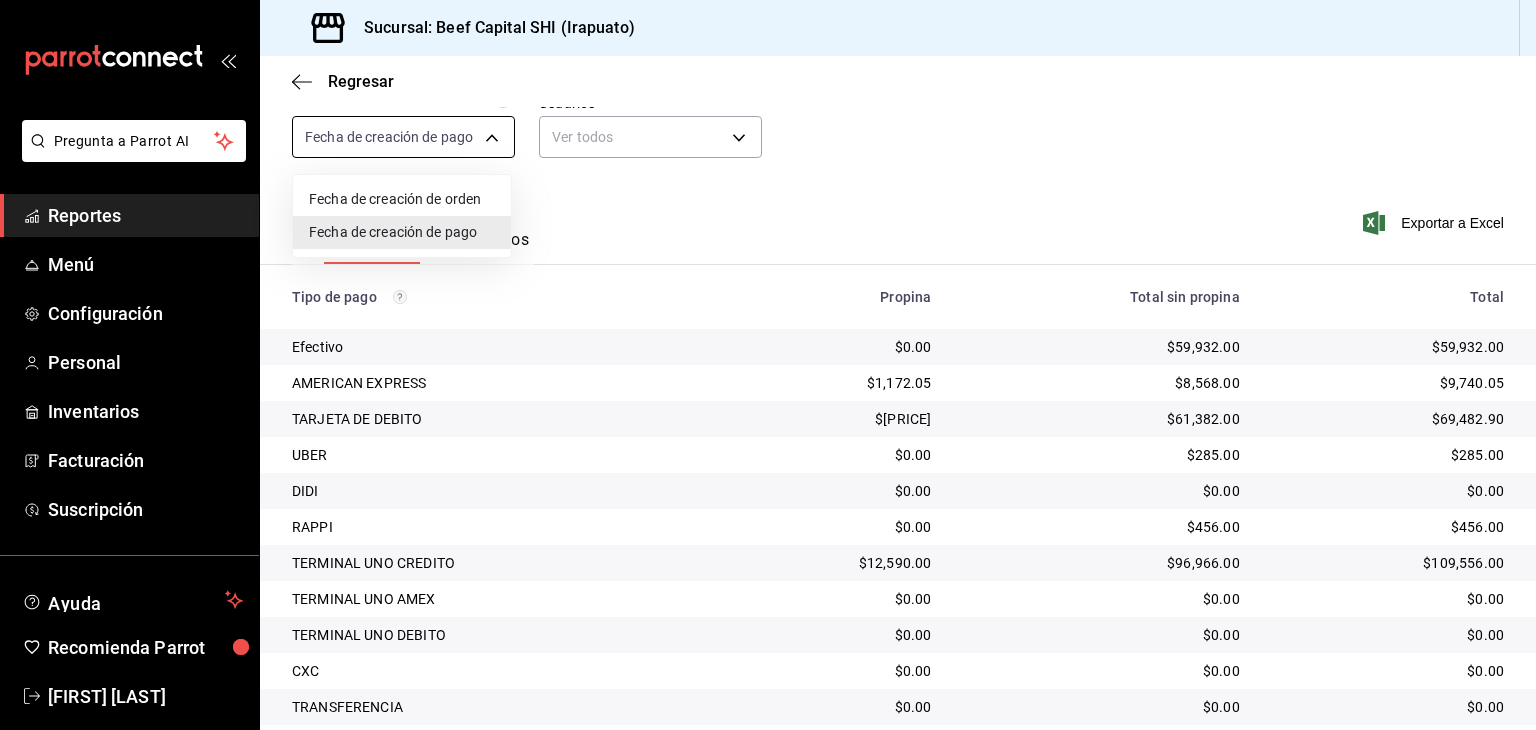 click on "Pregunta a Parrot AI Reportes   Menú   Configuración   Personal   Inventarios   Facturación   Suscripción   Ayuda Recomienda Parrot   [FIRST] [LAST]   Sugerir nueva función   Sucursal: Beef Capital SHI ([CITY]) Regresar Pagos Fecha [DATE] [DATE] - [DATE] [DATE] / [DATE] / [DATE] - [DATE] / [DATE] / [DATE] Hora inicio [TIME] Hora inicio Hora fin [TIME] Hora fin Marca Ver todas [UUID] Tipo de pago Ver todos [UUID],[UUID],[UUID],[UUID],[UUID],[UUID],[UUID],[UUID],[UUID],[UUID],[UUID],[UUID] Tipo de orden Ver todos Fecha de creación   Fecha de creación de pago ORDER_PAYMENT Usuarios Ver todos null Ver resumen Ver pagos Exportar a Excel   Total" at bounding box center (768, 365) 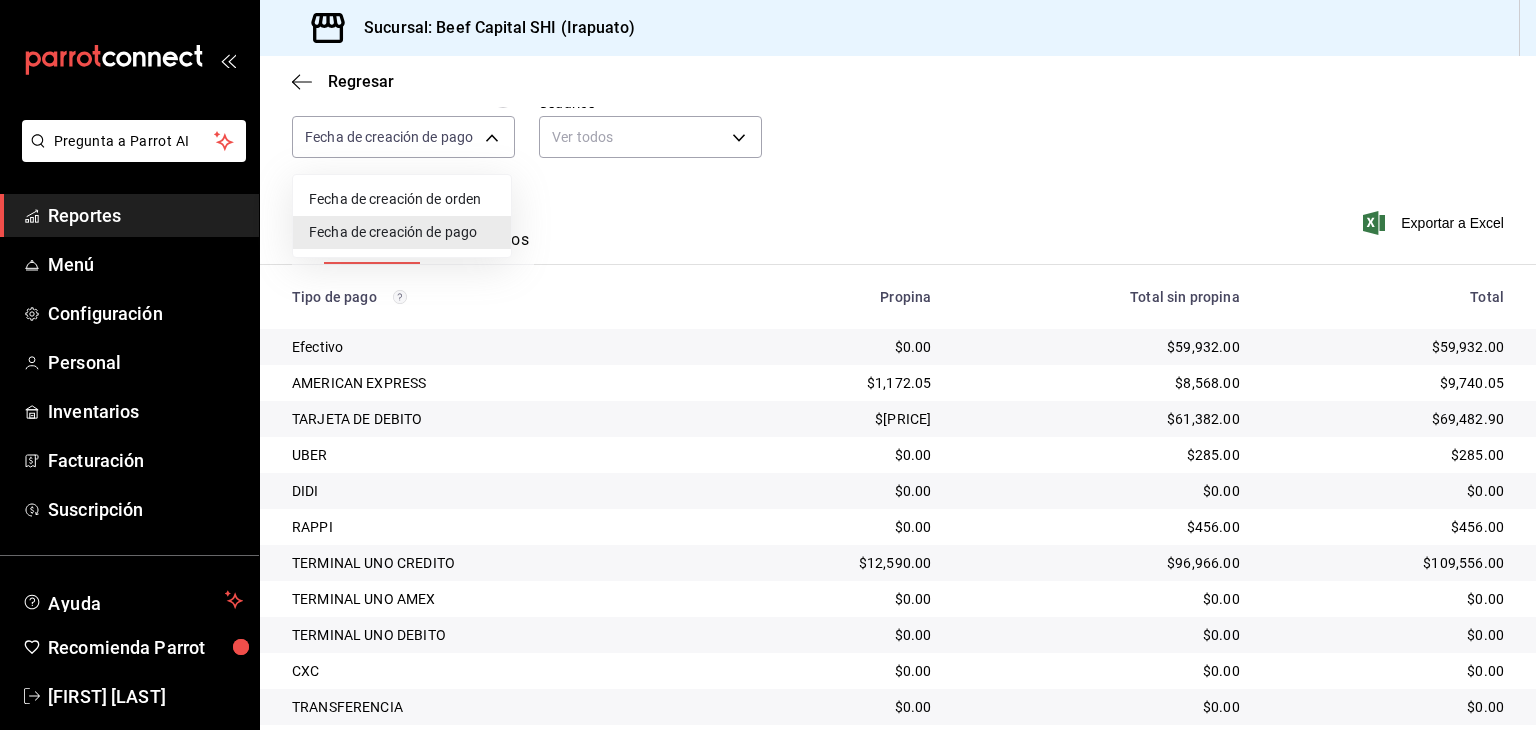 click on "Fecha de creación de orden" at bounding box center (402, 199) 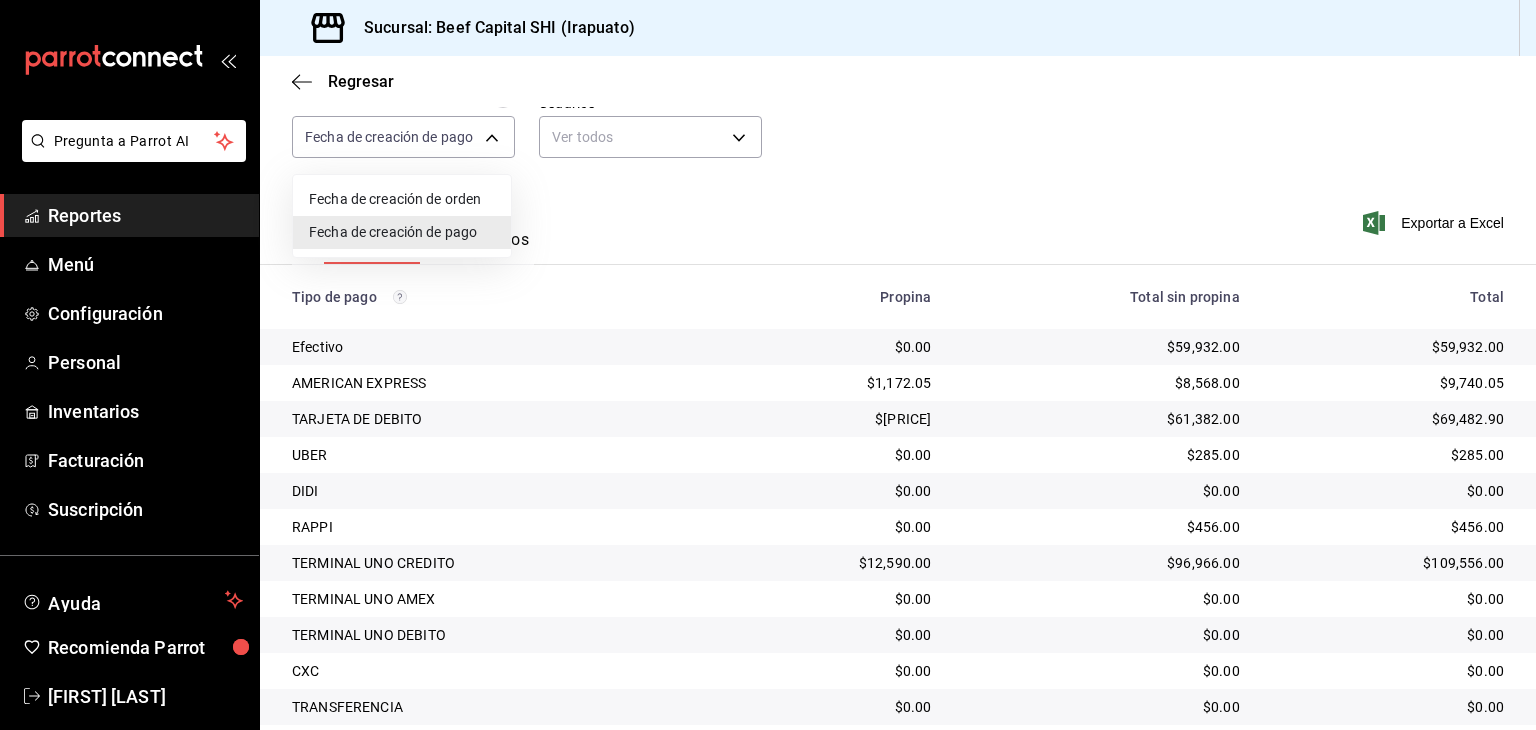 click on "Fecha de creación de orden" at bounding box center [402, 199] 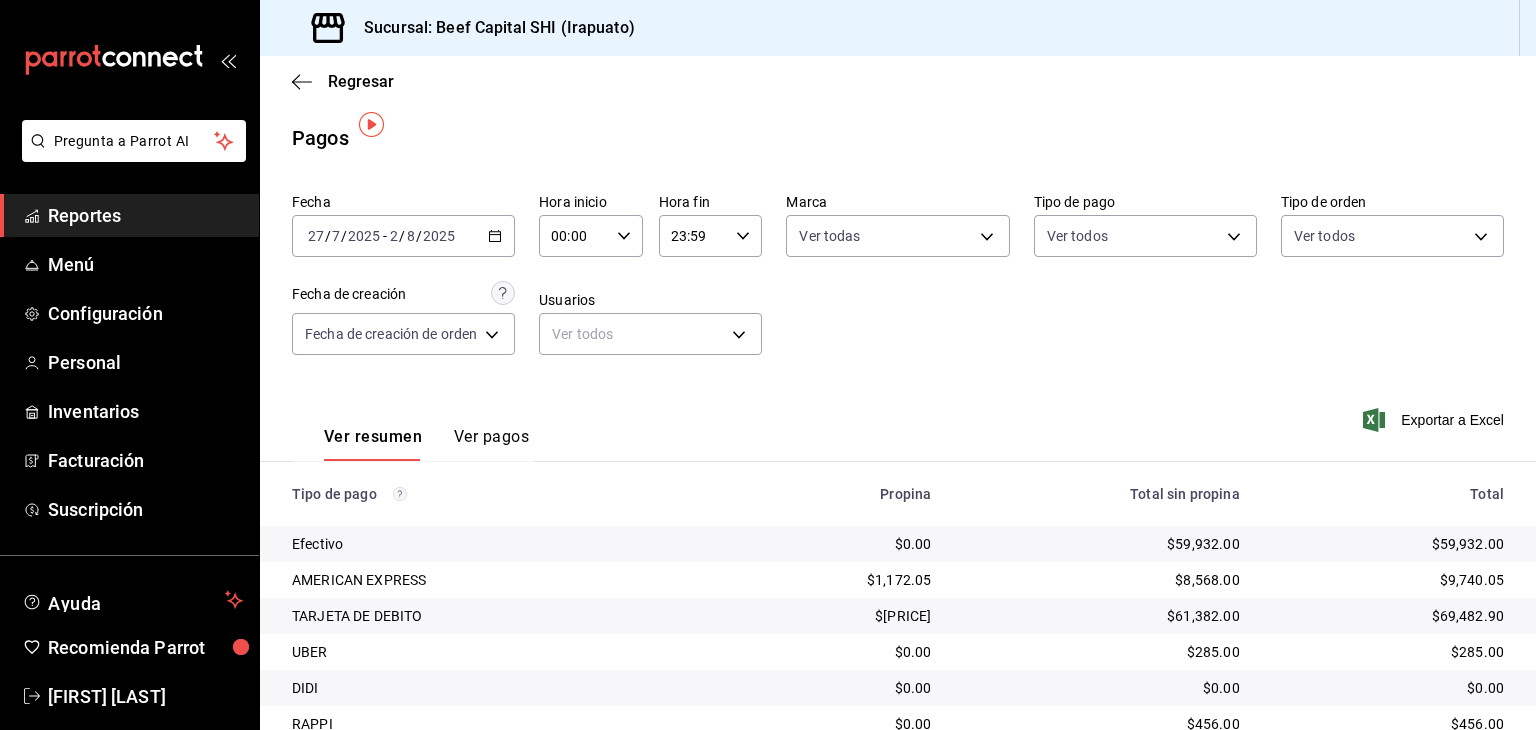 scroll, scrollTop: 100, scrollLeft: 0, axis: vertical 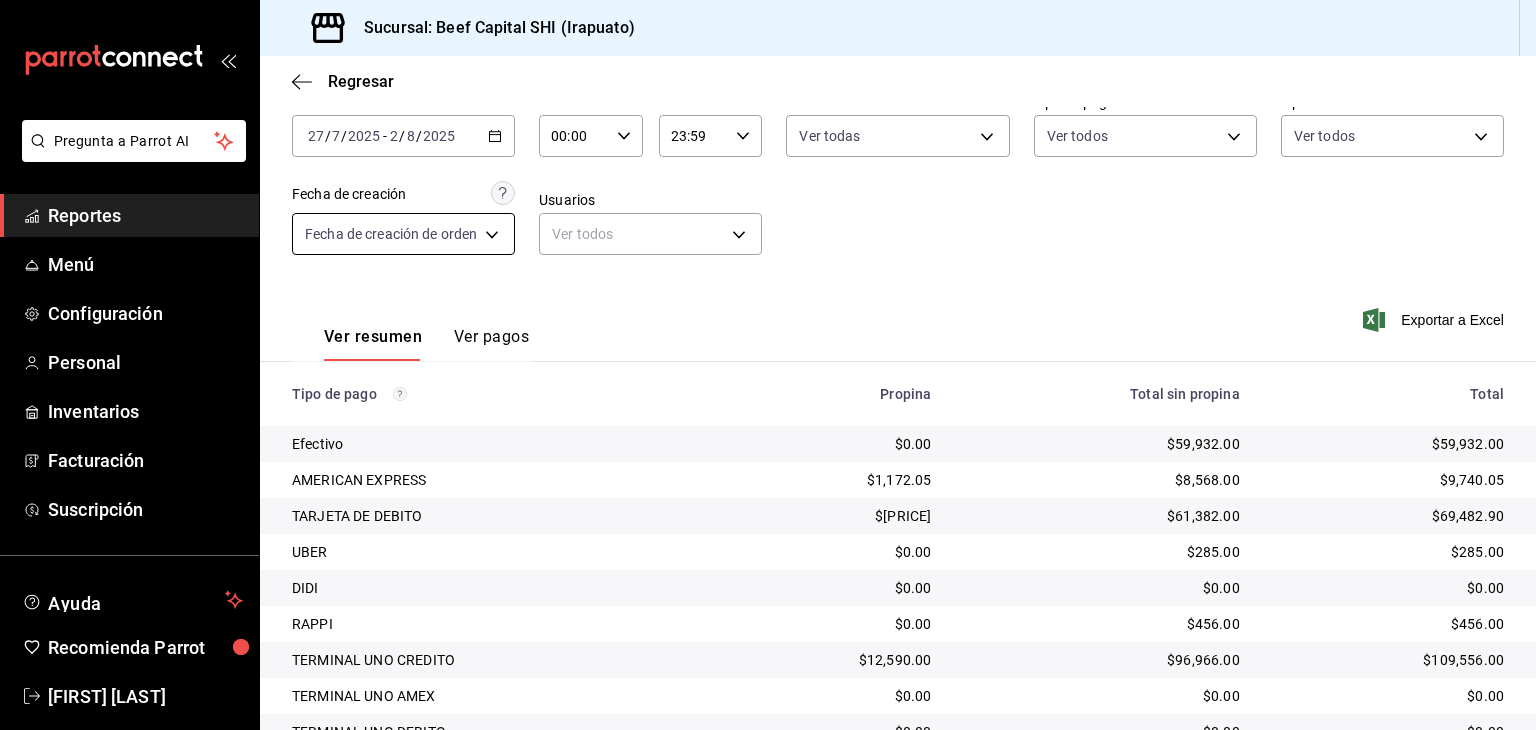 click on "Pregunta a Parrot AI Reportes   Menú   Configuración   Personal   Inventarios   Facturación   Suscripción   Ayuda Recomienda Parrot   Georgina Manrique   Sugerir nueva función   Sucursal: Beef Capital SHI ([CITY]) Regresar Pagos Fecha 2025-07-27 27 / 7 / 2025 - 2025-08-02 2 / 8 / 2025 Hora inicio 00:00 Hora inicio Hora fin 23:59 Hora fin Marca Ver todas 605647f7-5ddc-403a-84da-aa3c8a25865f Tipo de pago Ver todos 6225f9e9-c8bc-4ac0-b36d-24543ba47abb,da7ee184-9511-4536-9293-d46407903f07,0544be3f-ad7d-4ecb-aff0-49834a013661,7076dfc6-5cc8-486d-8b77-e21713f1b938,7744b004-a2cc-493f-b27b-96f5ffbc1103,255edd15-d394-4ca1-a60c-341183219069,96ce8ec1-896c-4ce4-a606-52e1ab29e577,99a8c26a-413c-49ec-a3cd-5c950785195b,49bb1e29-92fc-407e-9363-e879ad7f97f5,340885c2-160f-41e2-b9a0-2843ddb04c16,efbde269-6965-4eeb-9b31-11c710dbc924,5ffbcb0a-90d2-4c97-b293-88654dc43c95 Tipo de orden Ver todos Fecha de creación   Fecha de creación de orden ORDER Usuarios Ver todos null Ver resumen Ver pagos Exportar a Excel Tipo de pago" at bounding box center [768, 365] 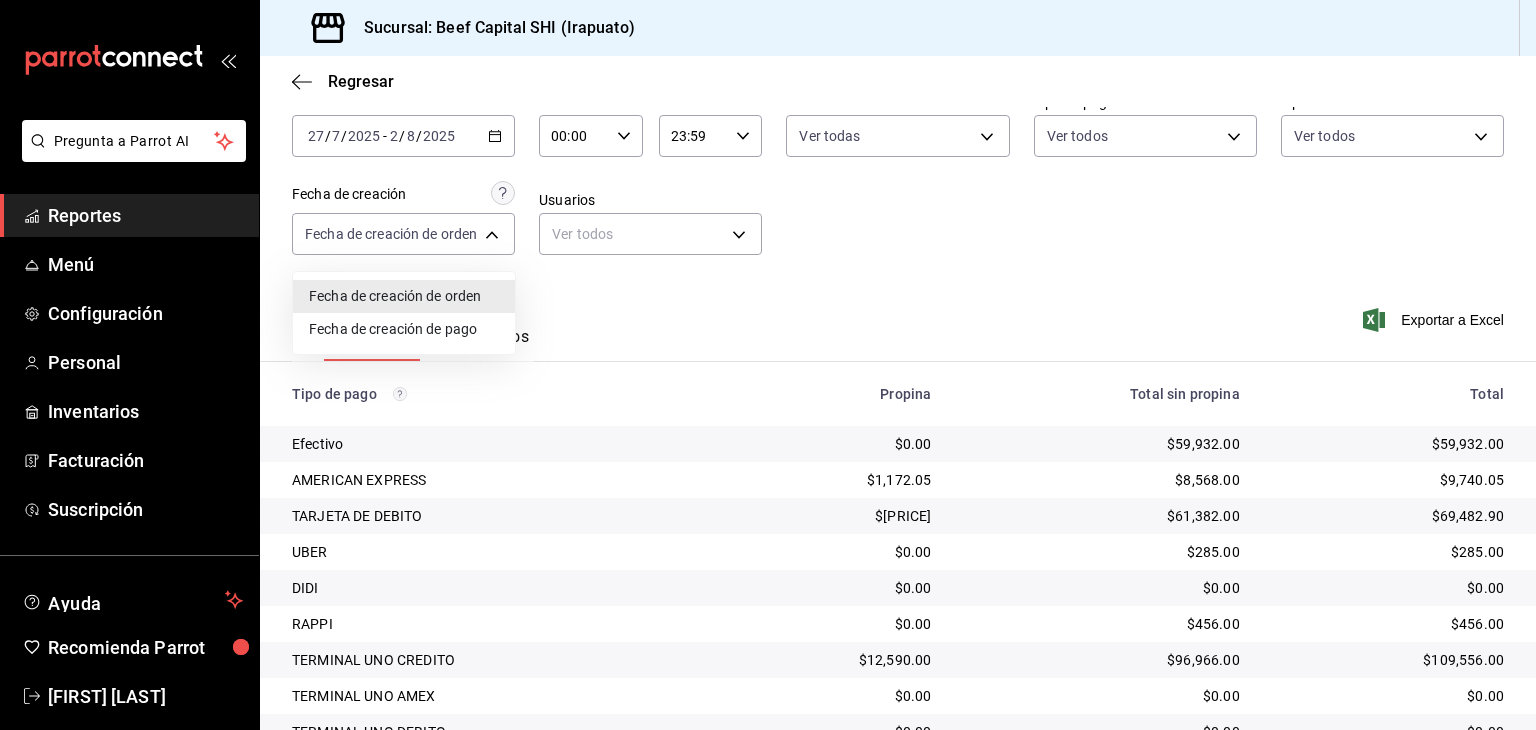 click on "Fecha de creación de pago" at bounding box center [404, 329] 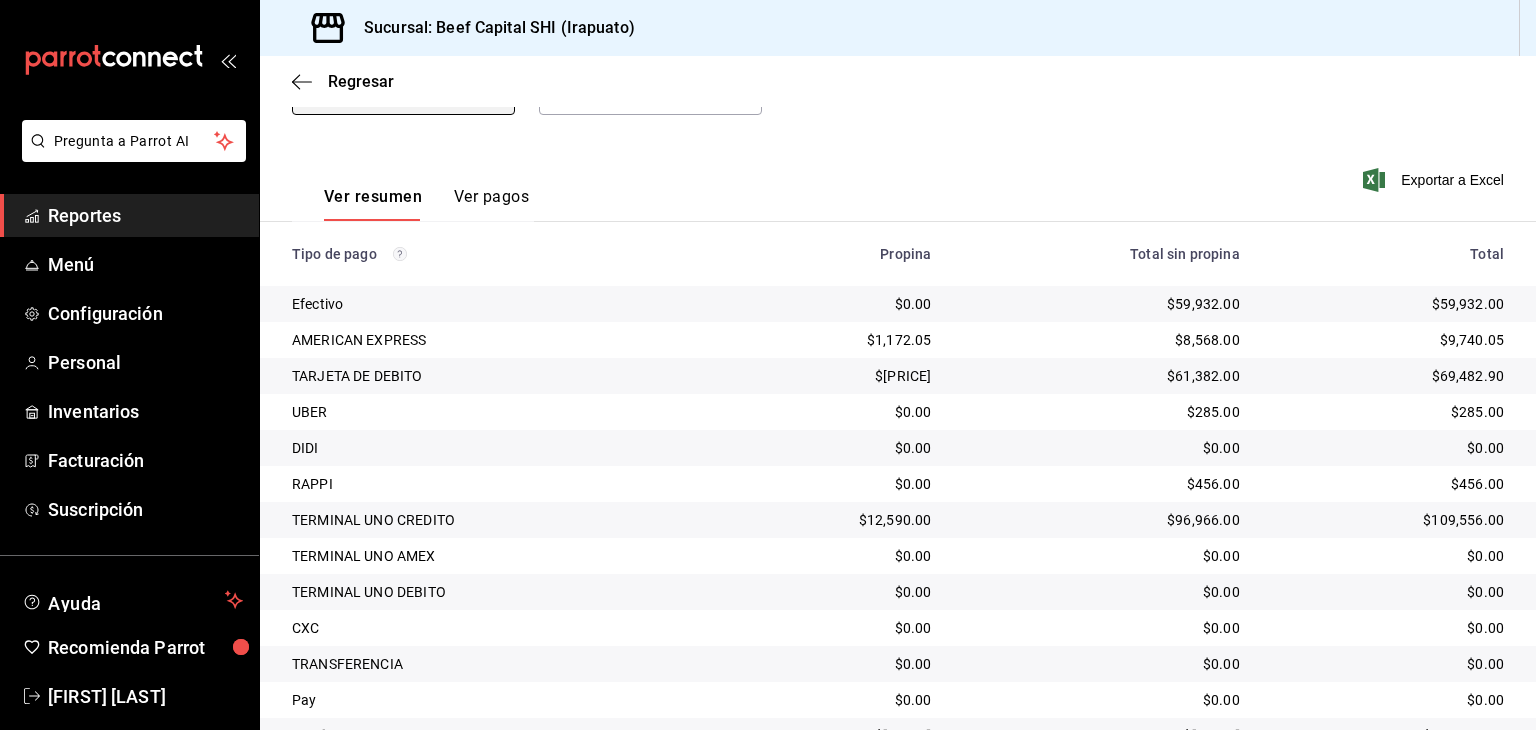 scroll, scrollTop: 297, scrollLeft: 0, axis: vertical 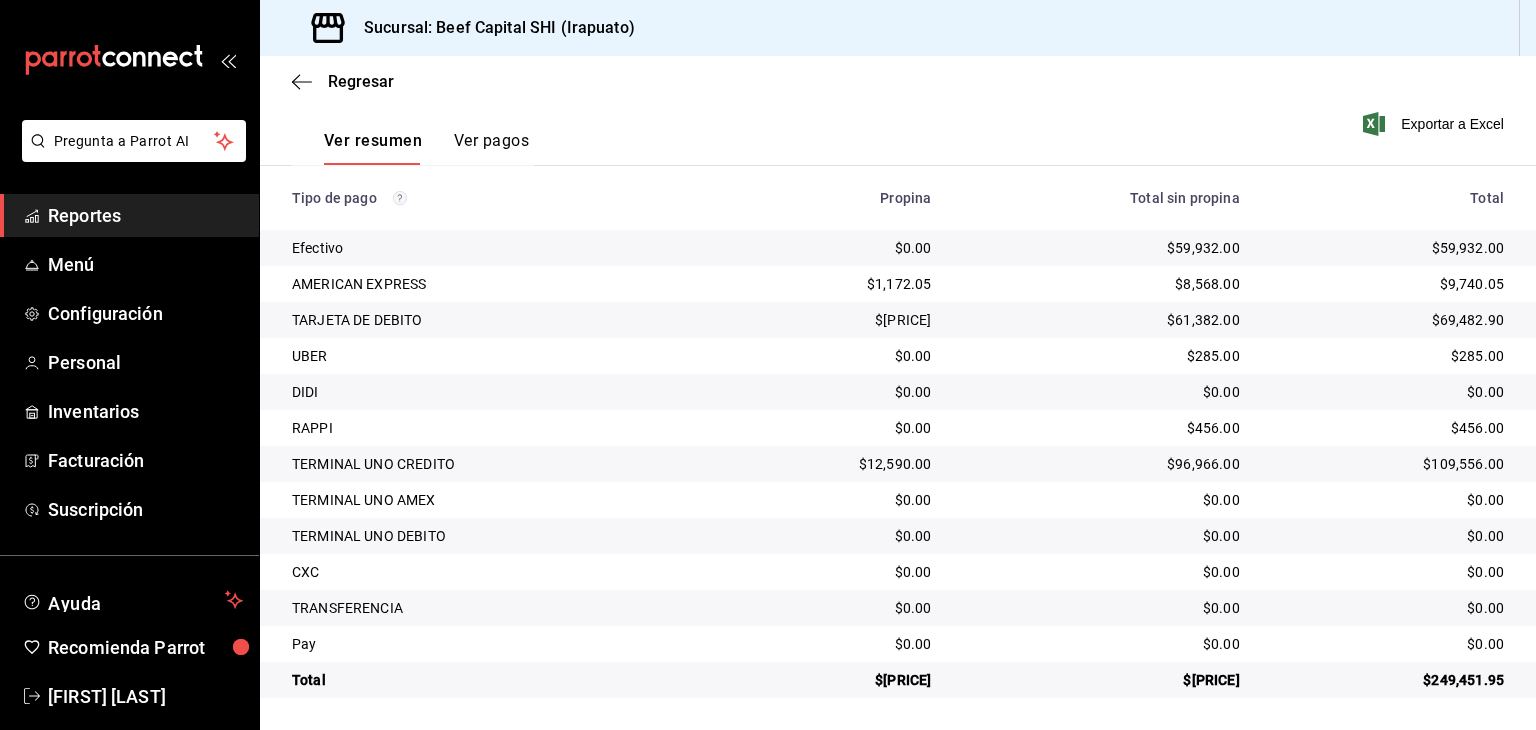 click on "$9,740.05" at bounding box center [1388, 284] 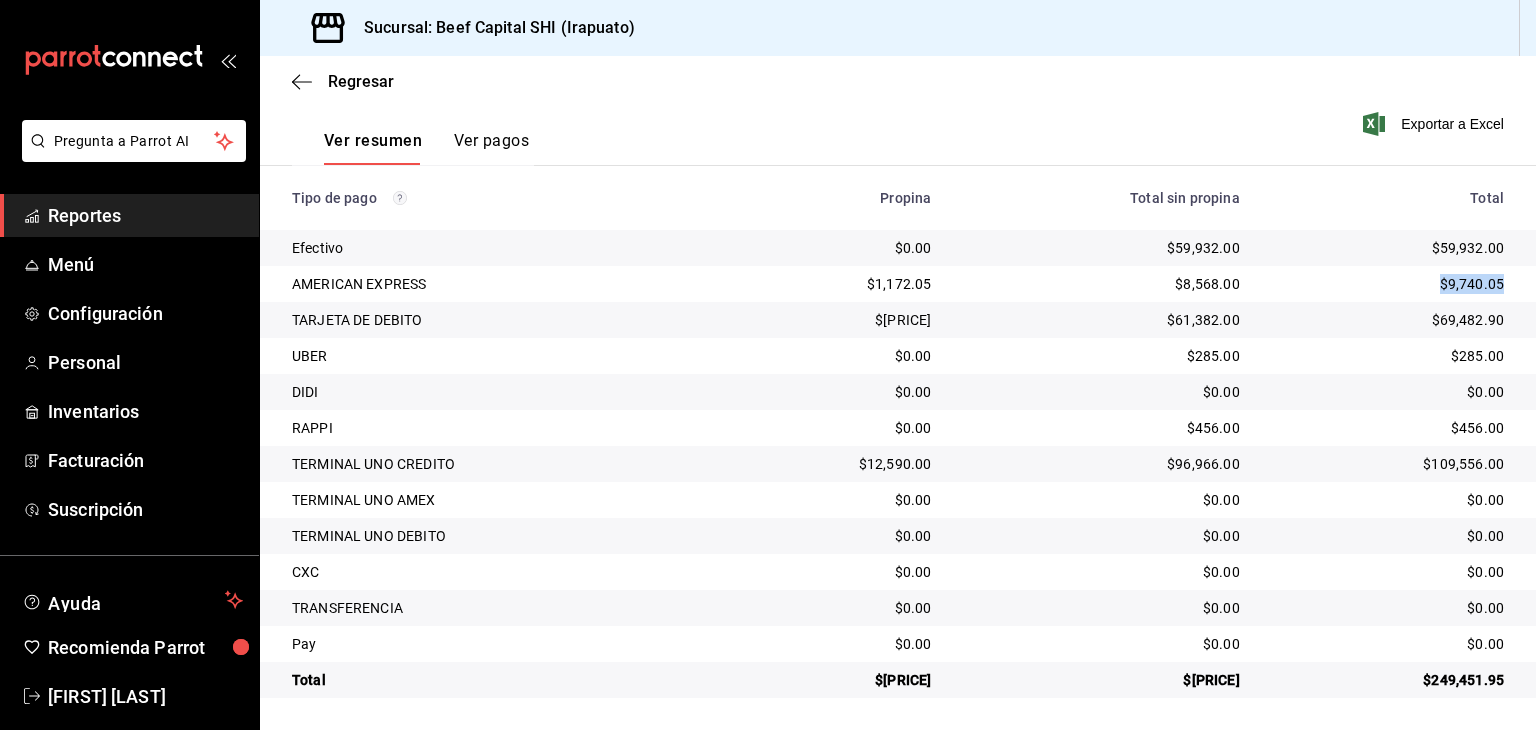 drag, startPoint x: 1484, startPoint y: 281, endPoint x: 1416, endPoint y: 291, distance: 68.73136 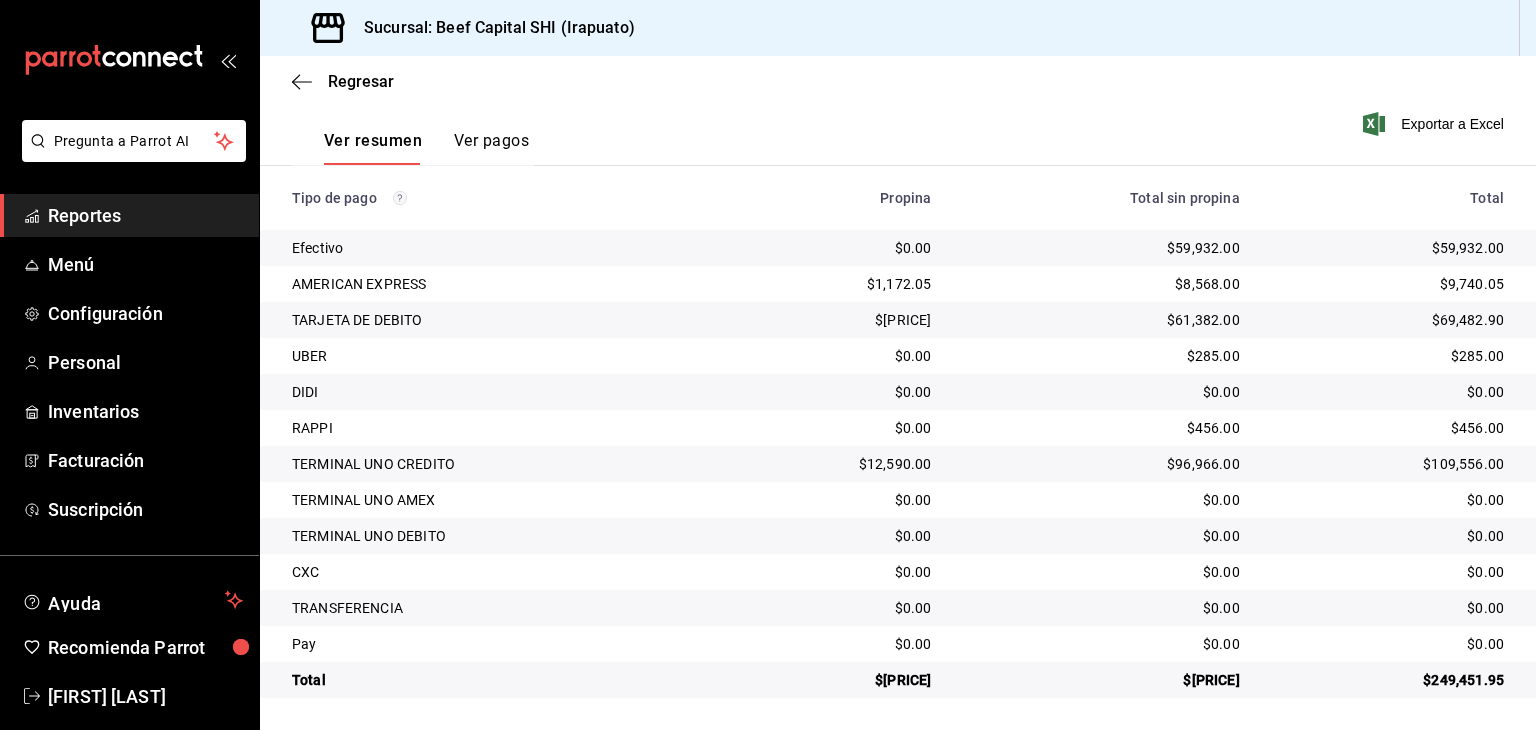click on "$69,482.90" at bounding box center [1388, 320] 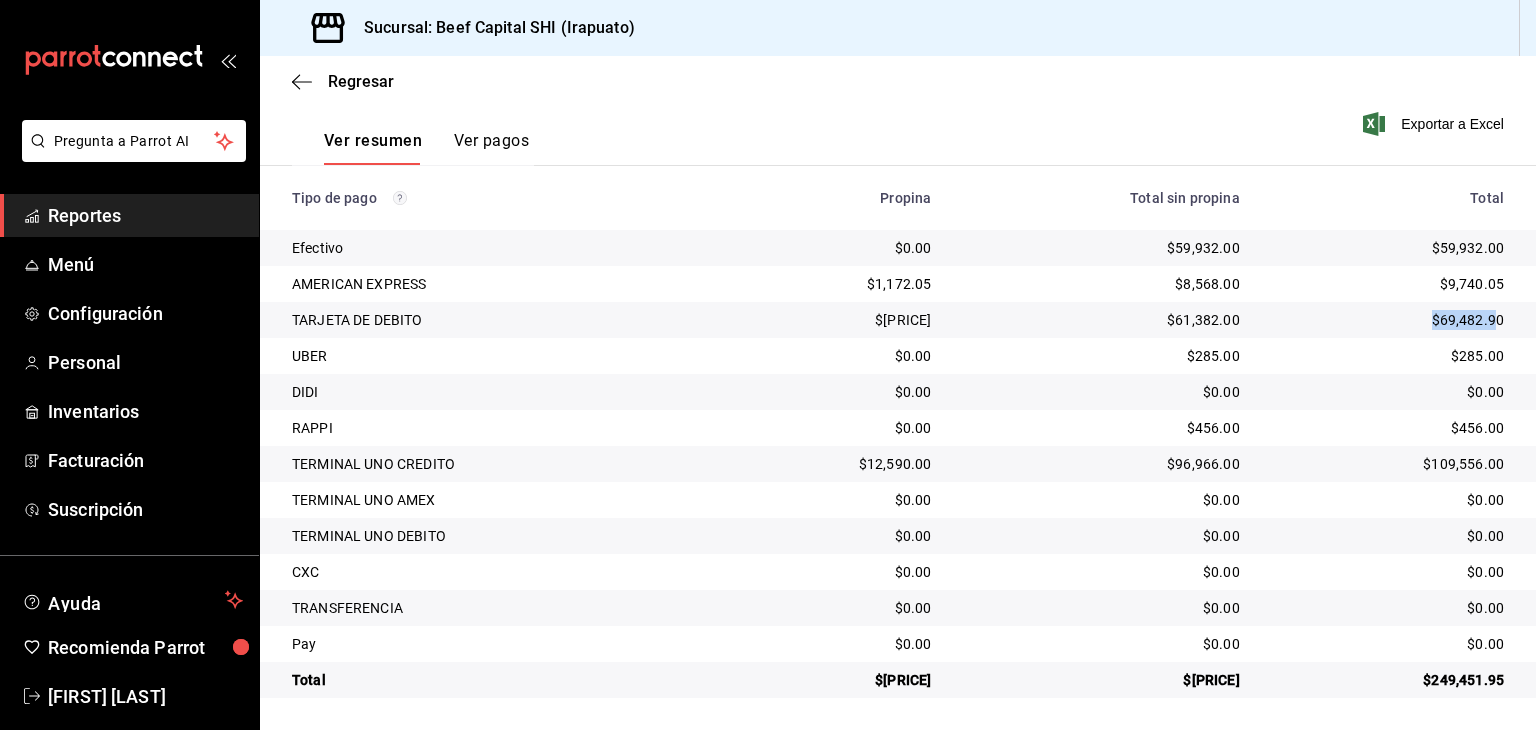 drag, startPoint x: 1483, startPoint y: 316, endPoint x: 1400, endPoint y: 330, distance: 84.17244 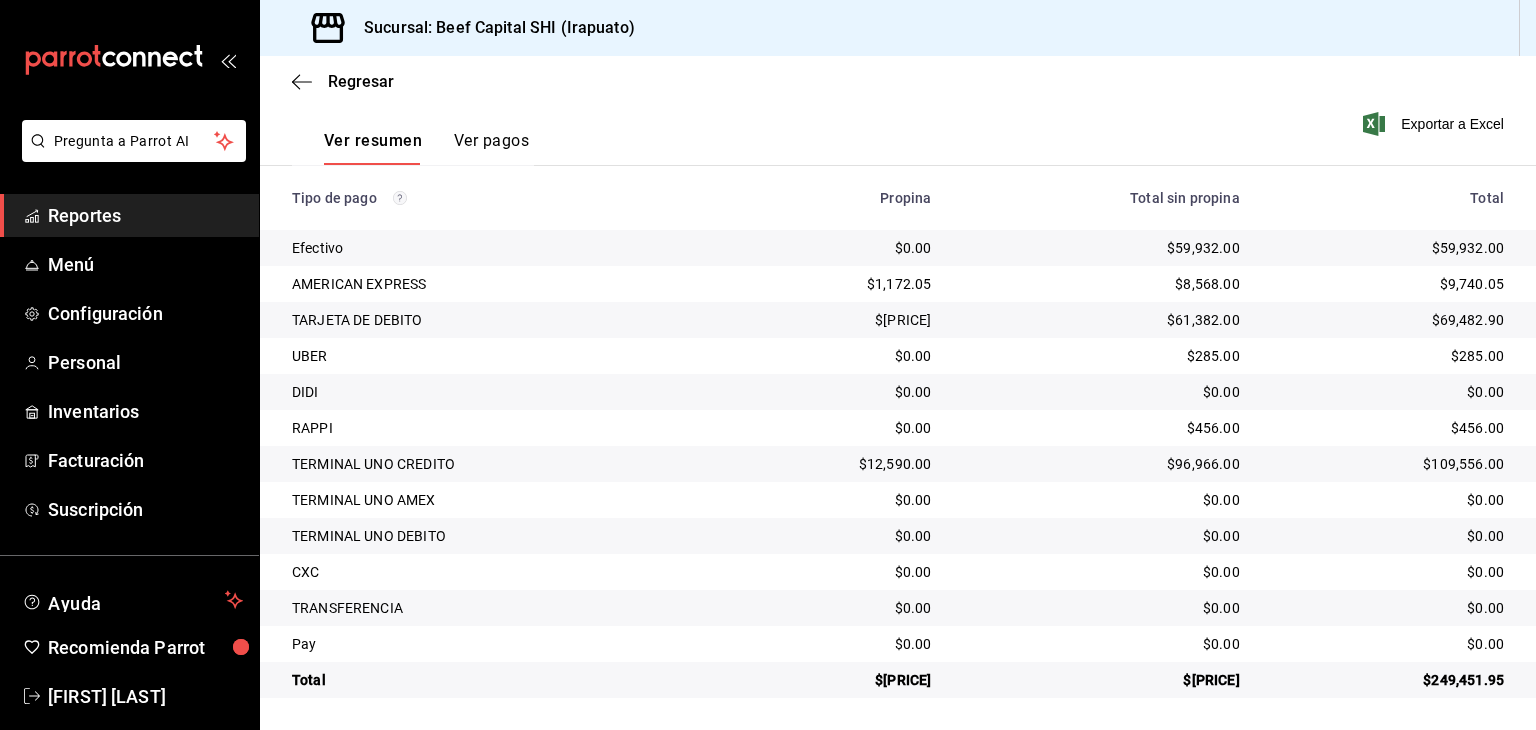 click on "$285.00" at bounding box center (1388, 356) 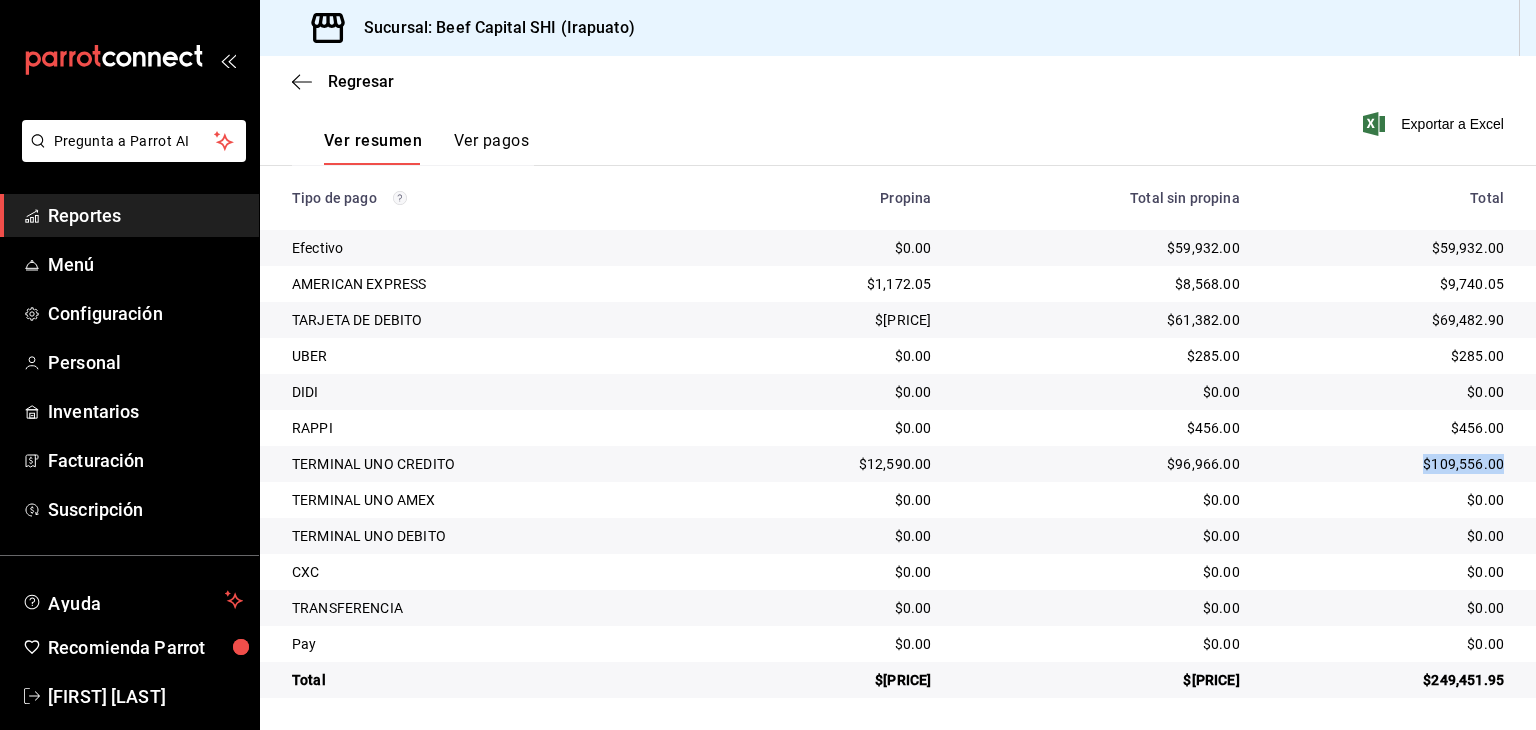 drag, startPoint x: 1487, startPoint y: 464, endPoint x: 1415, endPoint y: 470, distance: 72.249565 